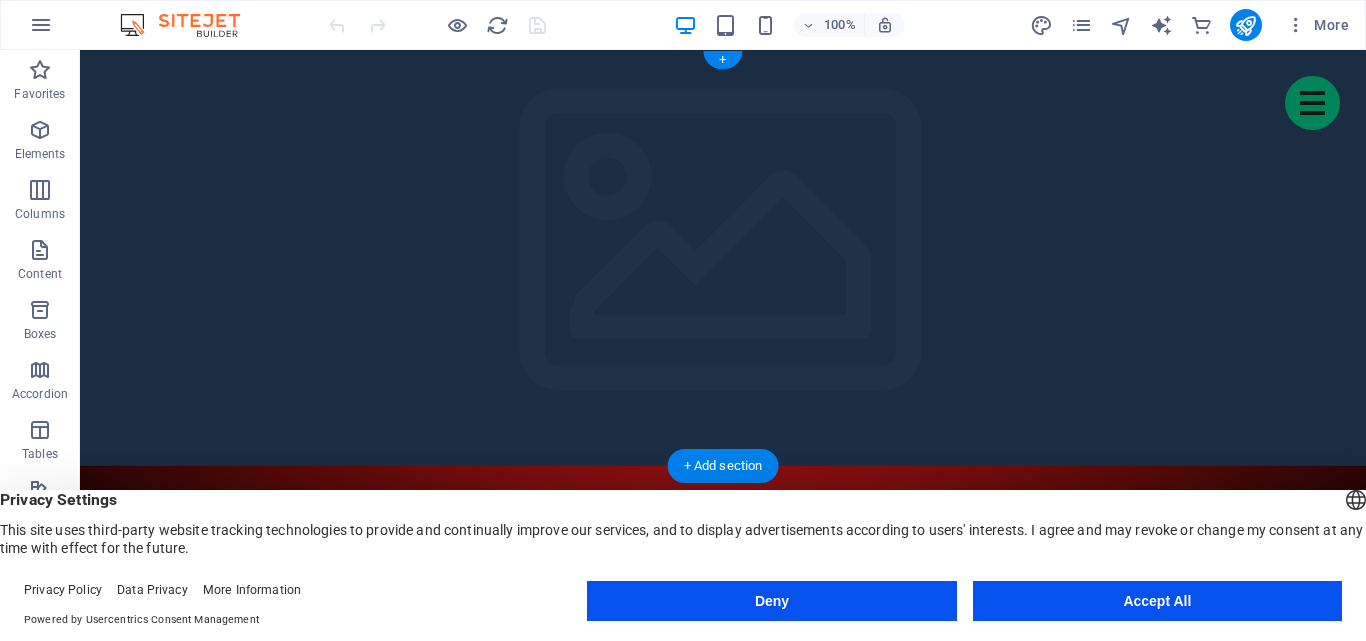scroll, scrollTop: 0, scrollLeft: 0, axis: both 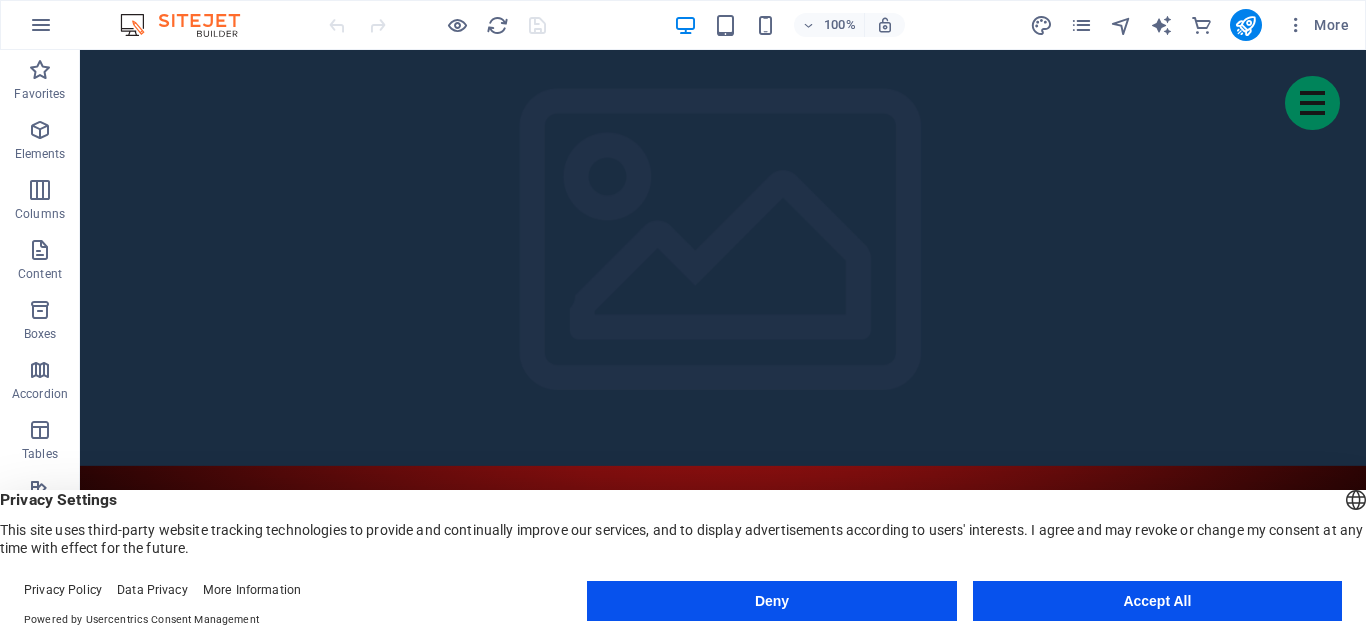 click on "Accept All" at bounding box center (1157, 601) 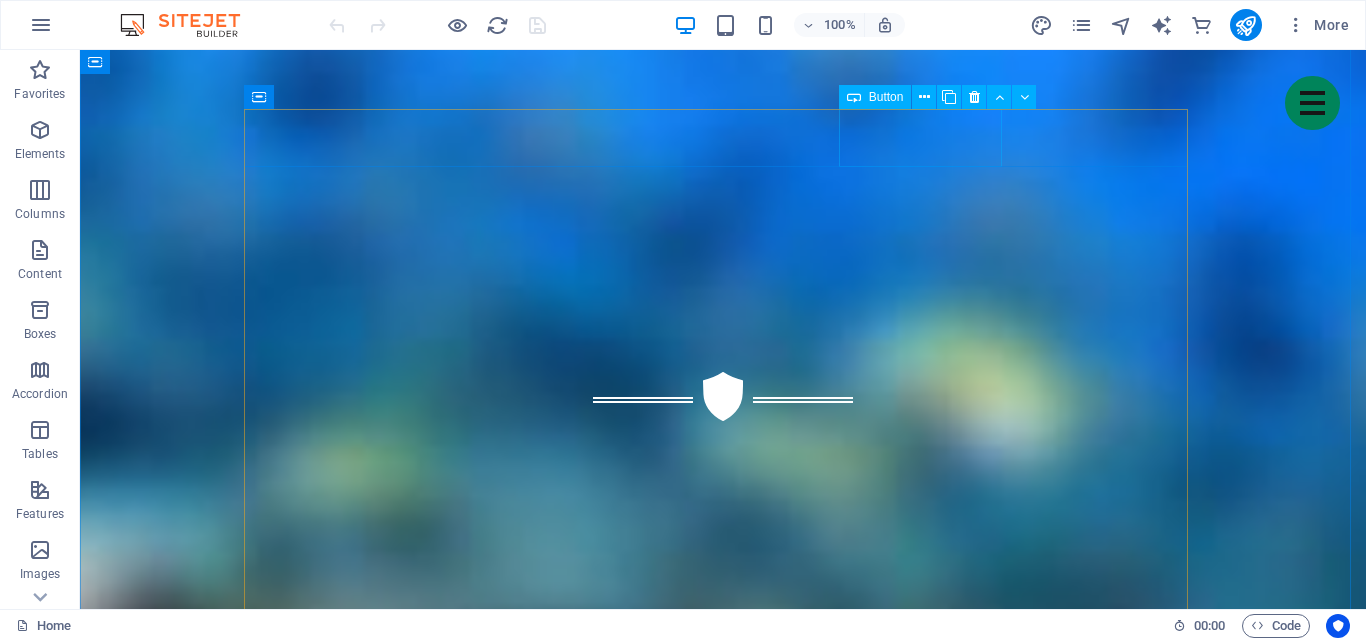 scroll, scrollTop: 2900, scrollLeft: 0, axis: vertical 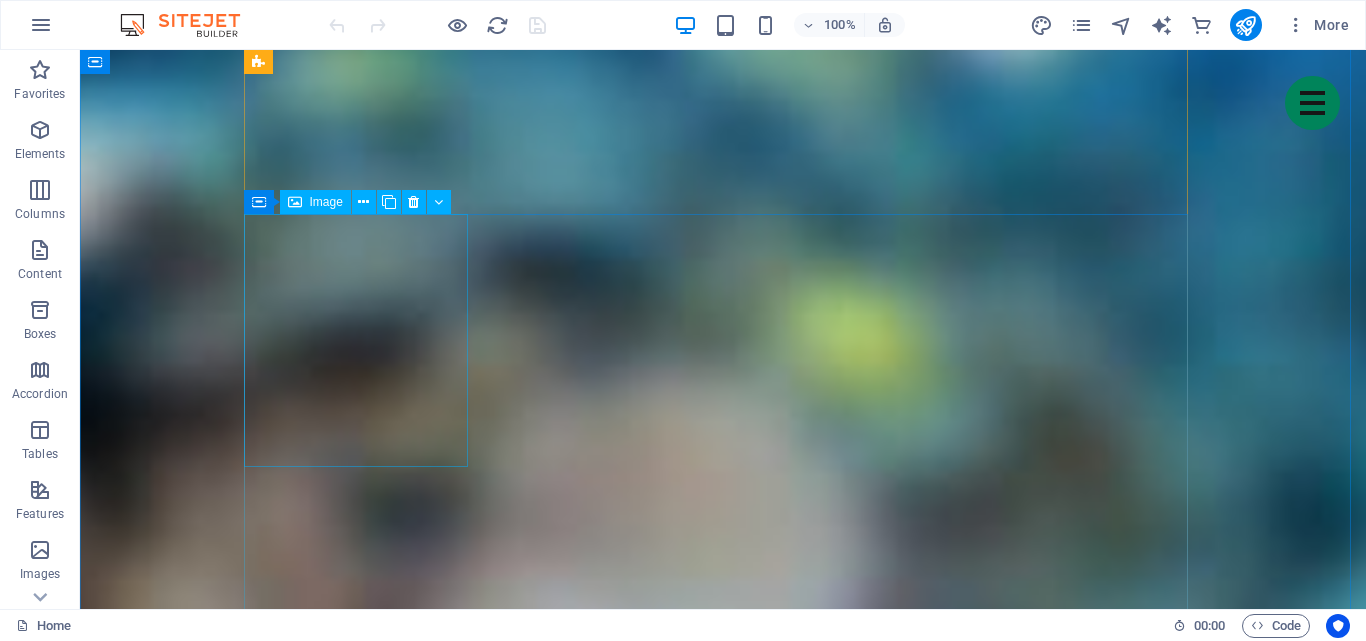 click on "Sea Turtle Migration" at bounding box center (363, 9806) 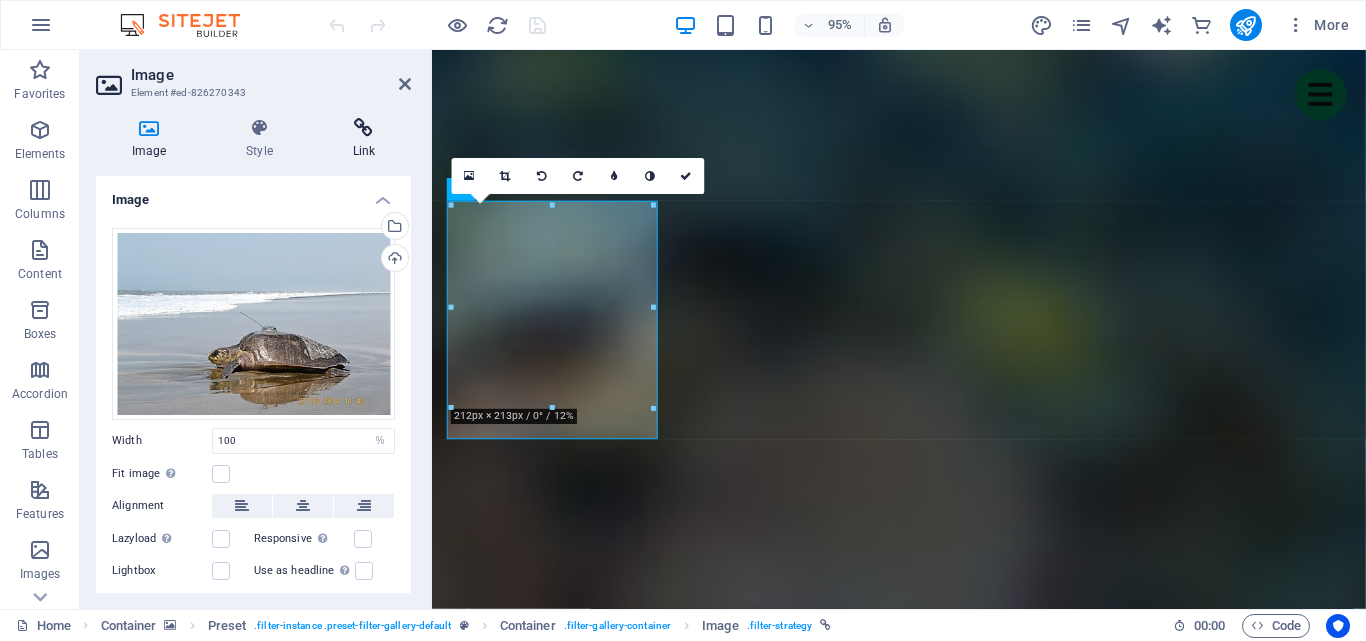 click at bounding box center [364, 128] 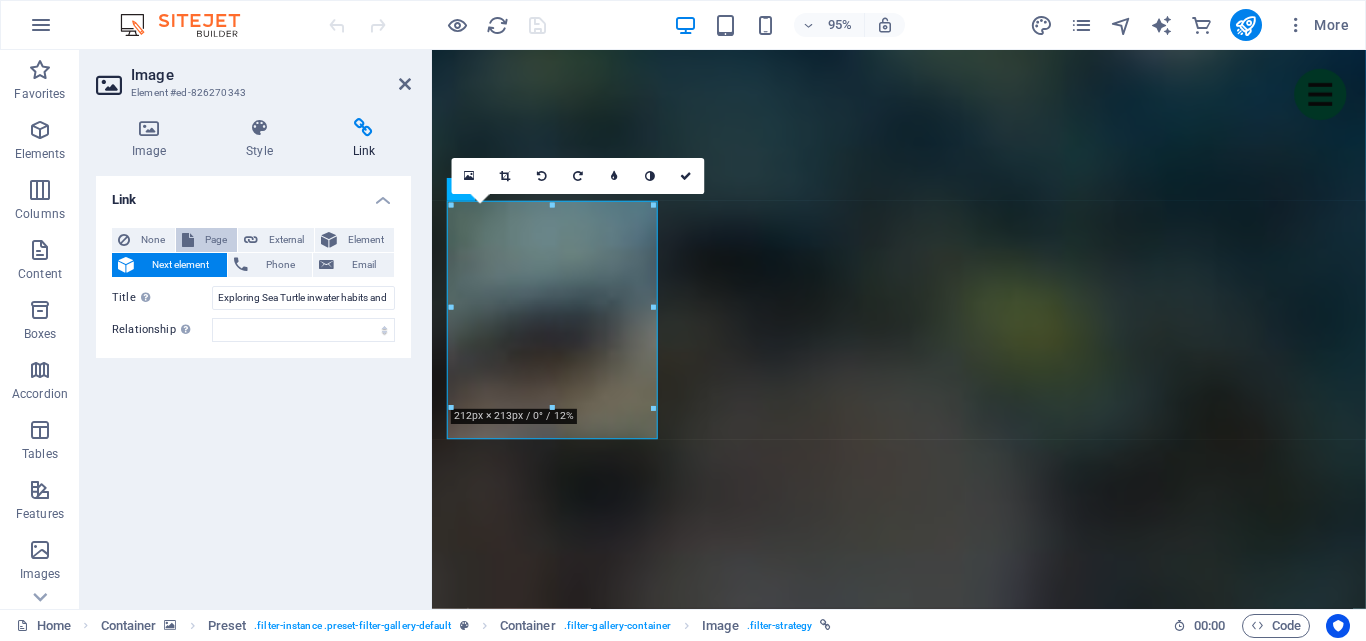 click on "Page" at bounding box center (215, 240) 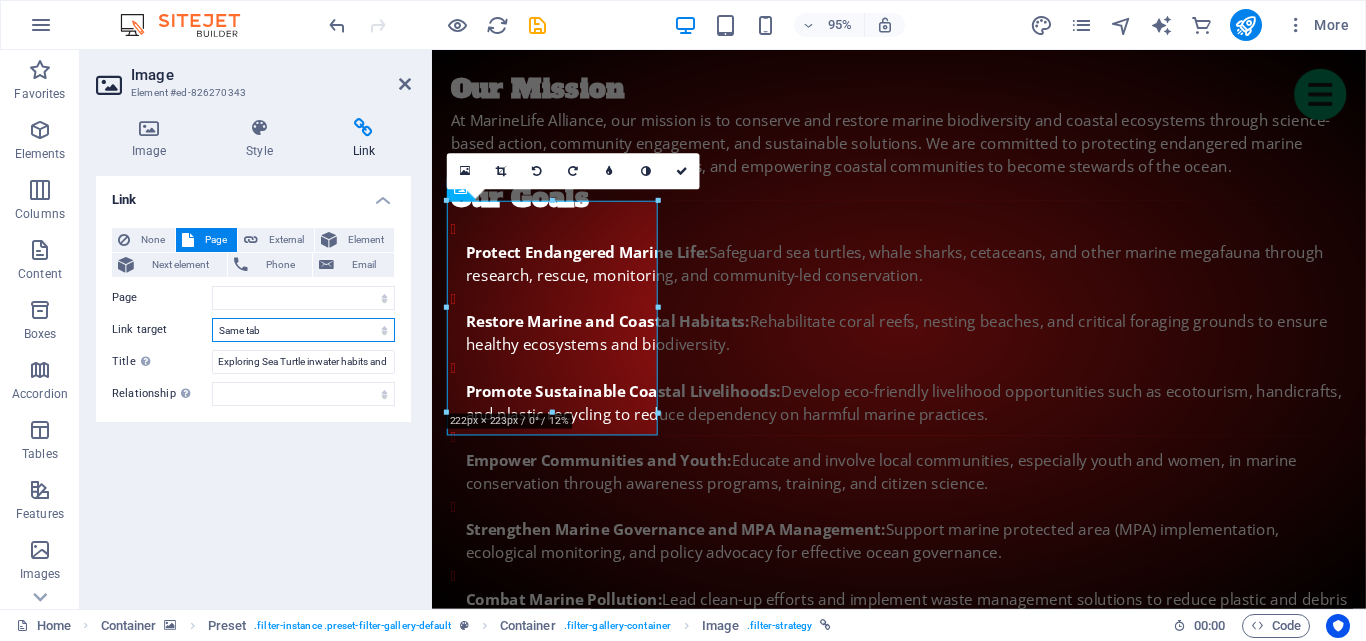 click on "New tab Same tab Overlay" at bounding box center [303, 330] 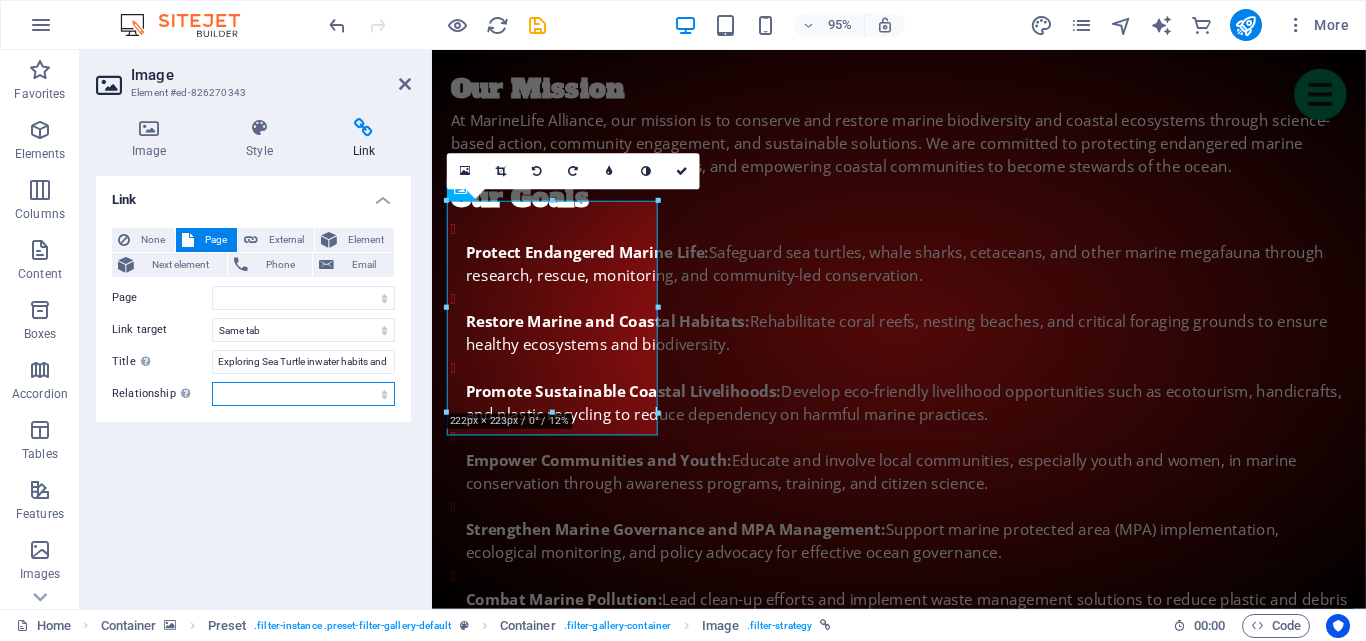 click on "alternate author bookmark external help license next nofollow noreferrer noopener prev search tag" at bounding box center [303, 394] 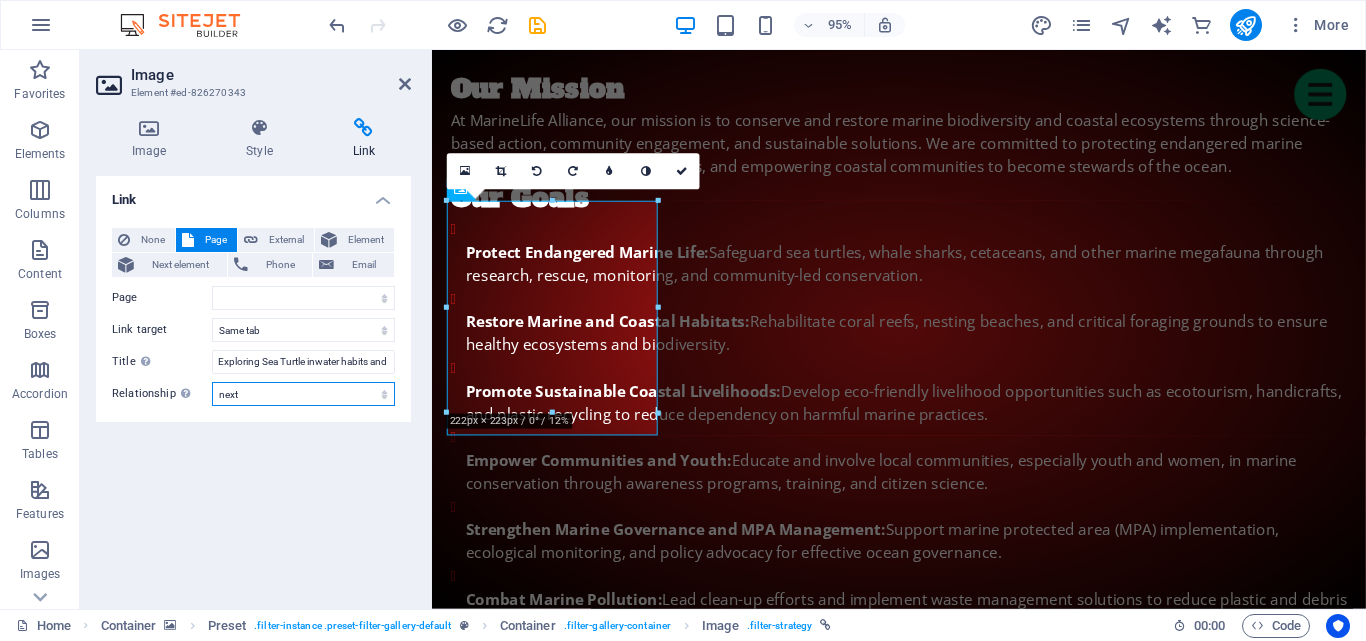 click on "alternate author bookmark external help license next nofollow noreferrer noopener prev search tag" at bounding box center (303, 394) 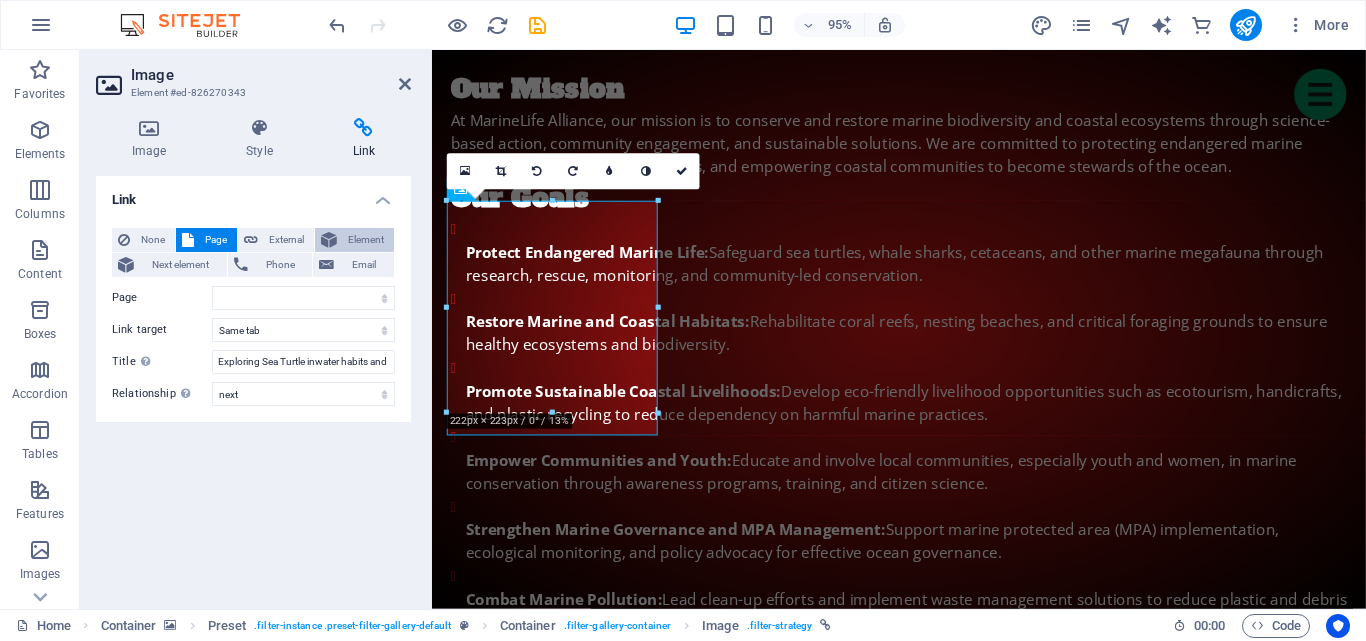 click on "Element" at bounding box center [365, 240] 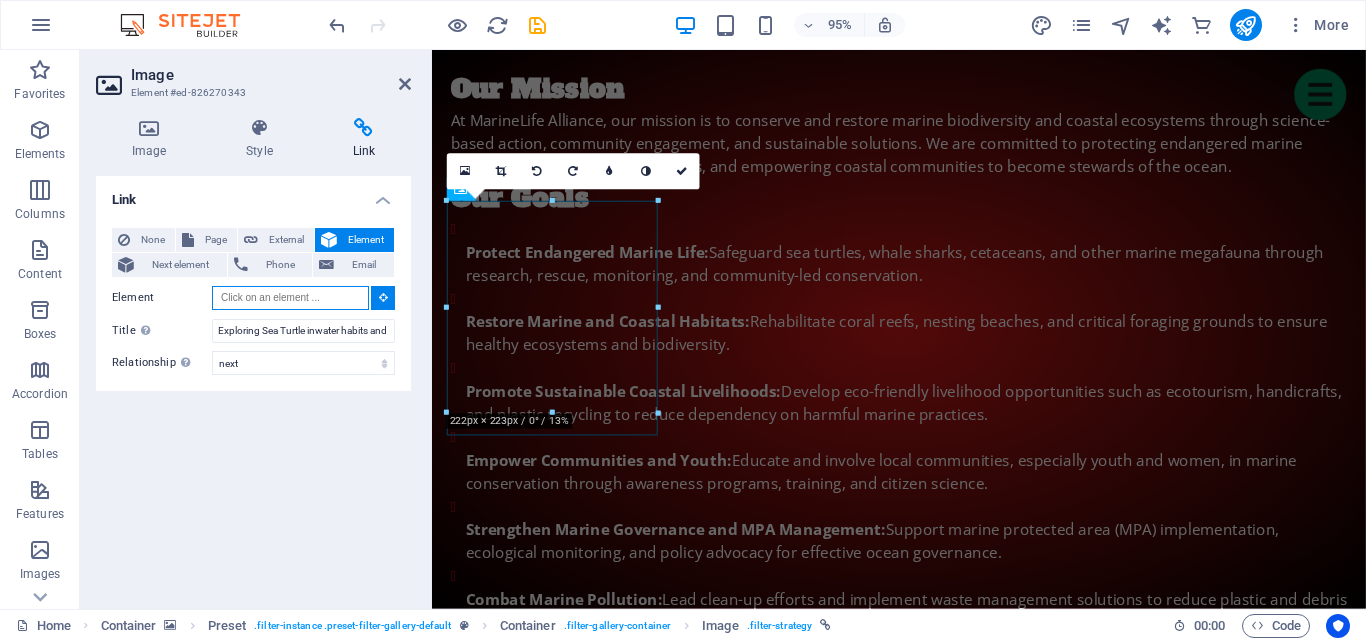 click on "Element" at bounding box center (290, 298) 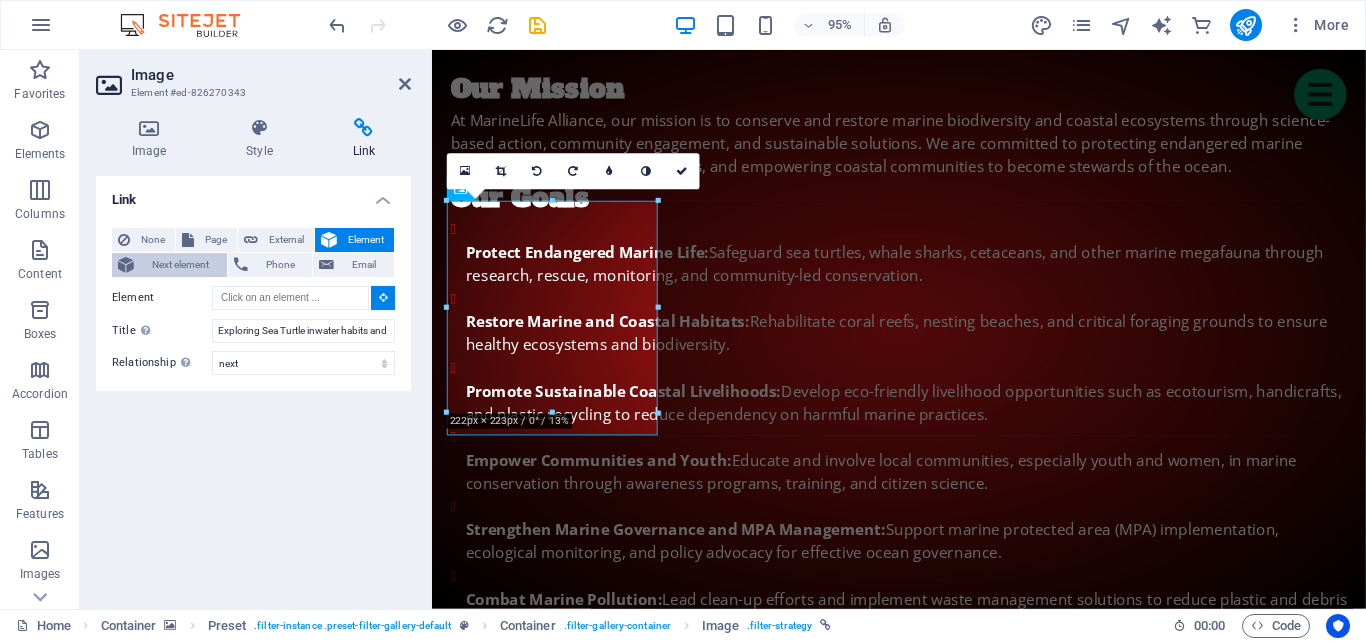 click on "Next element" at bounding box center (180, 265) 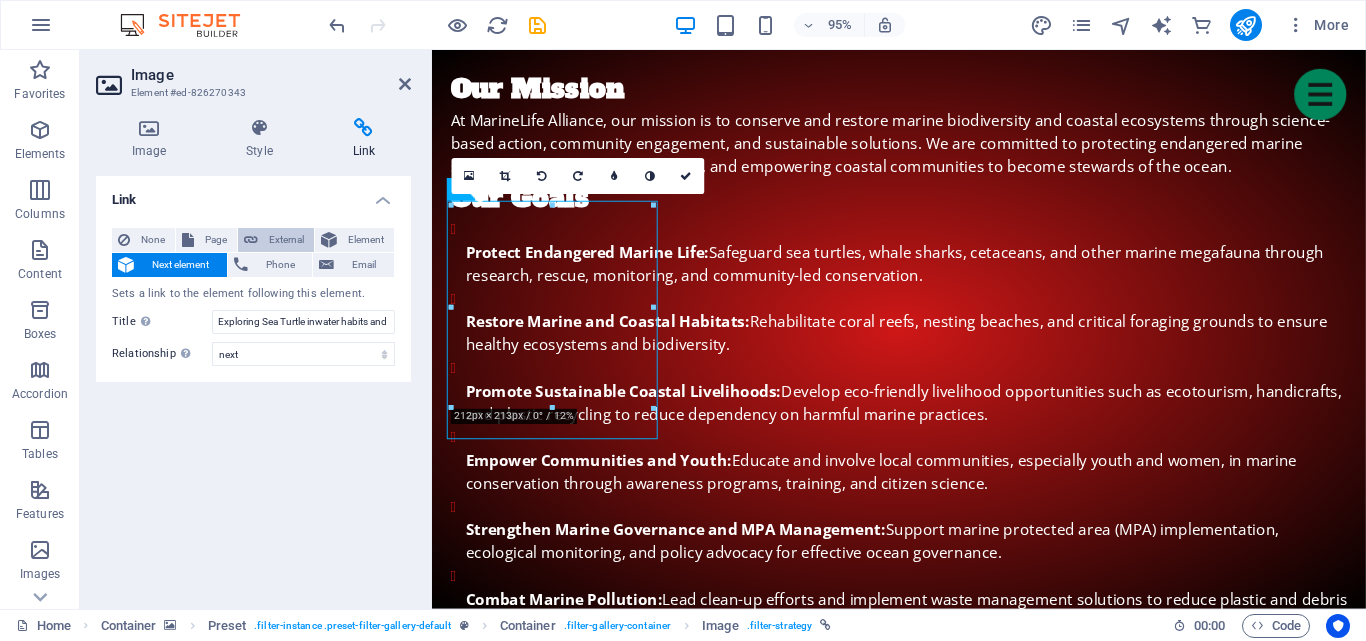 click on "External" at bounding box center [286, 240] 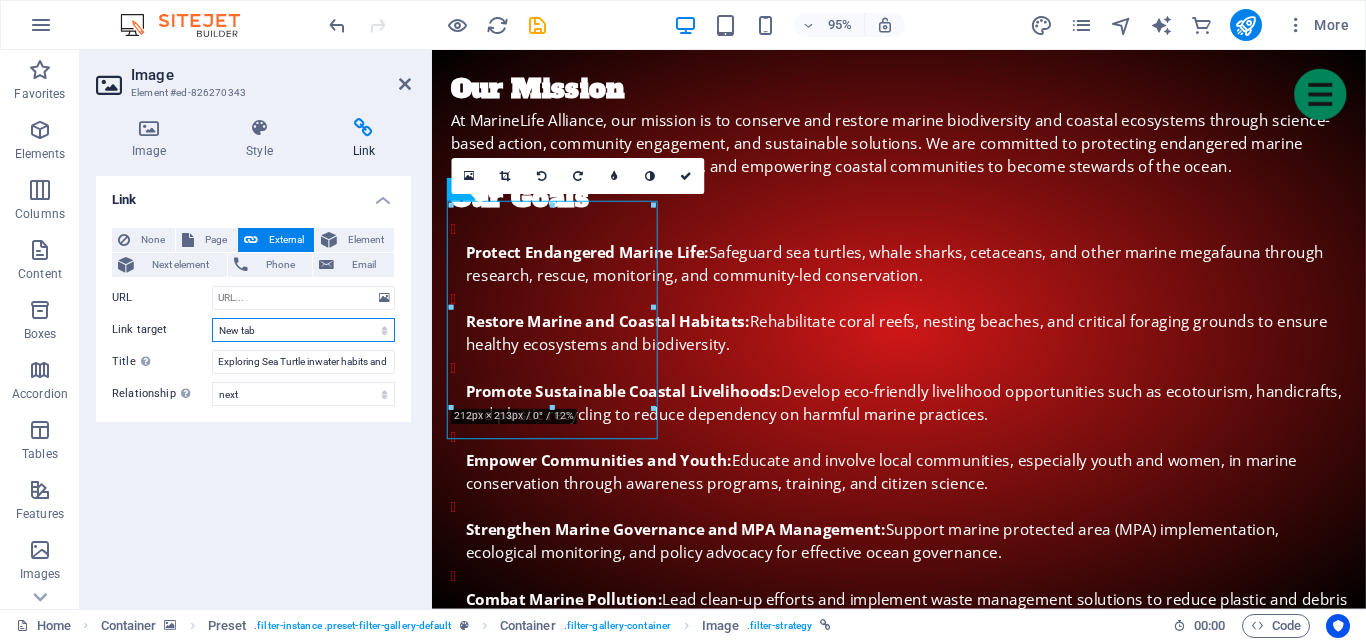 click on "New tab Same tab Overlay" at bounding box center [303, 330] 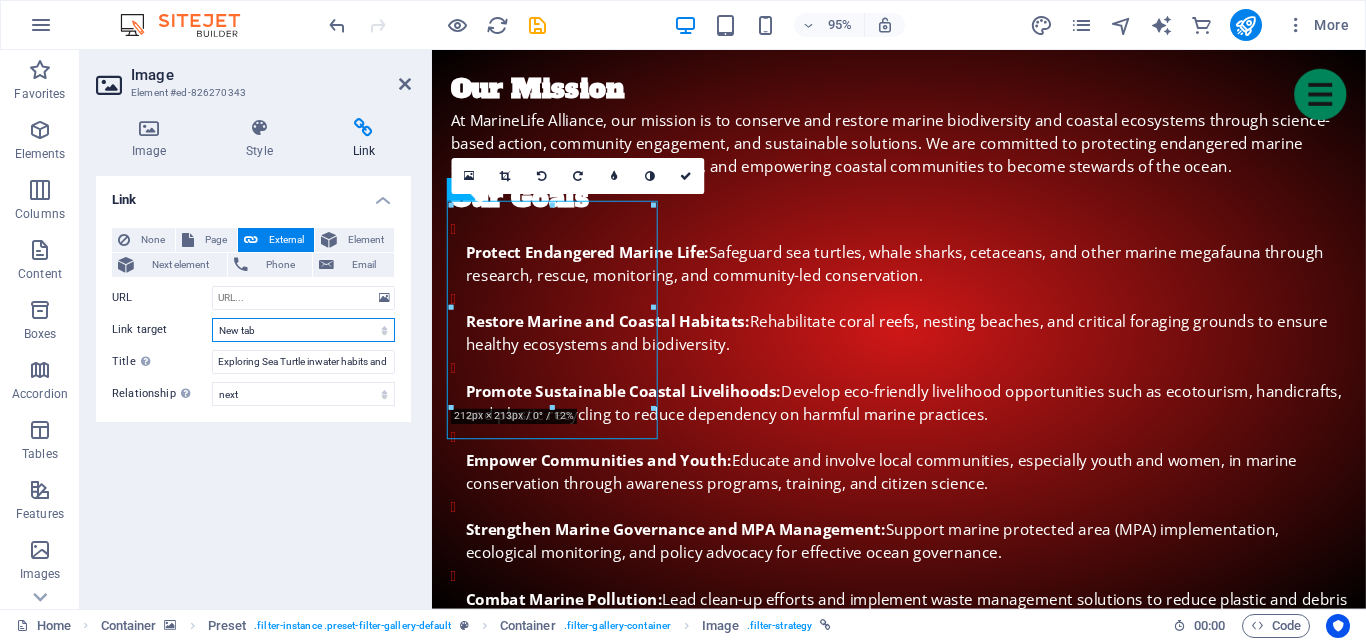 select on "overlay" 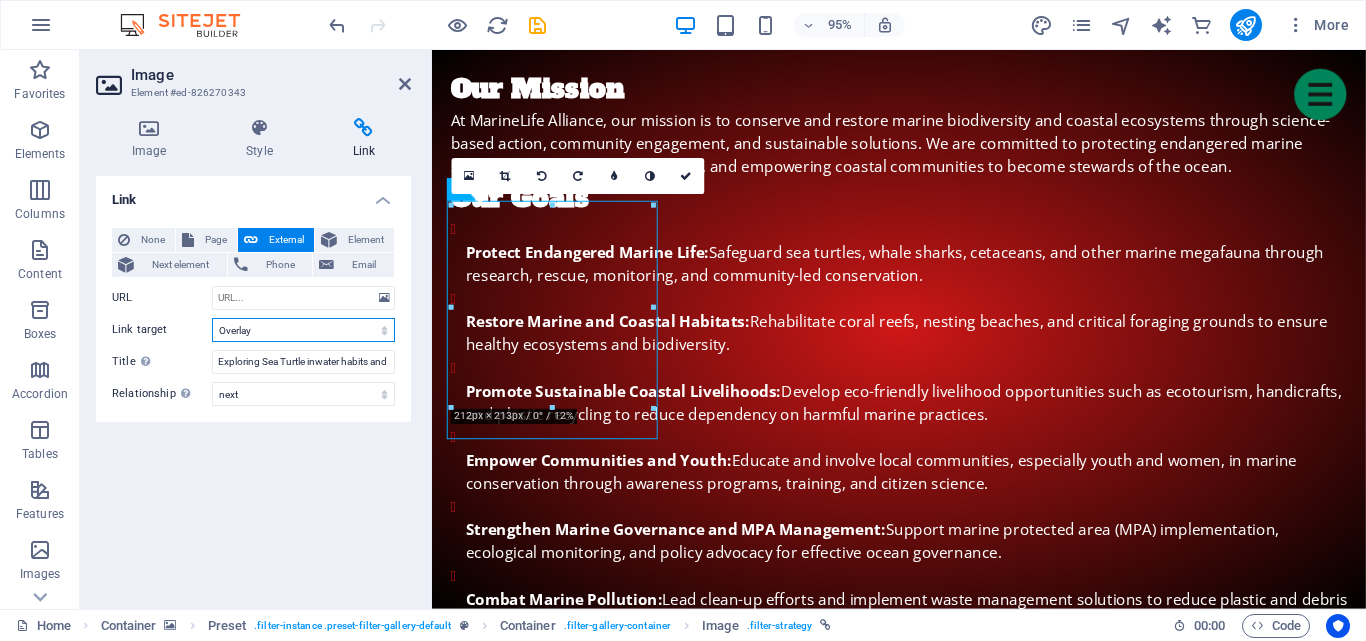 click on "New tab Same tab Overlay" at bounding box center [303, 330] 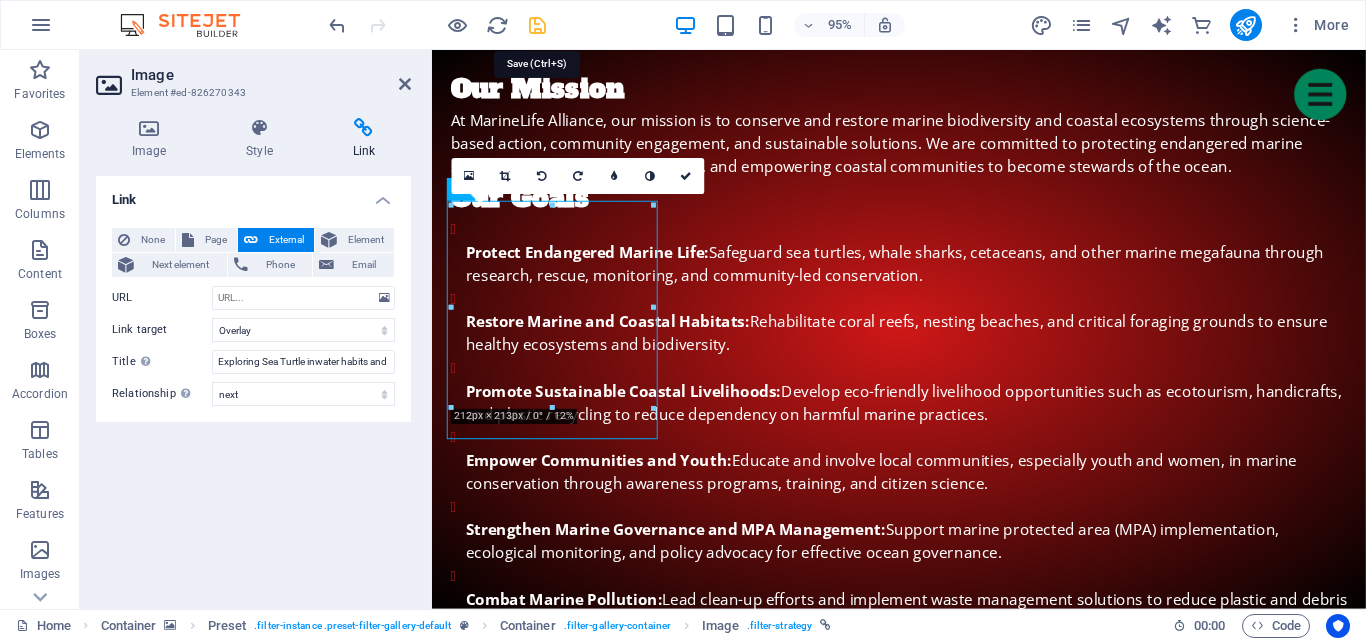 drag, startPoint x: 533, startPoint y: 26, endPoint x: 970, endPoint y: 200, distance: 470.36688 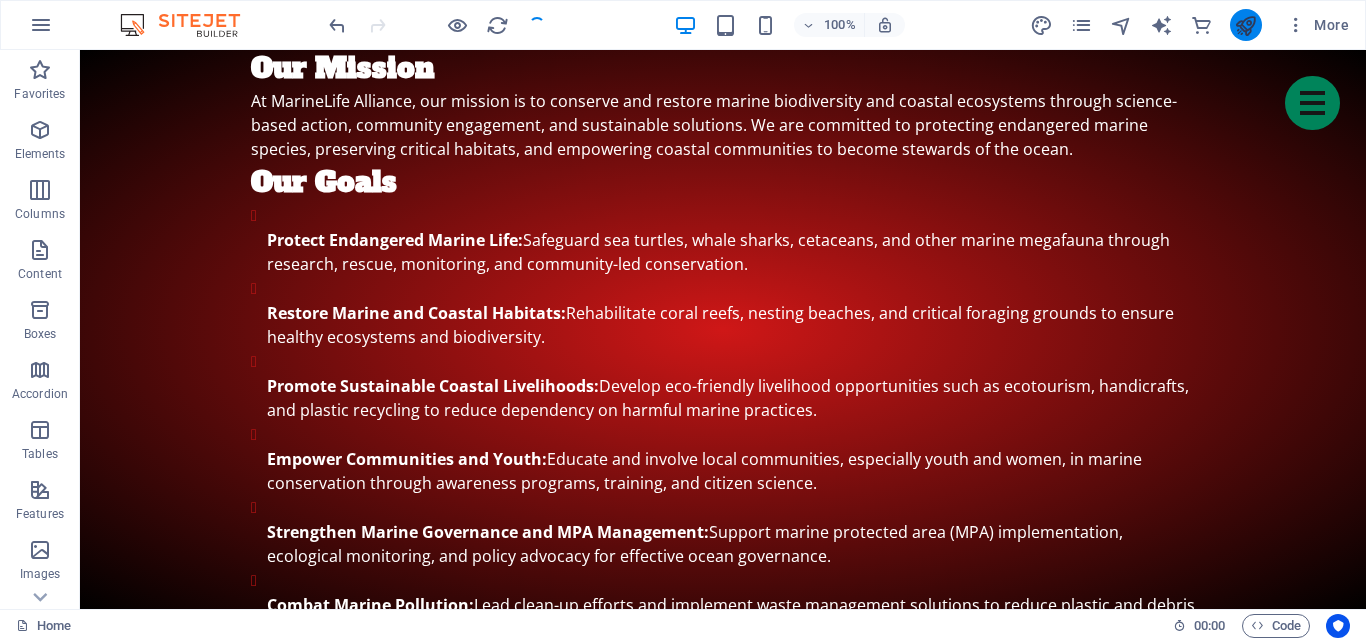 drag, startPoint x: 1247, startPoint y: 15, endPoint x: 1083, endPoint y: 0, distance: 164.68454 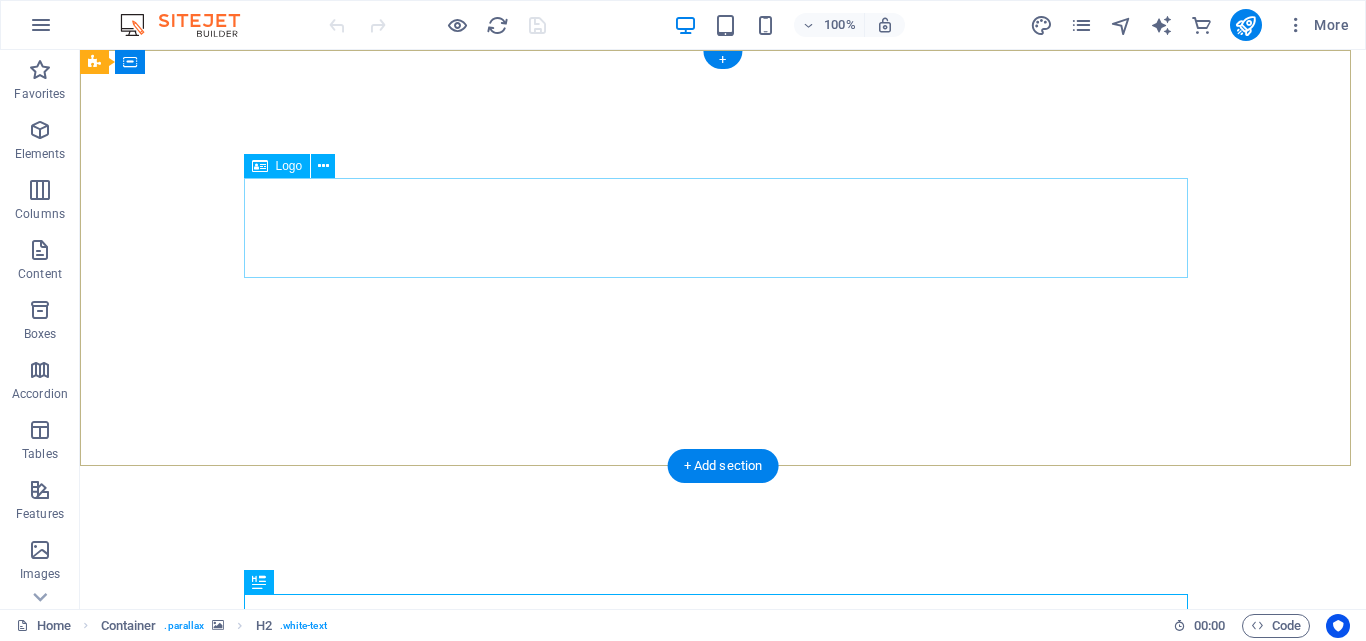 scroll, scrollTop: 0, scrollLeft: 0, axis: both 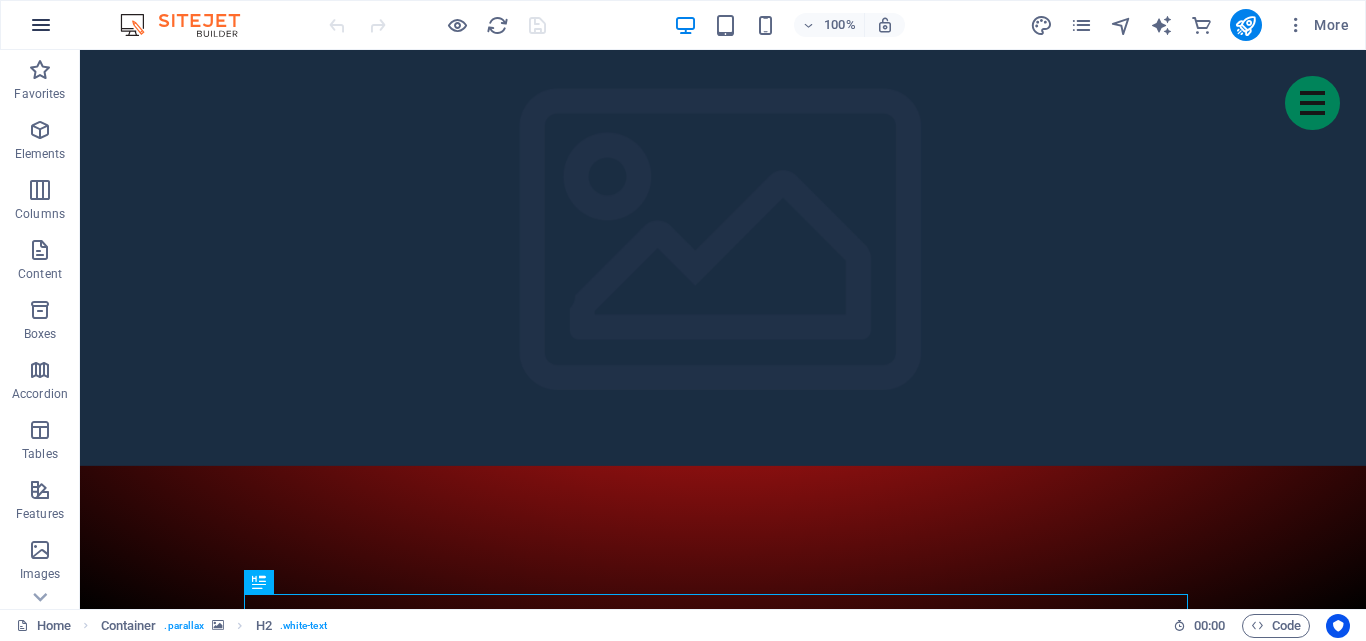 click at bounding box center [41, 25] 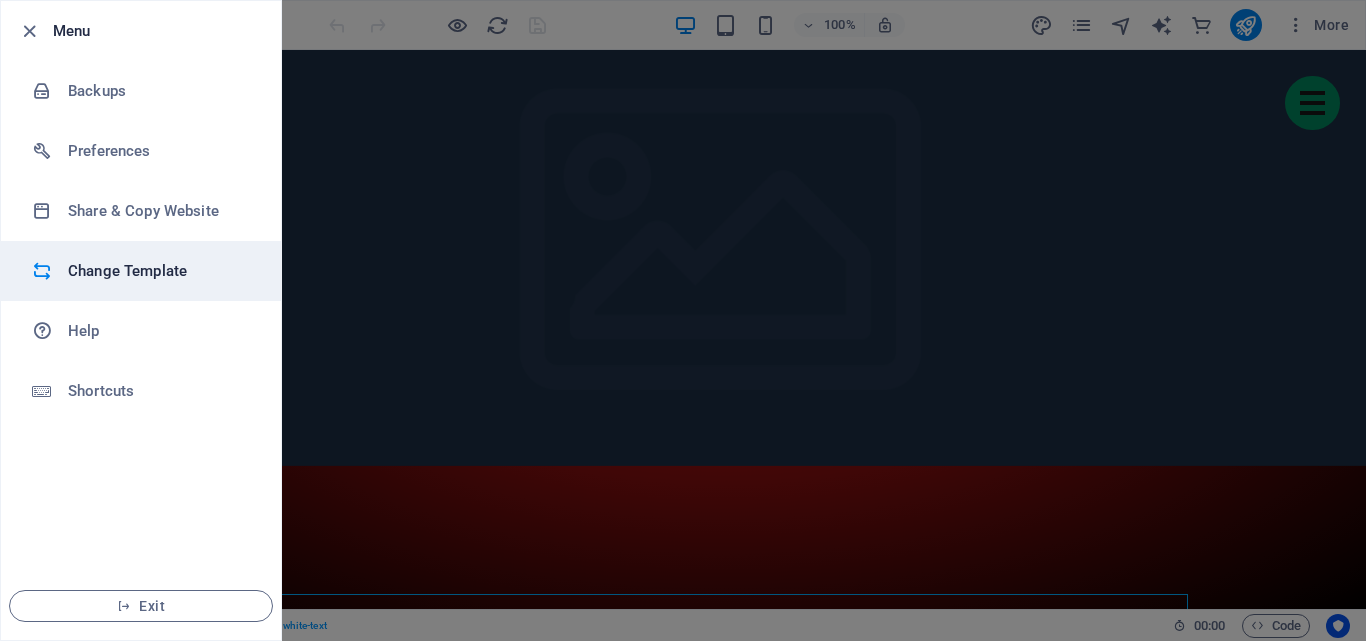 click on "Change Template" at bounding box center [160, 271] 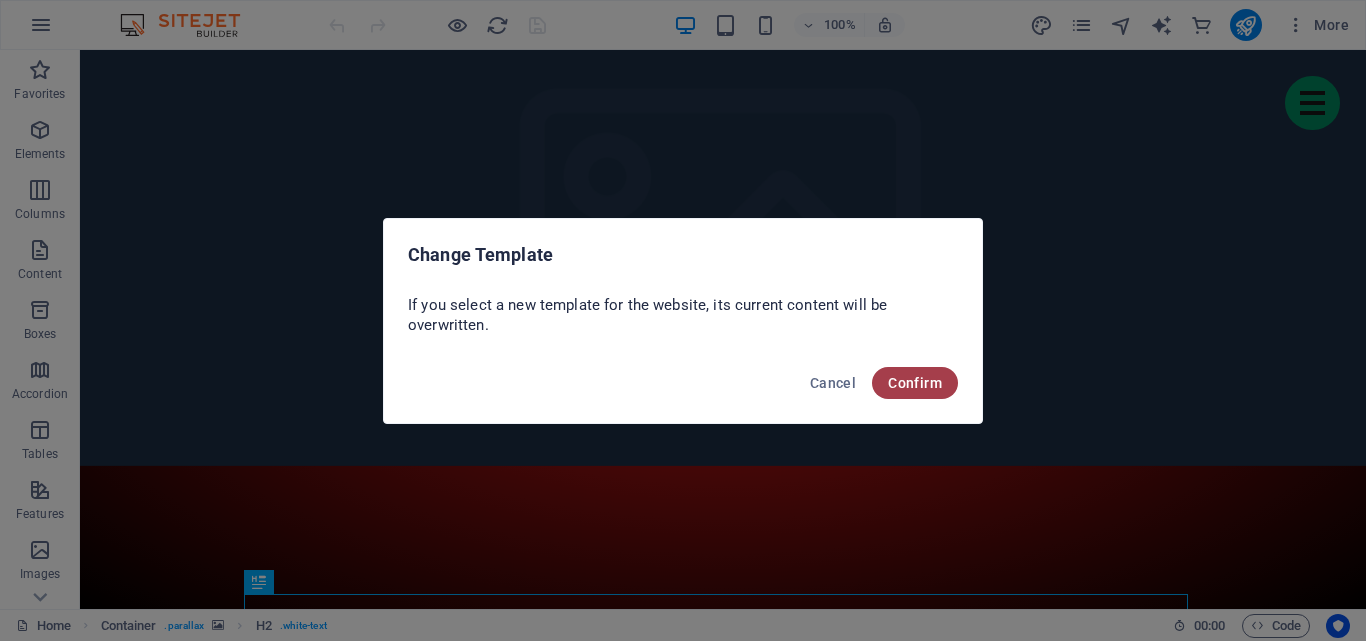 click on "Confirm" at bounding box center [915, 383] 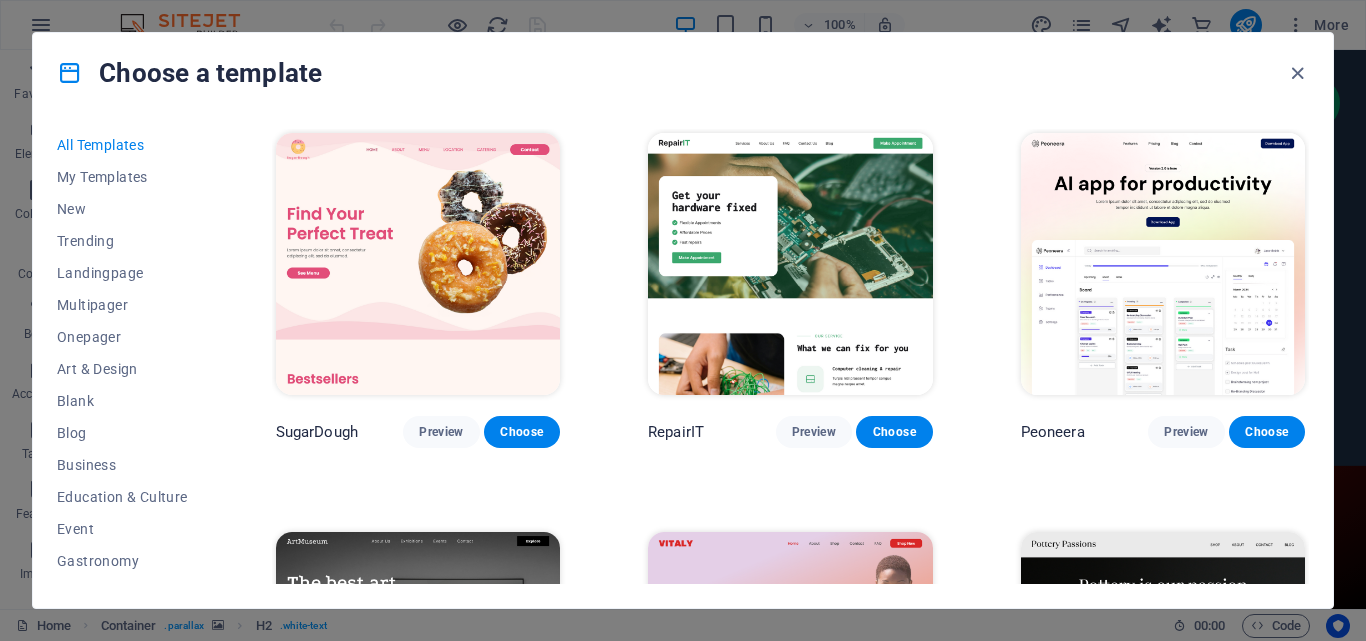 click on "Choose a template" at bounding box center (189, 73) 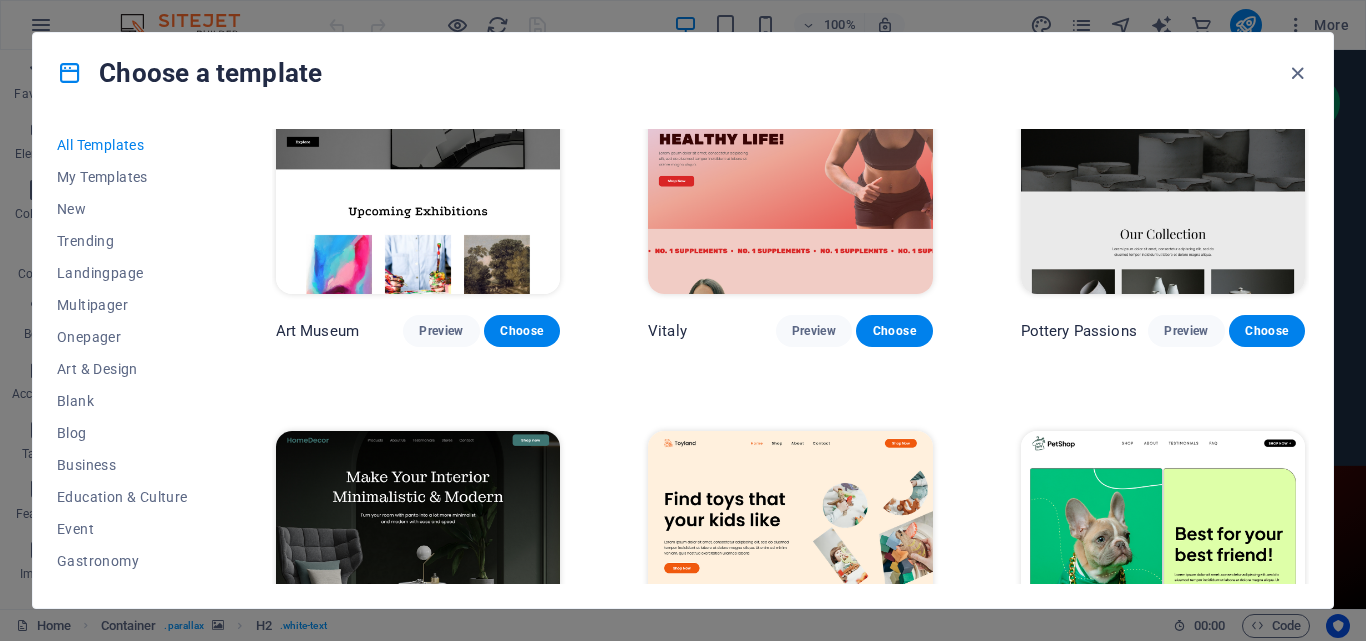 scroll, scrollTop: 0, scrollLeft: 0, axis: both 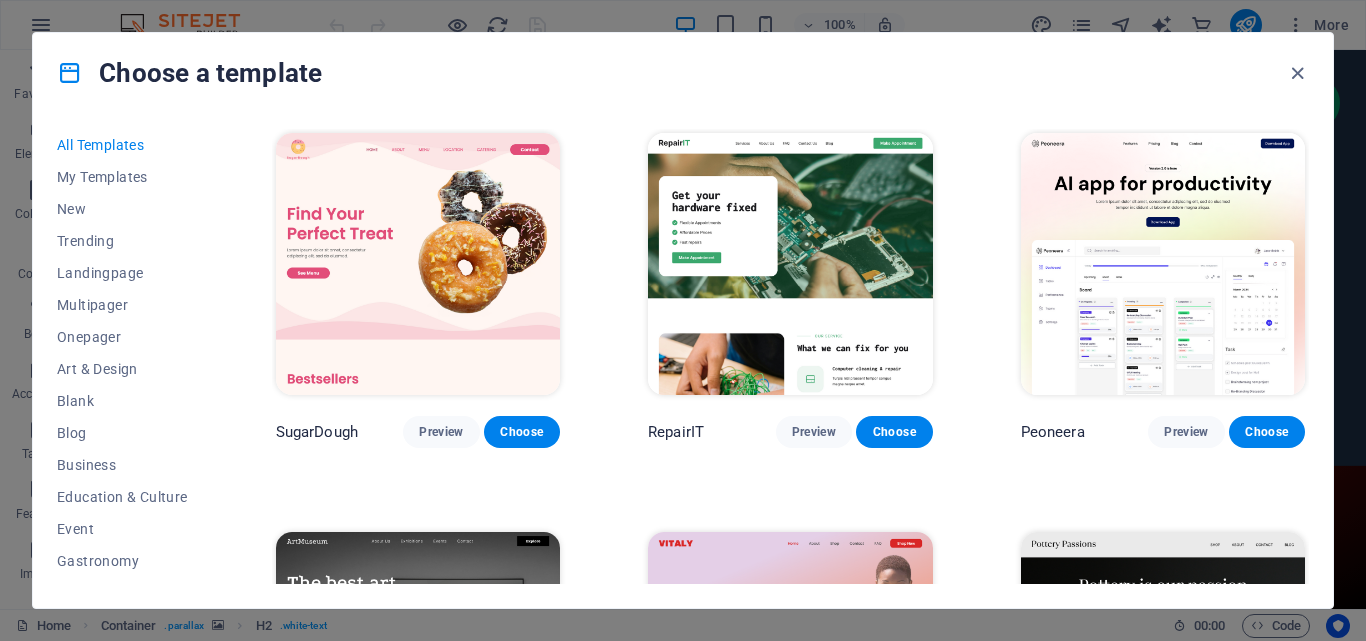 click on "Peoneera Preview Choose" at bounding box center [1163, 288] 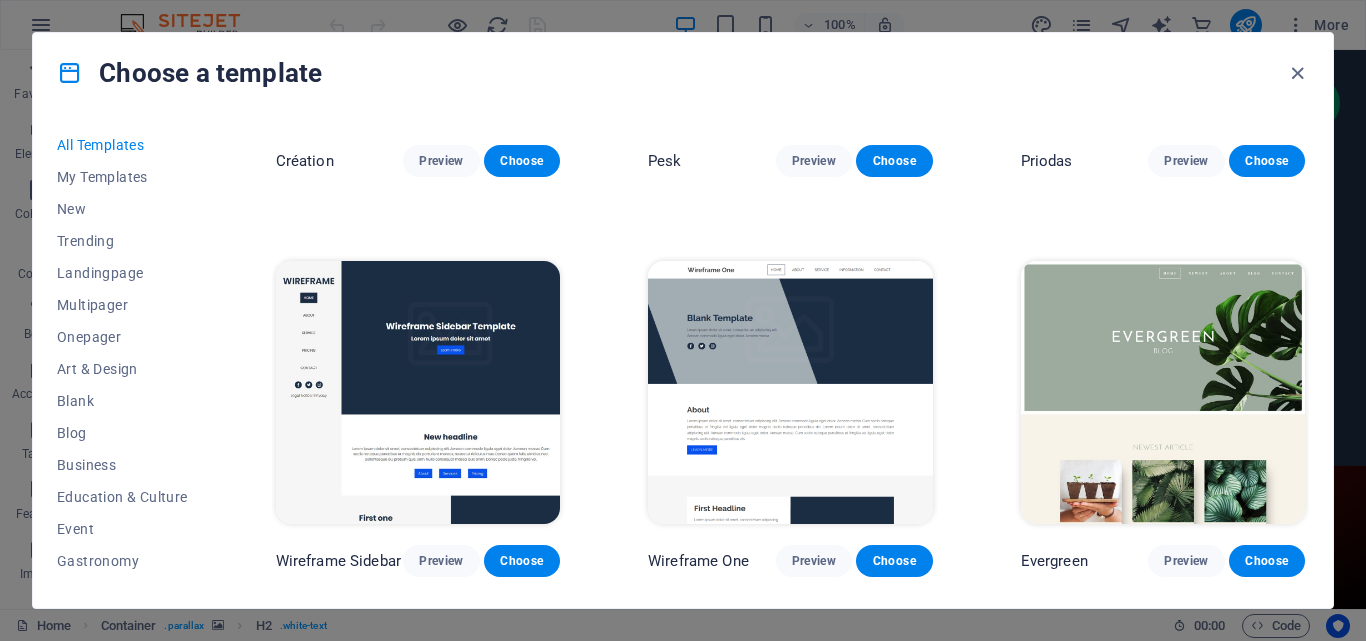 scroll, scrollTop: 7870, scrollLeft: 0, axis: vertical 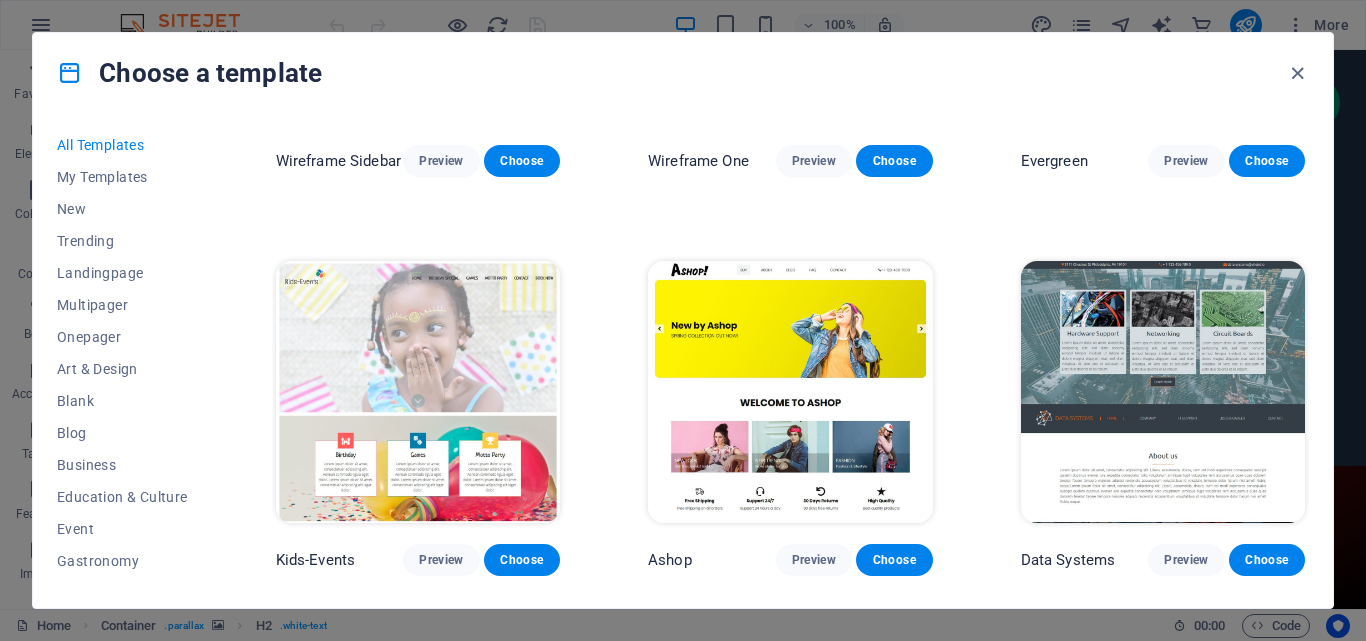 click on "All Templates My Templates New Trending Landingpage Multipager Onepager Art & Design Blank Blog Business Education & Culture Event Gastronomy Health IT & Media Legal & Finance Non-Profit Performance Portfolio Services Shop Sports & Beauty Trades Travel Wireframe SugarDough Preview Choose RepairIT Preview Choose Peoneera Preview Choose Art Museum Preview Choose Vitaly Preview Choose Pottery Passions Preview Choose Home Decor Preview Choose Toyland Preview Choose Pet Shop Preview Choose Wonder Planner Preview Choose Transportable Preview Choose S&L Preview Choose WePaint Preview Choose Eco-Con Preview Choose MeetUp Preview Choose Help & Care Preview Choose Podcaster Preview Choose Academix Preview Choose BIG Barber Shop Preview Choose Health & Food Preview Choose UrbanNest Interiors Preview Choose Green Change Preview Choose The Beauty Temple Preview Choose WeTrain Preview Choose Cleaner Preview Choose Johanna James Preview Choose Delicioso Preview Choose Dream Garden Preview Choose LumeDeAqua Preview Choose" at bounding box center [683, 360] 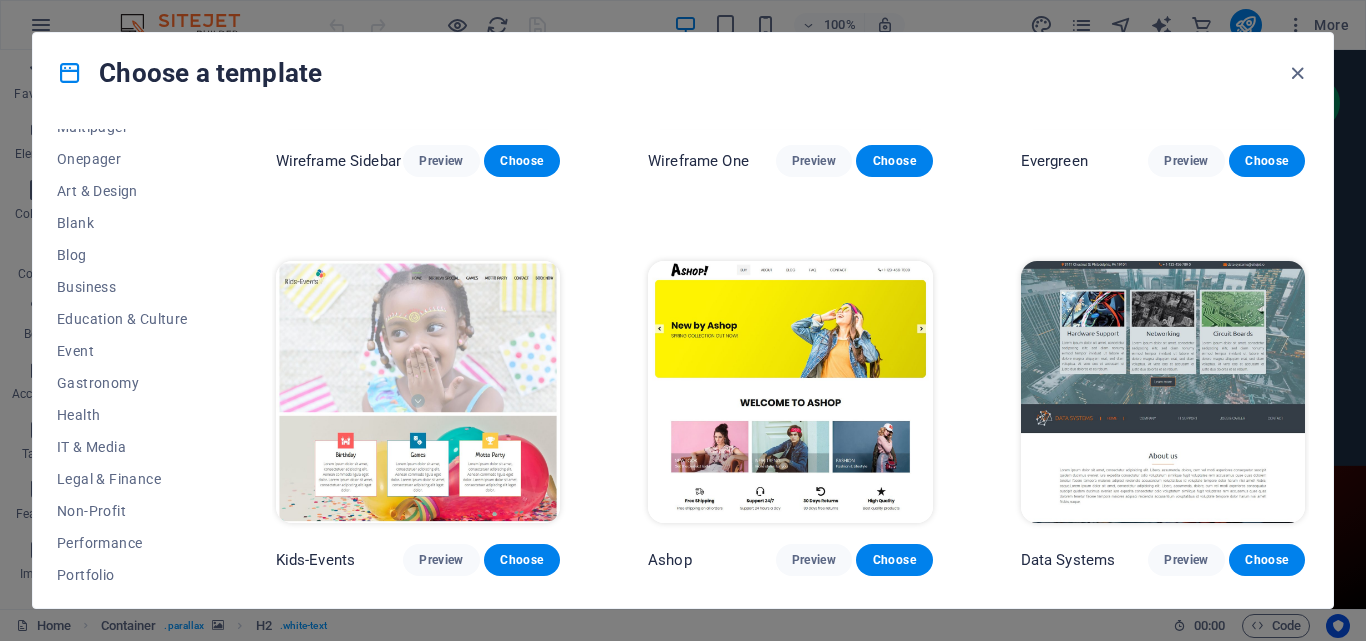 scroll, scrollTop: 177, scrollLeft: 0, axis: vertical 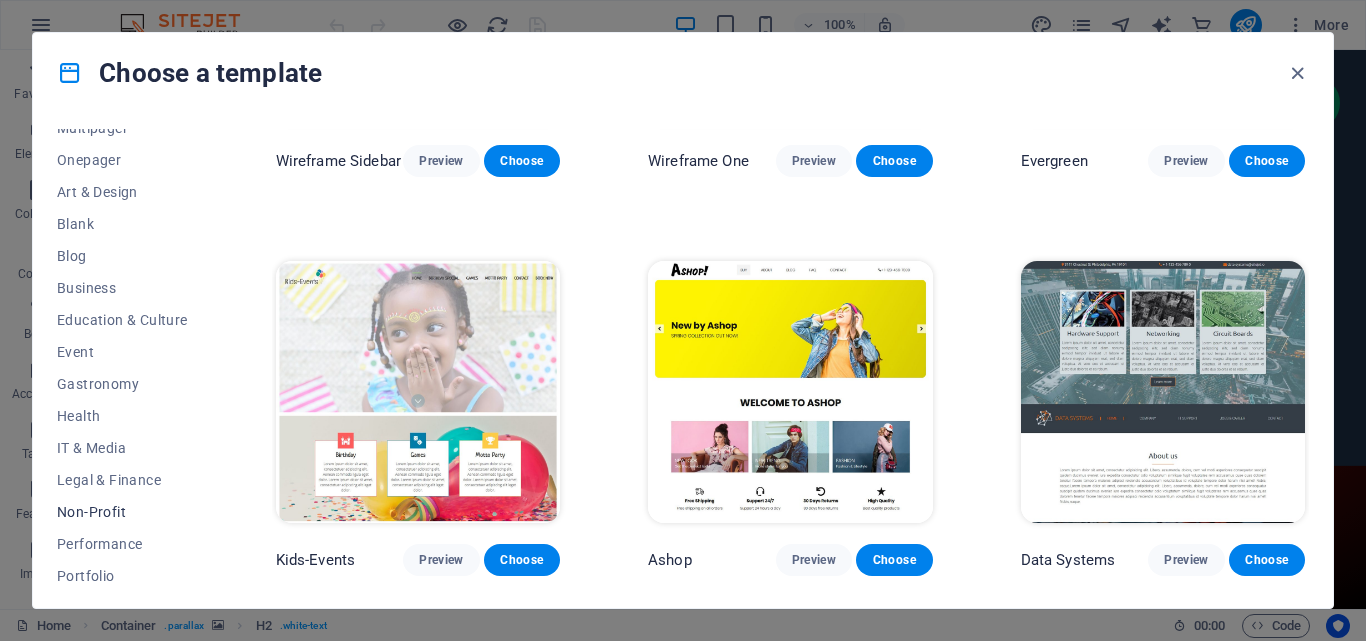 click on "Non-Profit" at bounding box center [122, 512] 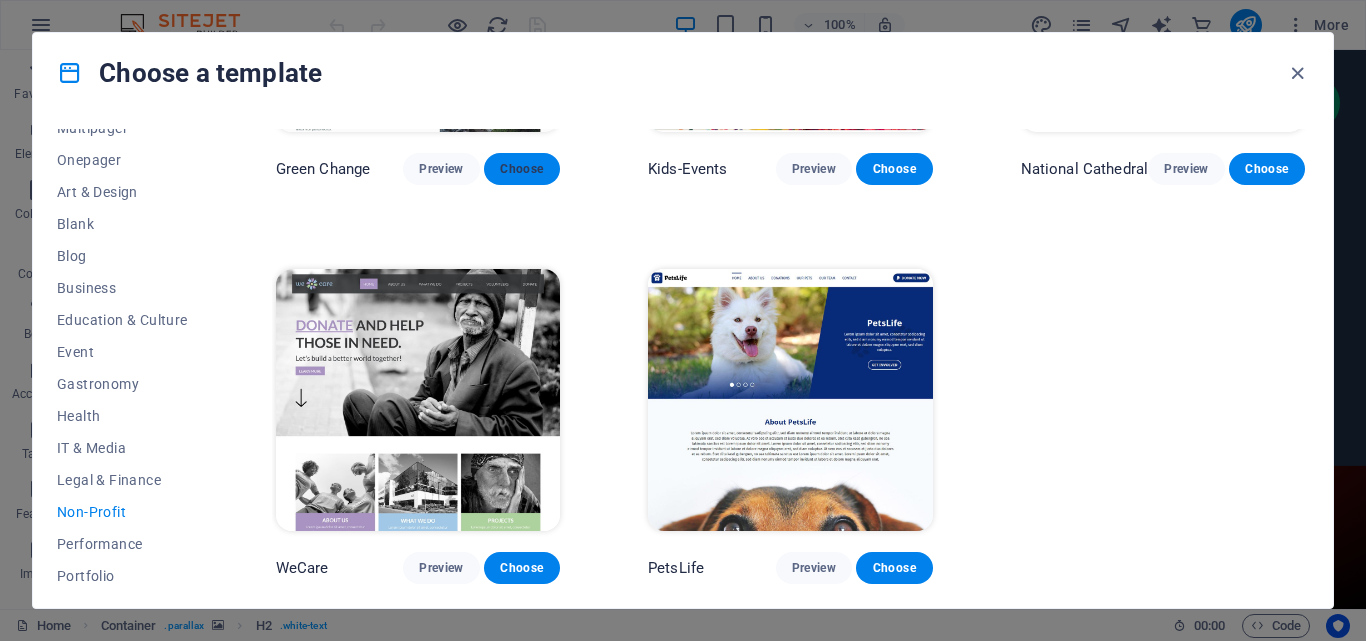 scroll, scrollTop: 0, scrollLeft: 0, axis: both 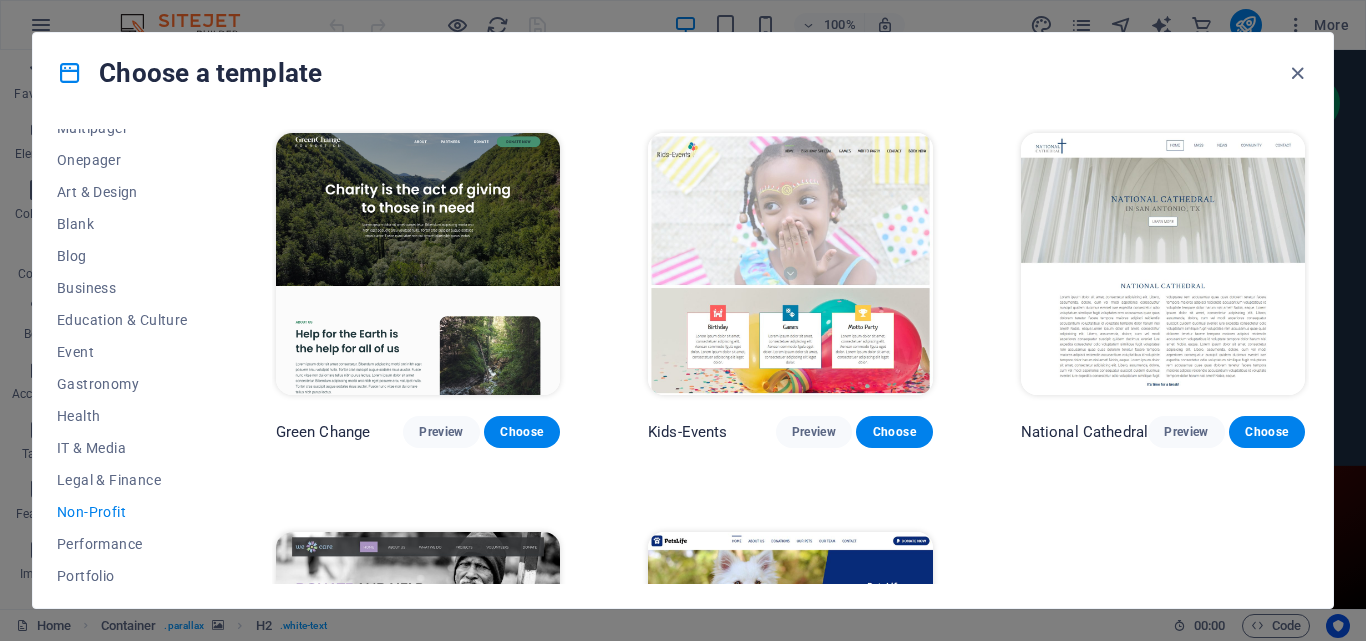 click at bounding box center (418, 264) 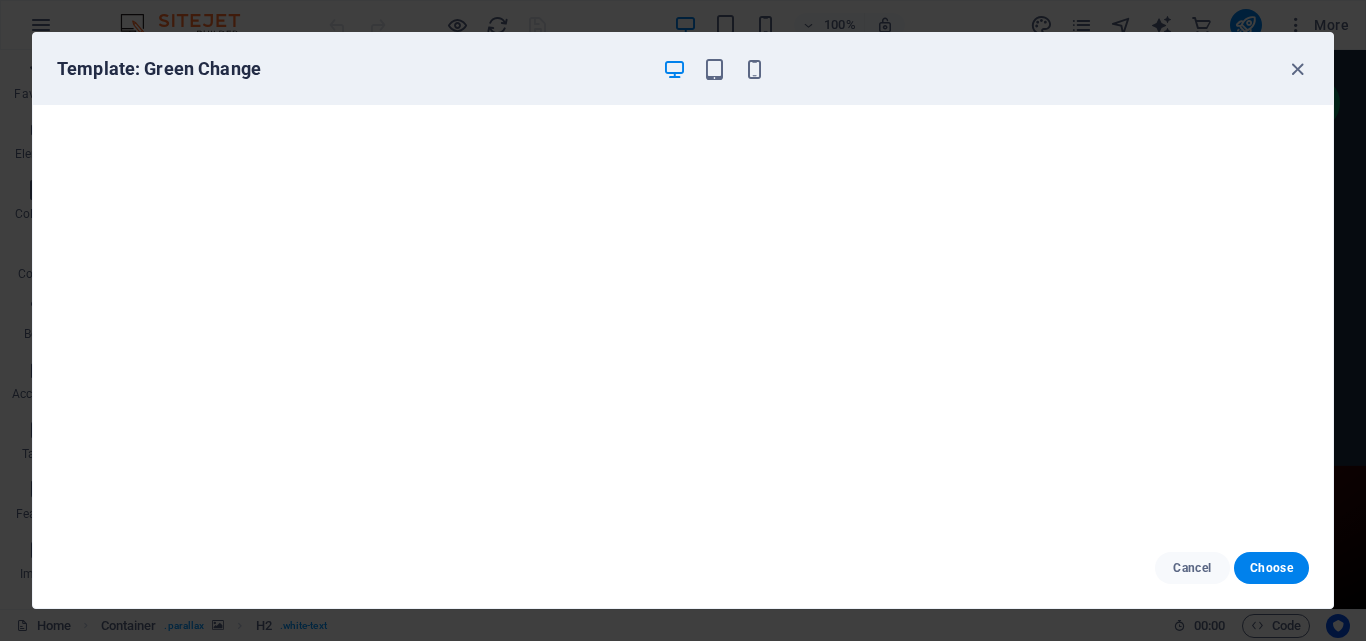 scroll, scrollTop: 5, scrollLeft: 0, axis: vertical 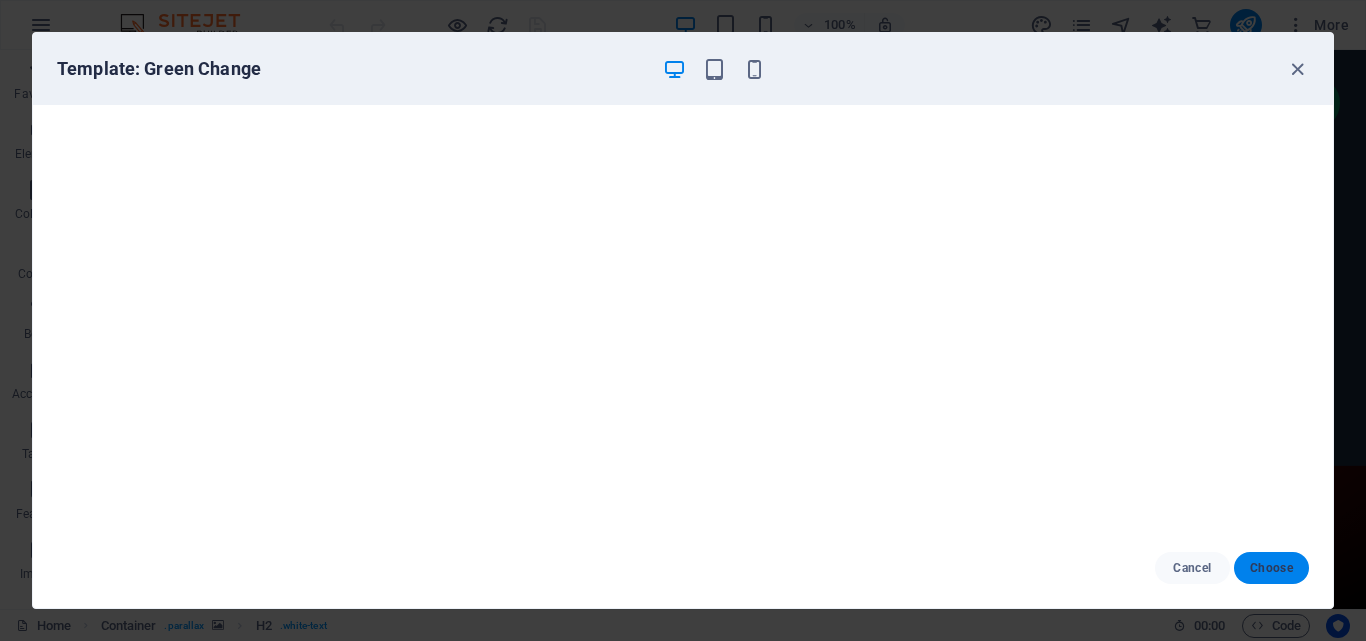 click on "Choose" at bounding box center [1271, 568] 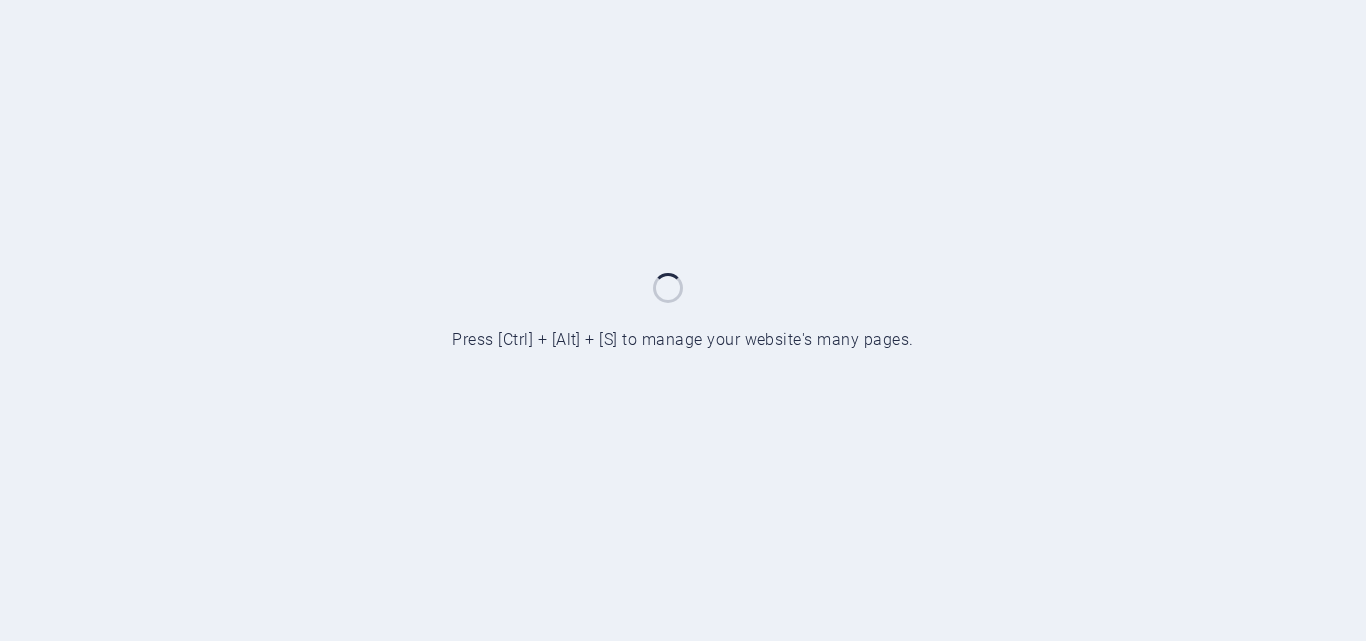 scroll, scrollTop: 0, scrollLeft: 0, axis: both 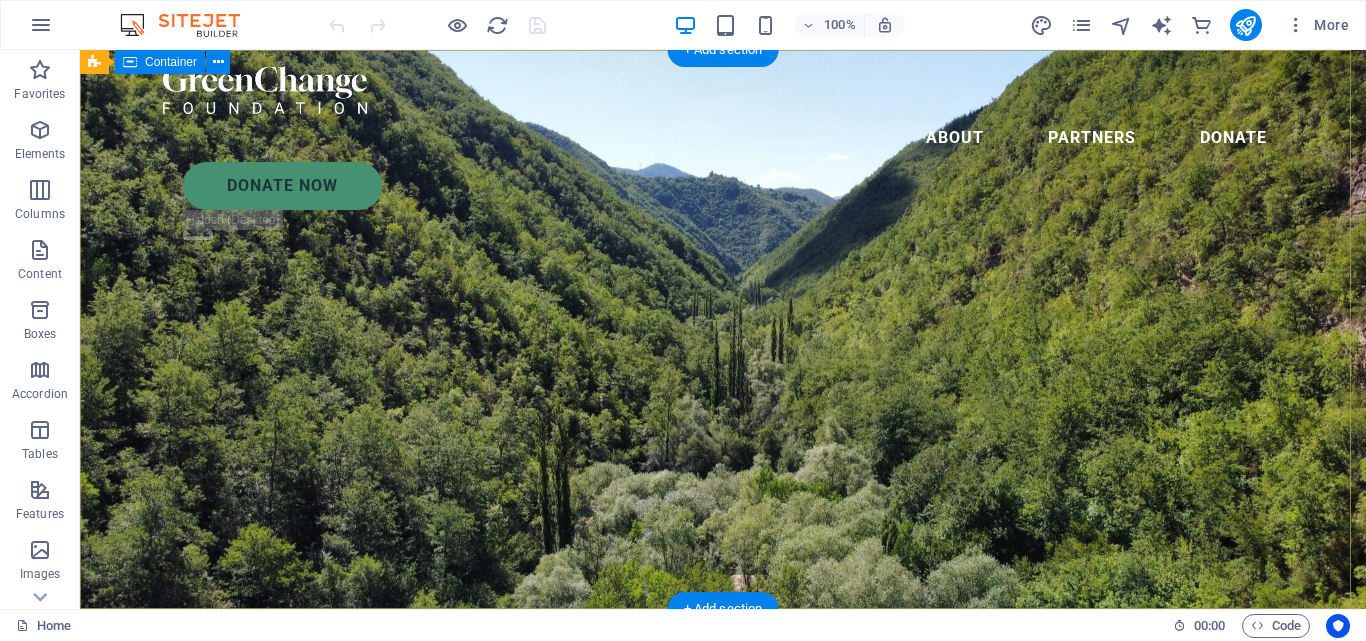click on "Charity is the act of giving to those in need Lorem ipsum dolor sit amet consectetur. Bibendum adipiscing morbi orci nibh eget posuere arcu volutpat nulla. Tortor cras suscipit augue sodales risus auctor. Fusce nunc vitae non dui ornare tellus nibh purus lectus." at bounding box center (723, 810) 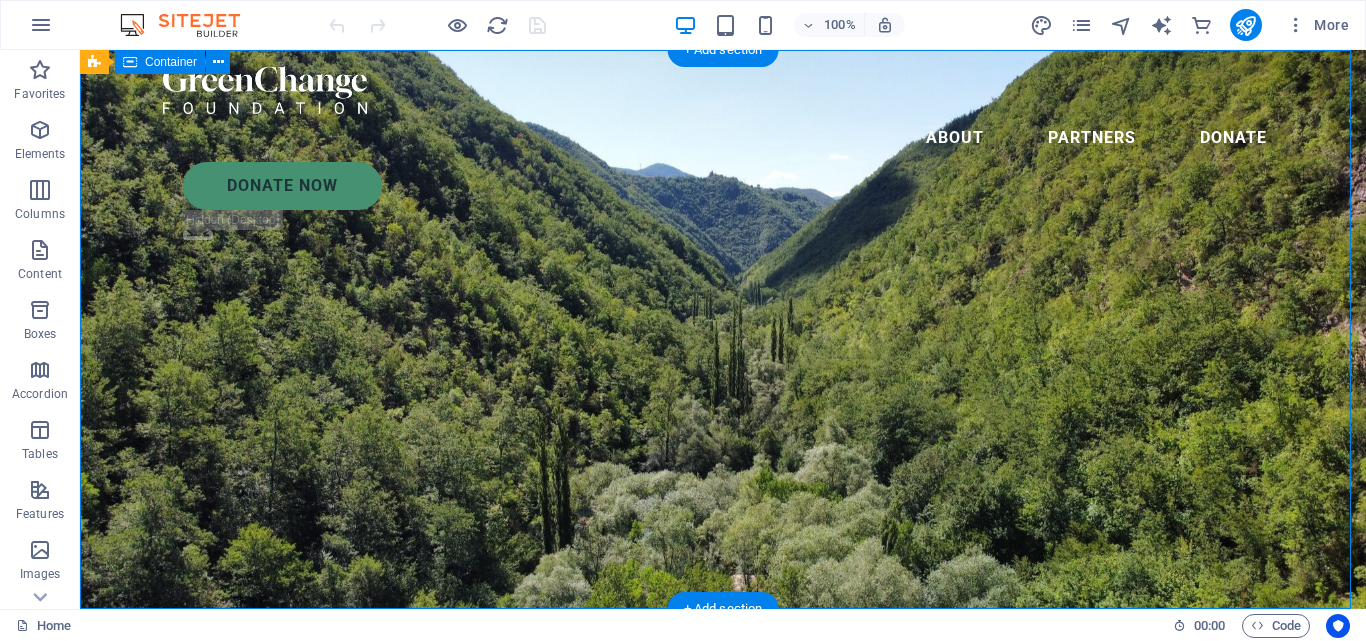 click on "Charity is the act of giving to those in need Lorem ipsum dolor sit amet consectetur. Bibendum adipiscing morbi orci nibh eget posuere arcu volutpat nulla. Tortor cras suscipit augue sodales risus auctor. Fusce nunc vitae non dui ornare tellus nibh purus lectus." at bounding box center (723, 810) 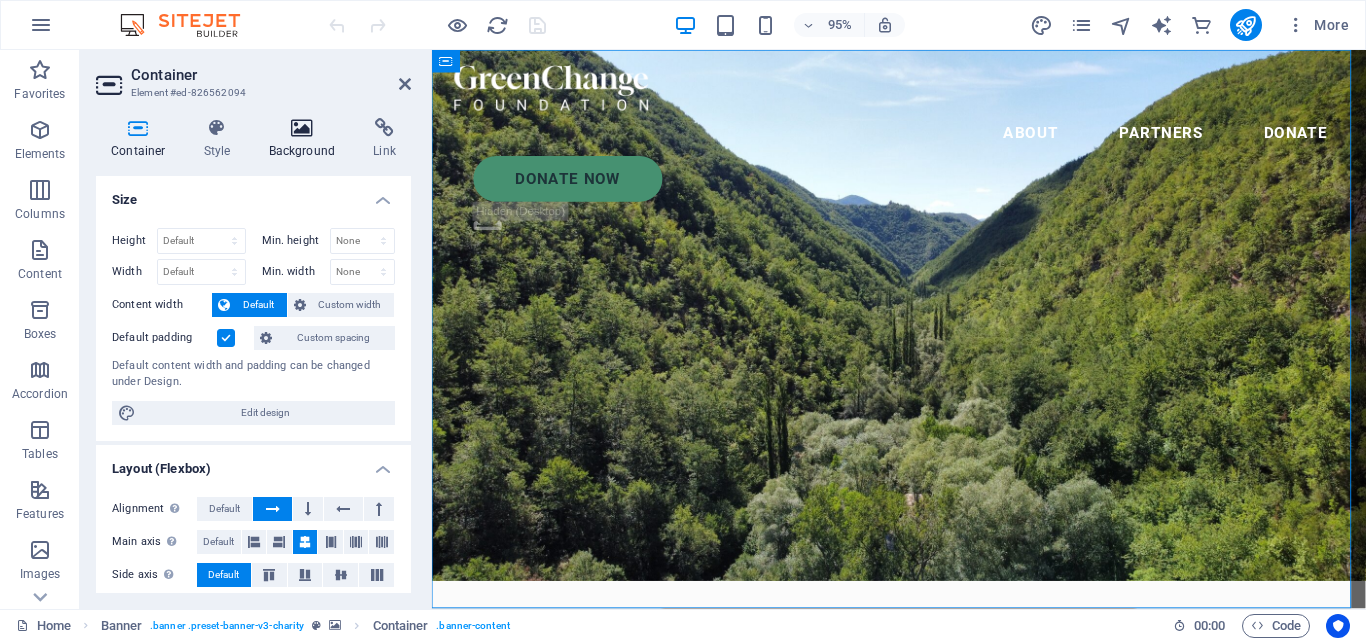 click on "Background" at bounding box center [306, 139] 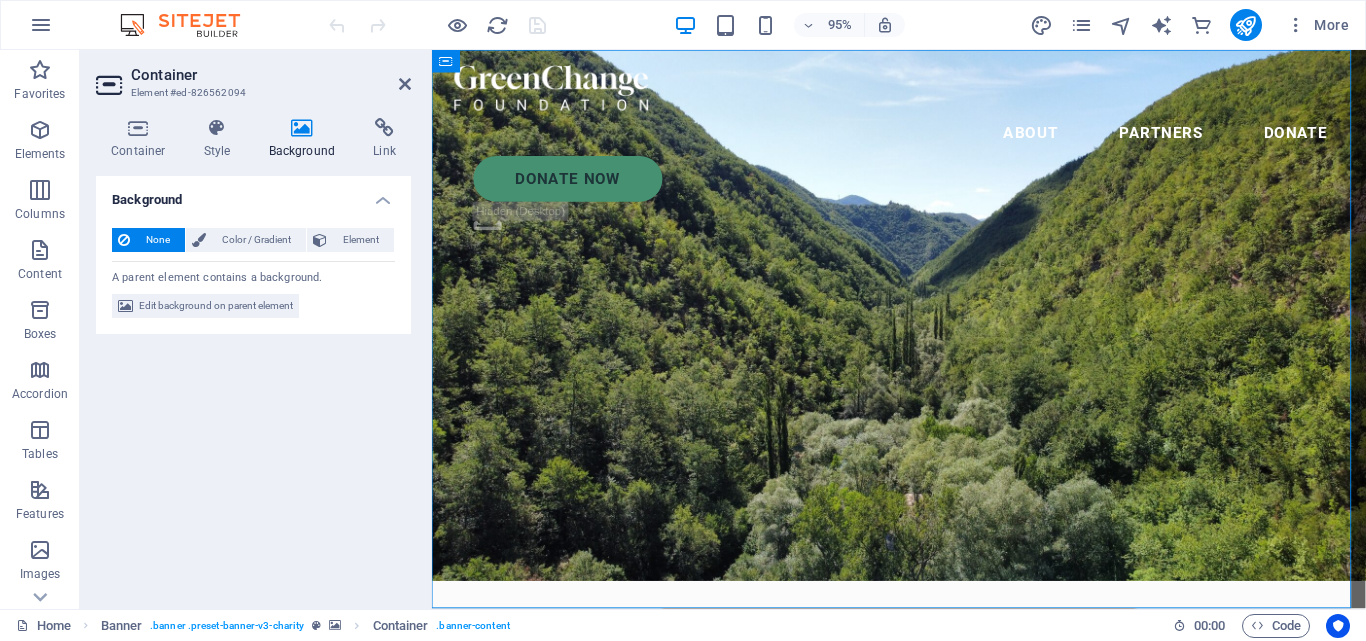 click on "Background" at bounding box center [306, 139] 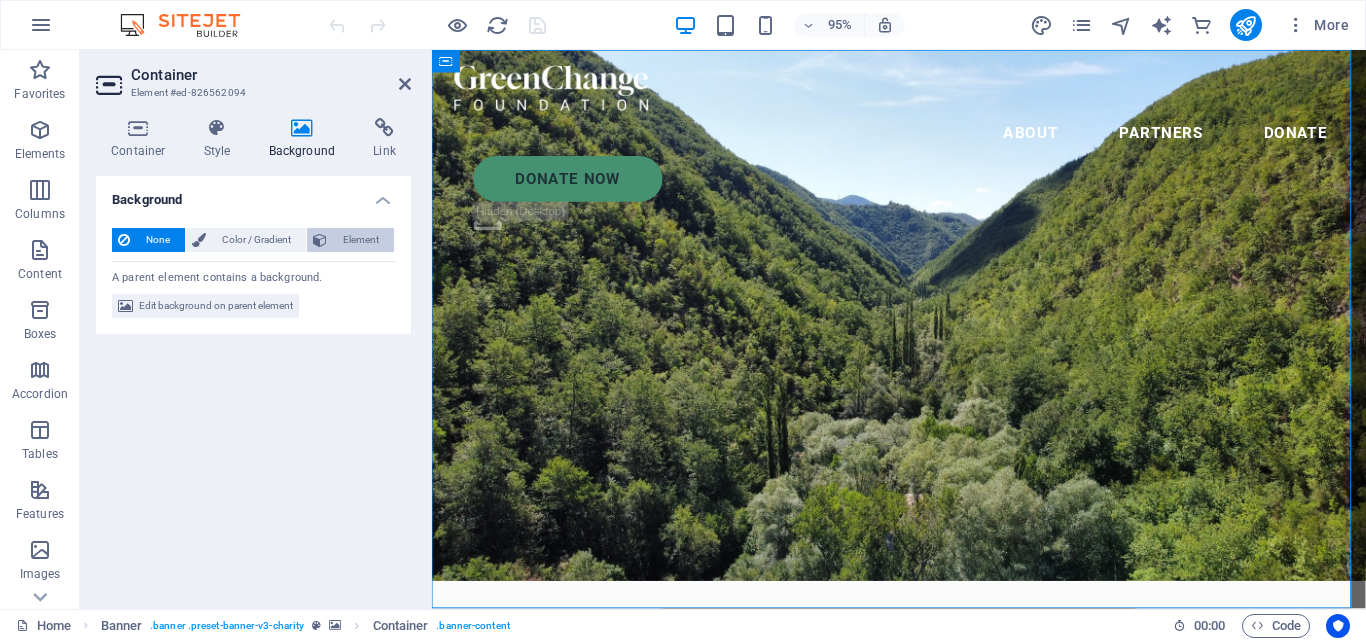 click on "Element" at bounding box center (360, 240) 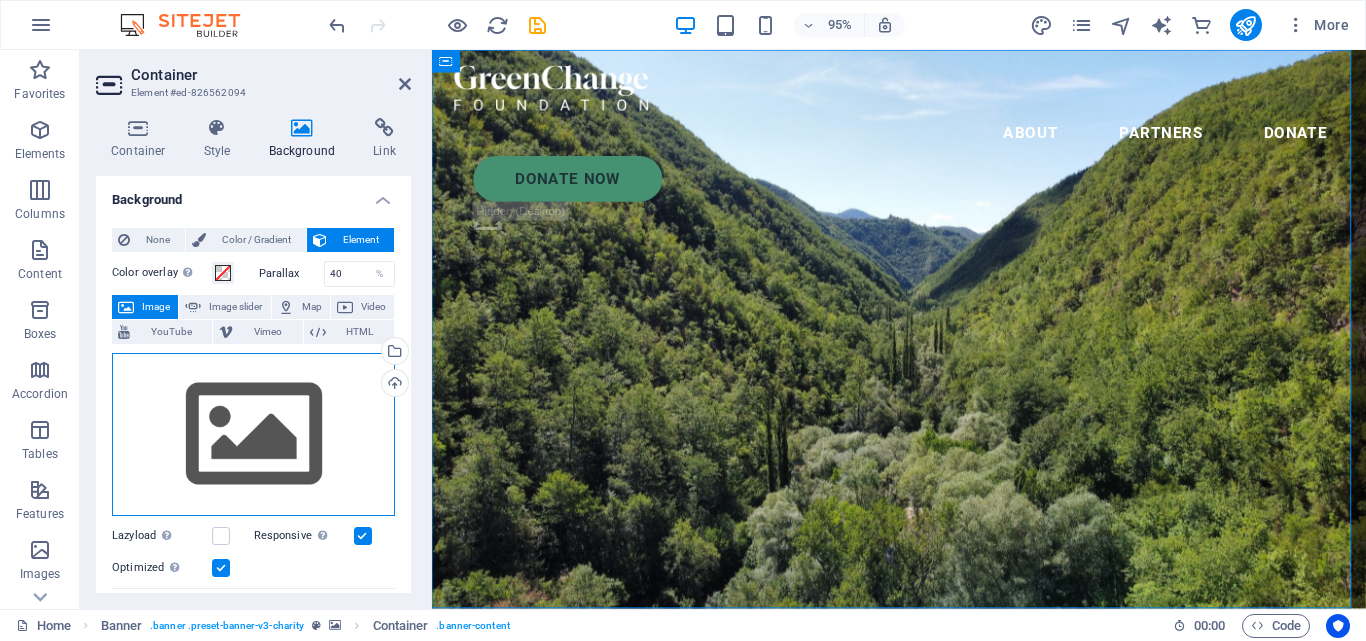 click on "Drag files here, click to choose files or select files from Files or our free stock photos & videos" at bounding box center [253, 435] 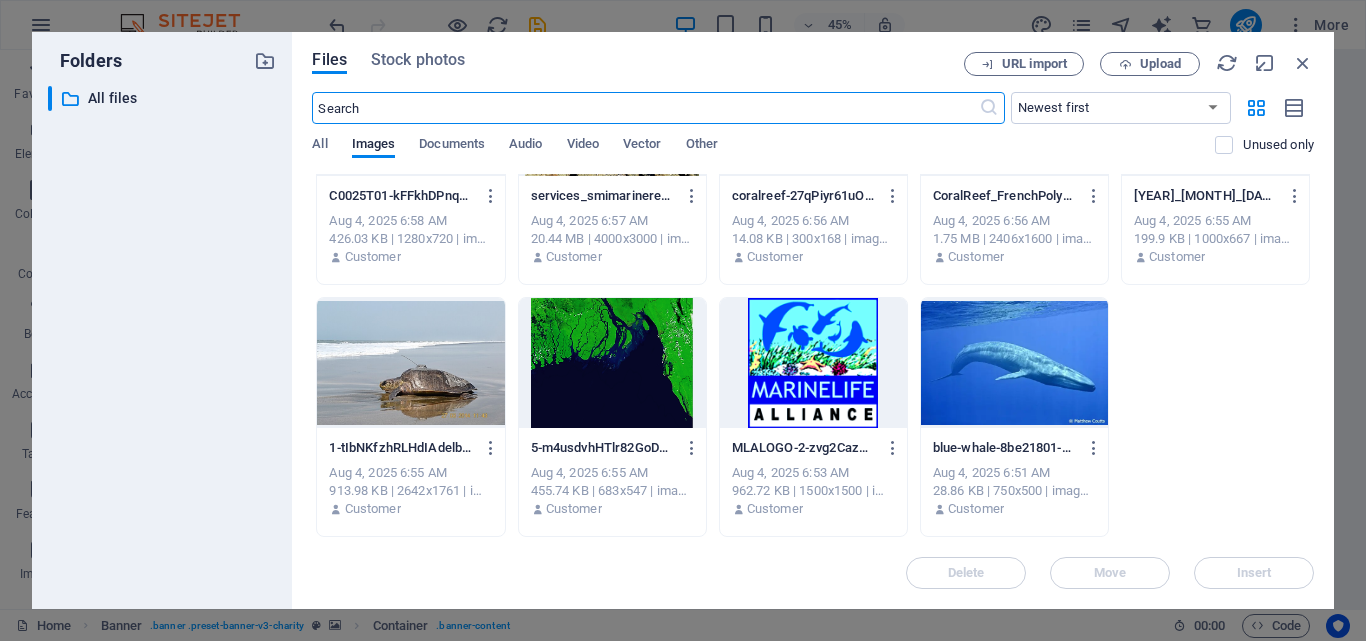scroll, scrollTop: 181, scrollLeft: 0, axis: vertical 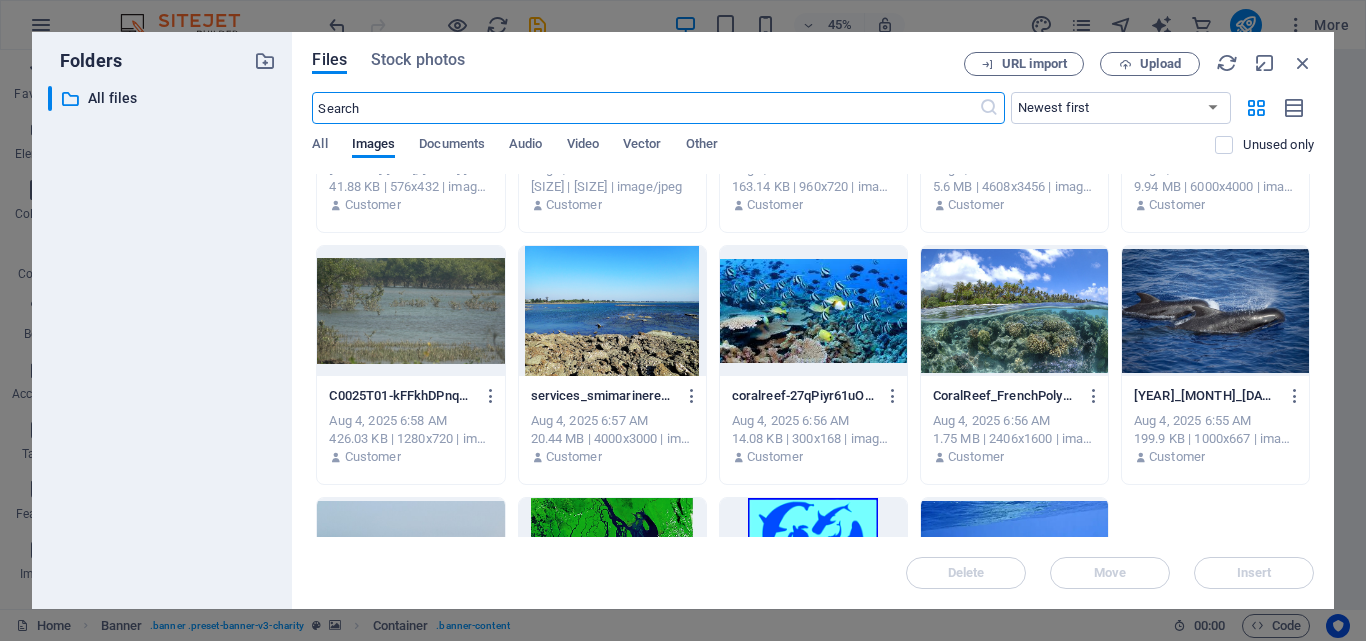 click at bounding box center (612, 311) 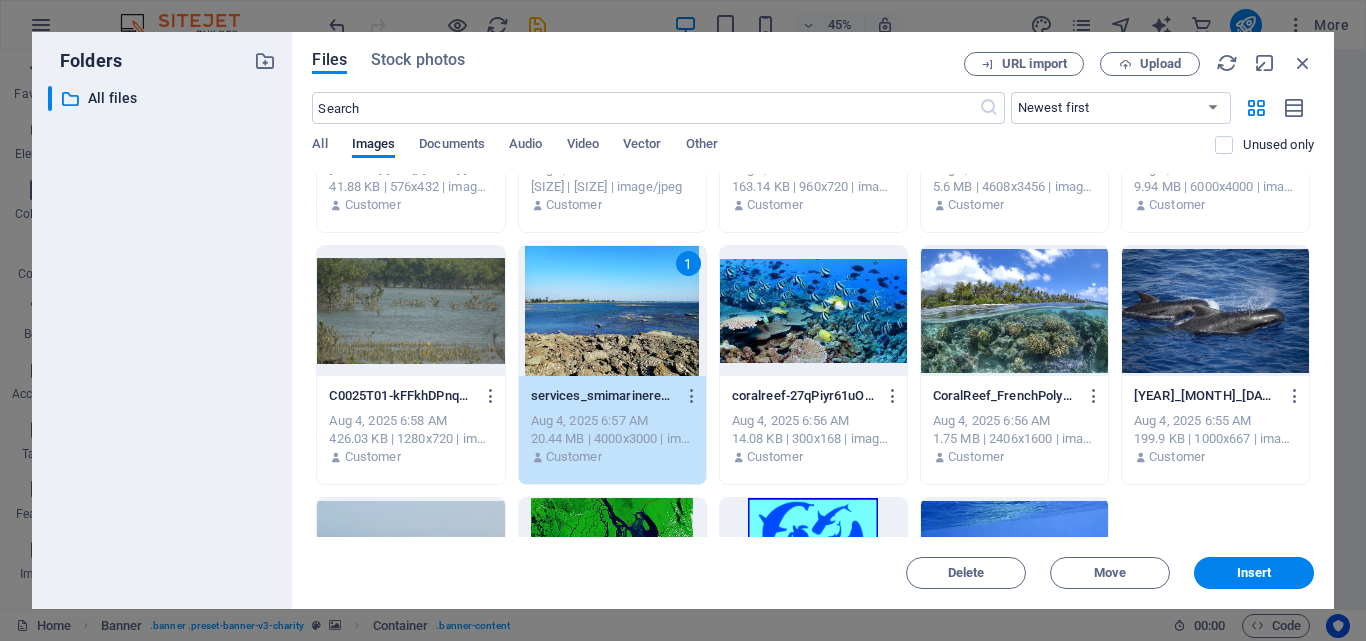 click at bounding box center (1215, 311) 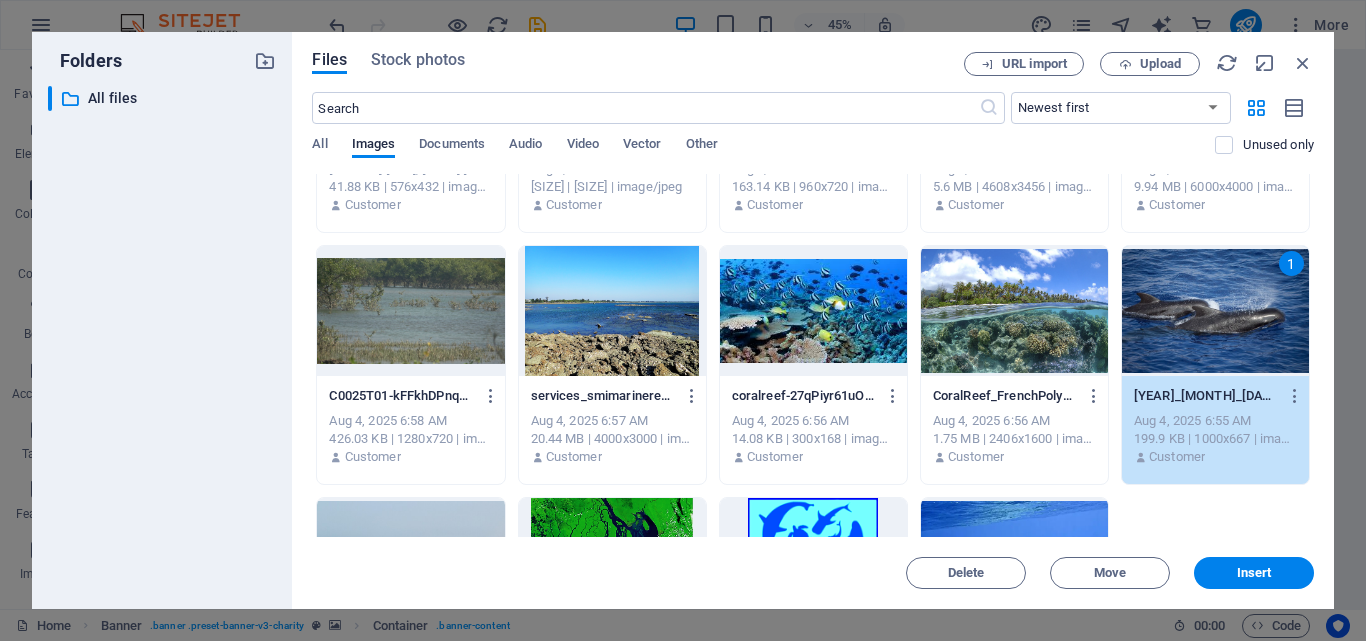 click at bounding box center (612, 311) 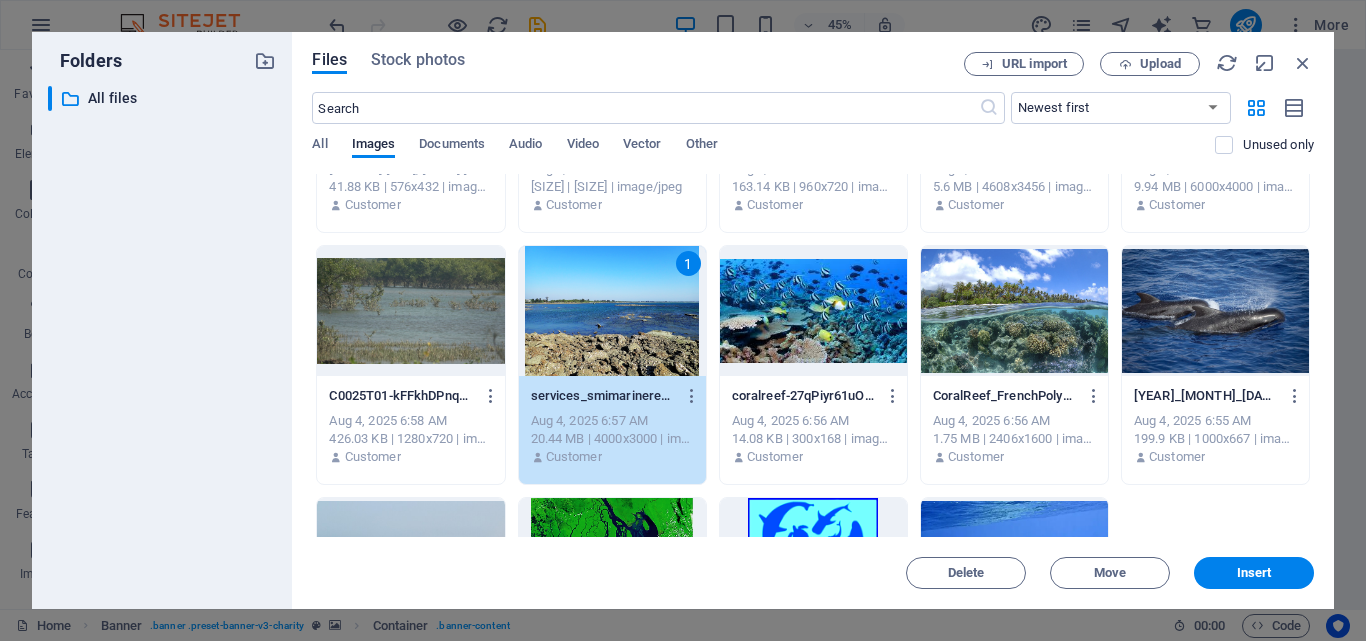click at bounding box center [1215, 311] 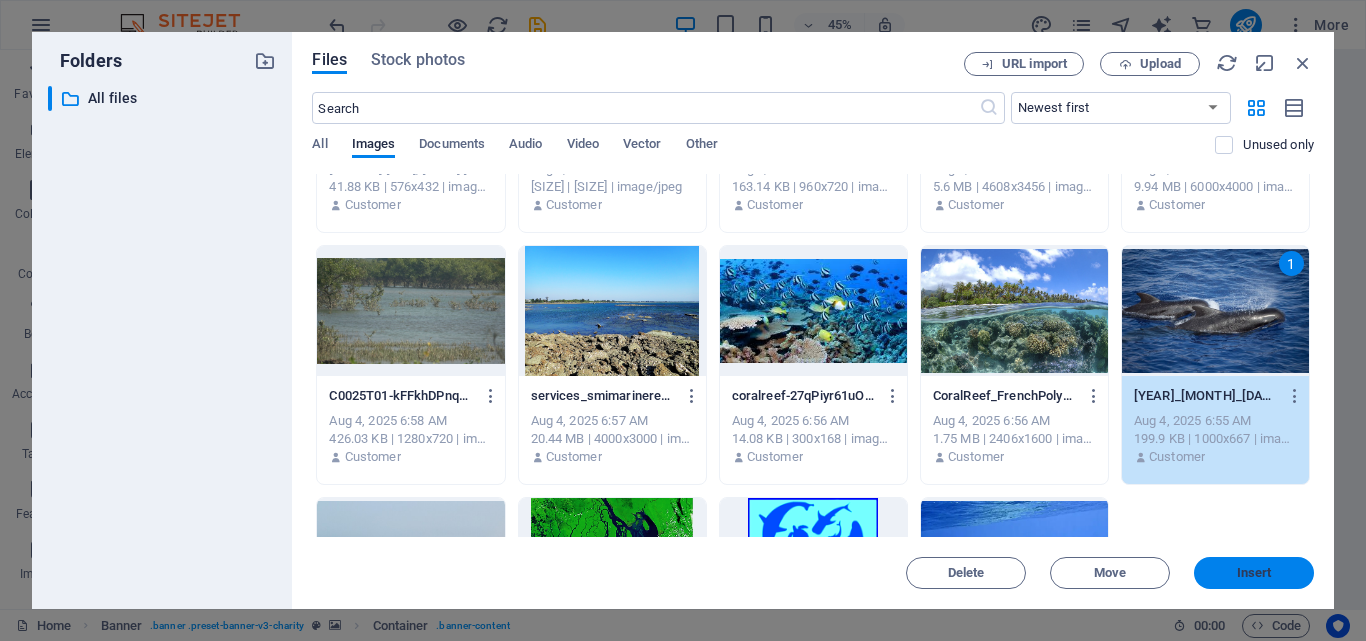 click on "Insert" at bounding box center [1254, 573] 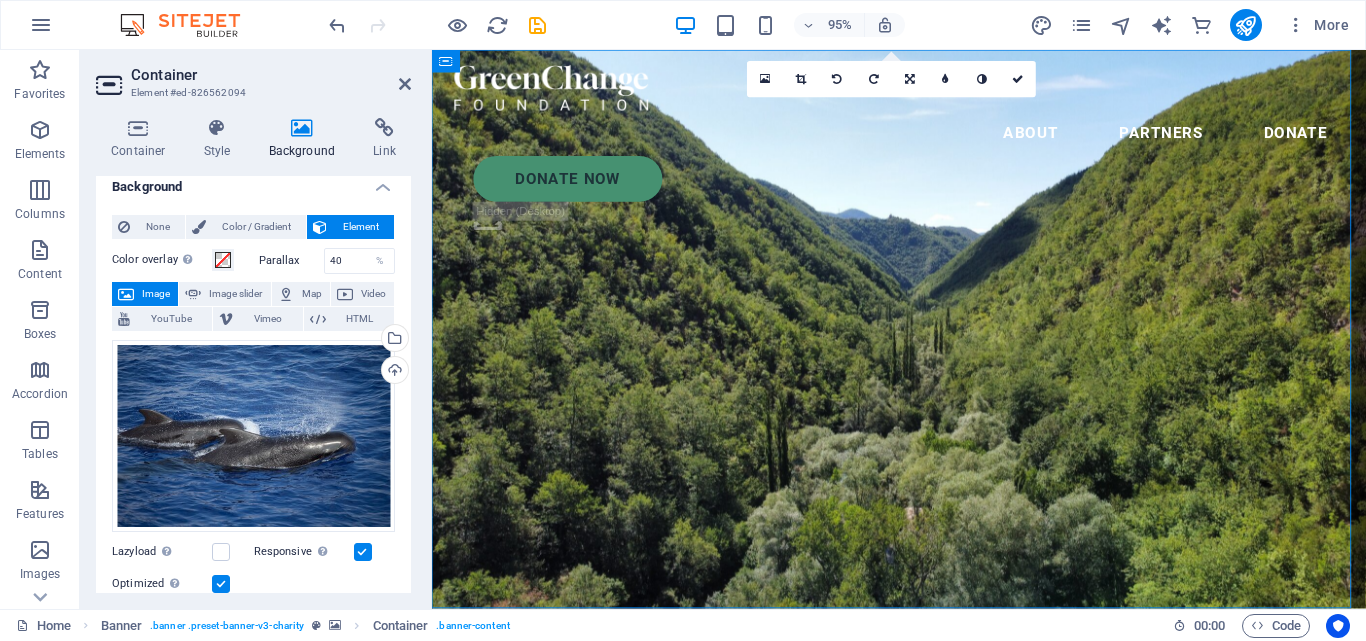 scroll, scrollTop: 0, scrollLeft: 0, axis: both 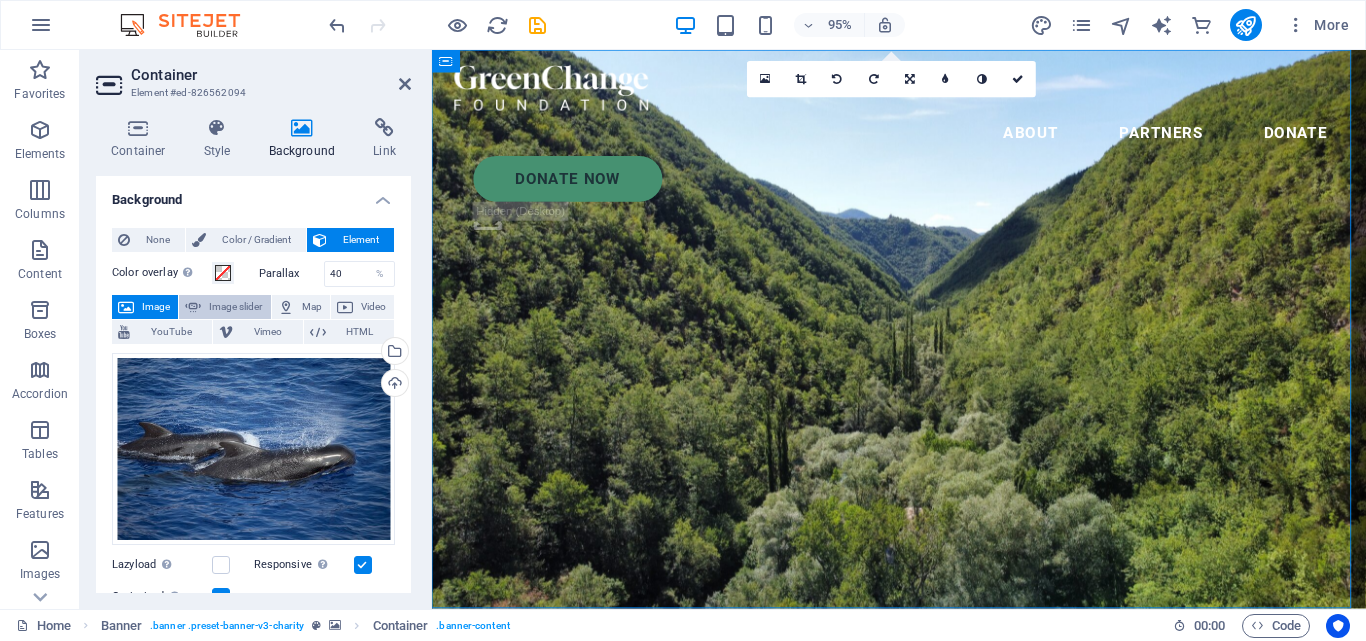 click on "Image slider" at bounding box center (235, 307) 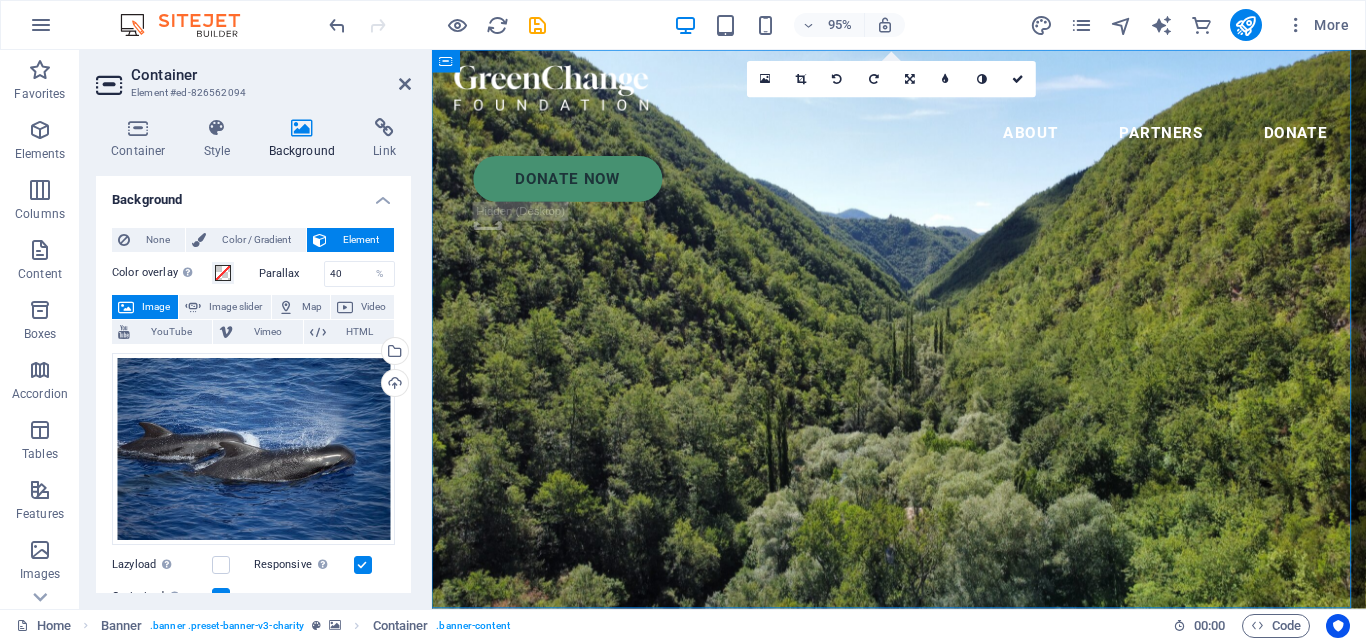 select on "ms" 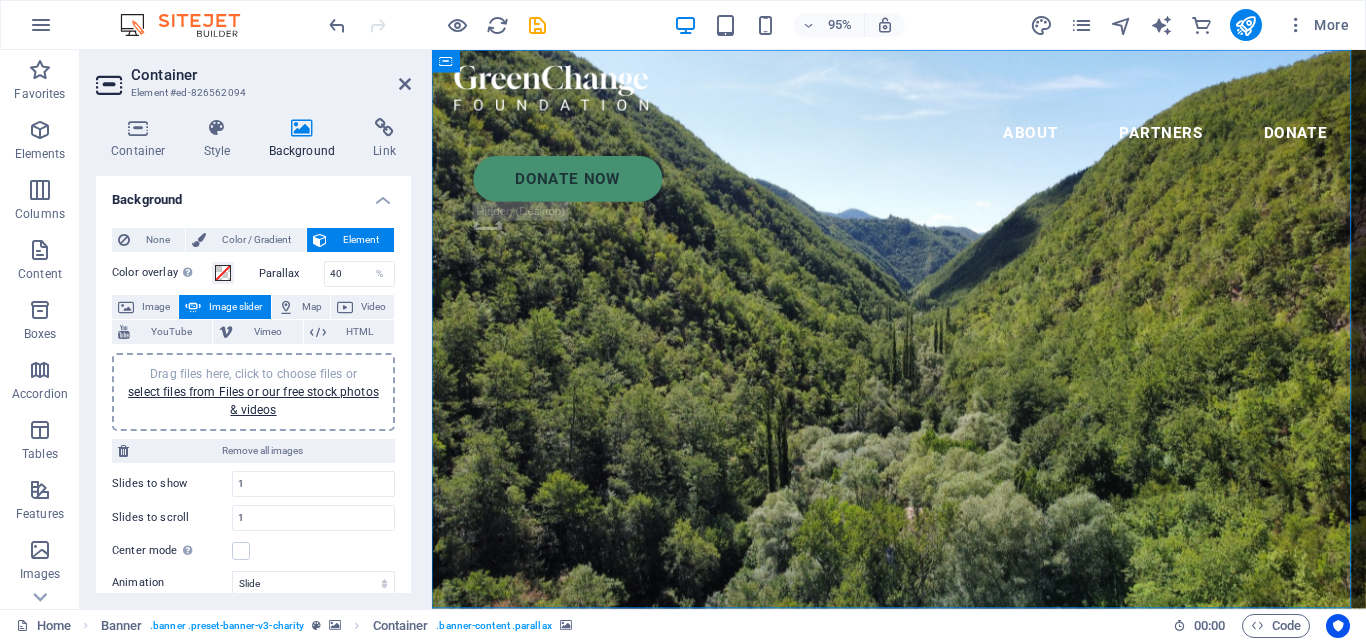 click on "Drag files here, click to choose files or select files from Files or our free stock photos & videos" at bounding box center (253, 392) 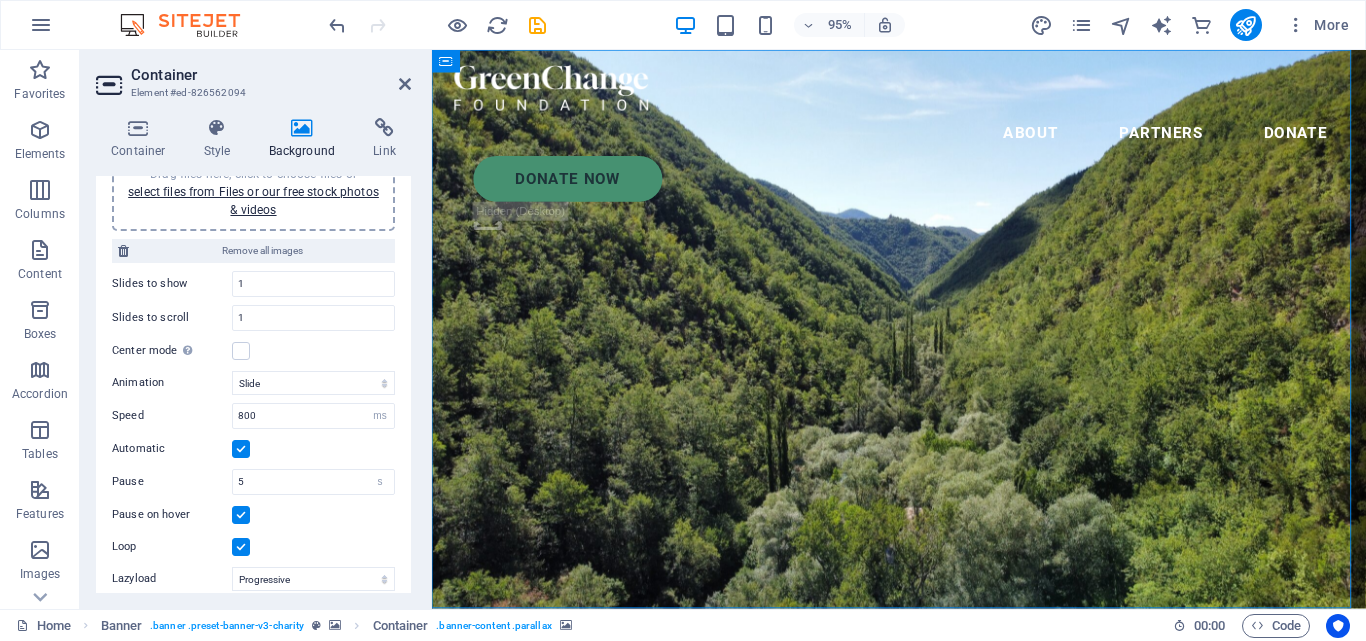 scroll, scrollTop: 0, scrollLeft: 0, axis: both 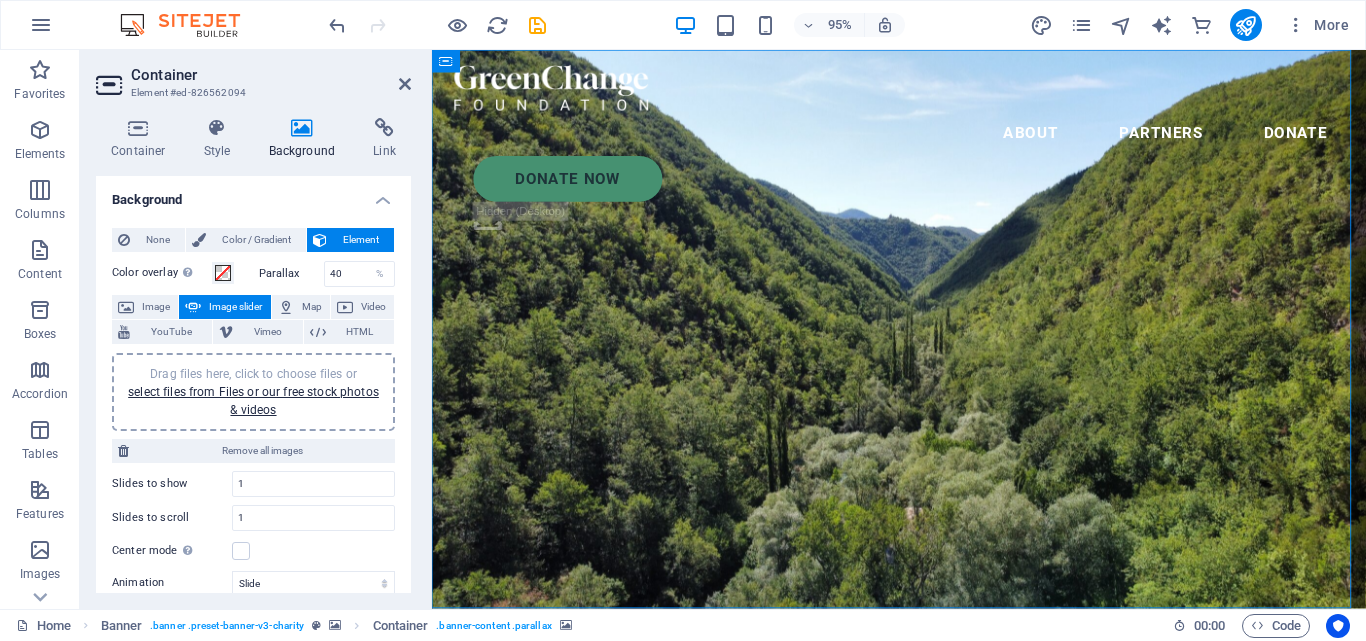 click on "Image slider" at bounding box center [235, 307] 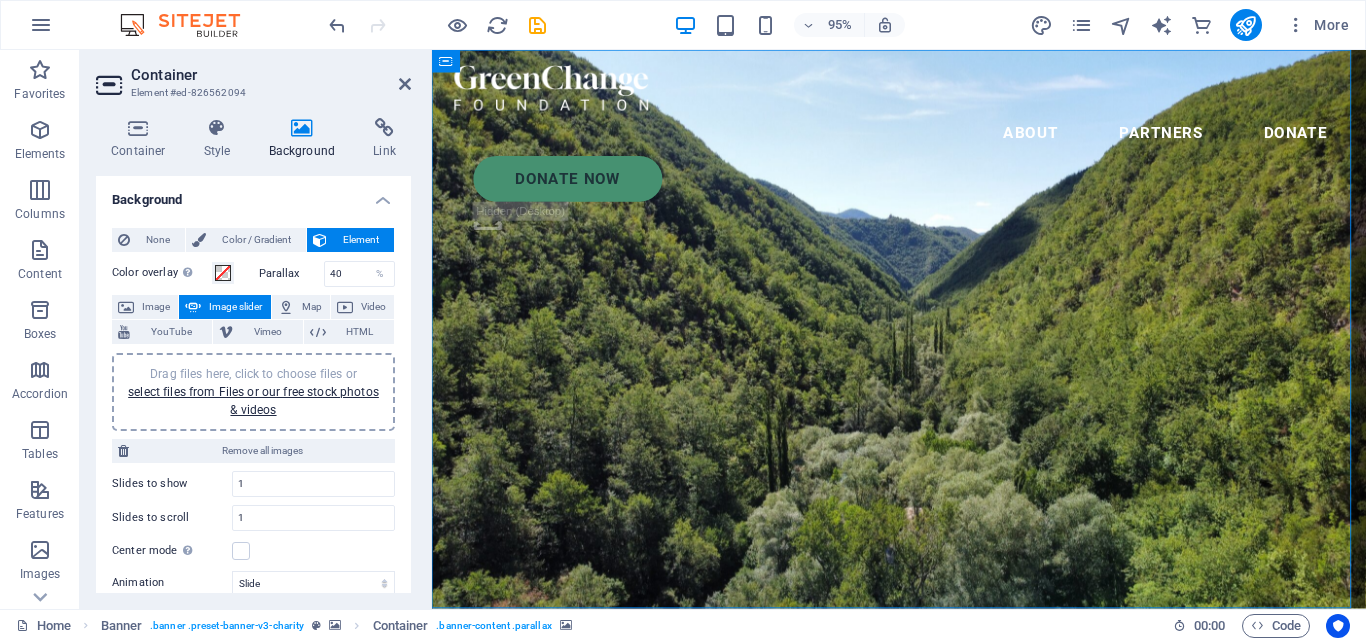 click on "Image slider" at bounding box center (235, 307) 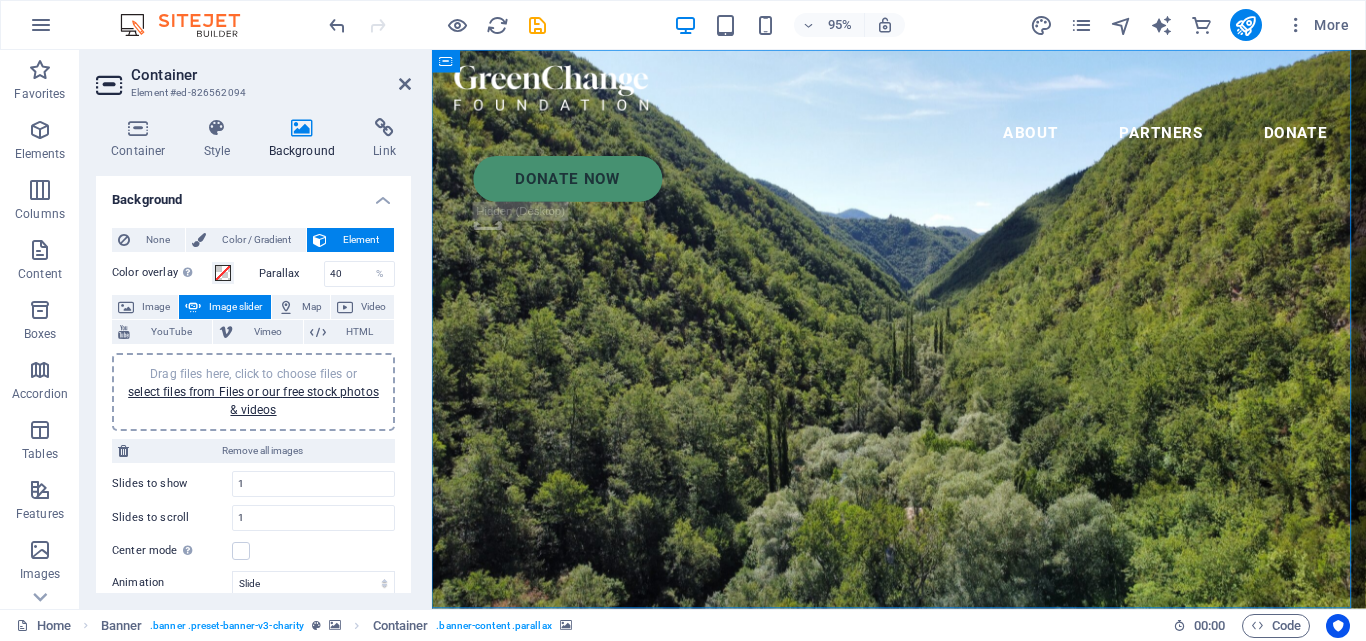 click at bounding box center (923, 932) 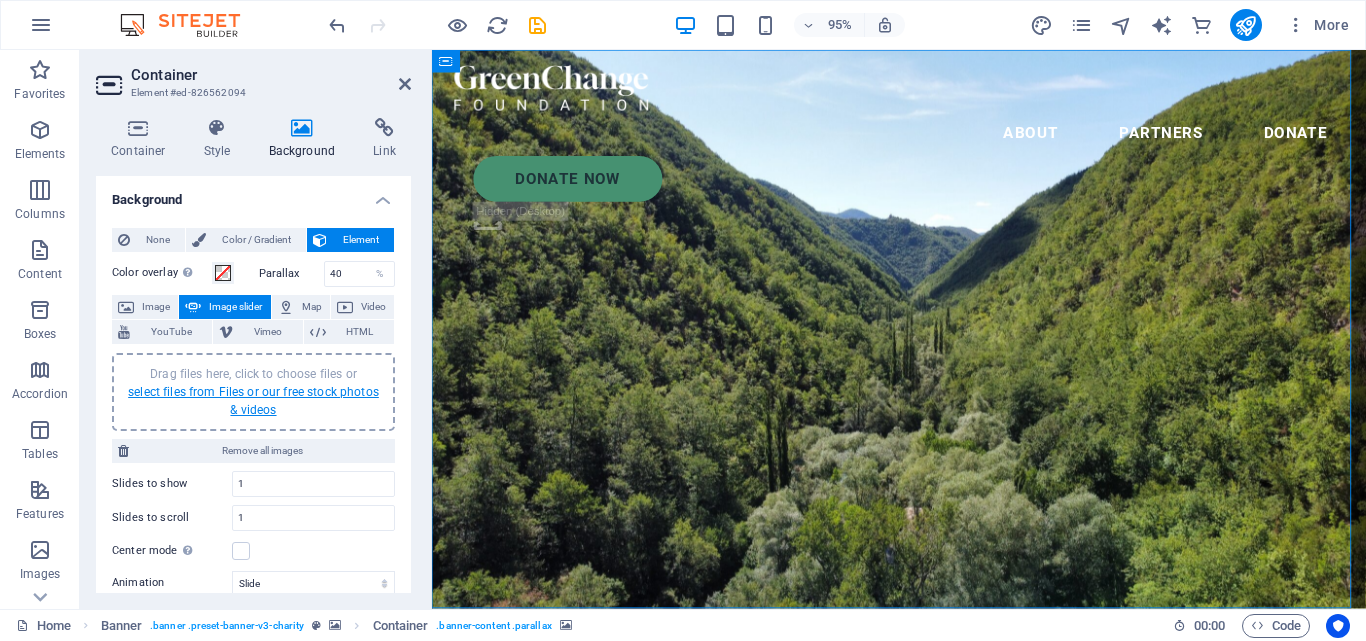 click on "select files from Files or our free stock photos & videos" at bounding box center (253, 401) 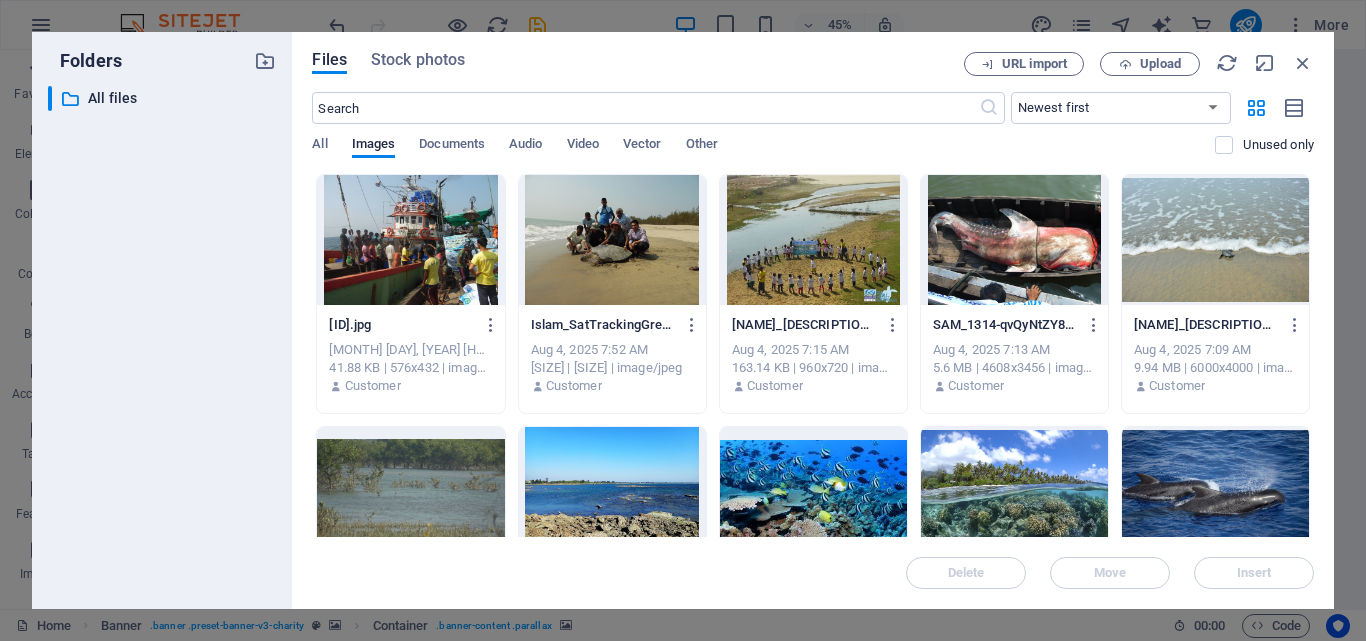 click at bounding box center (1215, 240) 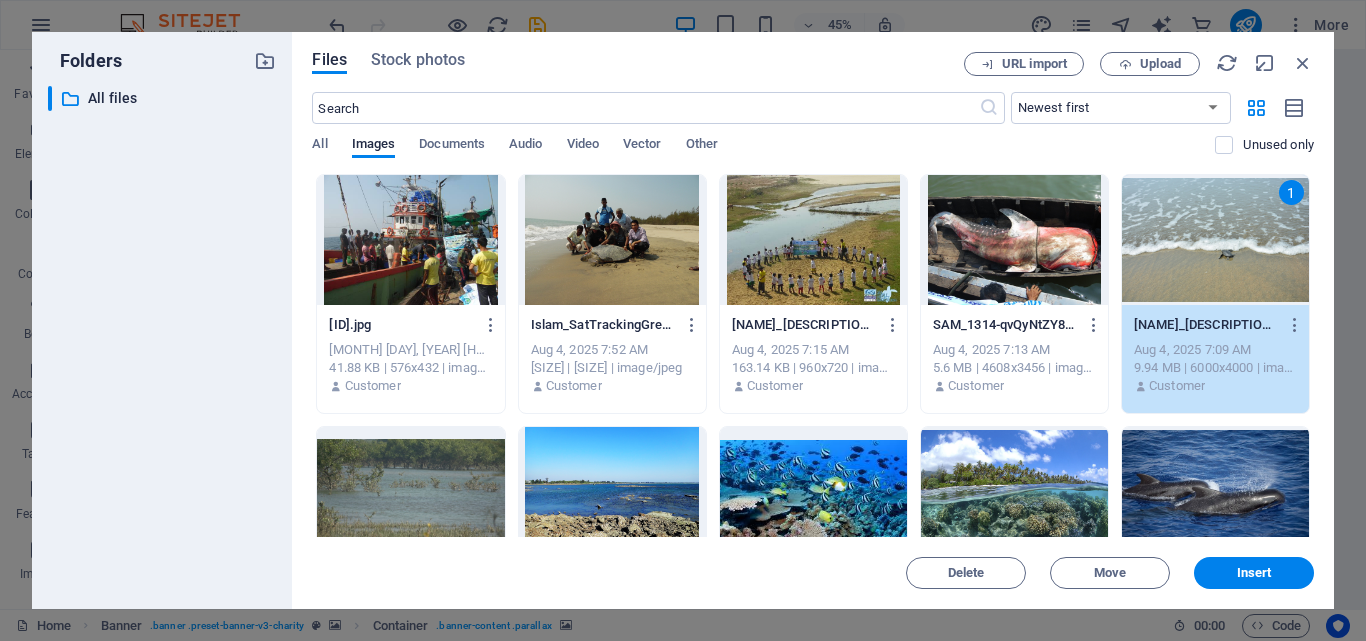 click at bounding box center (813, 240) 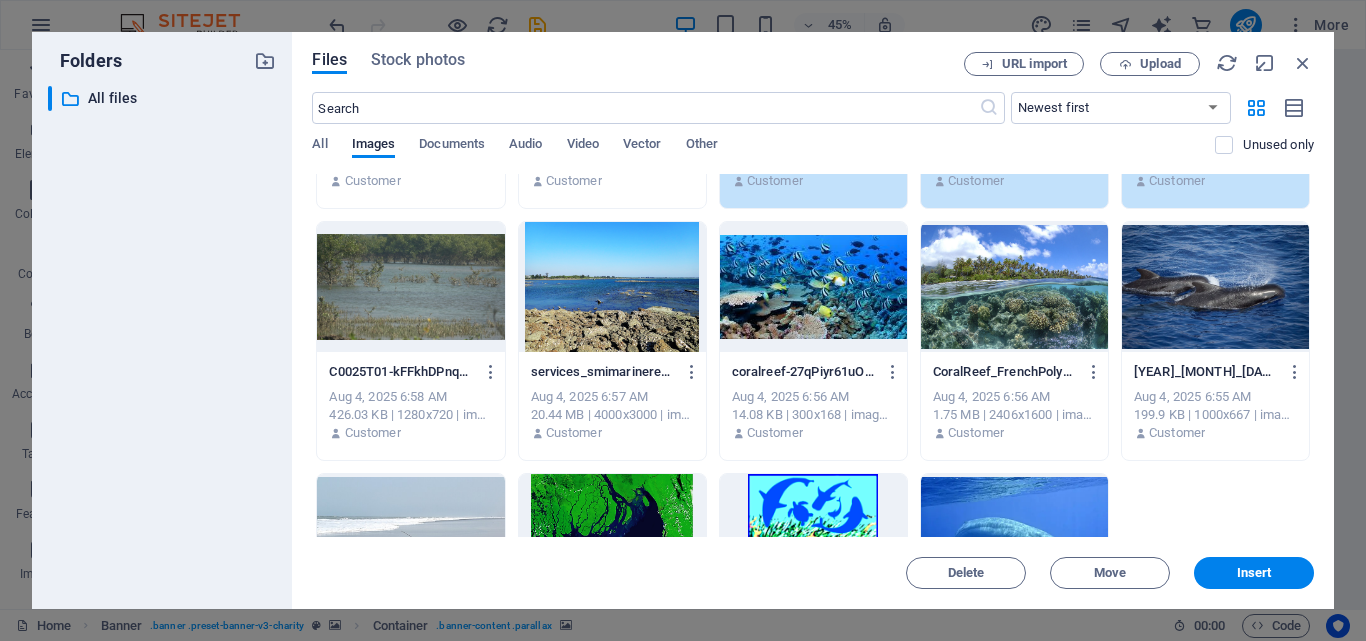 scroll, scrollTop: 200, scrollLeft: 0, axis: vertical 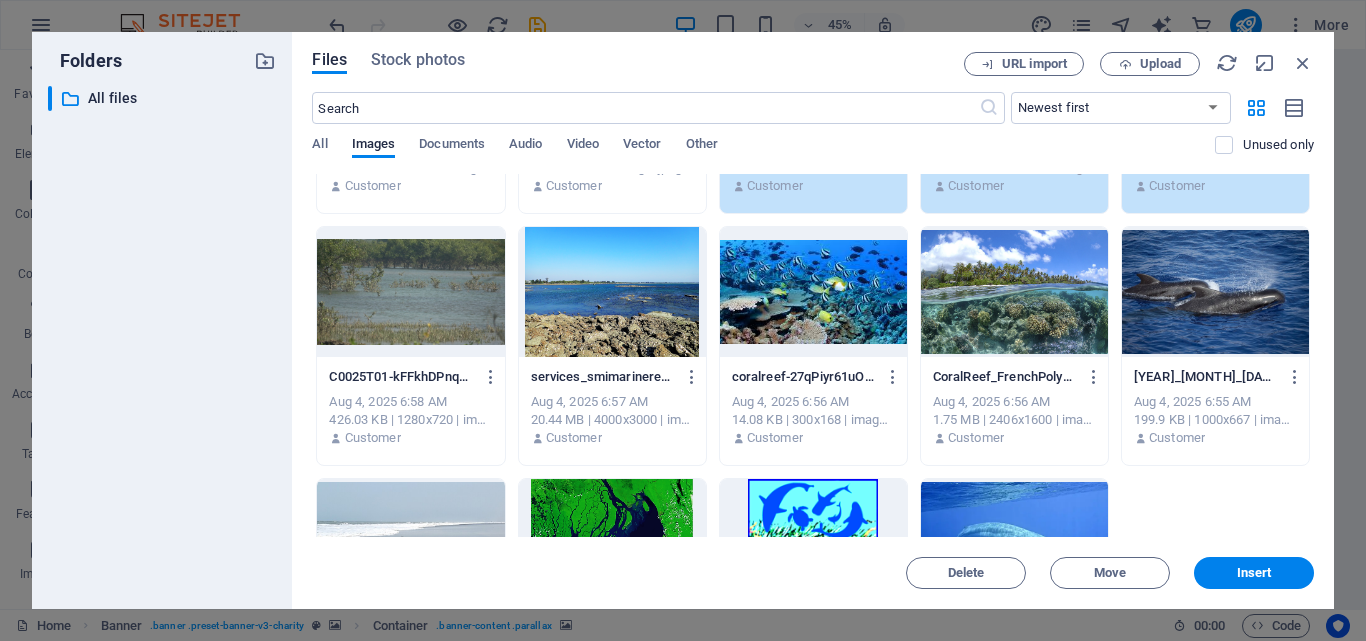 click at bounding box center [612, 292] 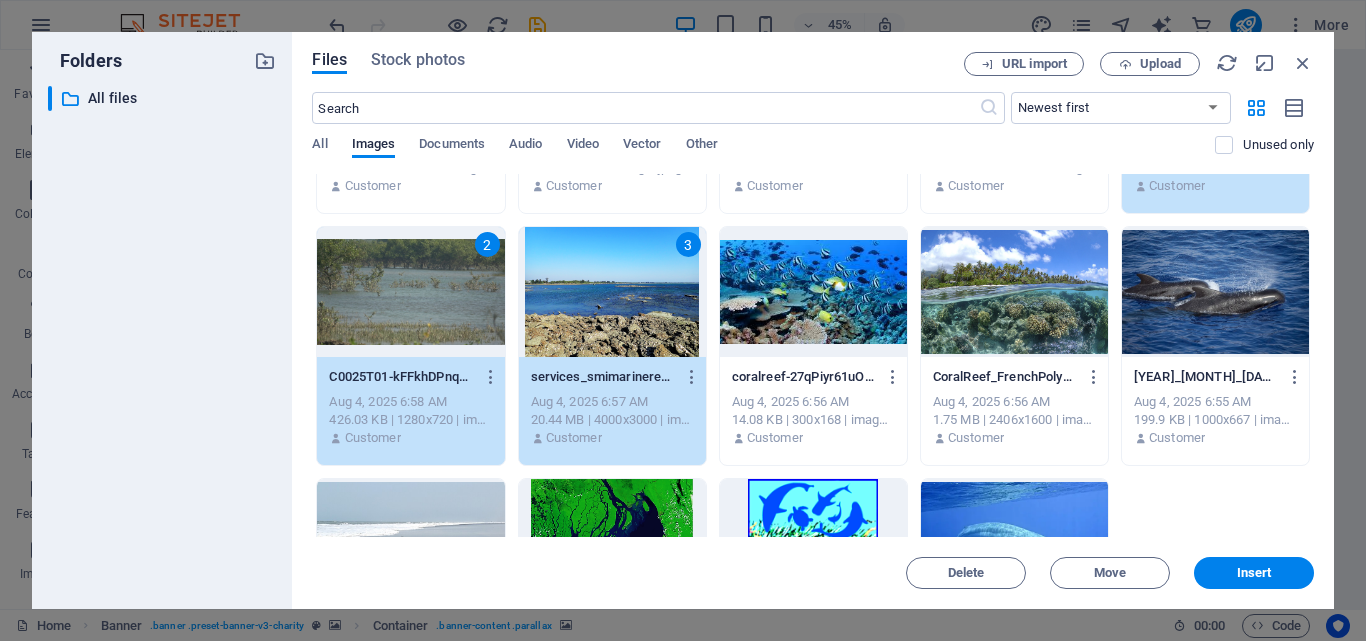 click at bounding box center (1014, 292) 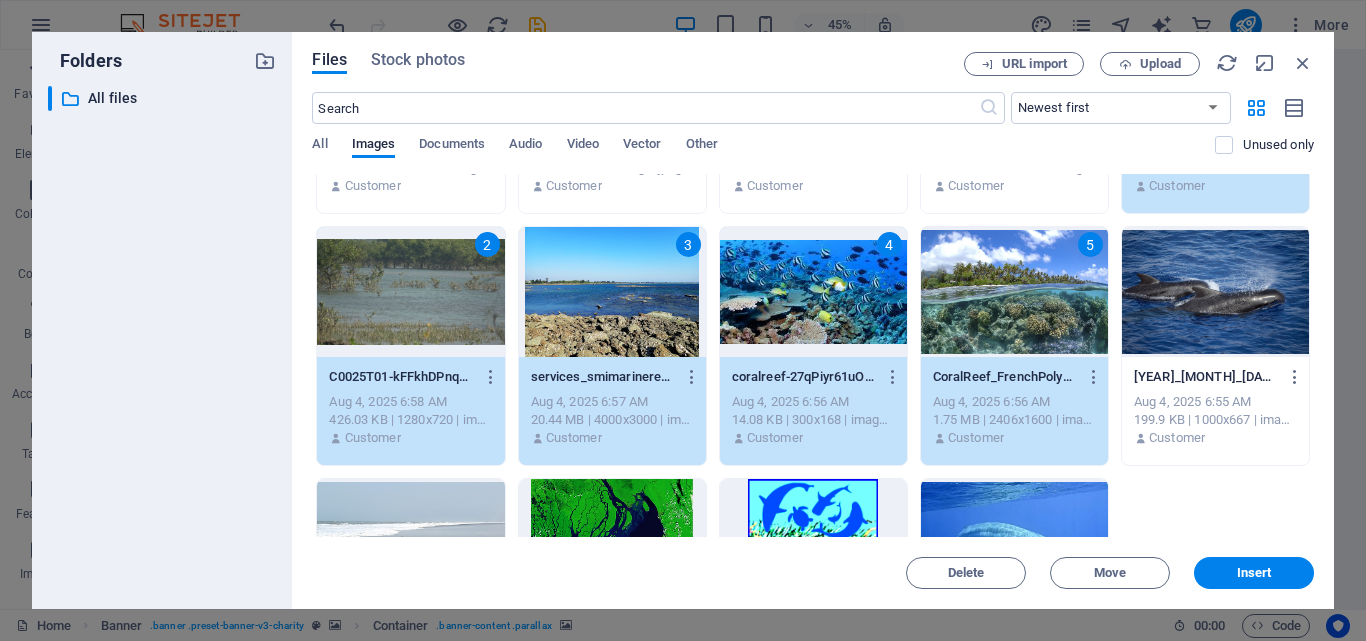 click at bounding box center [1215, 292] 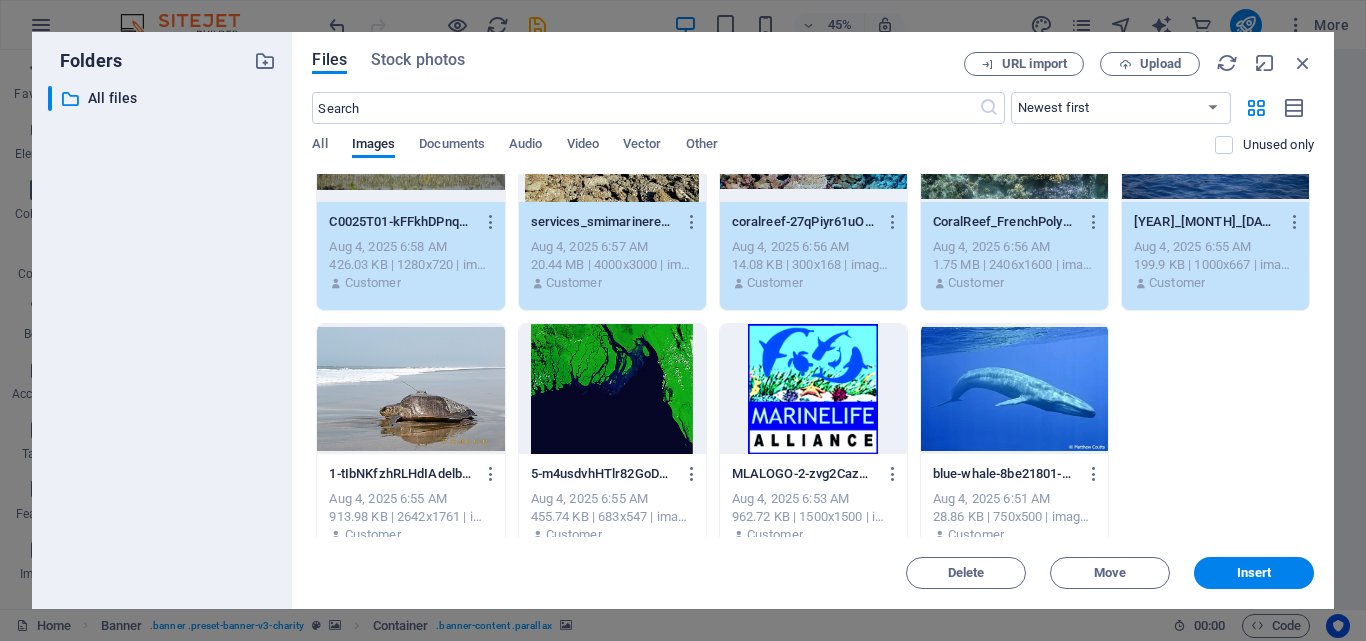 scroll, scrollTop: 381, scrollLeft: 0, axis: vertical 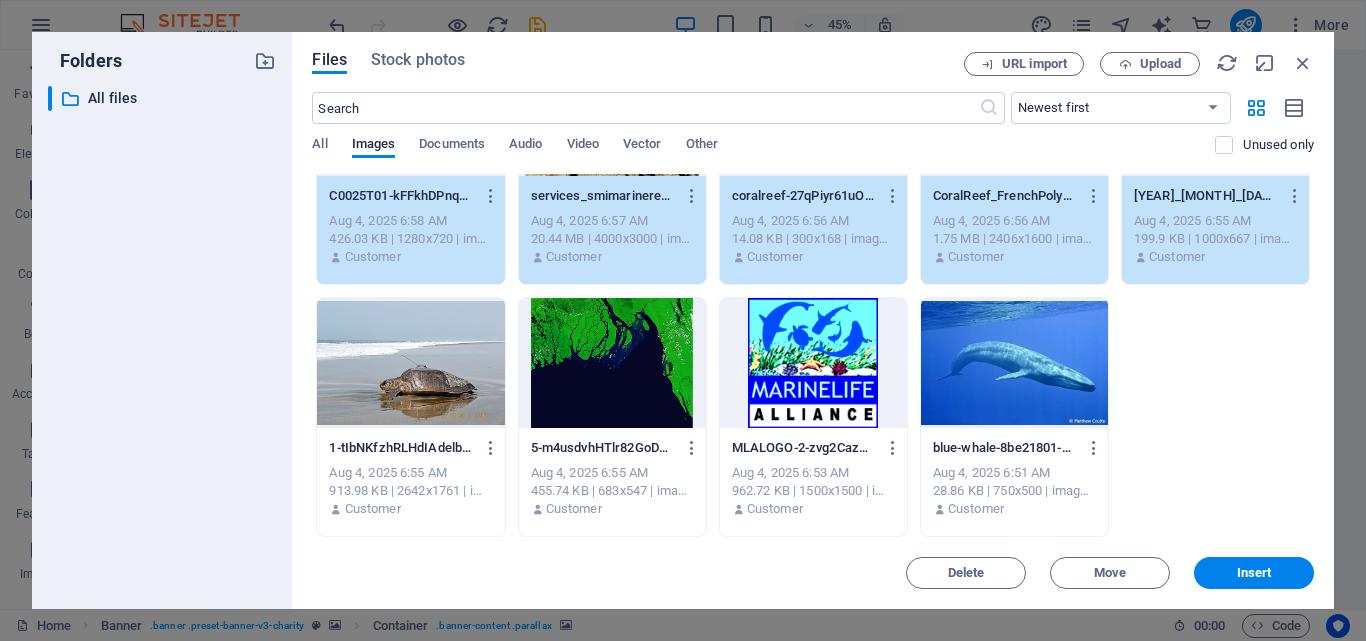 click at bounding box center [1014, 363] 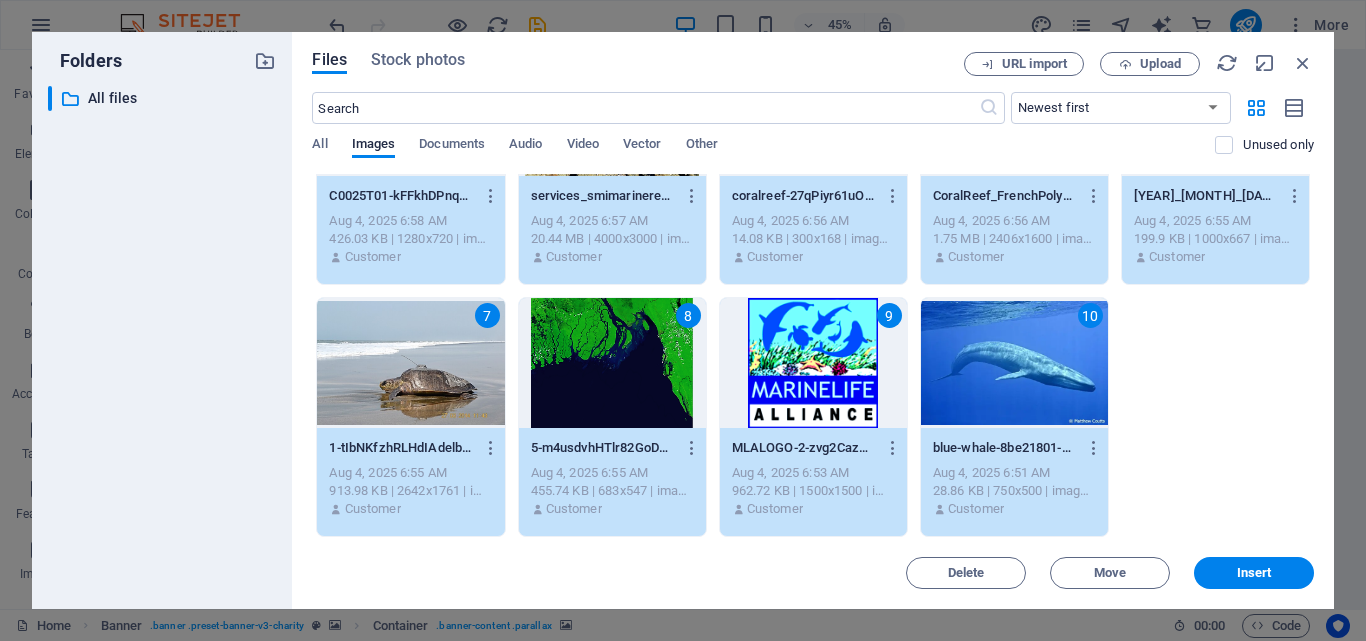 click on "7" at bounding box center (410, 363) 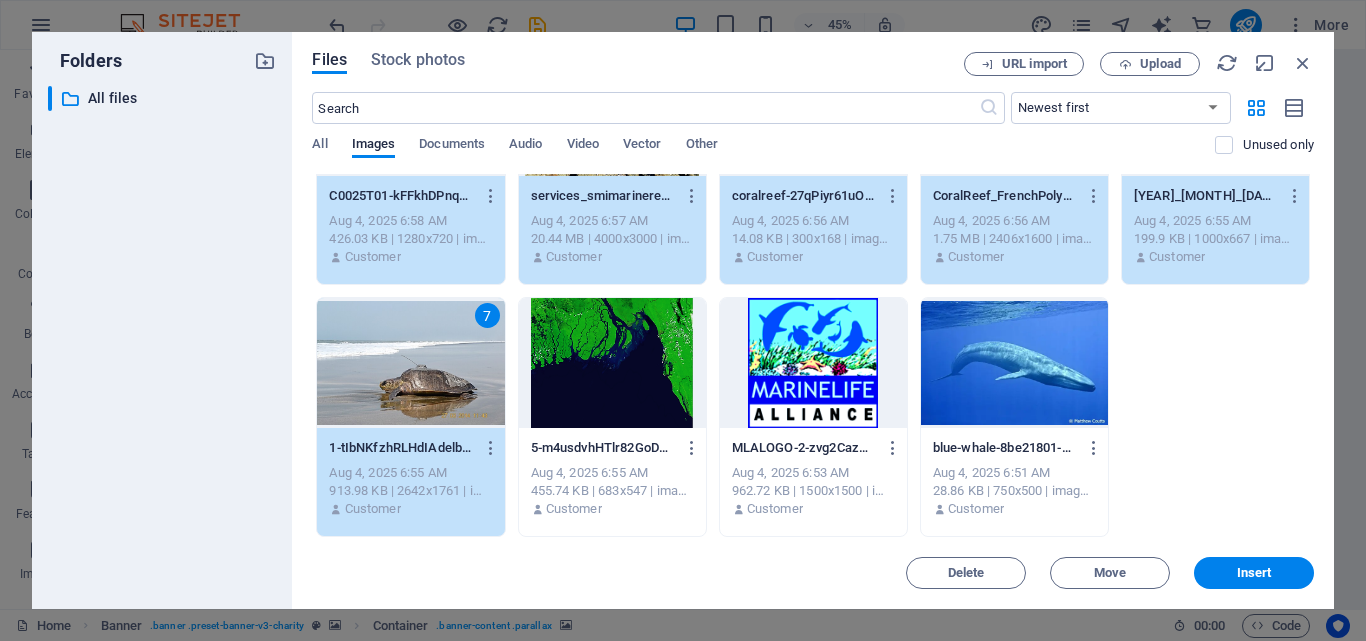 click at bounding box center [612, 363] 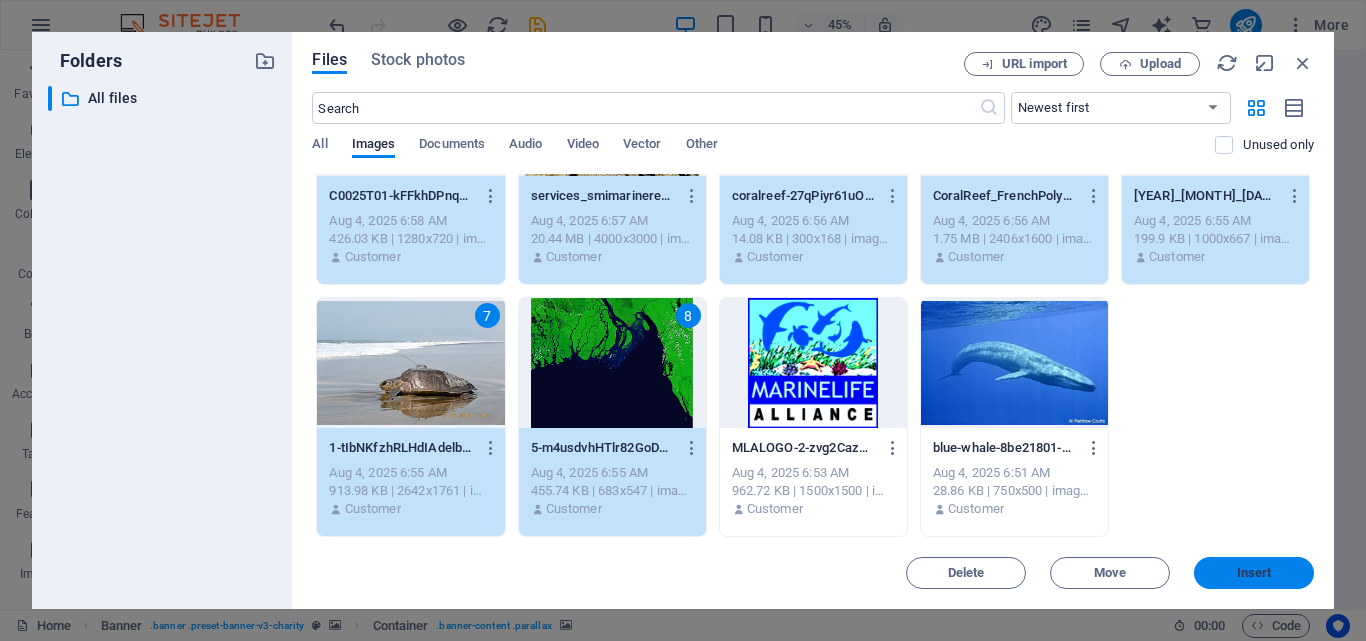 click on "Insert" at bounding box center (1254, 573) 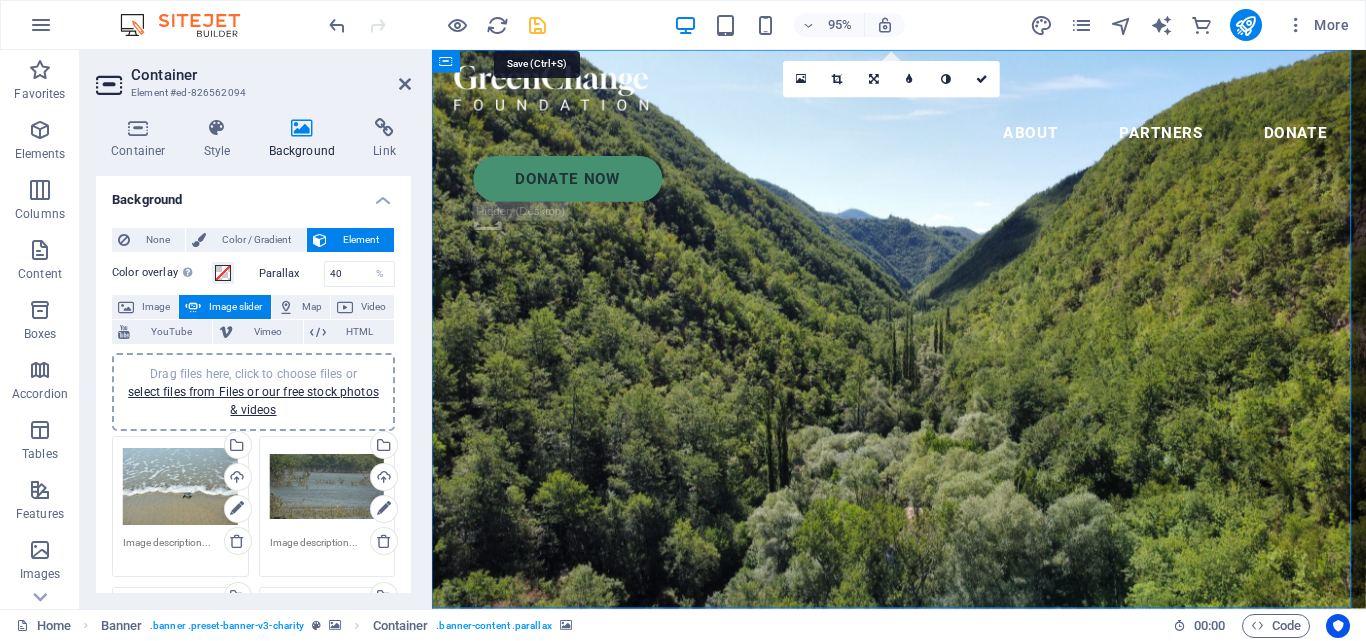 drag, startPoint x: 540, startPoint y: 28, endPoint x: 322, endPoint y: 310, distance: 356.43793 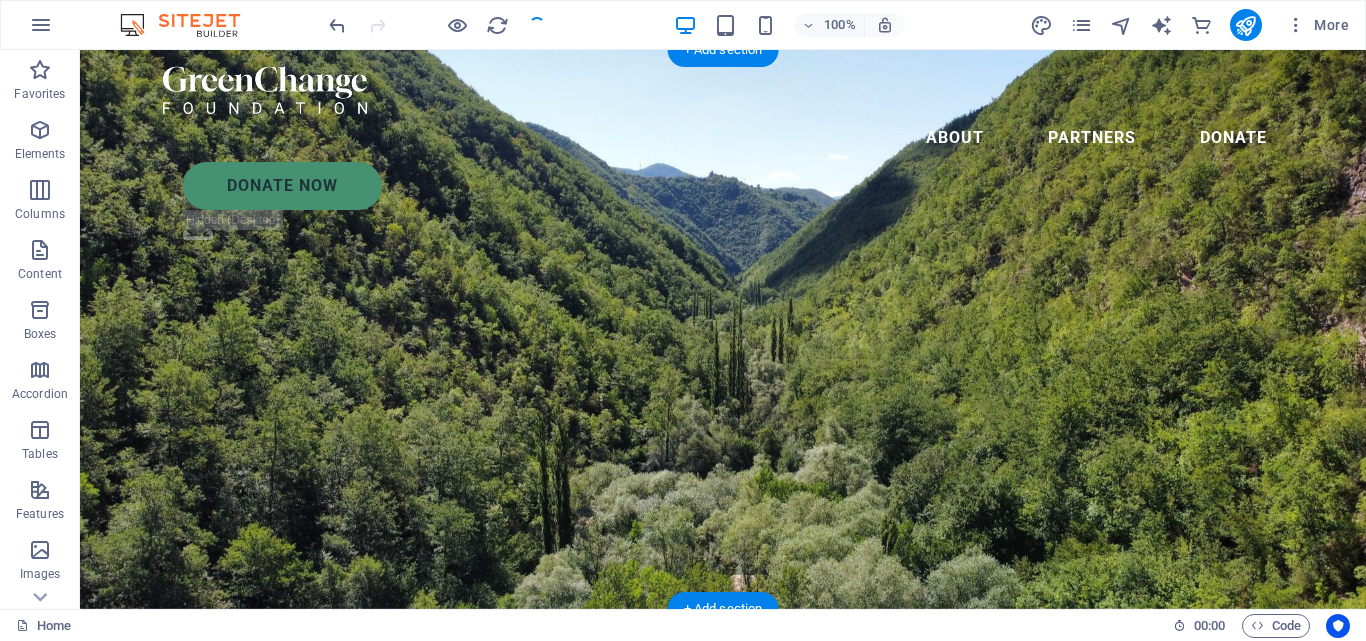 click at bounding box center (-556, 609) 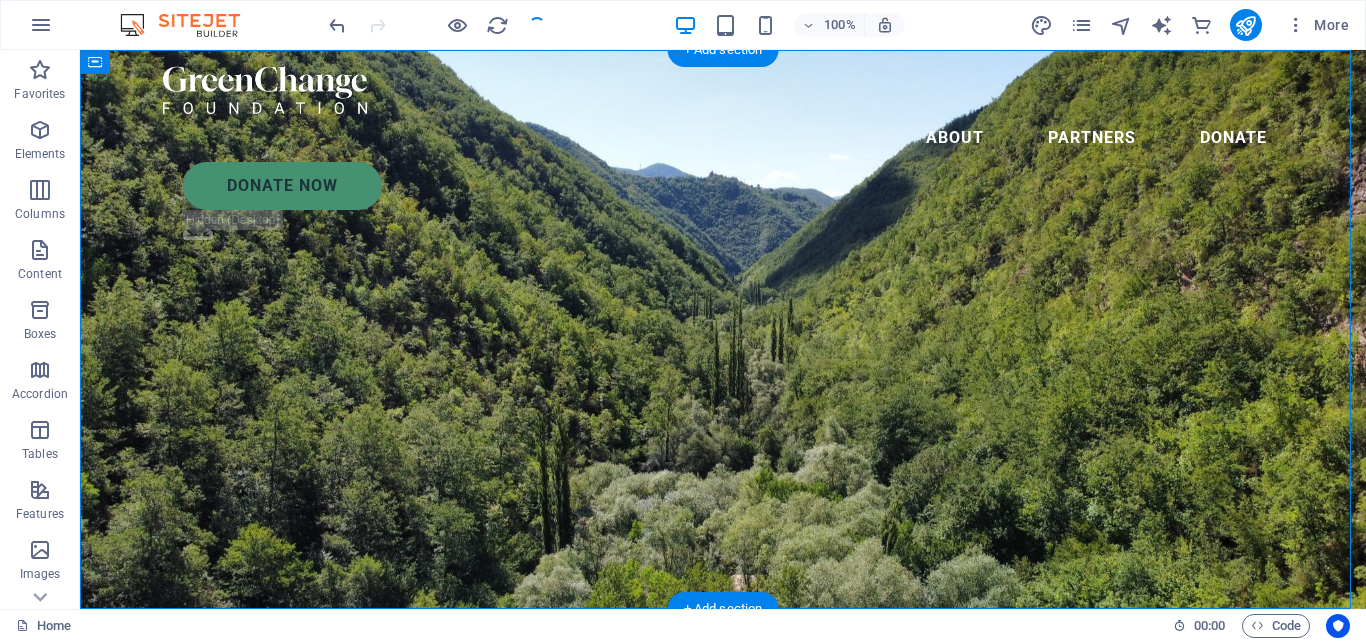 click at bounding box center [-556, 609] 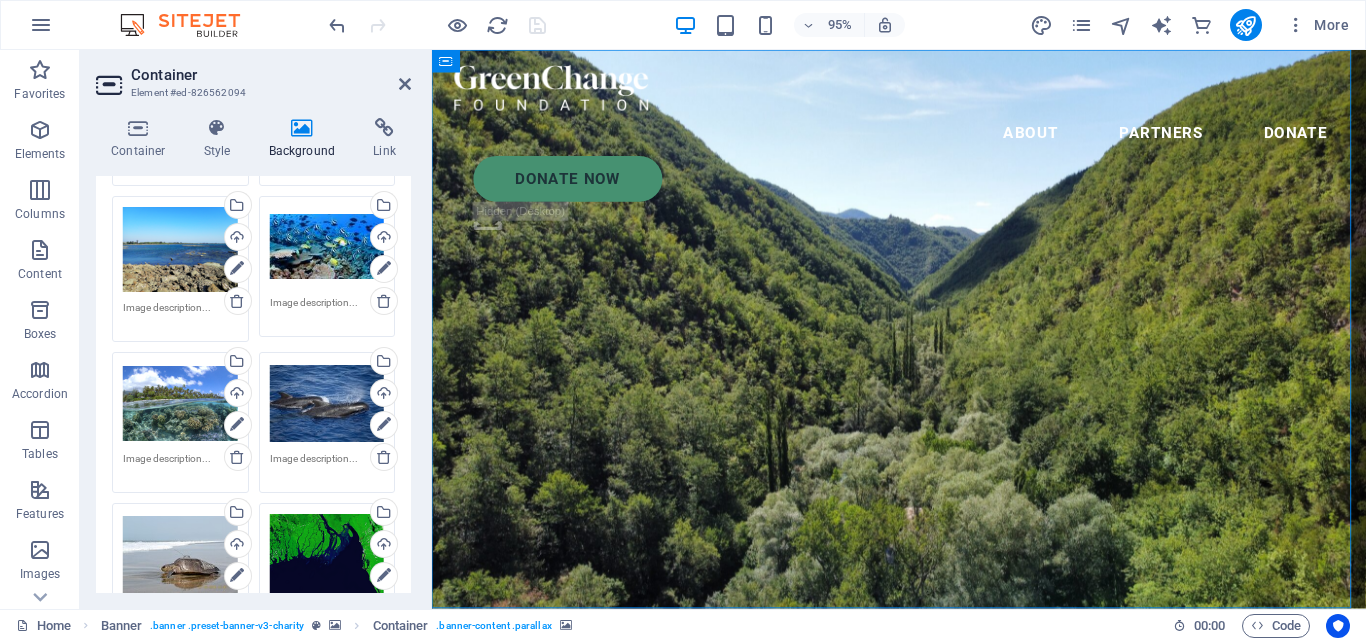 scroll, scrollTop: 393, scrollLeft: 0, axis: vertical 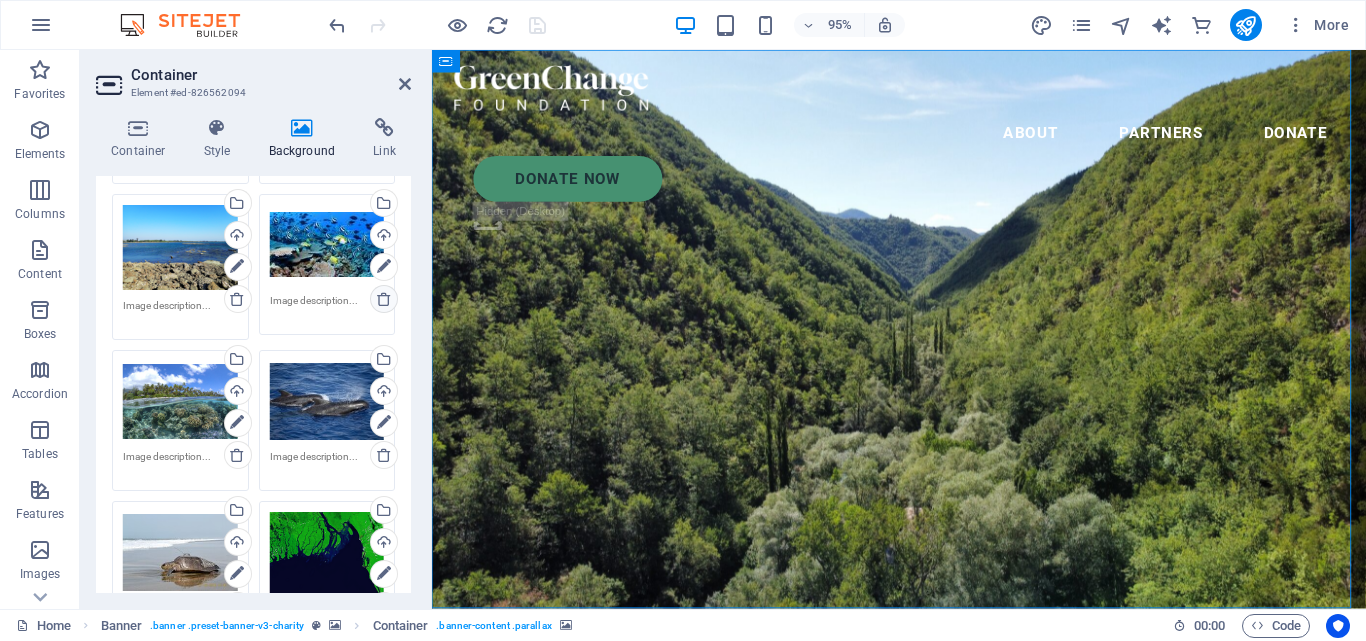 click at bounding box center (384, 299) 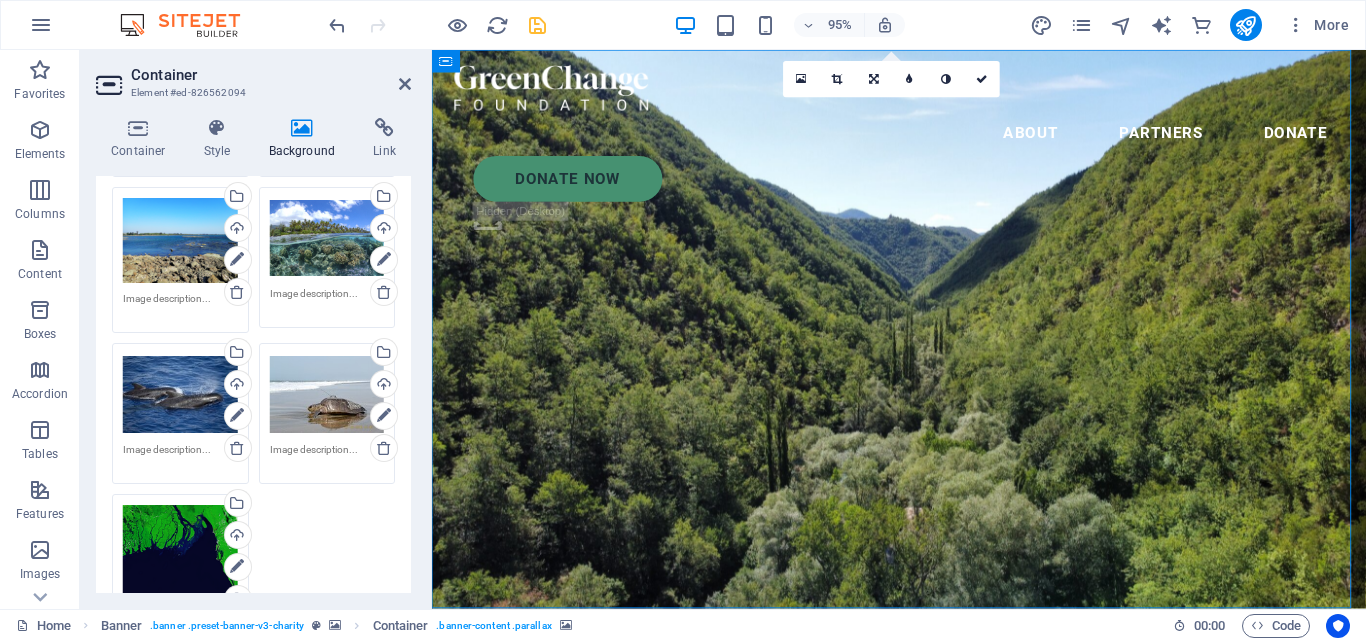 scroll, scrollTop: 0, scrollLeft: 0, axis: both 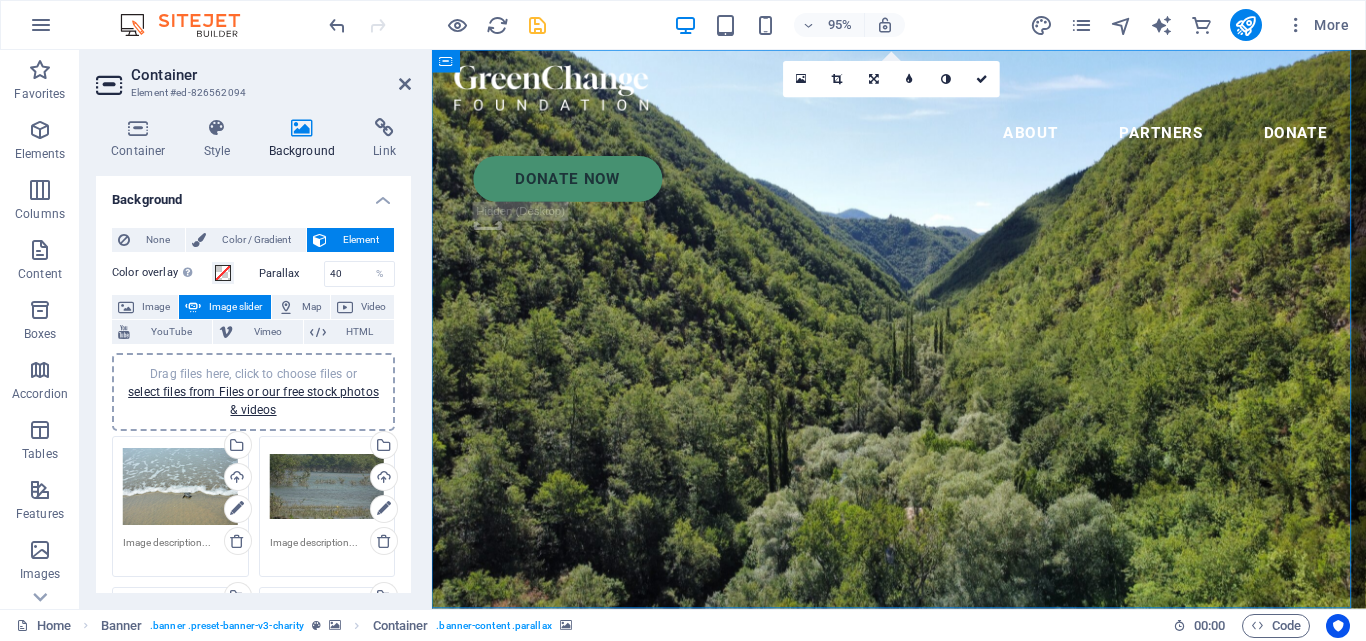 click at bounding box center (193, 307) 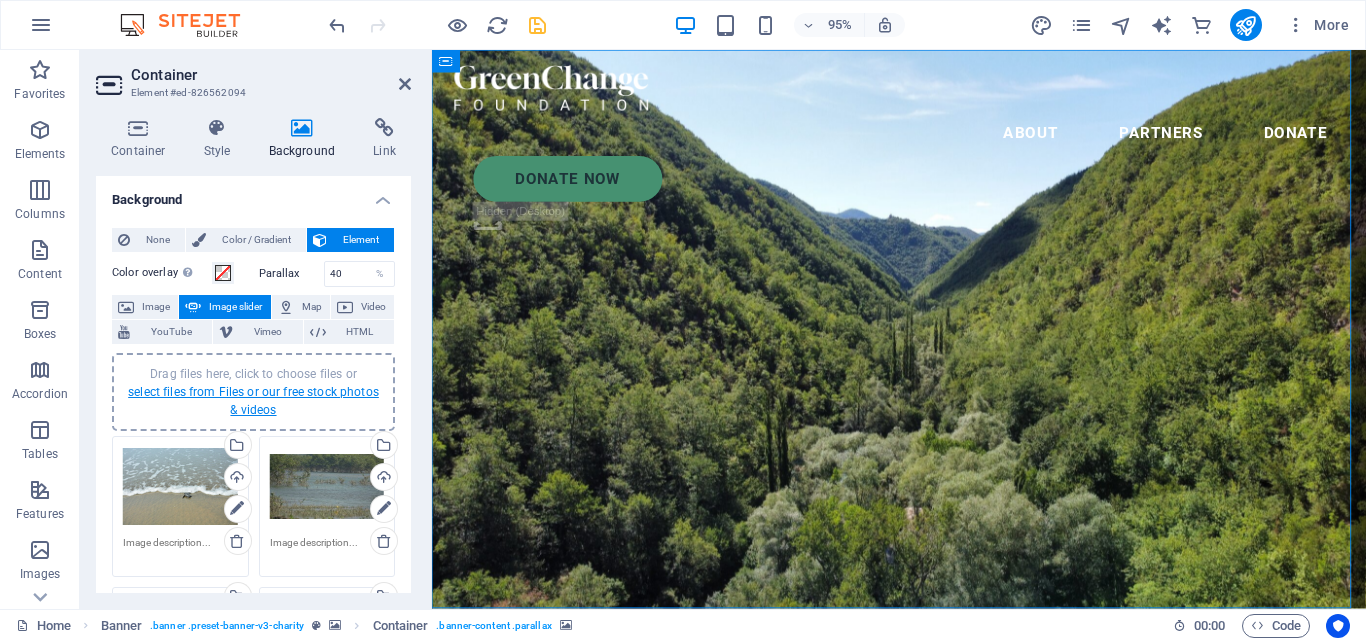 click on "select files from Files or our free stock photos & videos" at bounding box center [253, 401] 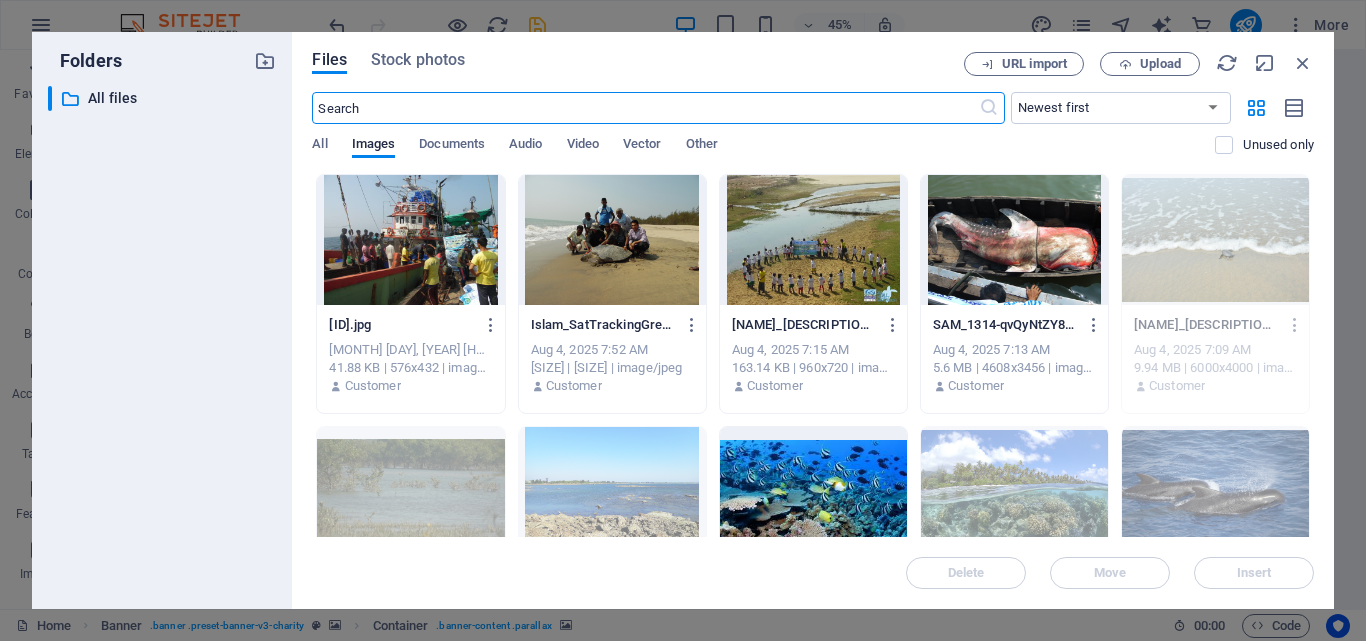 scroll, scrollTop: 300, scrollLeft: 0, axis: vertical 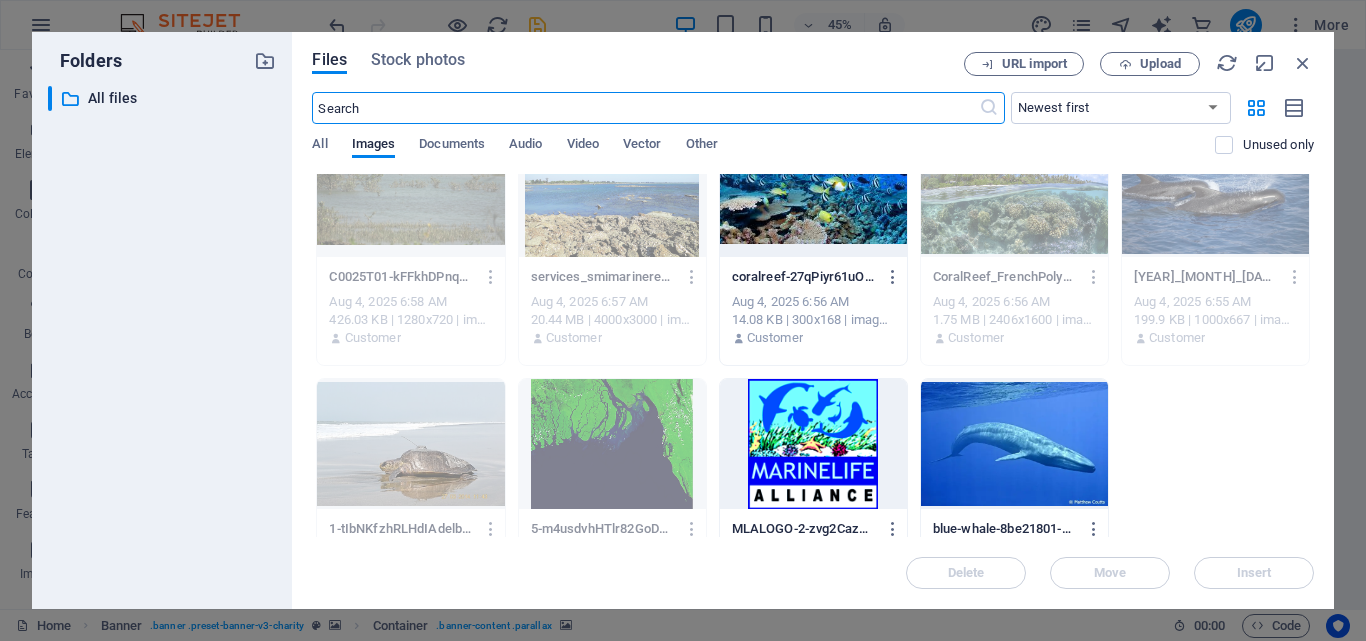click at bounding box center [1014, 444] 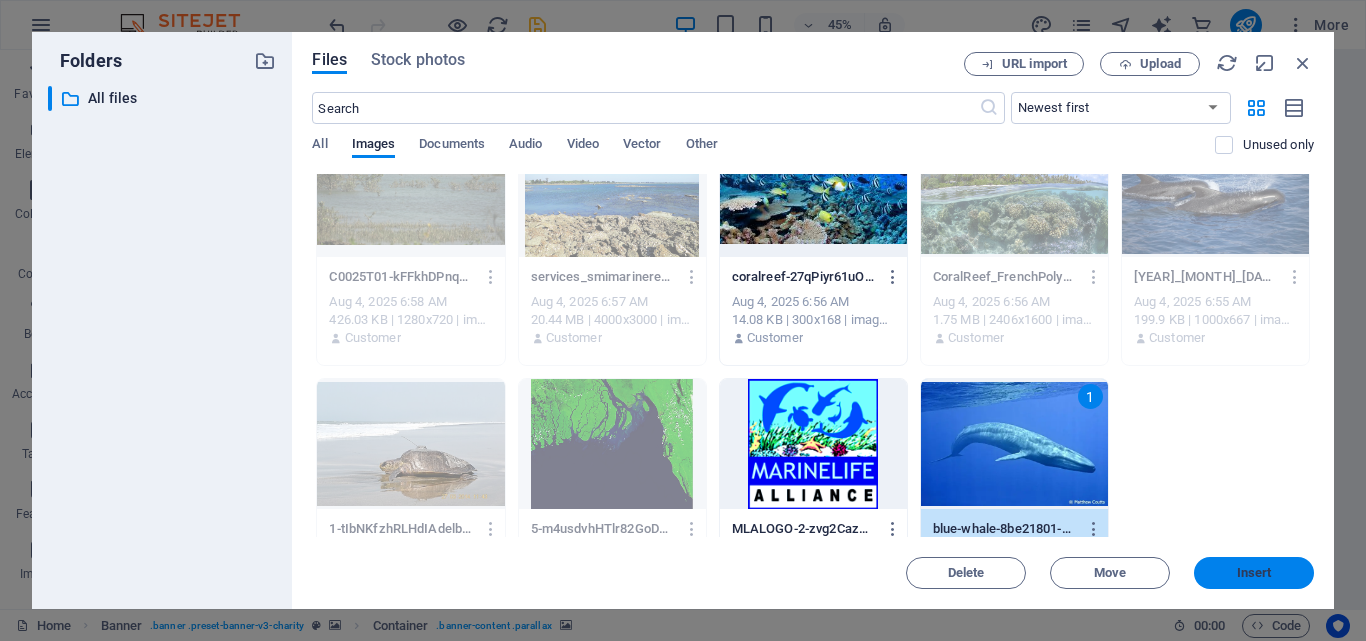 drag, startPoint x: 1246, startPoint y: 578, endPoint x: 175, endPoint y: 389, distance: 1087.5486 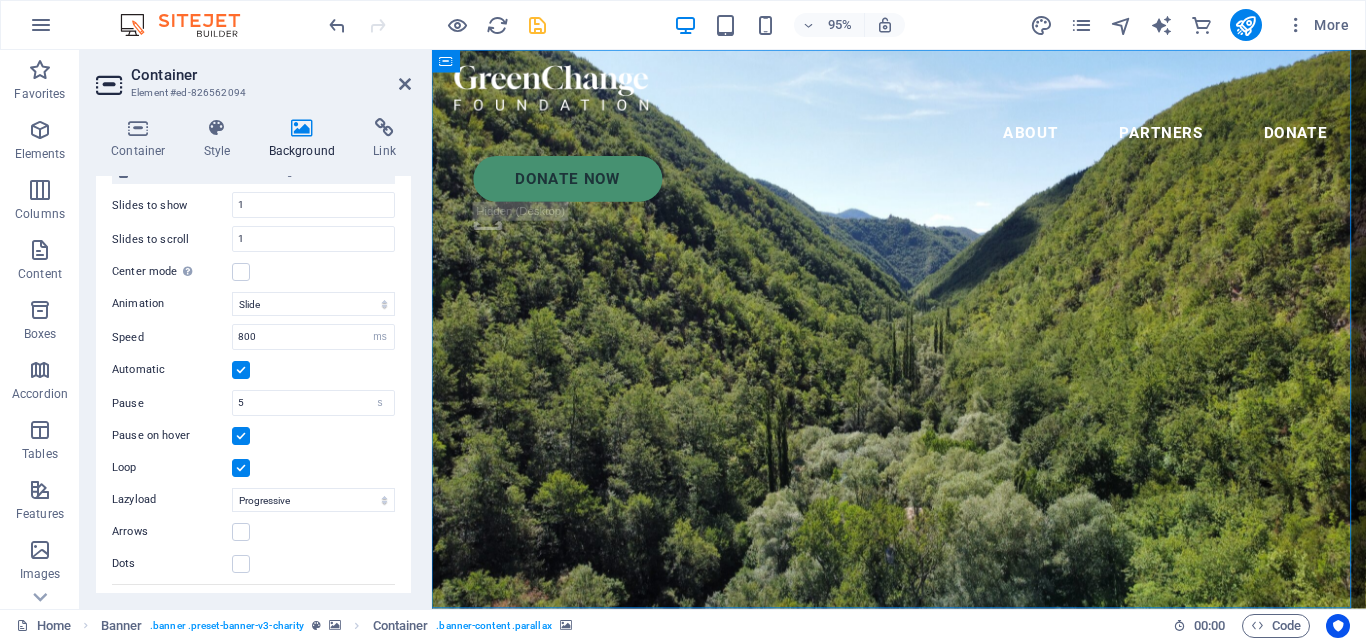 scroll, scrollTop: 600, scrollLeft: 0, axis: vertical 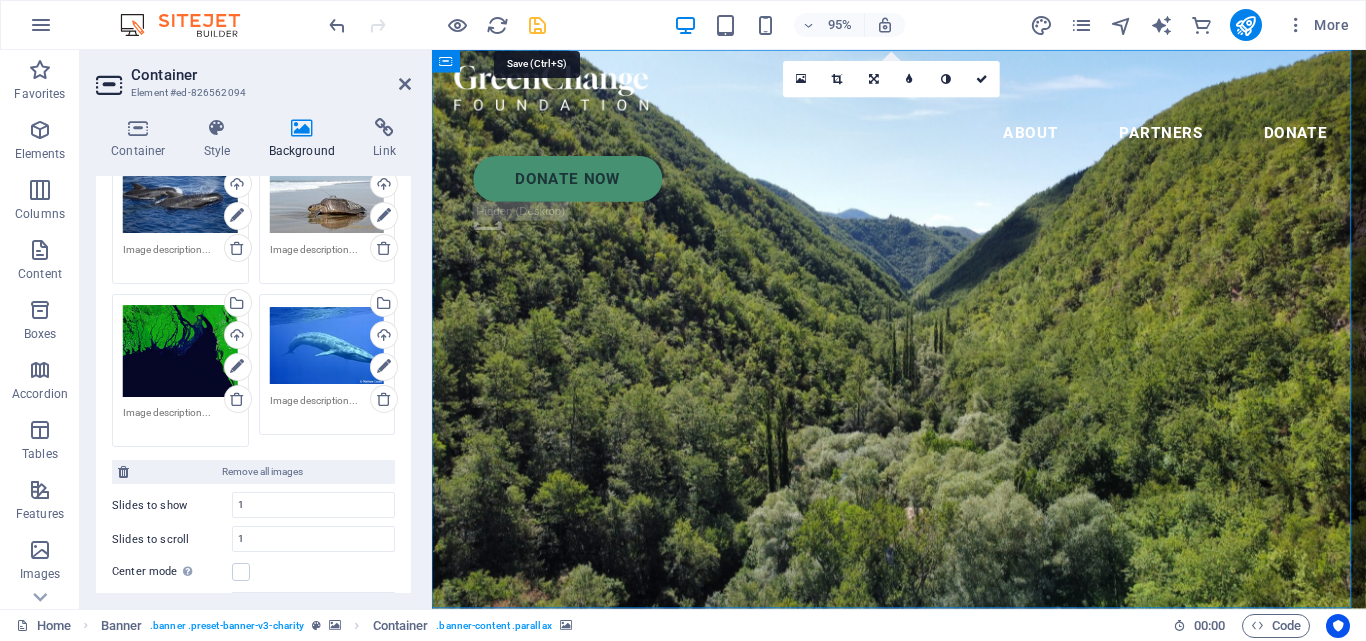 click at bounding box center [537, 25] 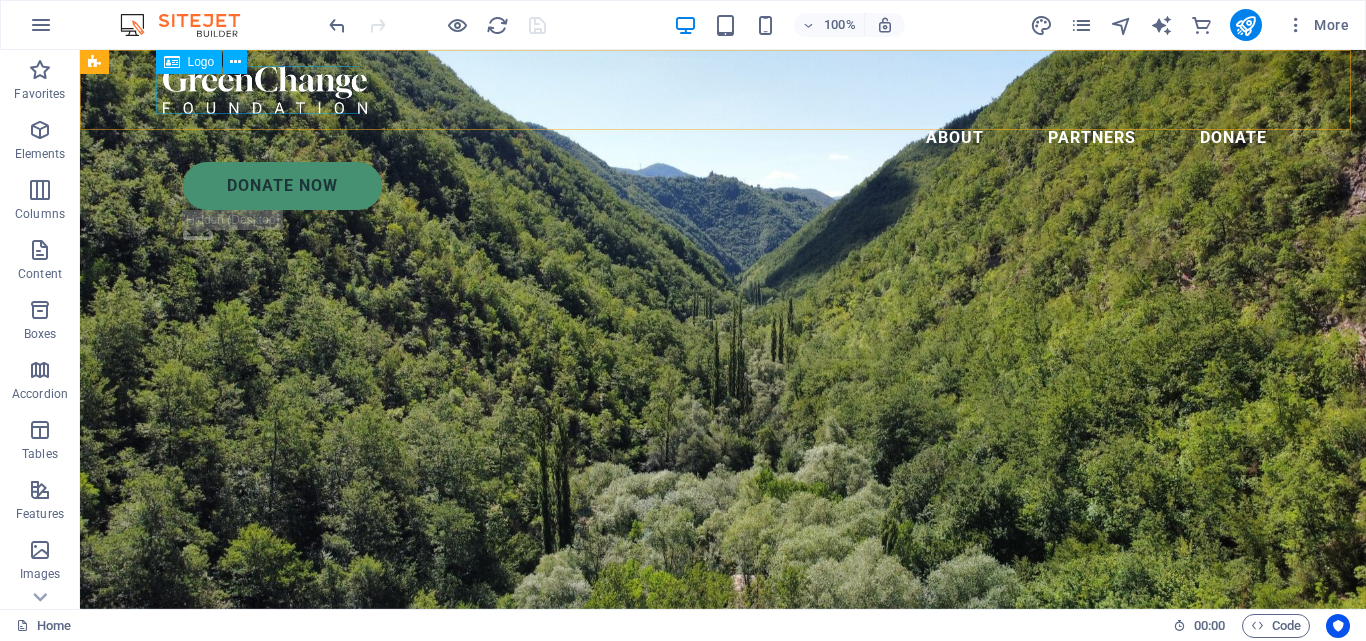 click at bounding box center [723, 90] 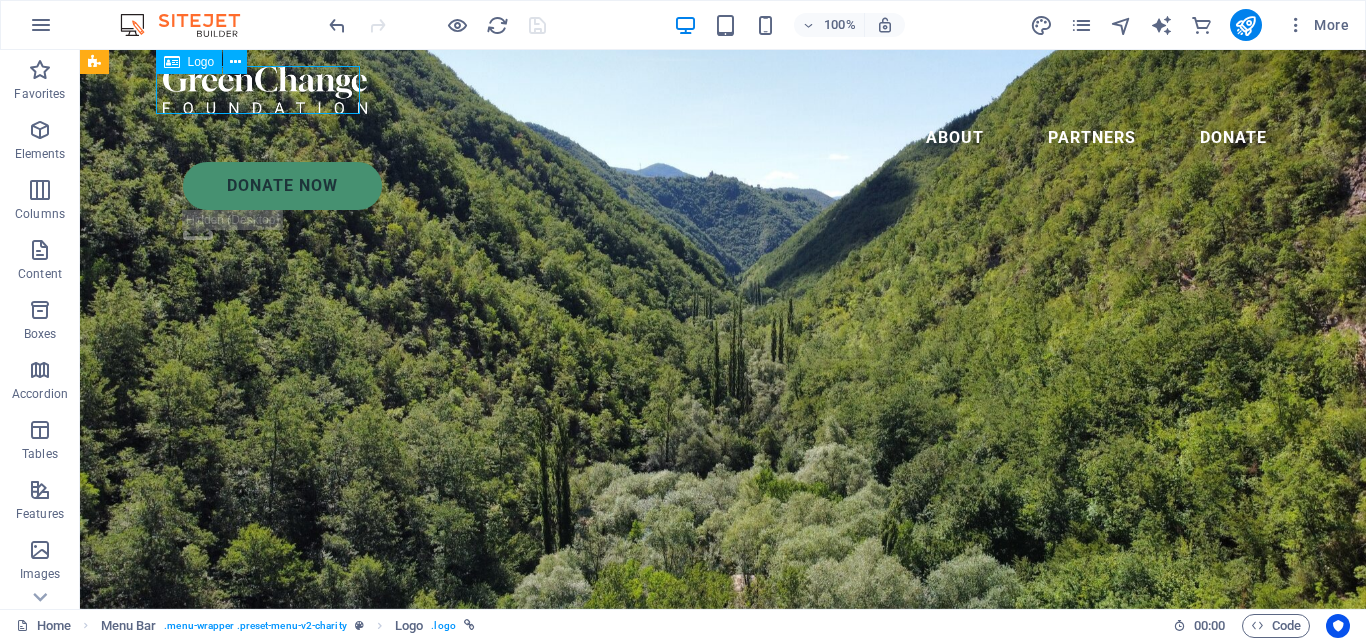 click at bounding box center (723, 90) 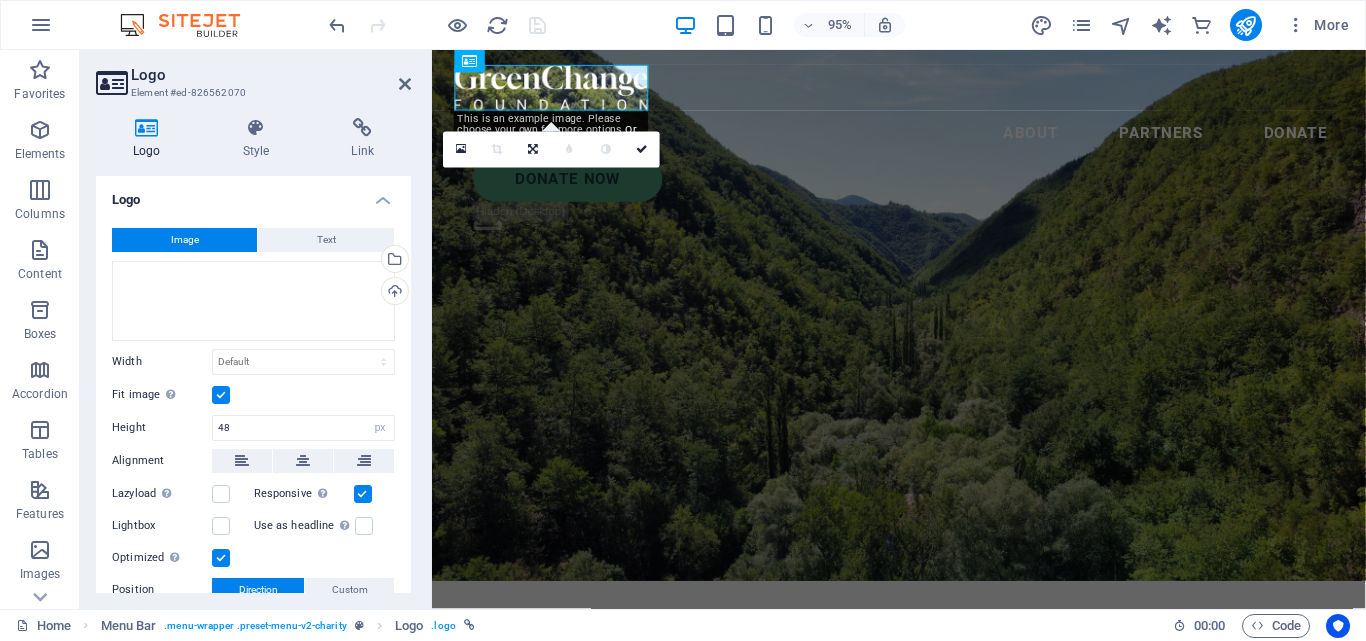 click on "Image" at bounding box center [184, 240] 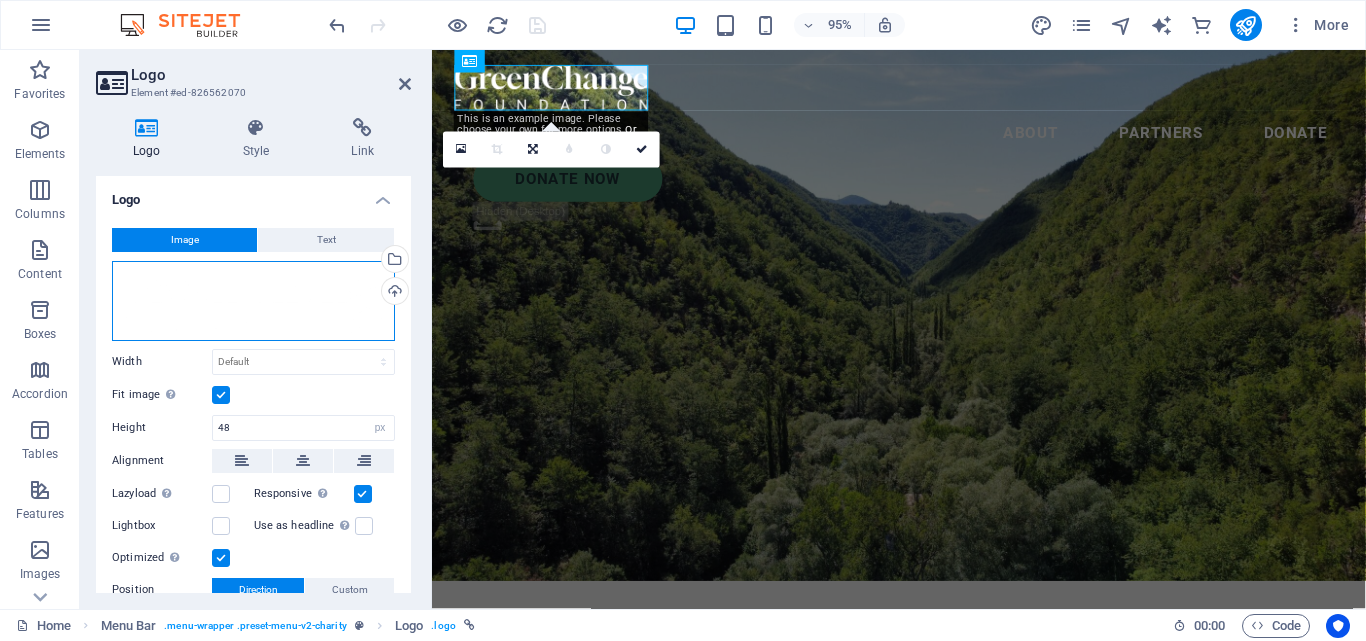 click on "Drag files here, click to choose files or select files from Files or our free stock photos & videos" at bounding box center [253, 301] 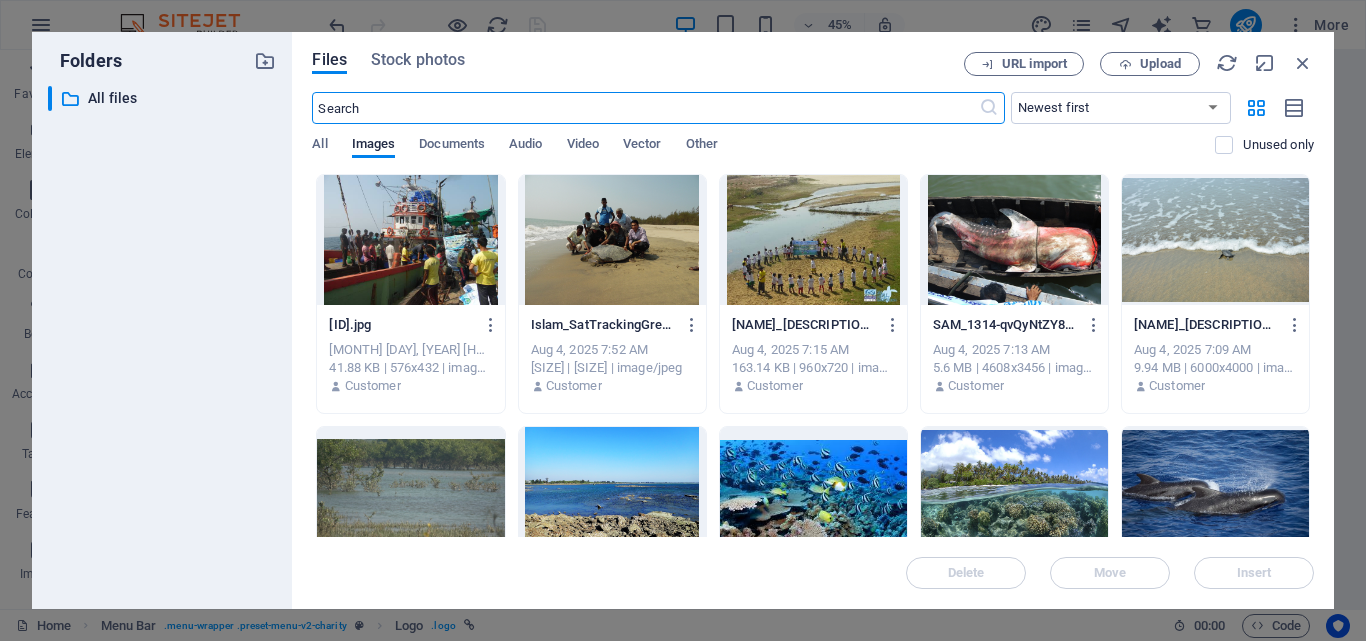 scroll, scrollTop: 381, scrollLeft: 0, axis: vertical 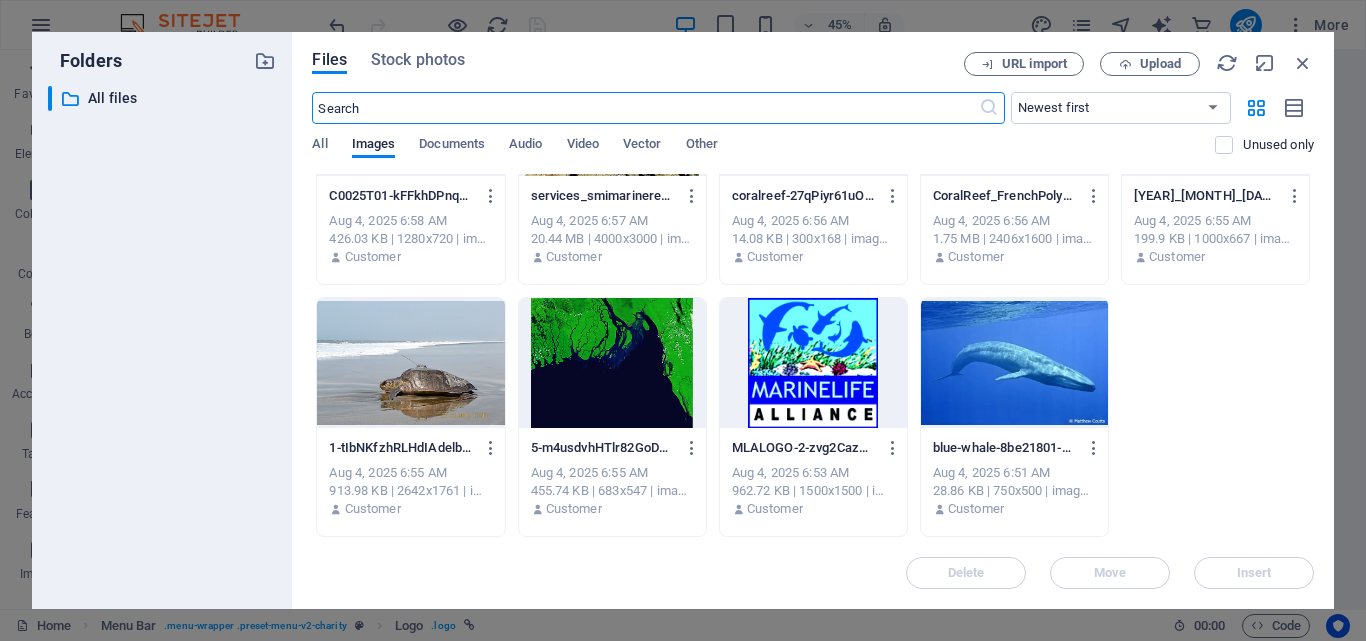 click at bounding box center [813, 363] 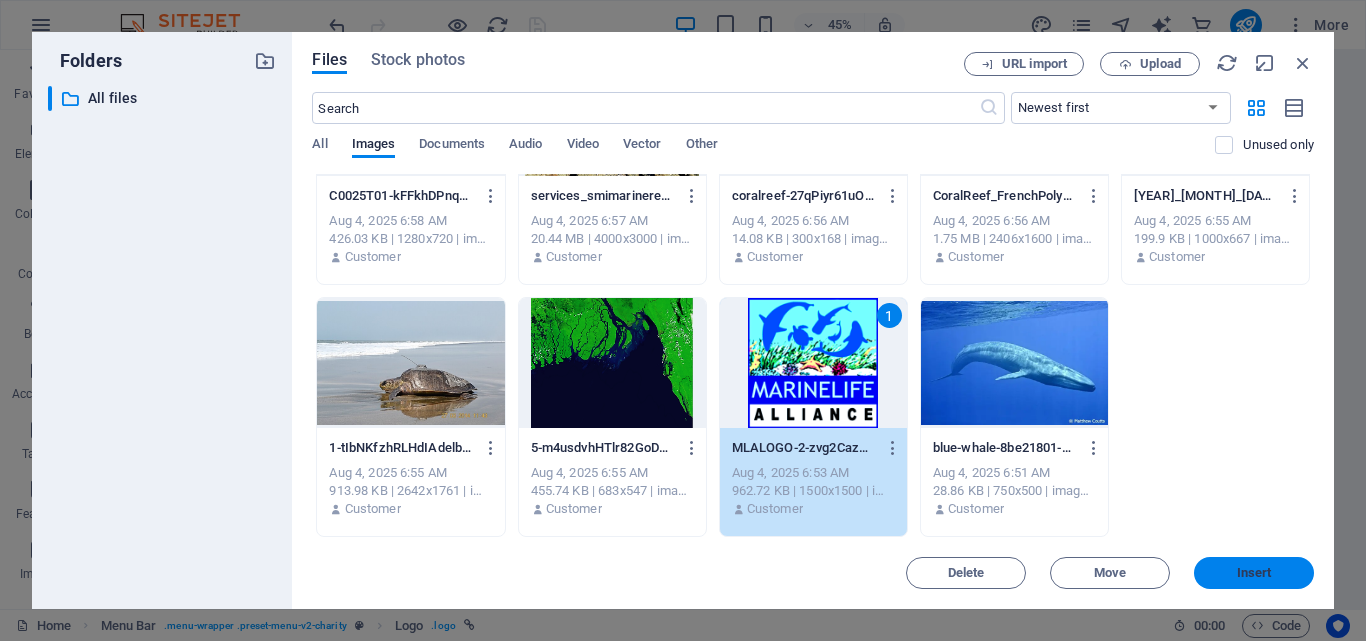 drag, startPoint x: 1243, startPoint y: 576, endPoint x: 117, endPoint y: 374, distance: 1143.9755 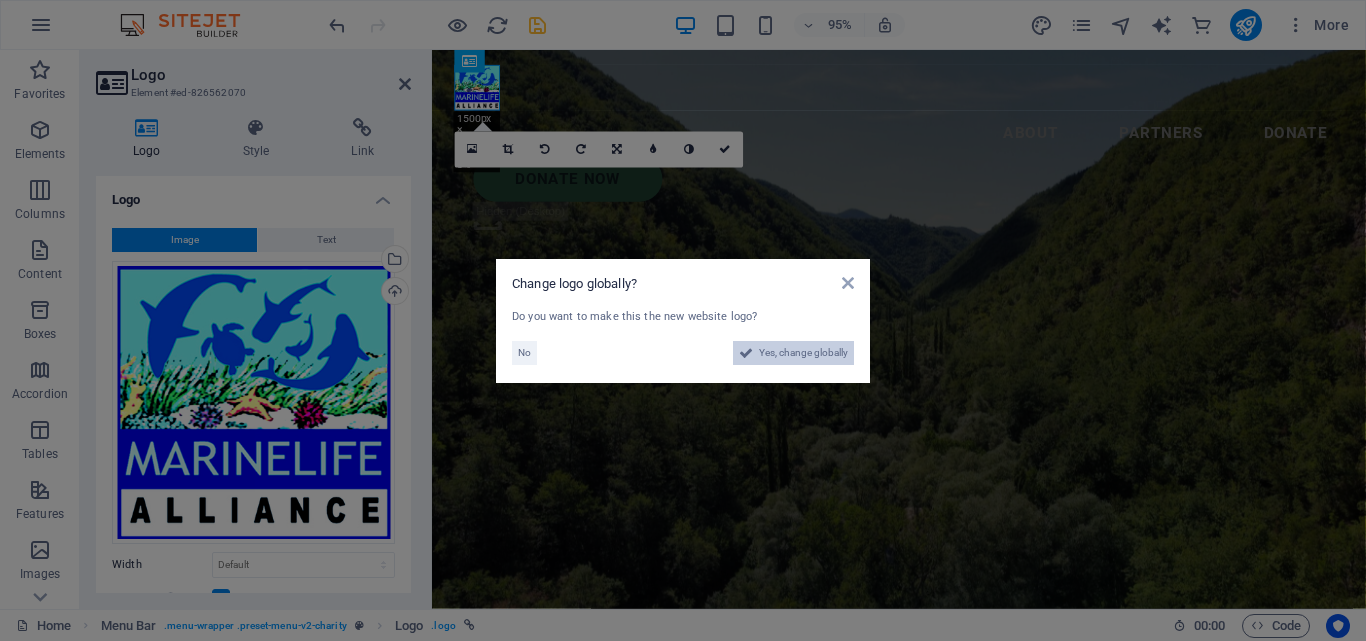 drag, startPoint x: 785, startPoint y: 354, endPoint x: 435, endPoint y: 315, distance: 352.16617 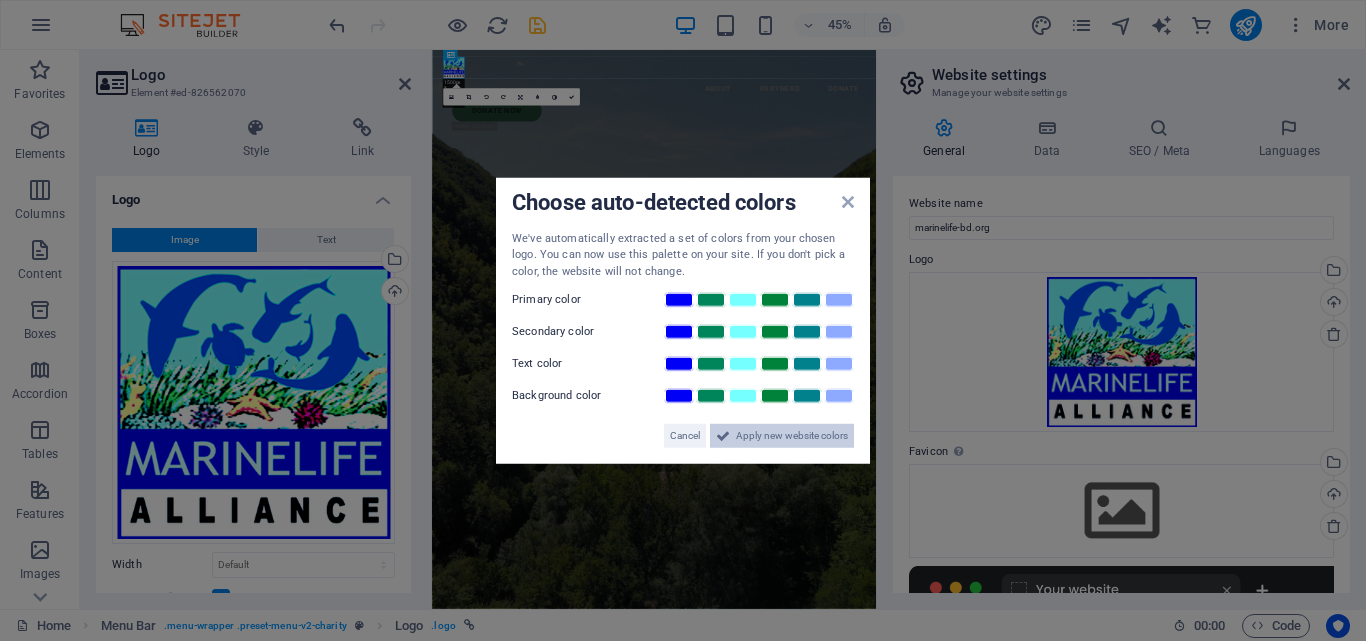 click on "Apply new website colors" at bounding box center [792, 436] 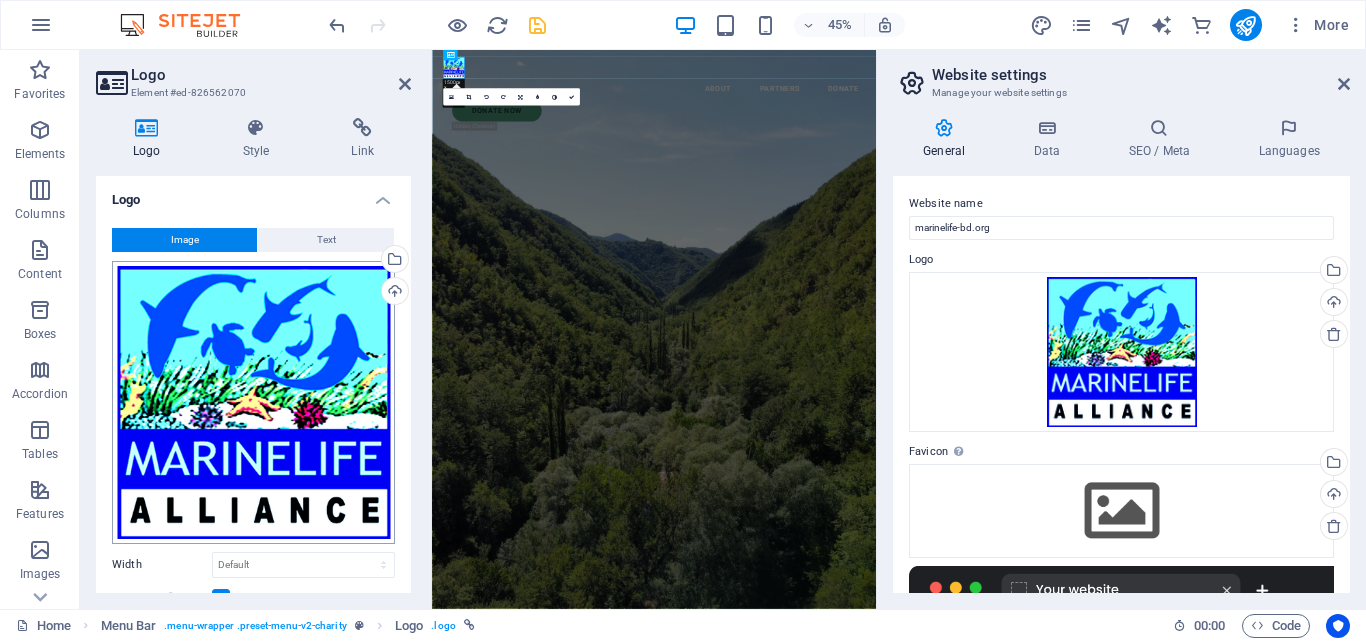 scroll, scrollTop: 200, scrollLeft: 0, axis: vertical 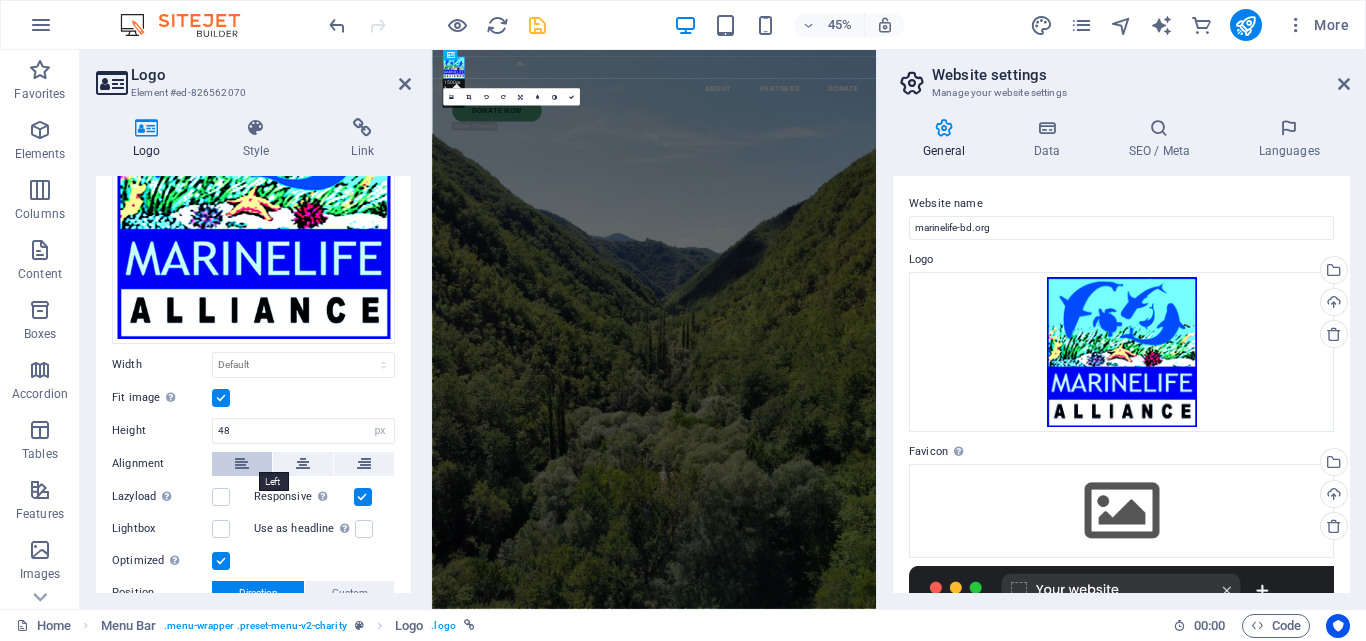 click at bounding box center (242, 464) 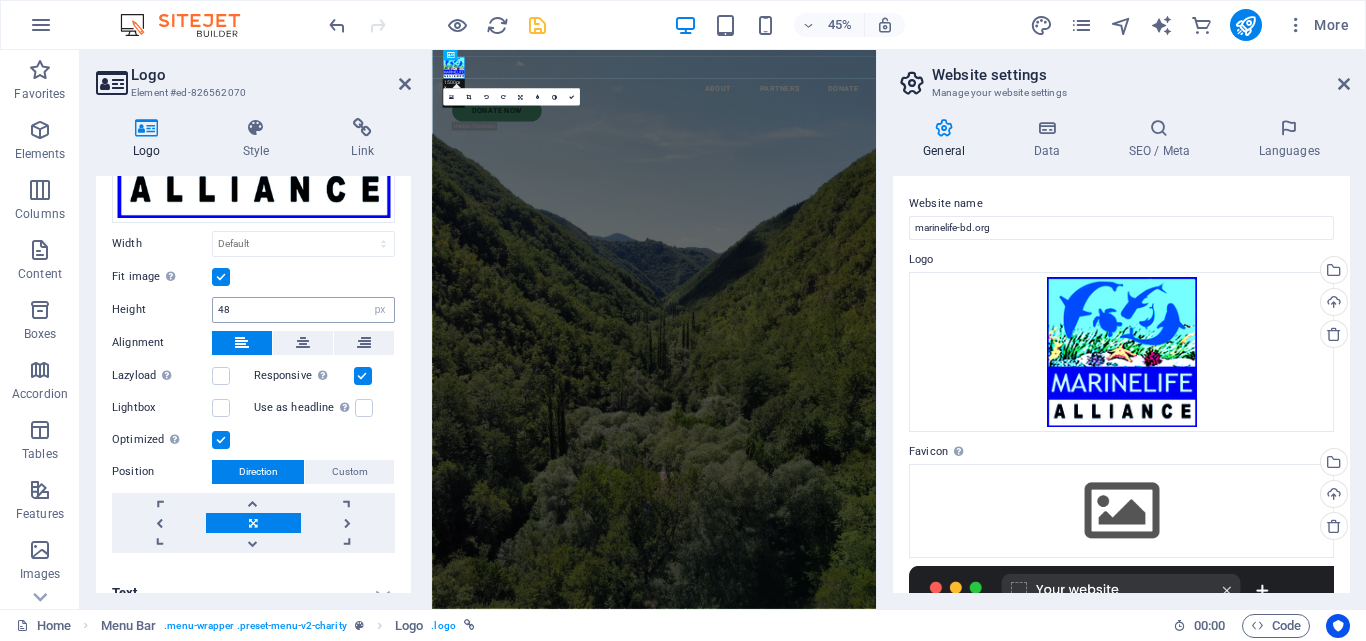 scroll, scrollTop: 341, scrollLeft: 0, axis: vertical 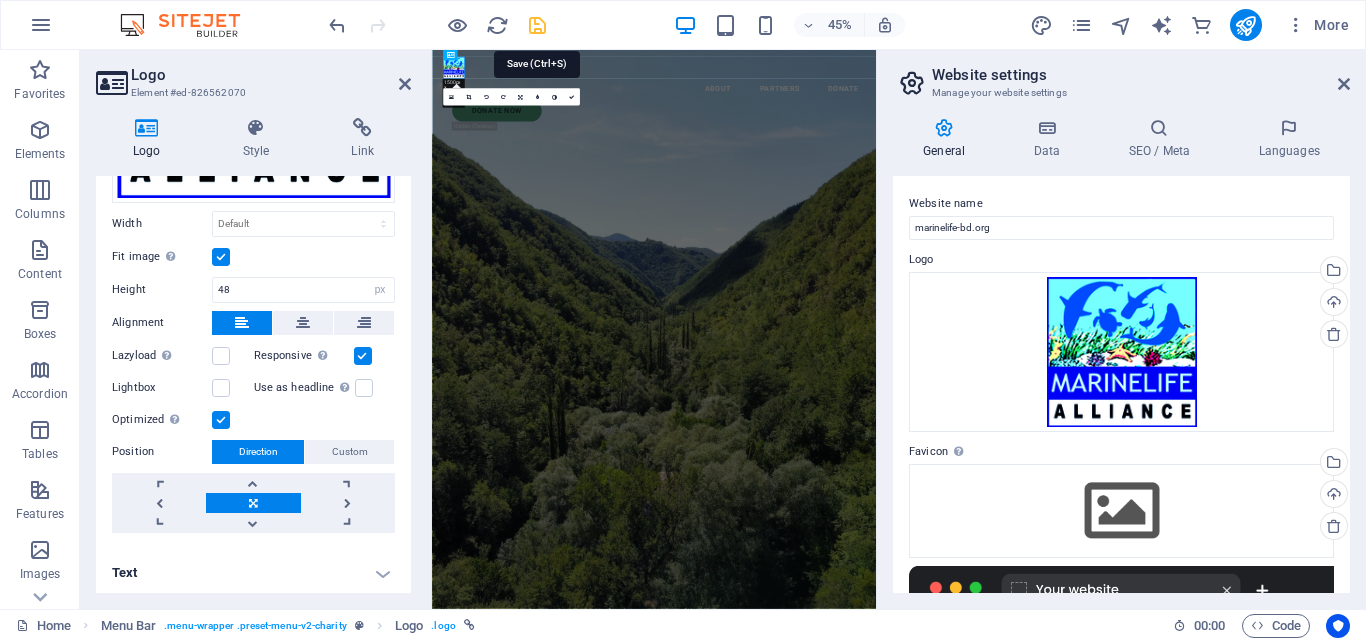 click at bounding box center [537, 25] 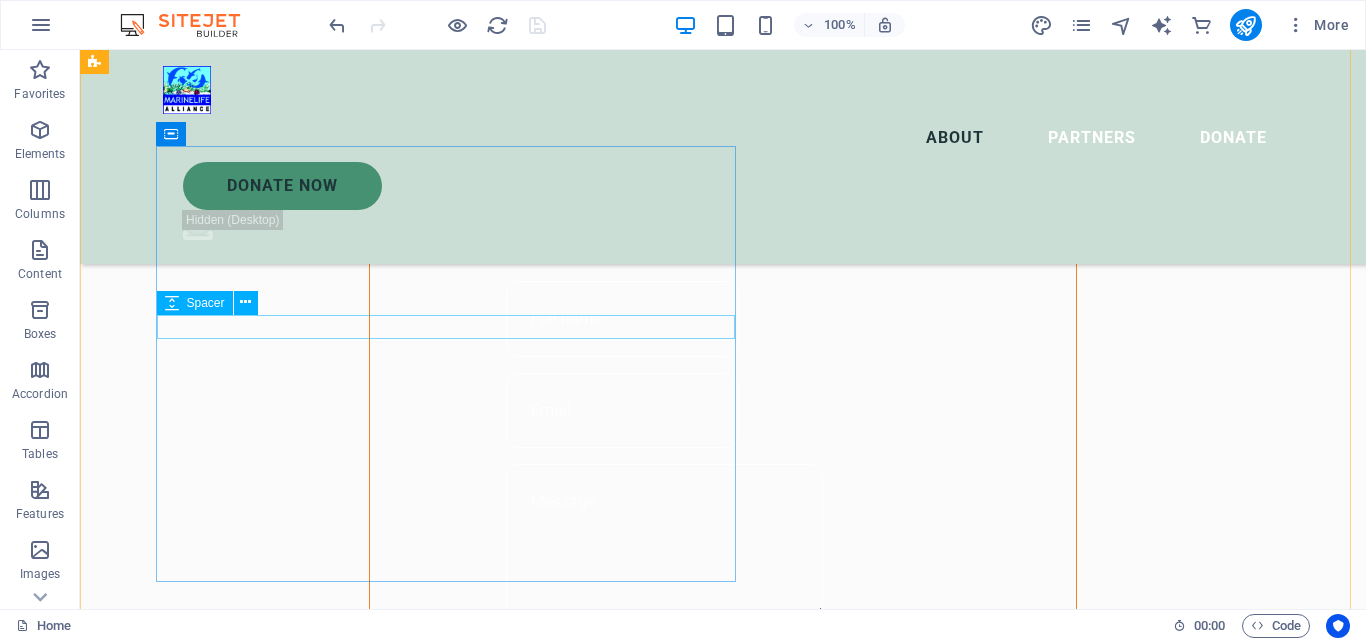 scroll, scrollTop: 1300, scrollLeft: 0, axis: vertical 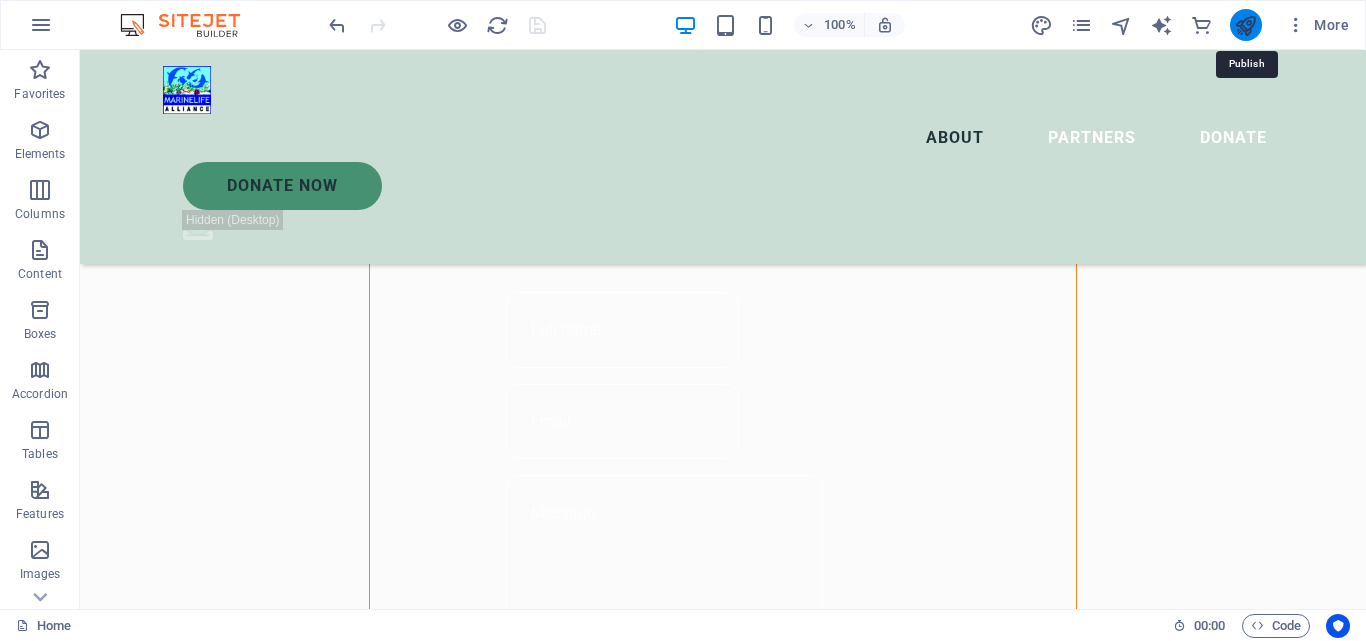 drag, startPoint x: 1247, startPoint y: 19, endPoint x: 581, endPoint y: 93, distance: 670.0985 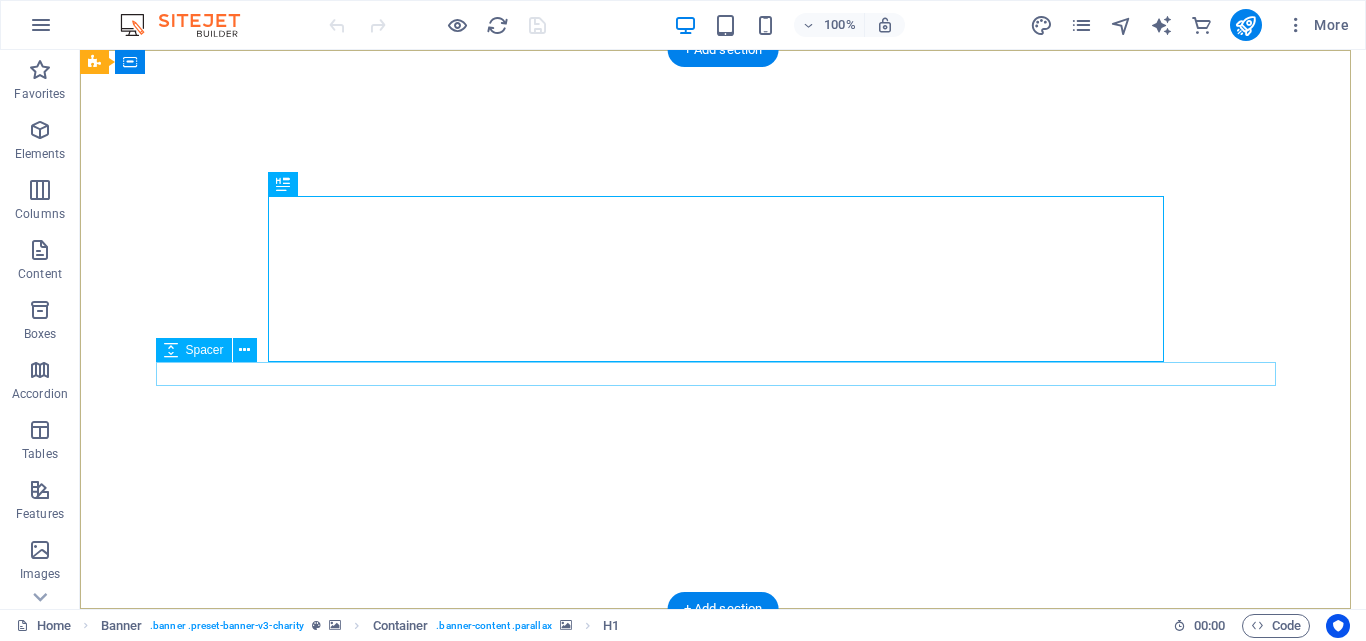 scroll, scrollTop: 0, scrollLeft: 0, axis: both 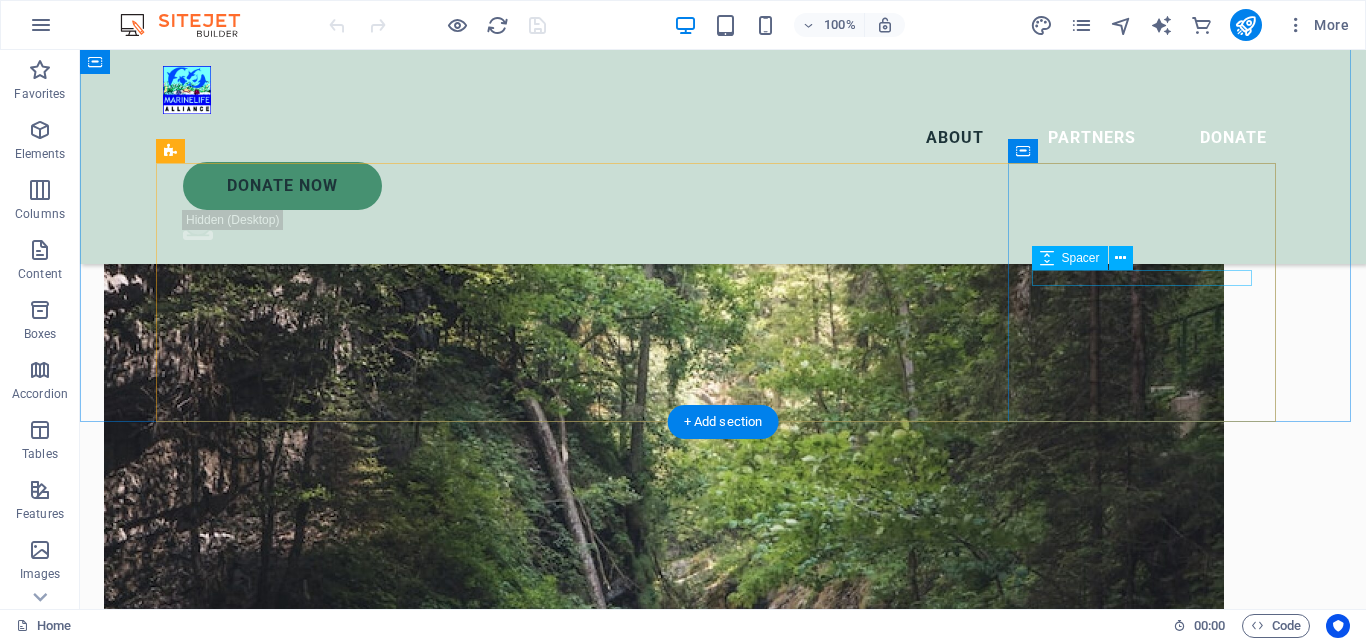 click at bounding box center [297, 3130] 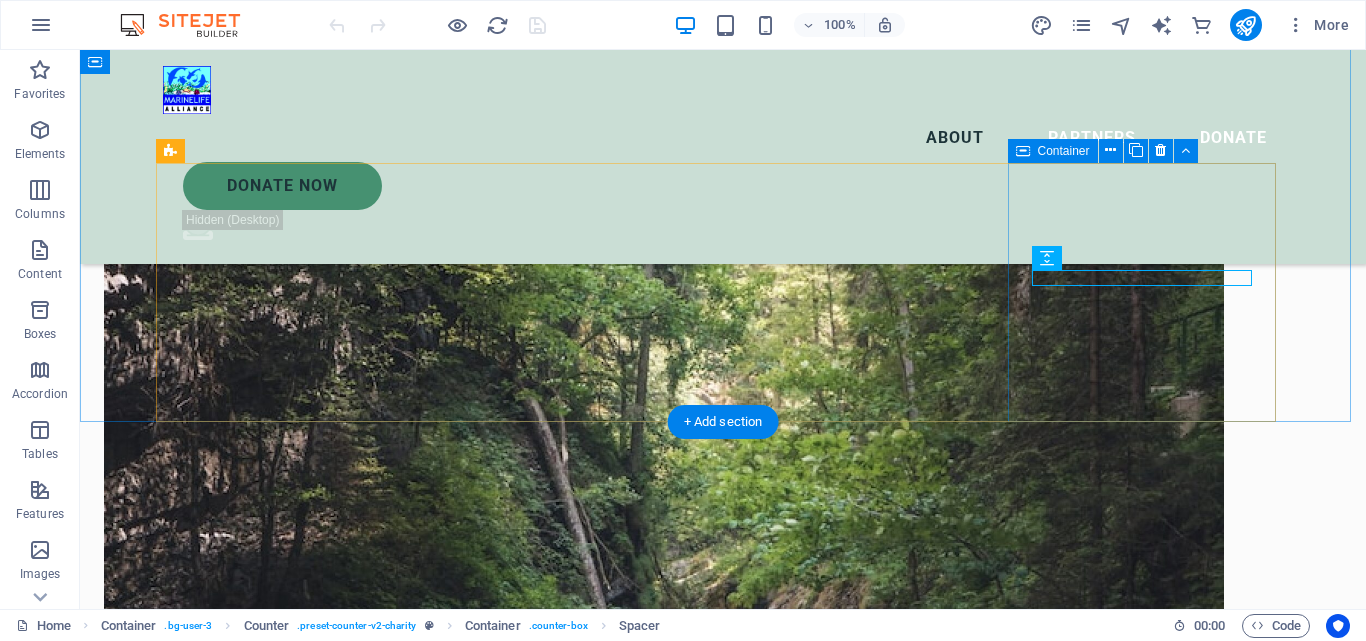click on "12.000  + Lorem ipsum dolor sit amet consectetur bibendum" at bounding box center [297, 3134] 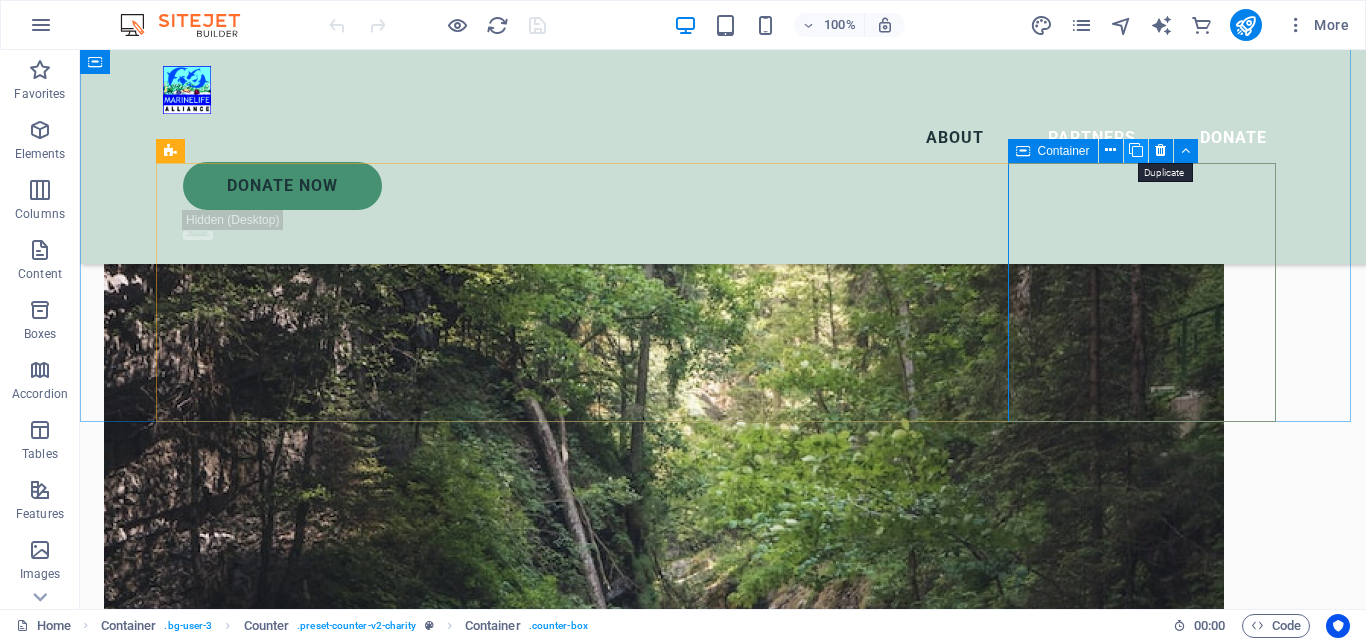 click at bounding box center (1136, 150) 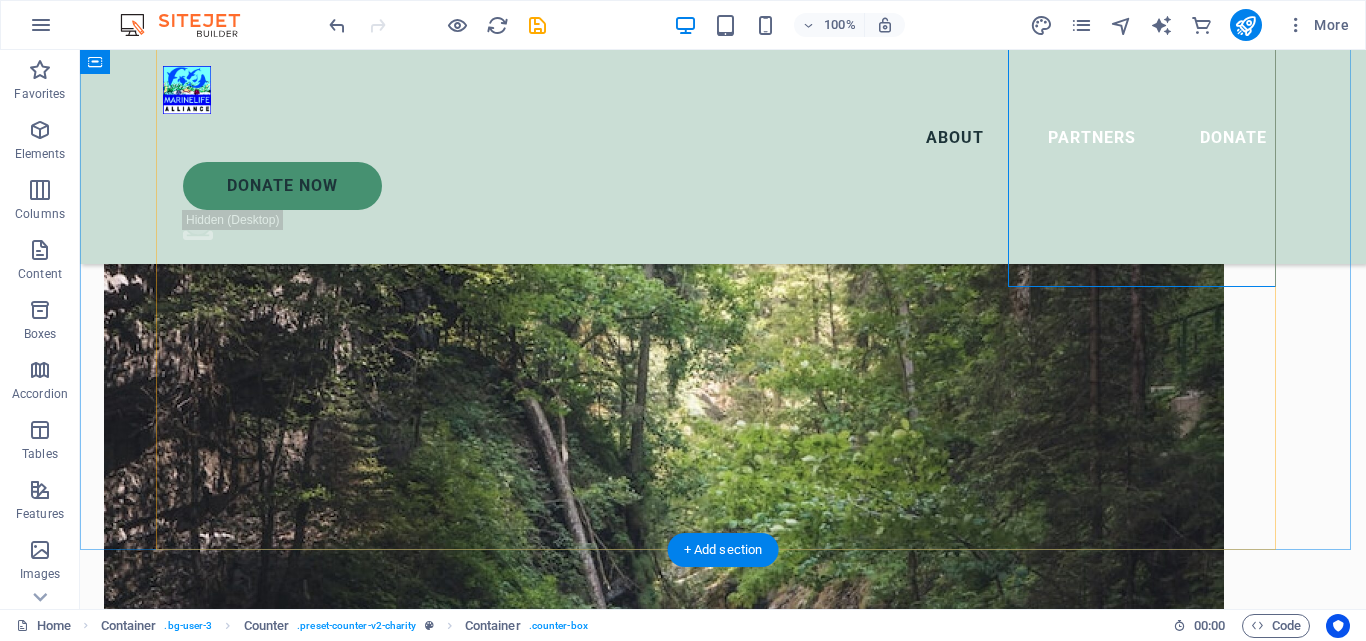scroll, scrollTop: 2800, scrollLeft: 0, axis: vertical 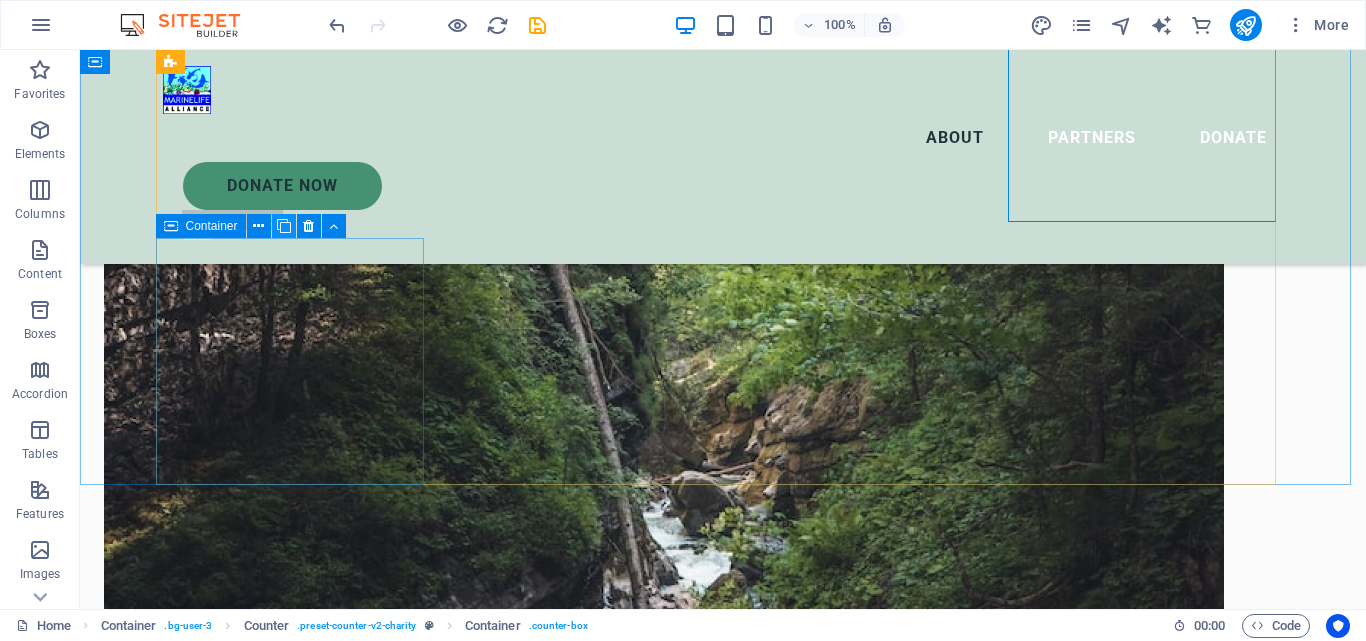 click at bounding box center [284, 226] 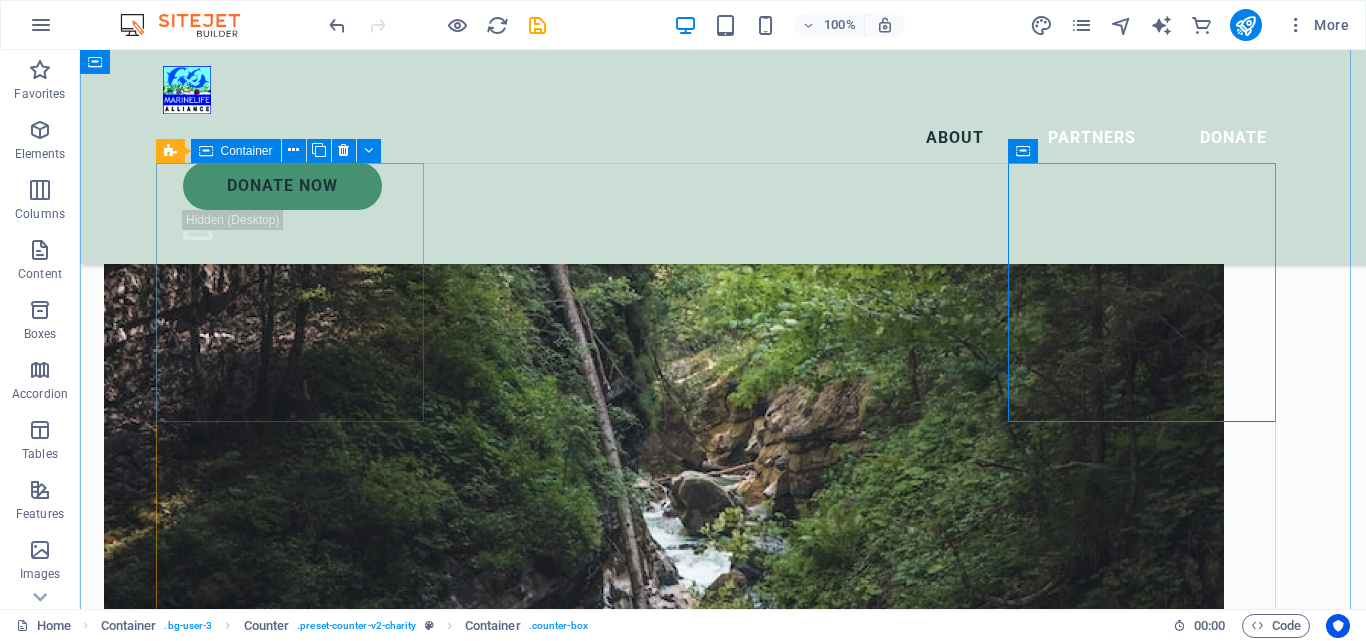 scroll, scrollTop: 2600, scrollLeft: 0, axis: vertical 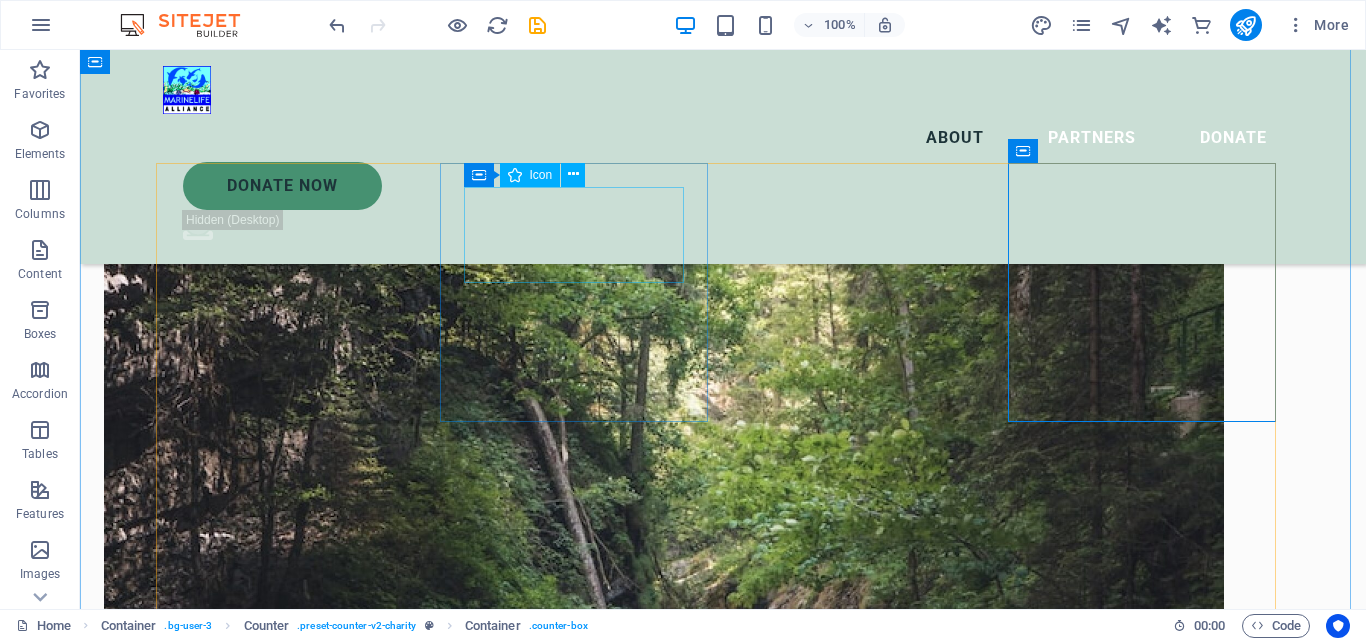 click at bounding box center (297, 2541) 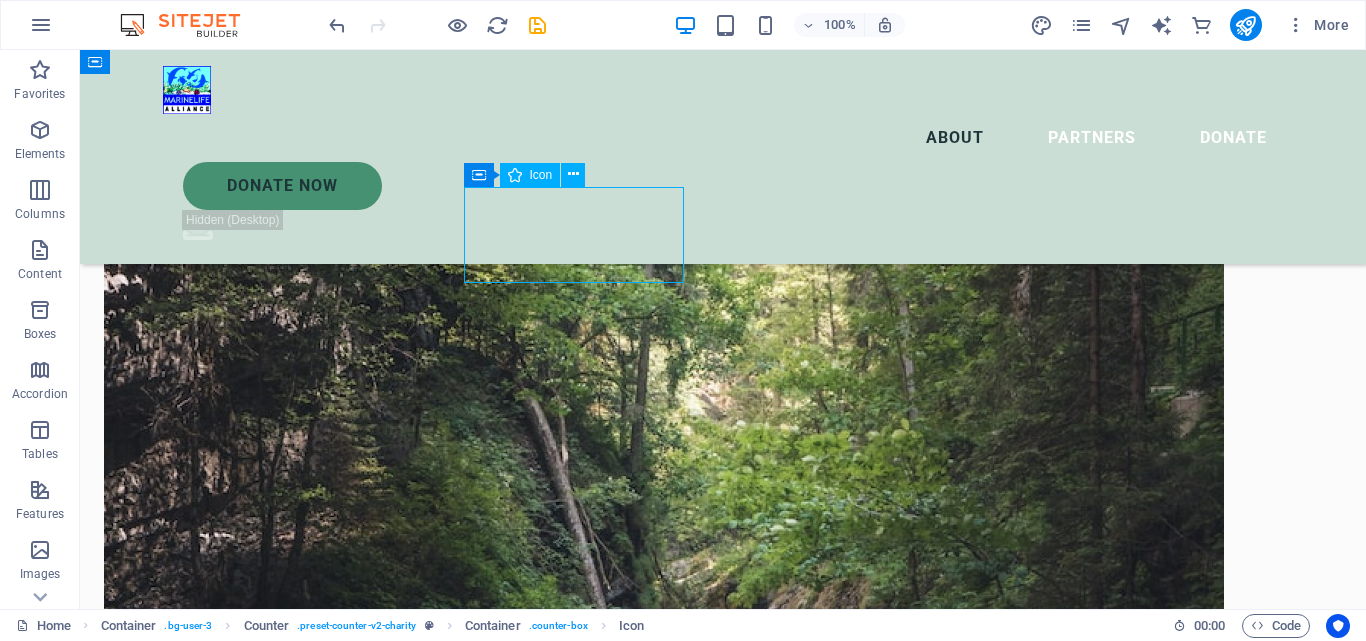 click at bounding box center (297, 2541) 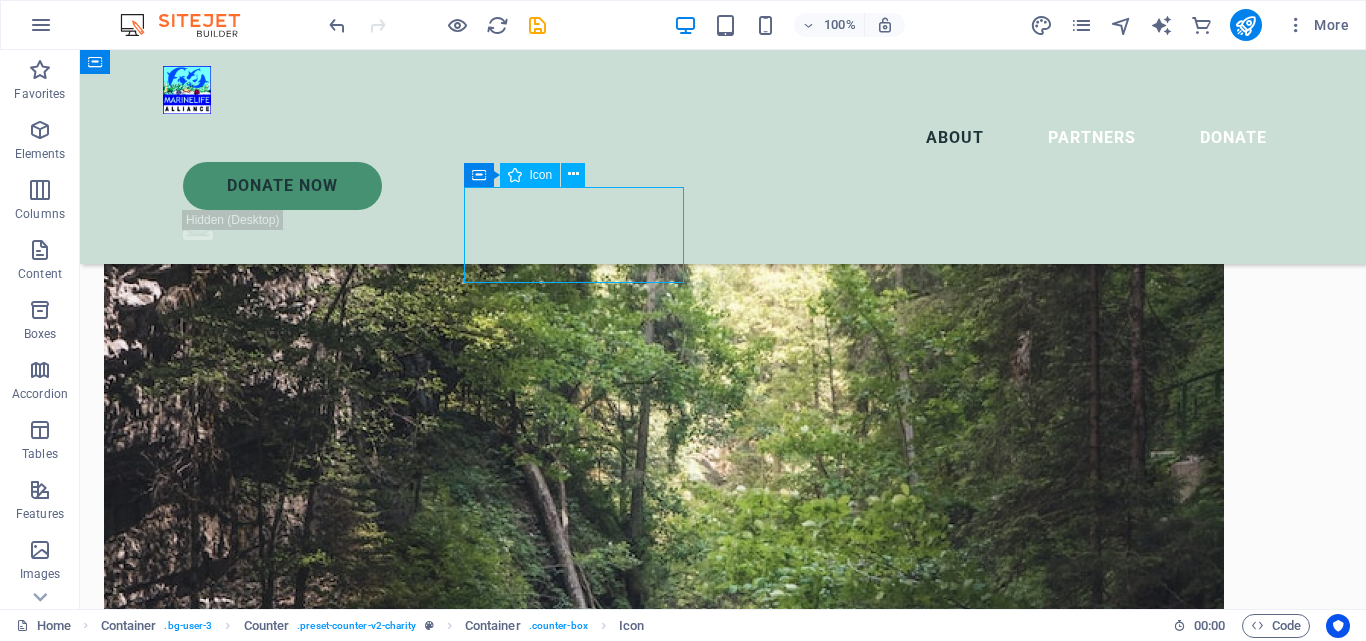 select on "xMidYMid" 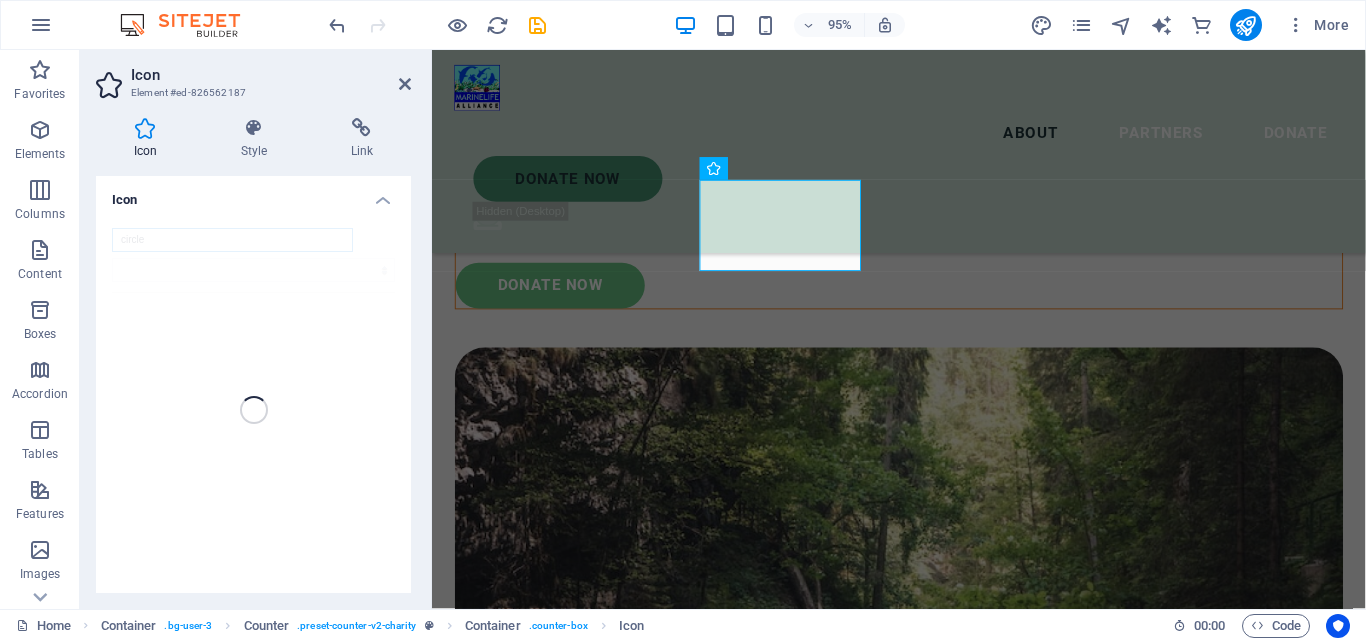 scroll, scrollTop: 2696, scrollLeft: 0, axis: vertical 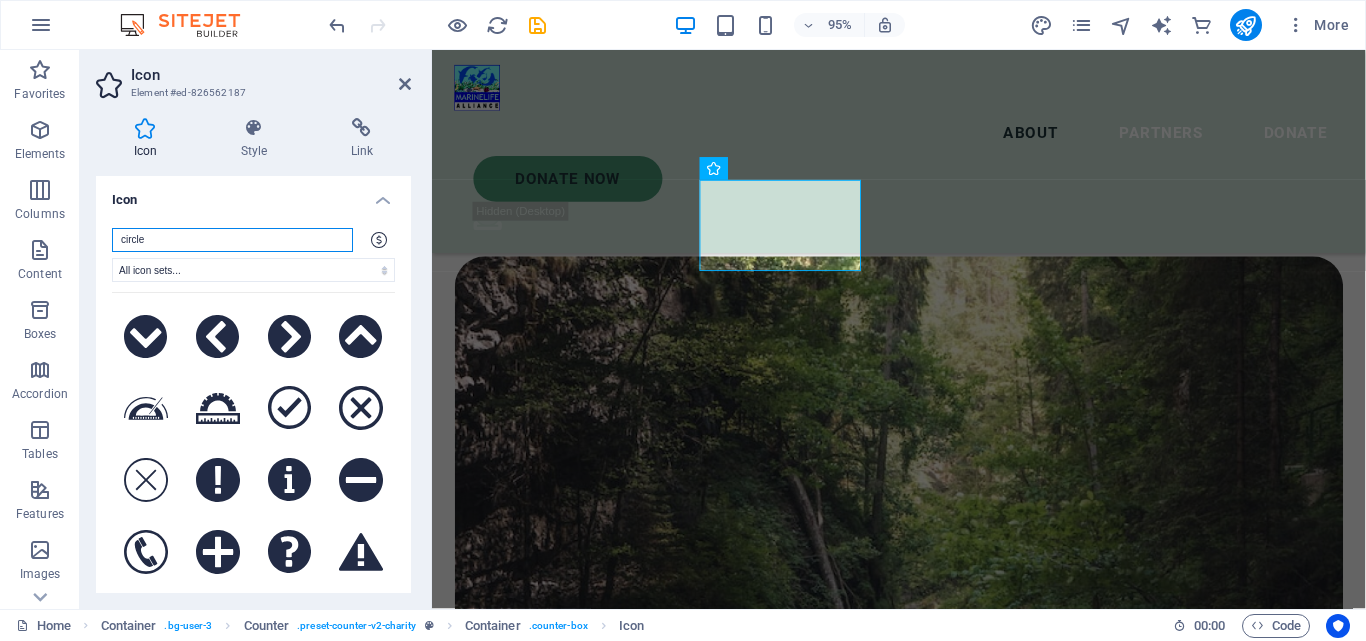 click on "circle" at bounding box center [232, 240] 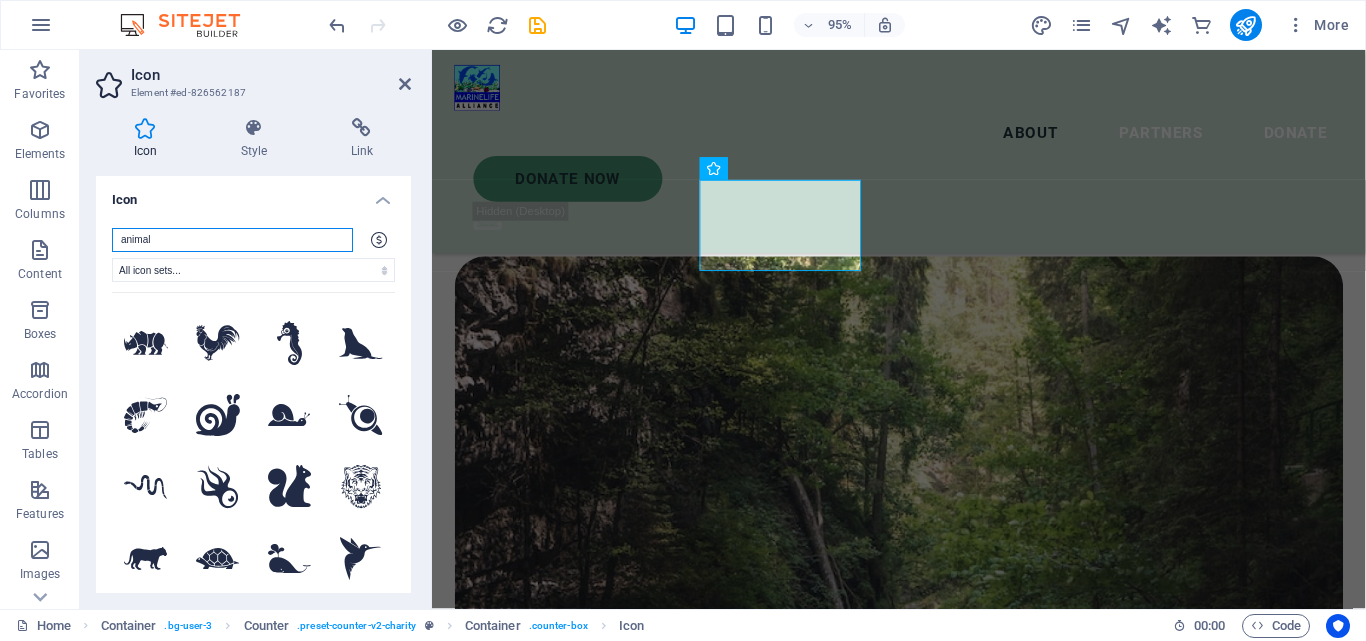 scroll, scrollTop: 1530, scrollLeft: 0, axis: vertical 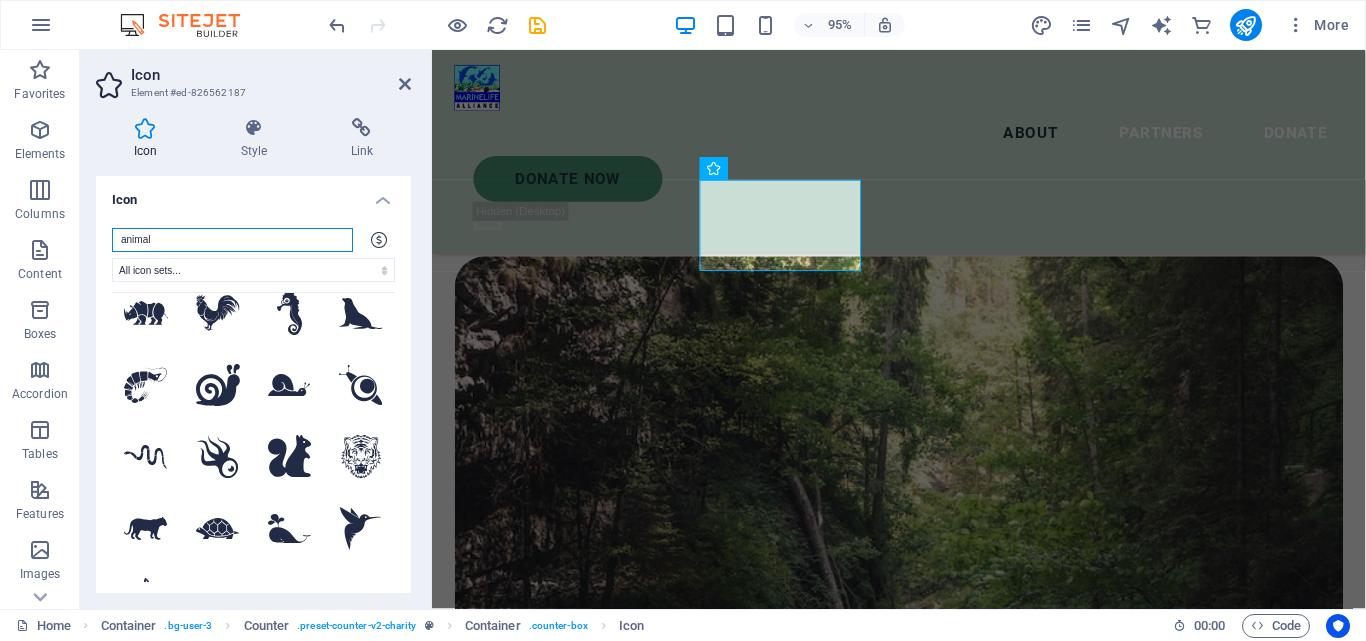 click on "animal" at bounding box center [232, 240] 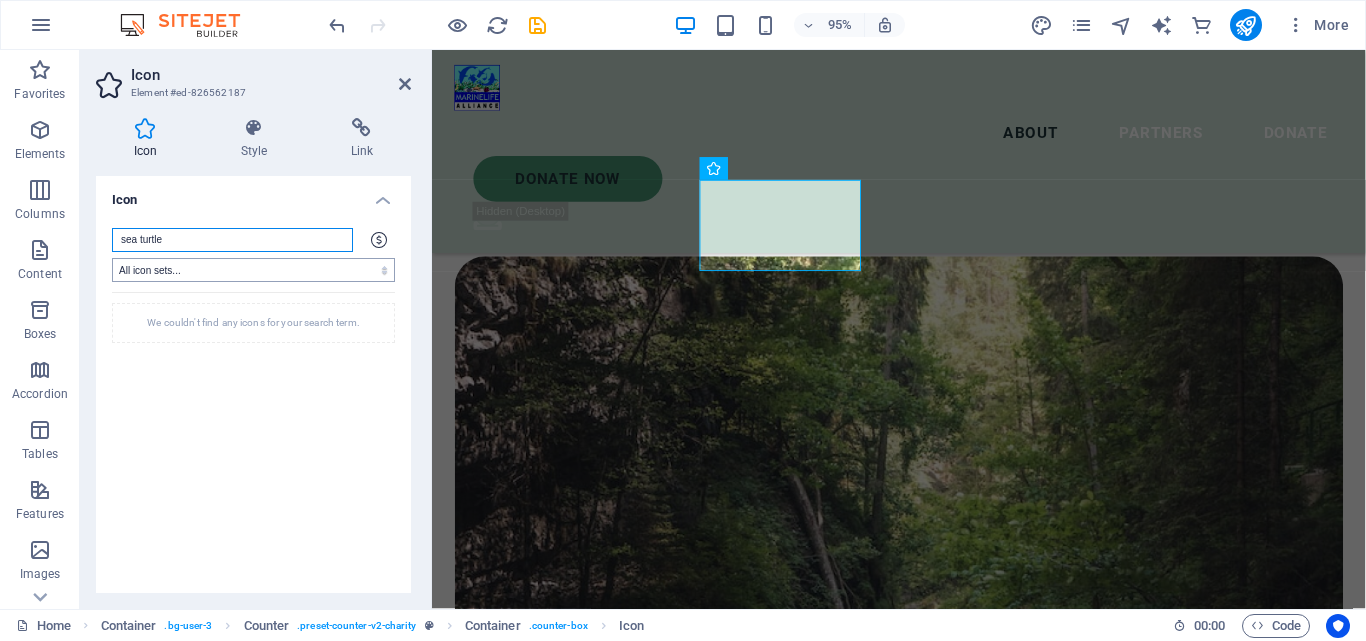 scroll, scrollTop: 0, scrollLeft: 0, axis: both 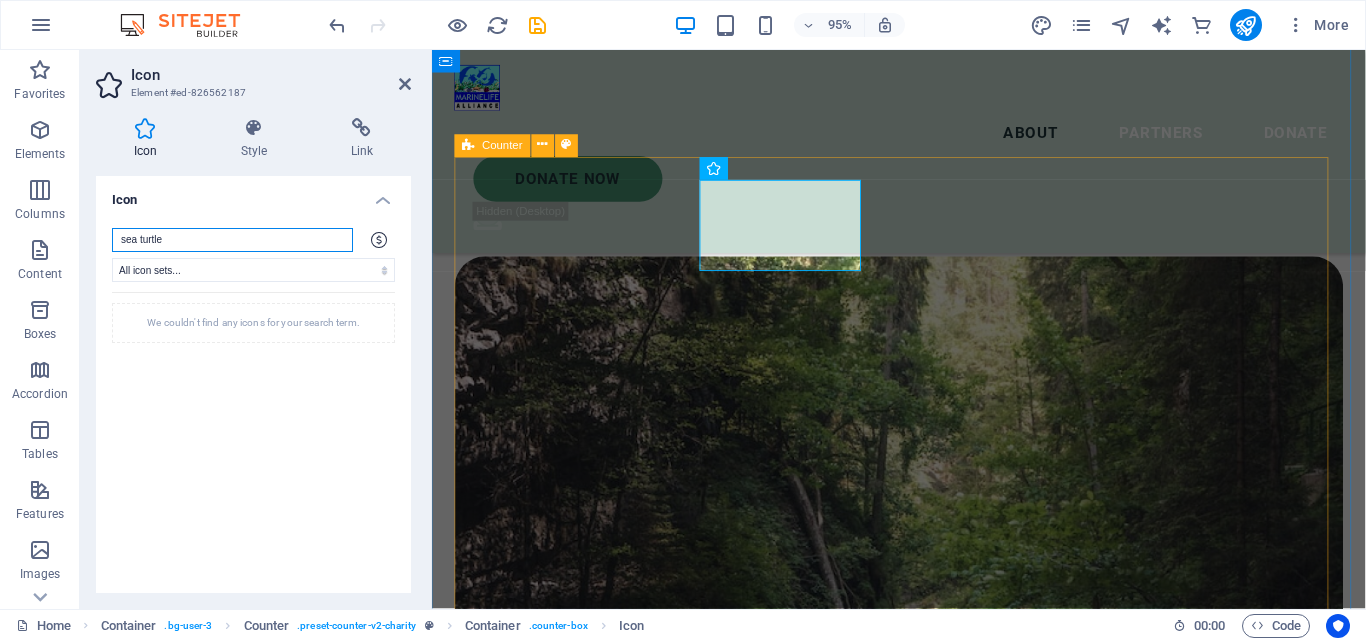 type on "sea turtle" 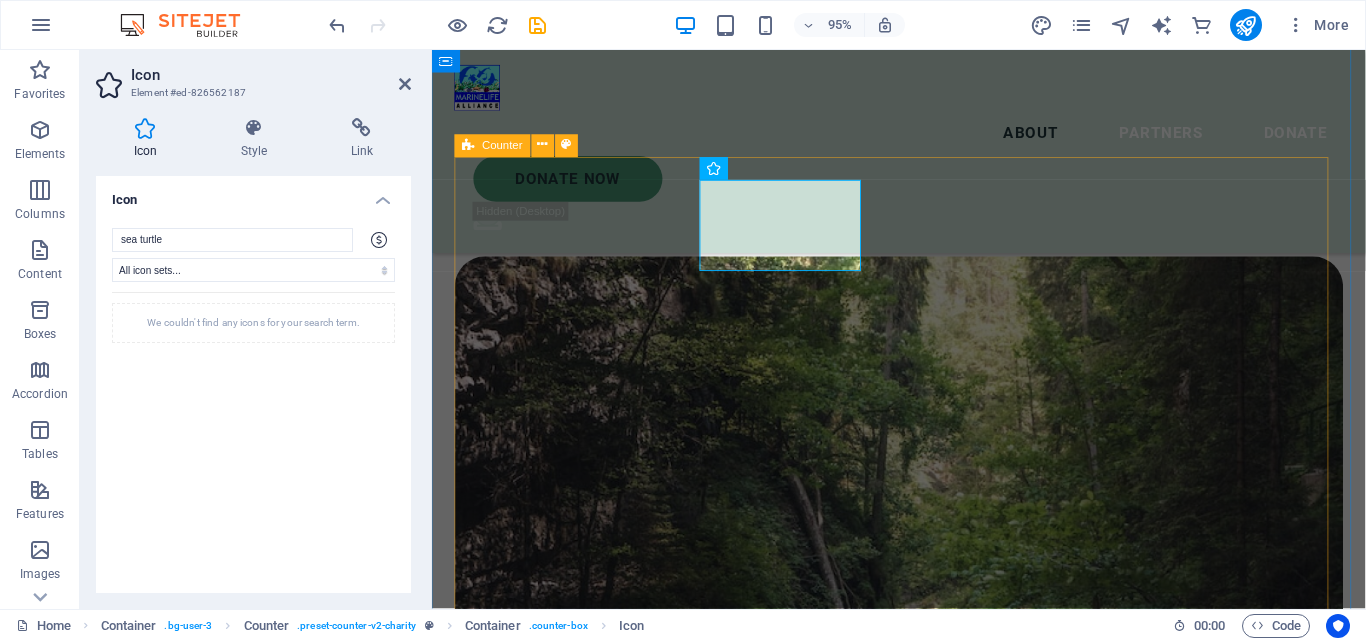 click on "100.000  + Lorem ipsum dolor sit amet consectetur bibendum  $ 54.000 Lorem ipsum dolor sit amet consectetur bibendum 4000 Lorem ipsum dolor sit amet consectetur bibendum 12.000  + Lorem ipsum dolor sit amet consectetur bibendum 12.000  + Lorem ipsum dolor sit amet consectetur bibendum 12.000  + Lorem ipsum dolor sit amet consectetur bibendum 12.000  + Lorem ipsum dolor sit amet consectetur bibendum 12.000  + Lorem ipsum dolor sit amet consectetur bibendum" at bounding box center [923, 3250] 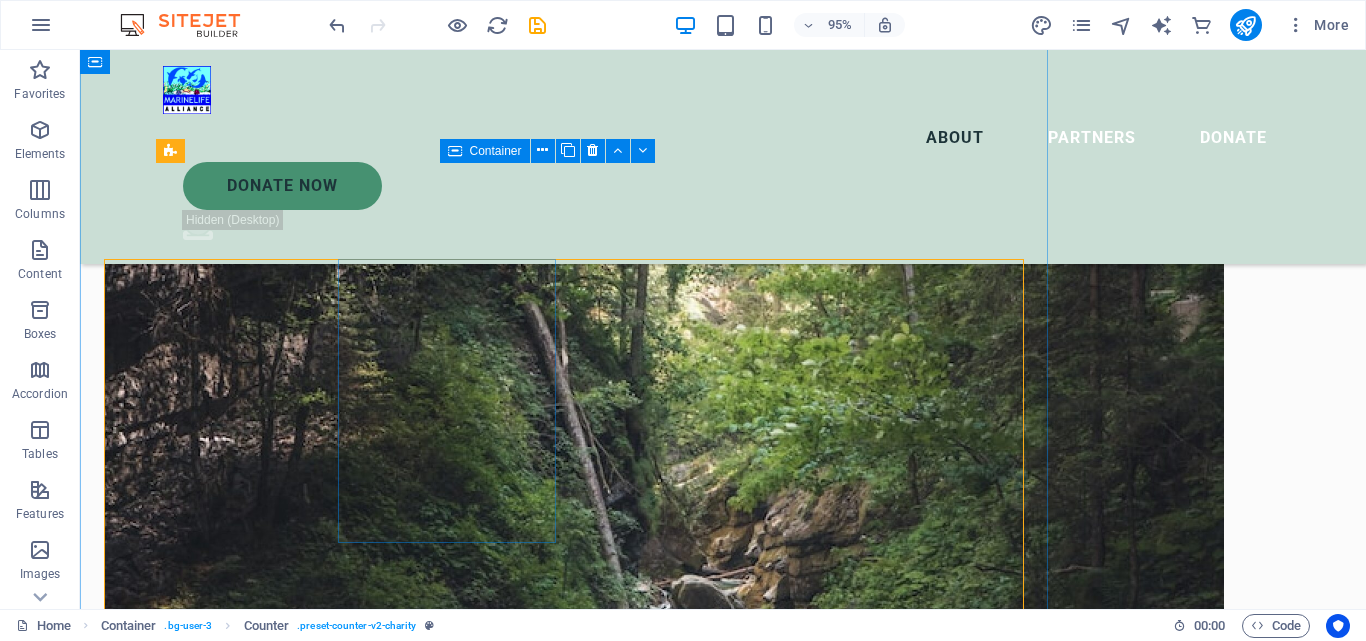 scroll, scrollTop: 2600, scrollLeft: 0, axis: vertical 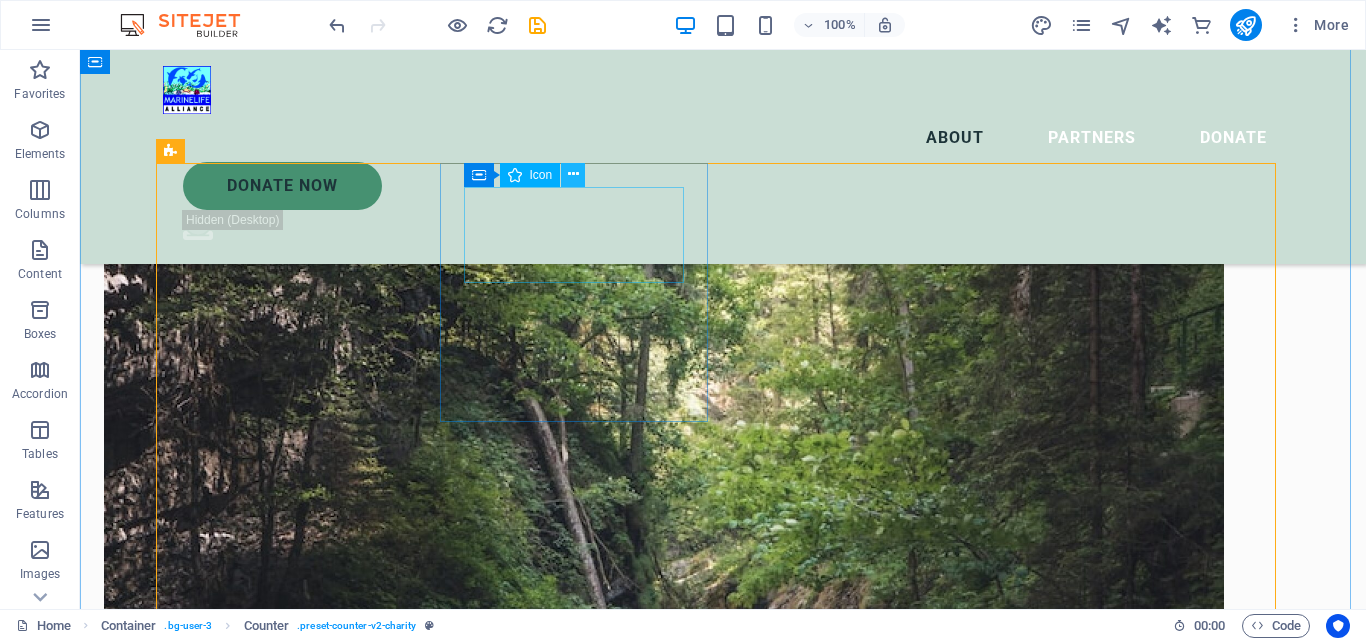 click at bounding box center [573, 174] 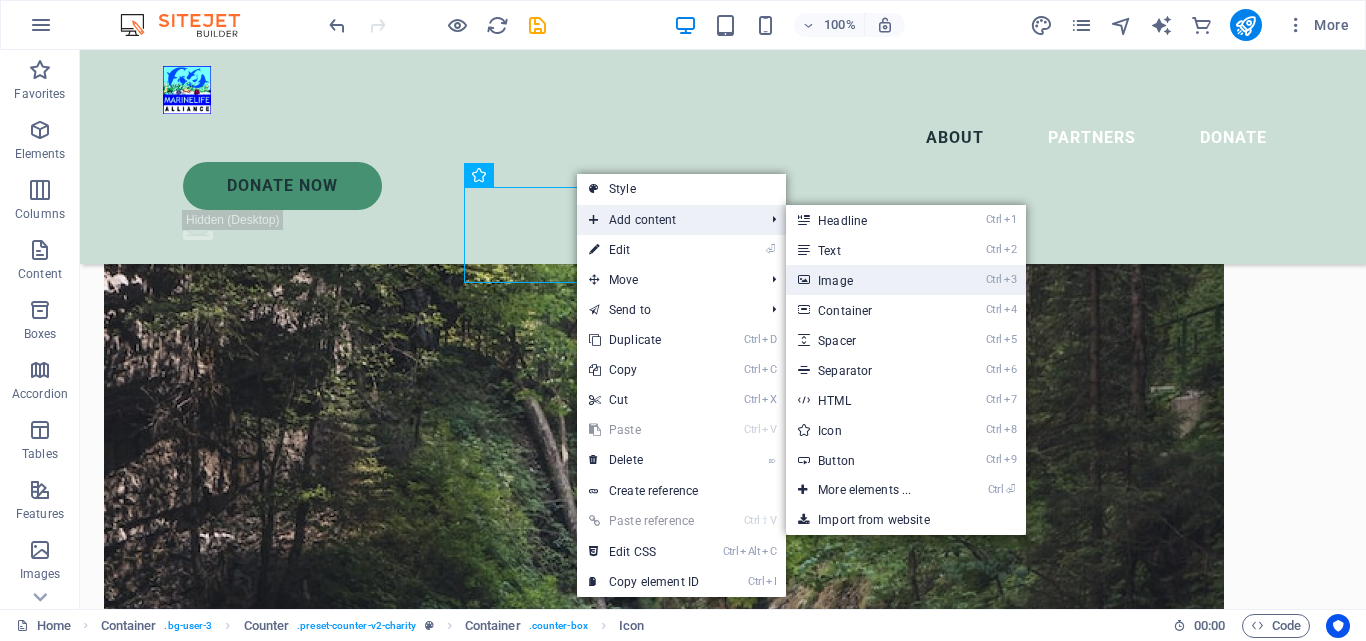 drag, startPoint x: 851, startPoint y: 285, endPoint x: 182, endPoint y: 271, distance: 669.1465 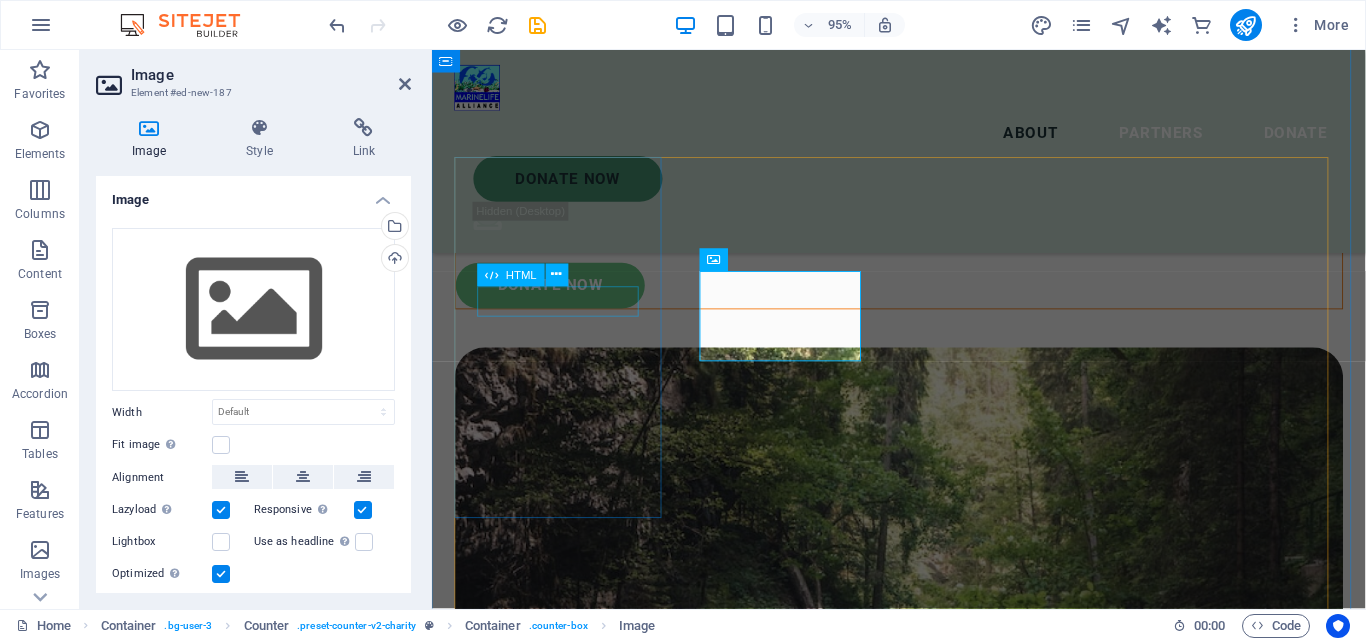 scroll, scrollTop: 2696, scrollLeft: 0, axis: vertical 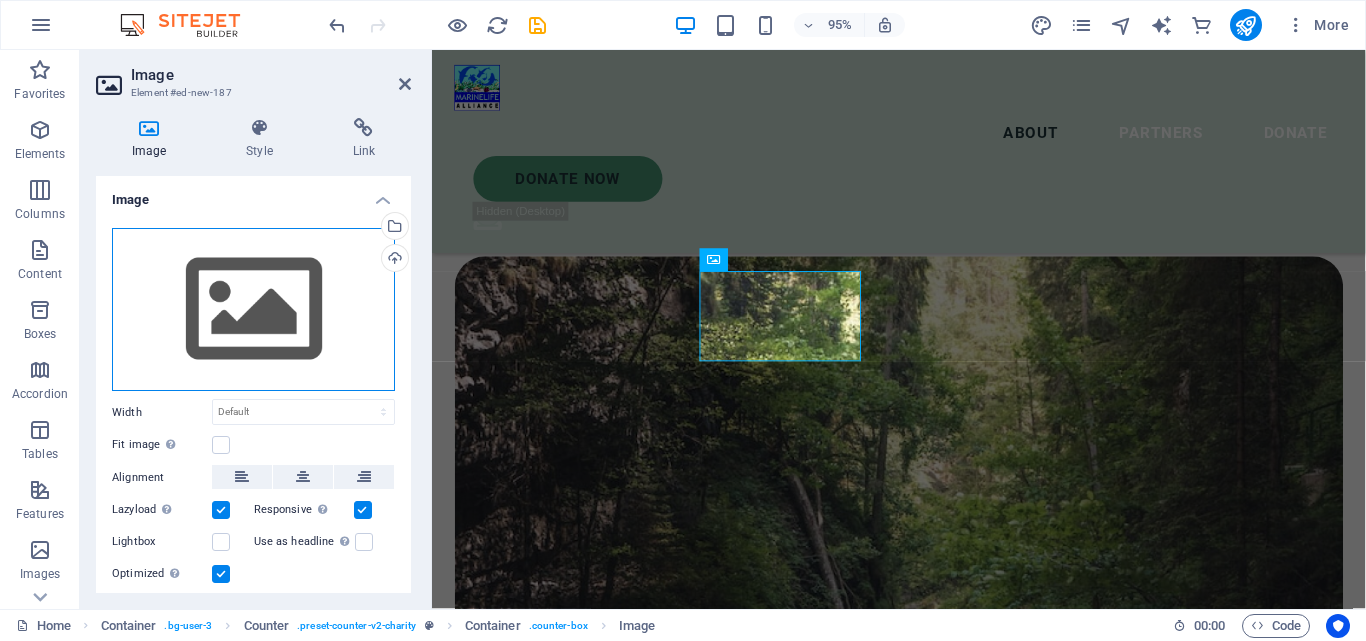 click on "Drag files here, click to choose files or select files from Files or our free stock photos & videos" at bounding box center (253, 310) 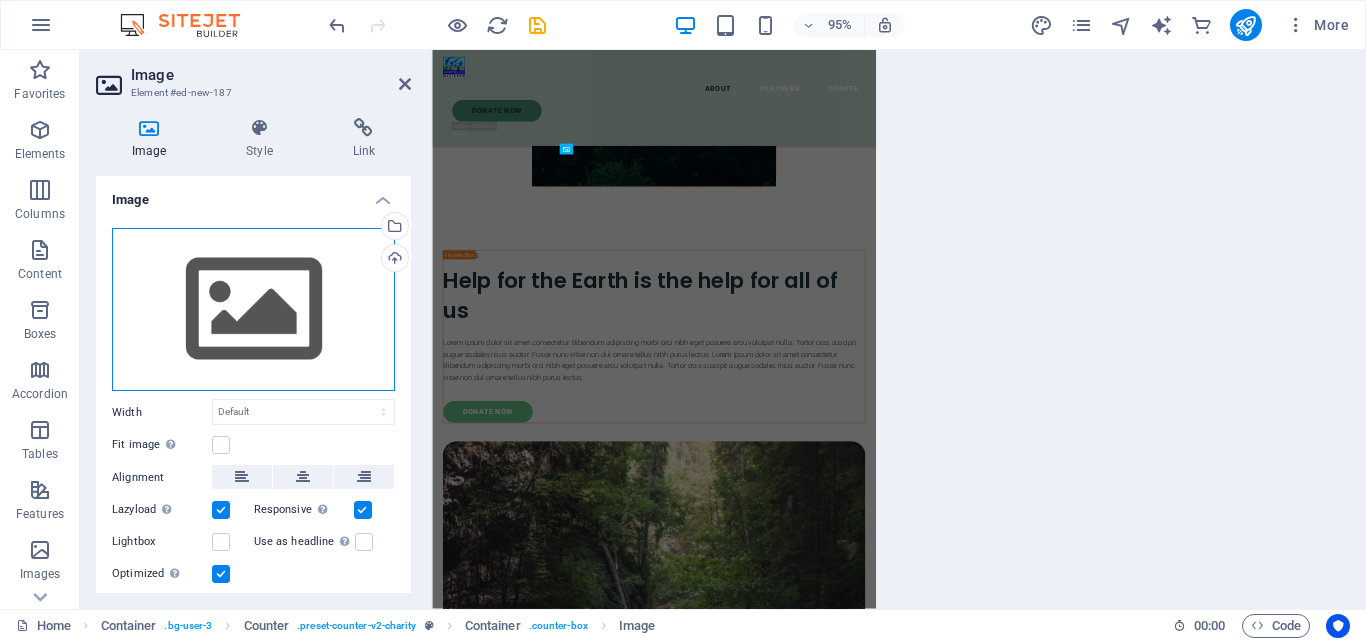 scroll, scrollTop: 3350, scrollLeft: 0, axis: vertical 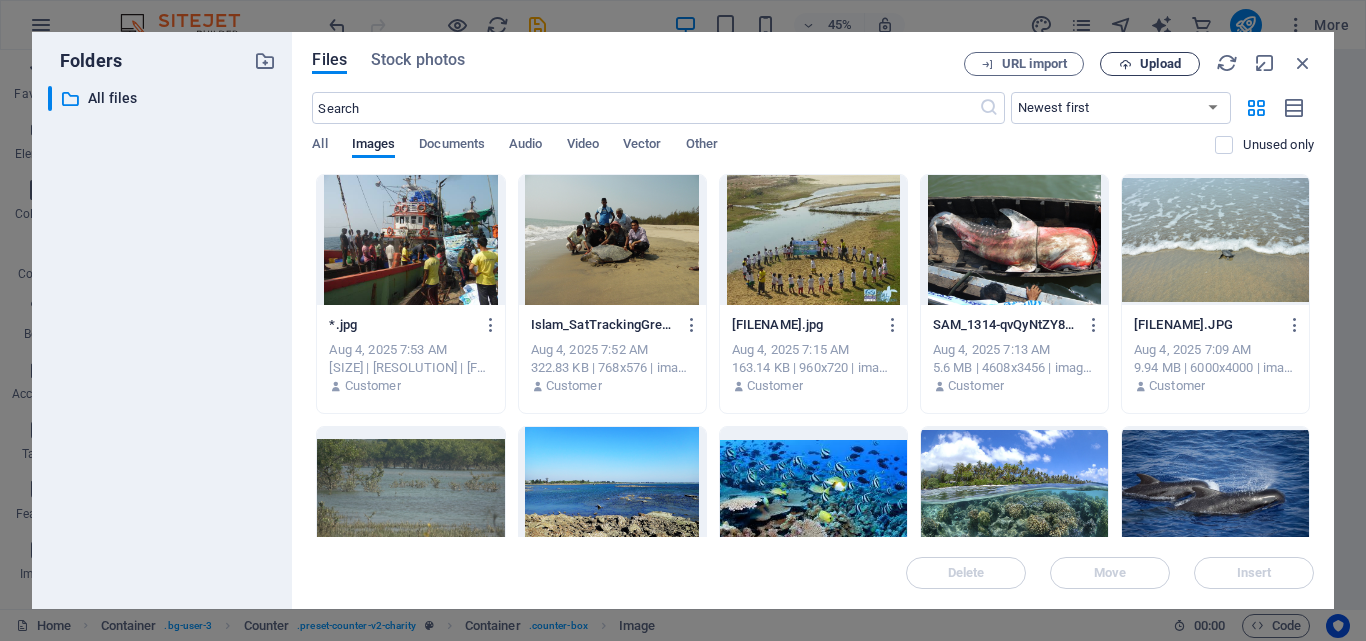 click on "Upload" at bounding box center (1150, 64) 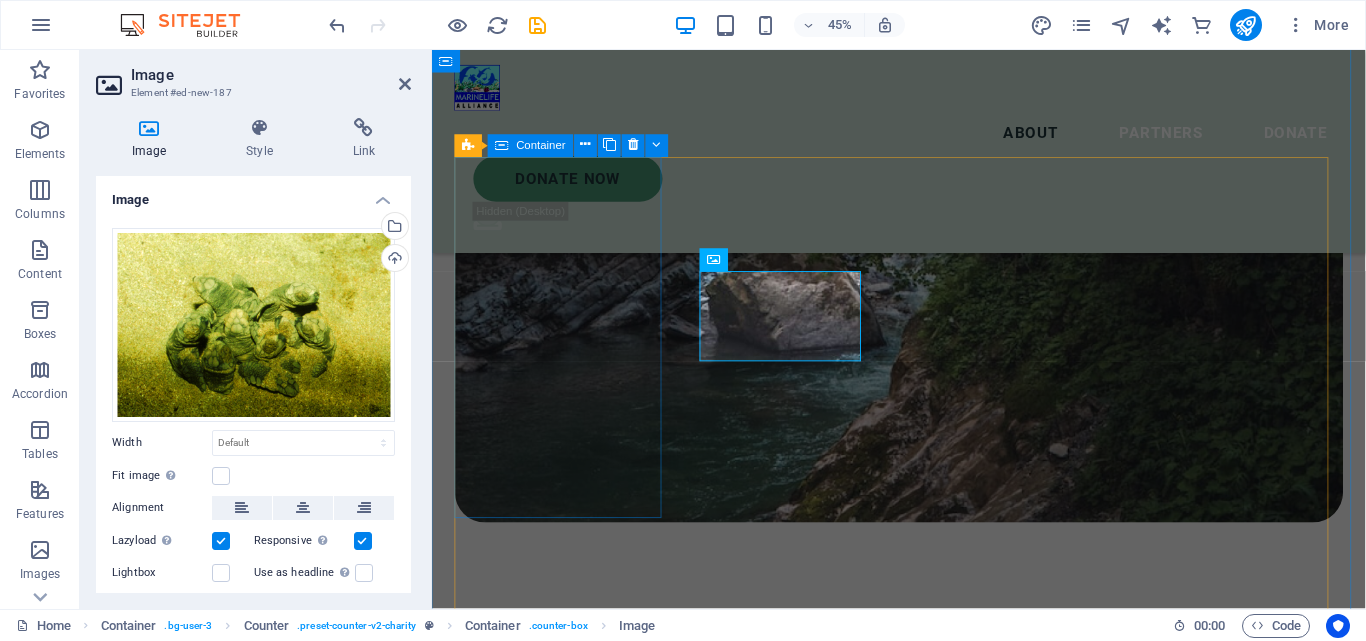 scroll, scrollTop: 2696, scrollLeft: 0, axis: vertical 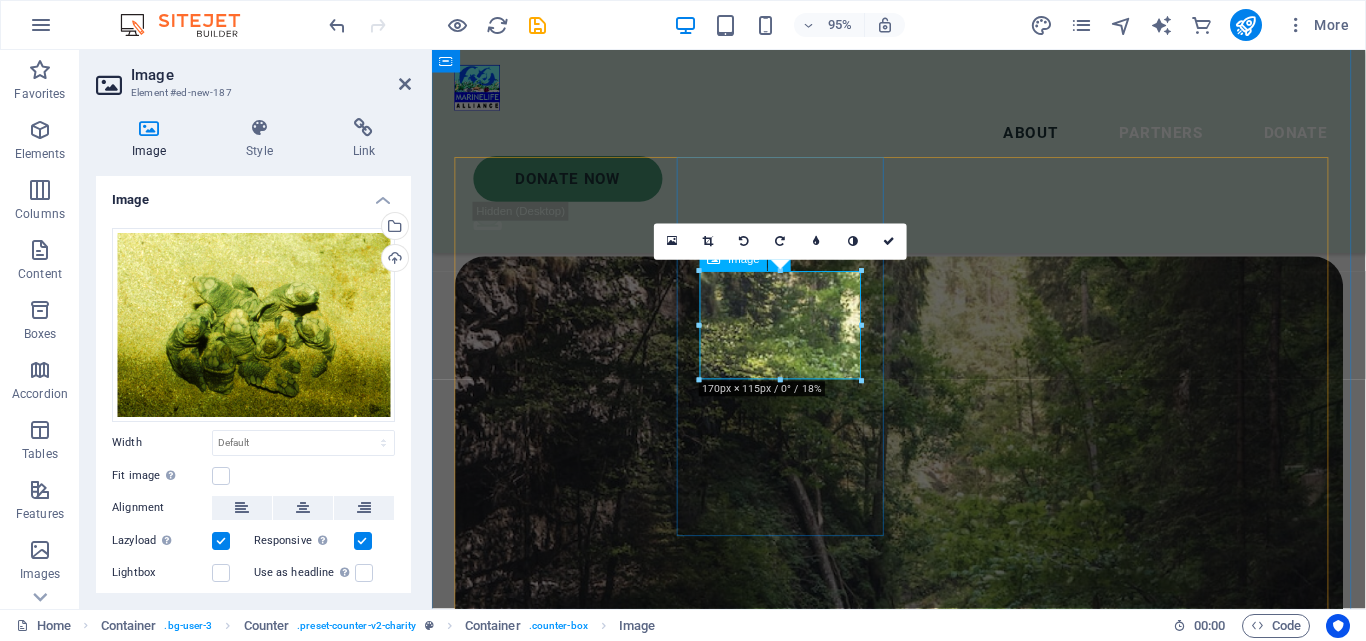 click at bounding box center (567, 2848) 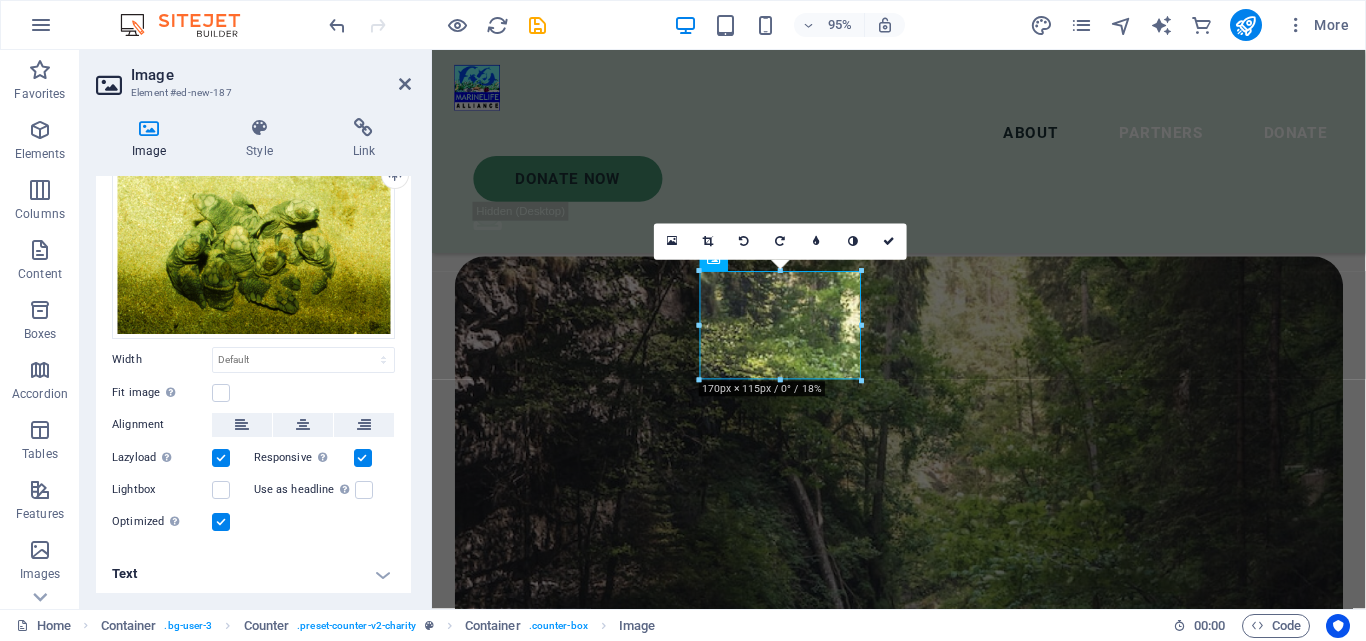scroll, scrollTop: 85, scrollLeft: 0, axis: vertical 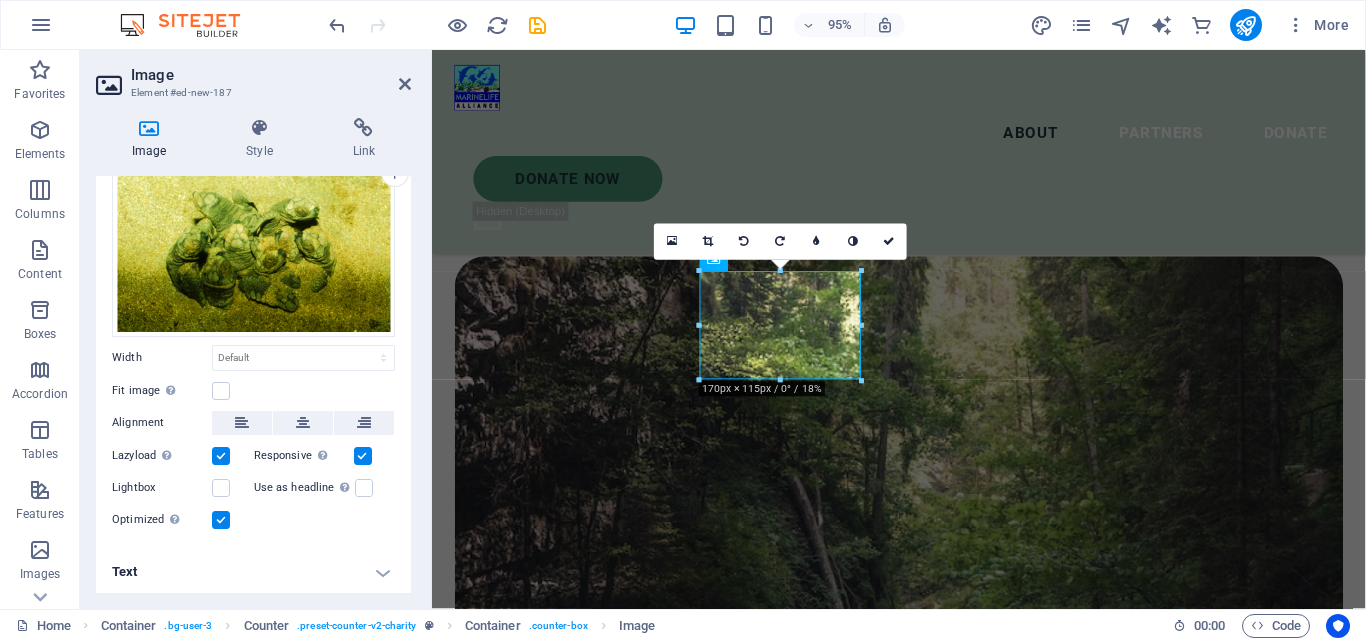click on "Text" at bounding box center [253, 572] 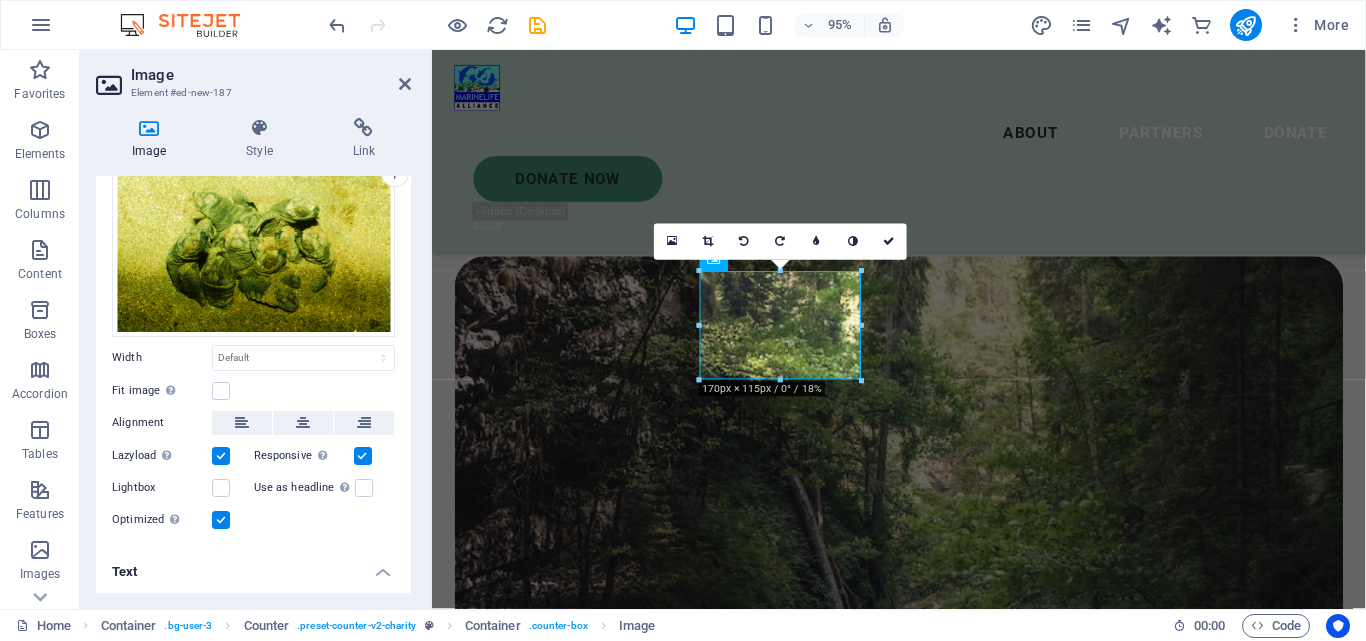 scroll, scrollTop: 273, scrollLeft: 0, axis: vertical 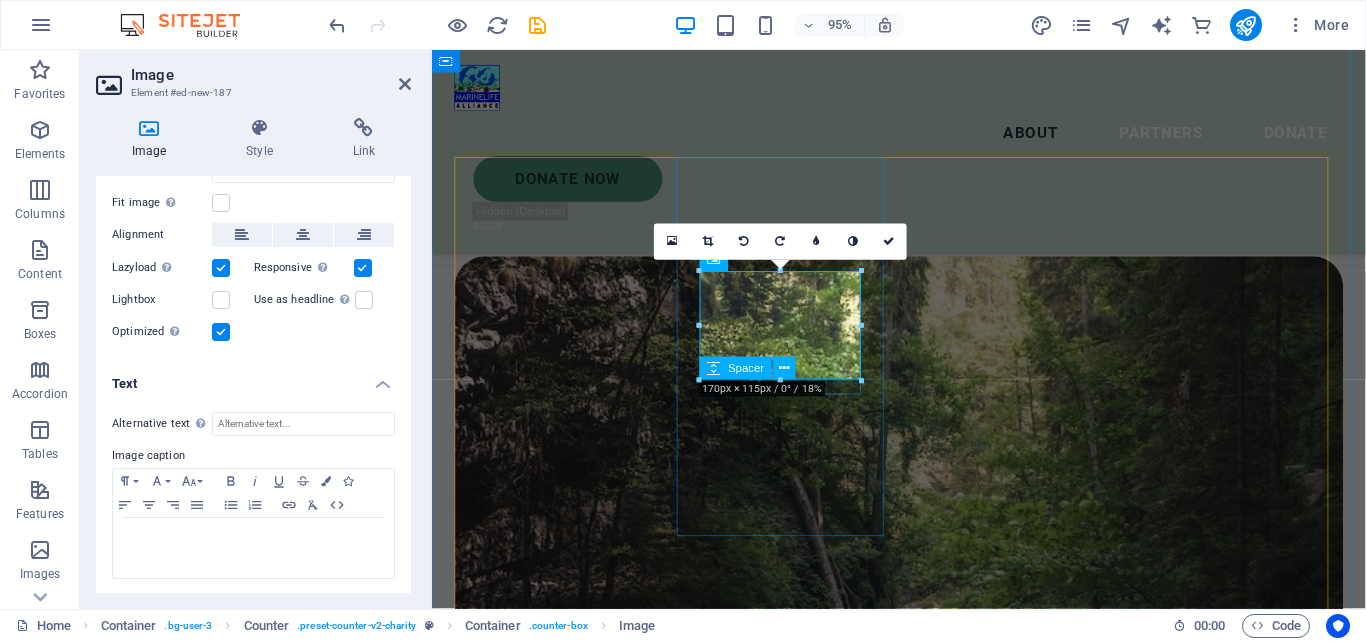 click on "$ 54.000" at bounding box center [567, 3212] 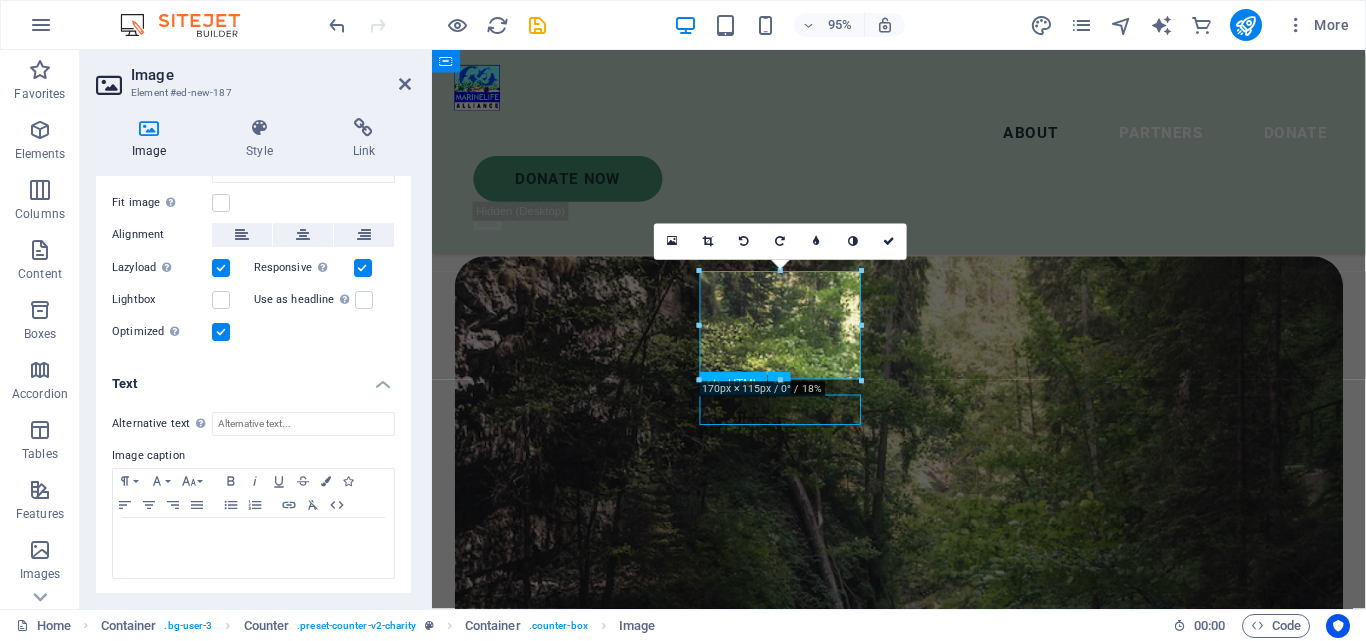 click on "100.000  + Lorem ipsum dolor sit amet consectetur bibendum  $ 54.000 Lorem ipsum dolor sit amet consectetur bibendum 4000 Lorem ipsum dolor sit amet consectetur bibendum 12.000  + Lorem ipsum dolor sit amet consectetur bibendum 12.000  + Lorem ipsum dolor sit amet consectetur bibendum 12.000  + Lorem ipsum dolor sit amet consectetur bibendum 12.000  + Lorem ipsum dolor sit amet consectetur bibendum 12.000  + Lorem ipsum dolor sit amet consectetur bibendum" at bounding box center (923, 3582) 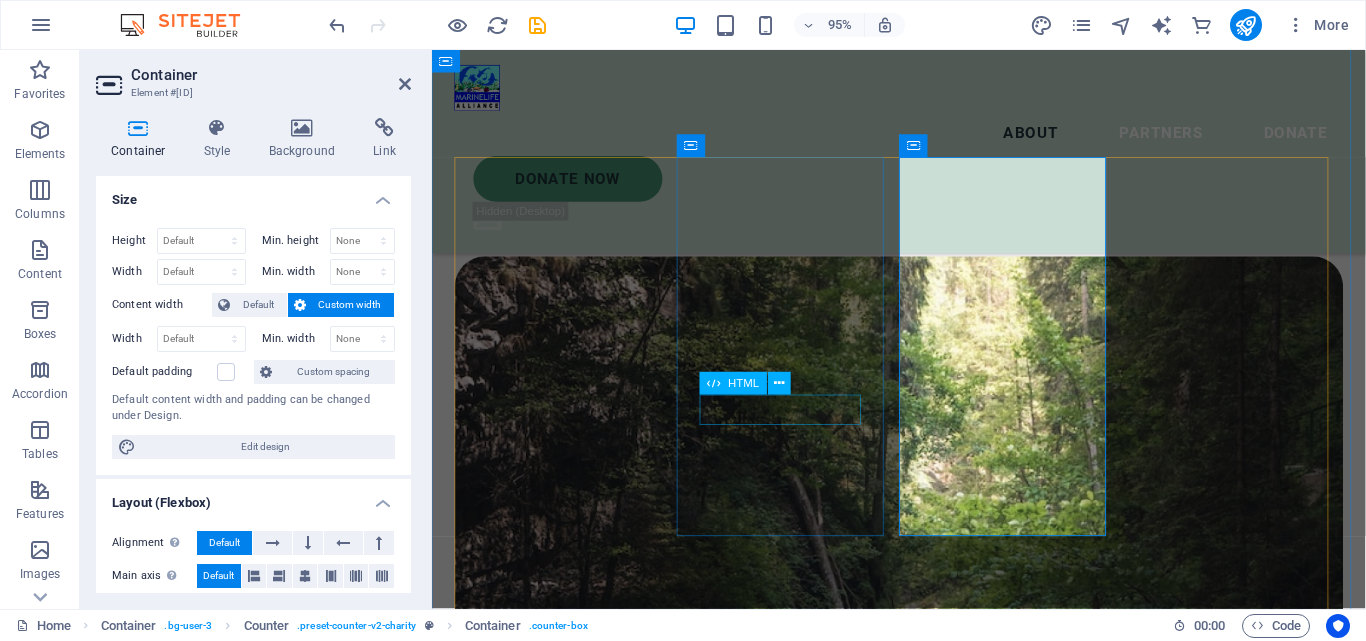click on "$ 54.000" at bounding box center [567, 3212] 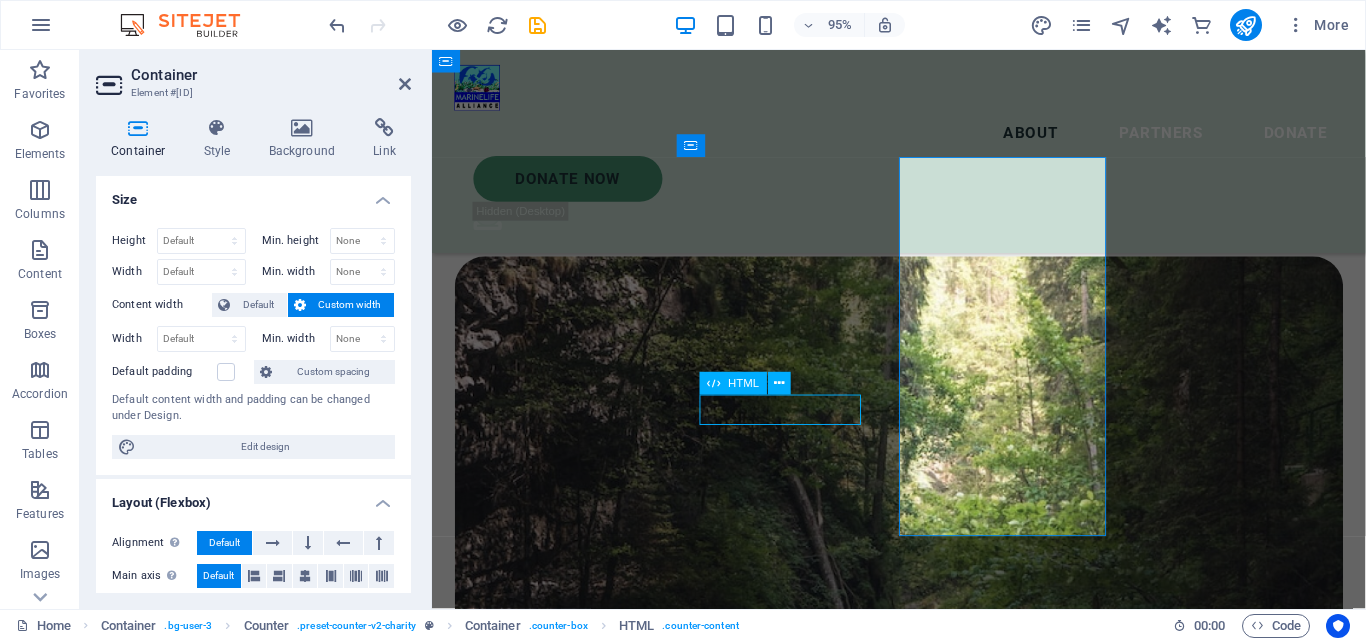 click on "$ 54.000" at bounding box center [567, 3212] 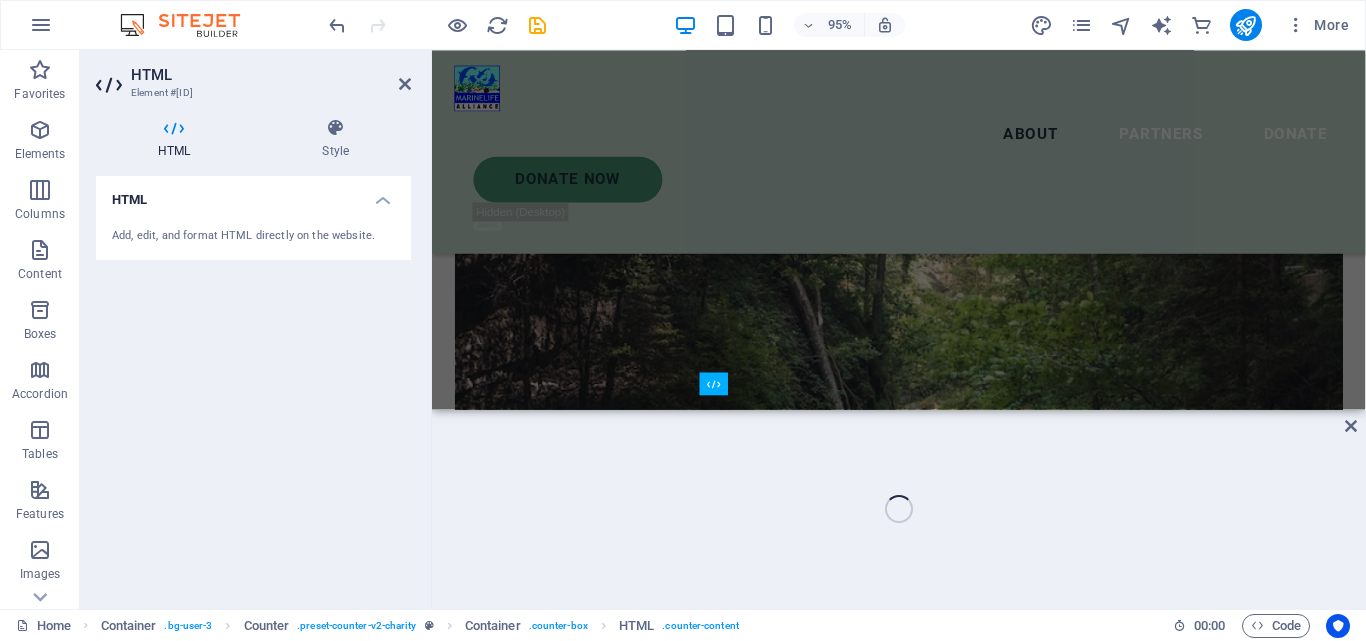 scroll, scrollTop: 2486, scrollLeft: 0, axis: vertical 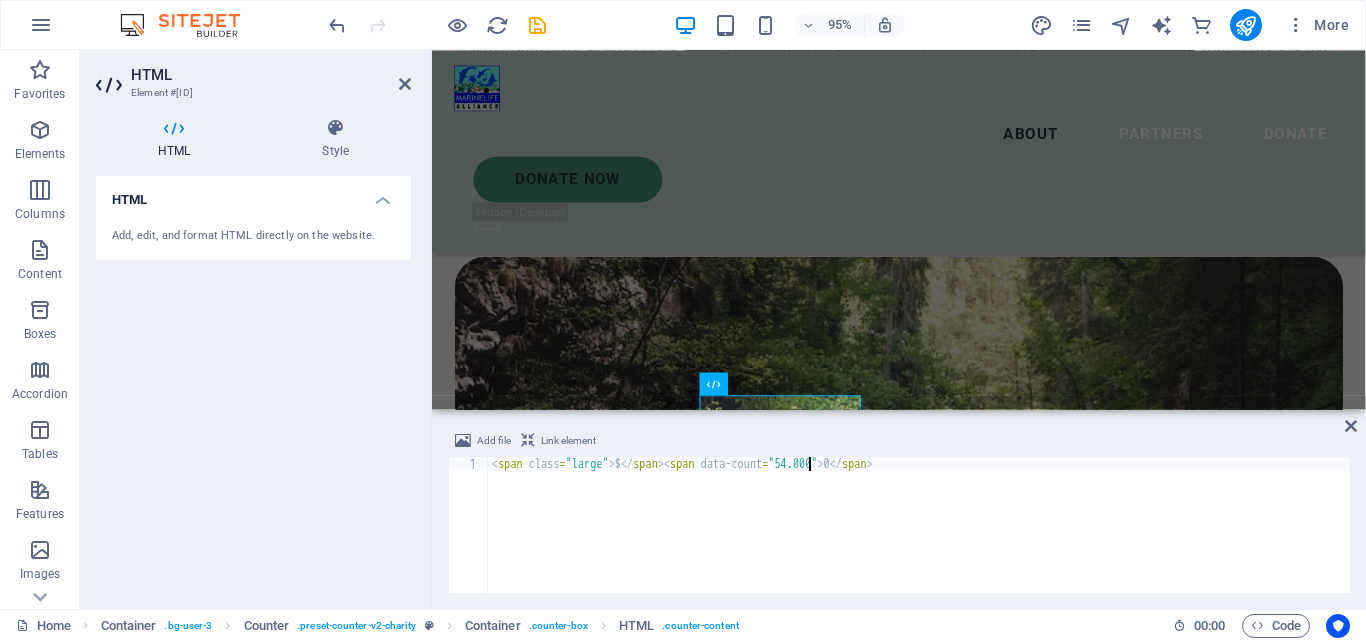 click on "< span   class = "large" >  $ </ span > < span   data-count = "54.000" > 0 </ span >" at bounding box center [919, 539] 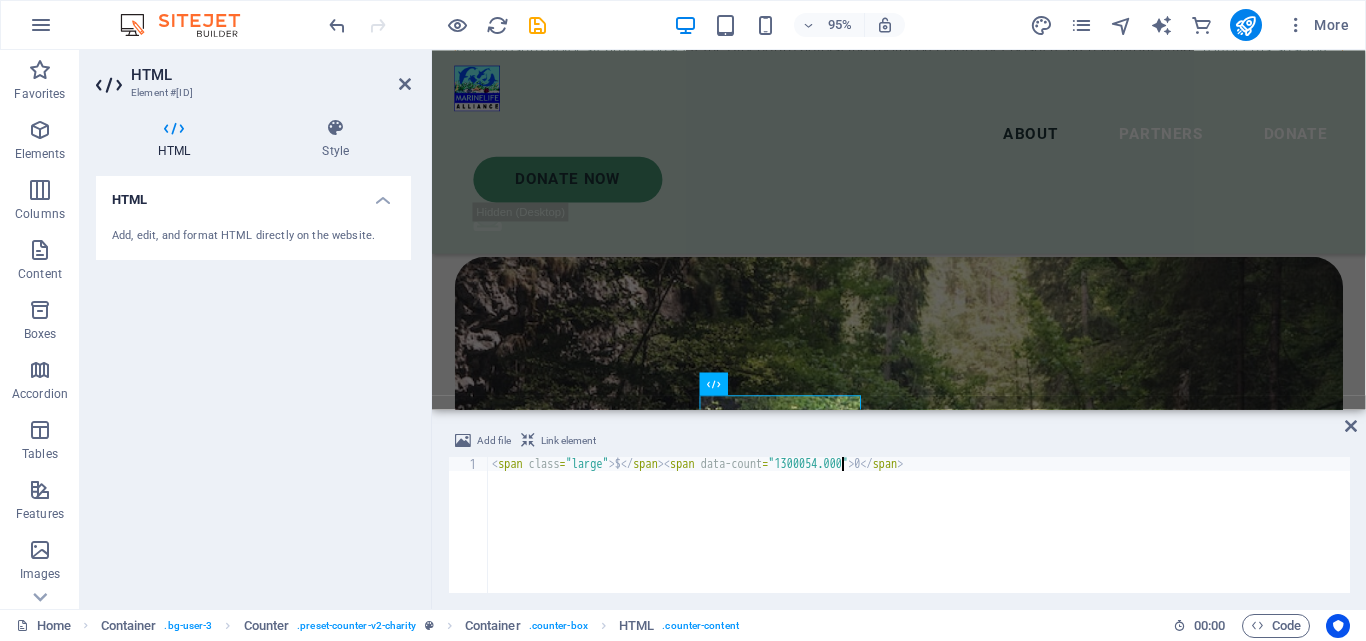 scroll, scrollTop: 0, scrollLeft: 29, axis: horizontal 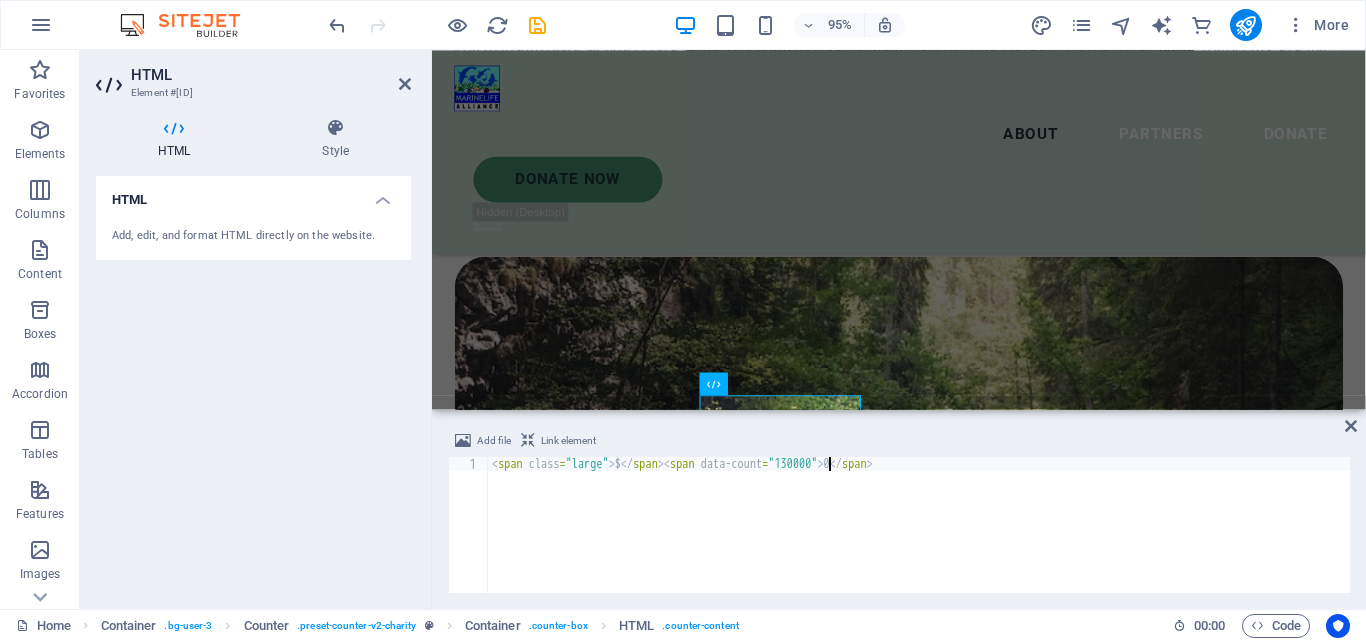 click on "< span   class = "large" >  $ </ span > < span   data-count = "130000" > 0 </ span >" at bounding box center (919, 539) 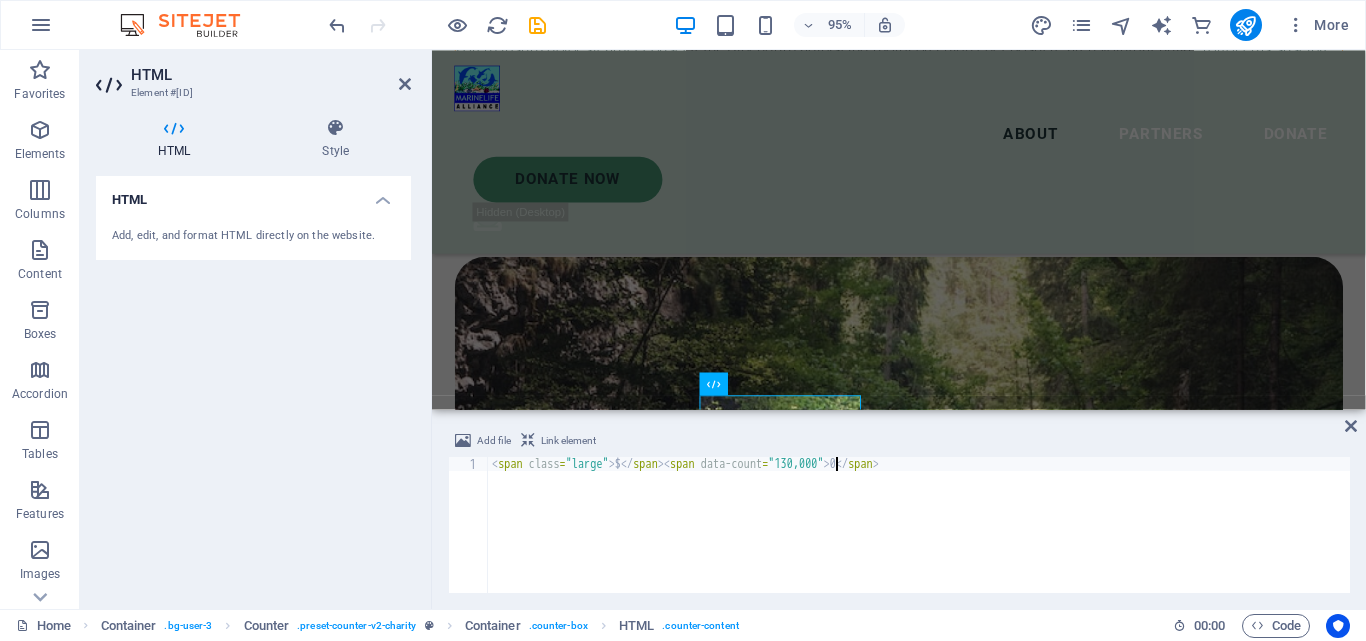 click on "< span   class = "large" >  $ </ span > < span   data-count = "130,000" > 0 </ span >" at bounding box center (919, 539) 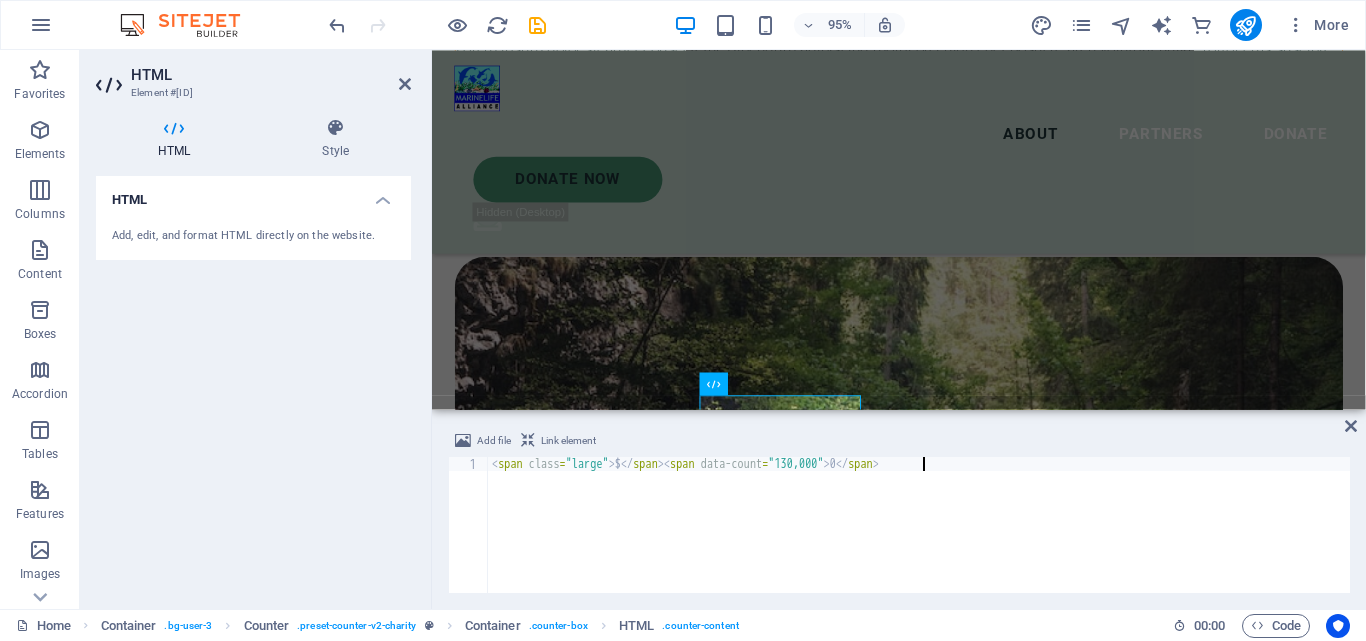 click on "< span   class = "large" >  $ </ span > < span   data-count = "130,000" > 0 </ span >" at bounding box center (919, 539) 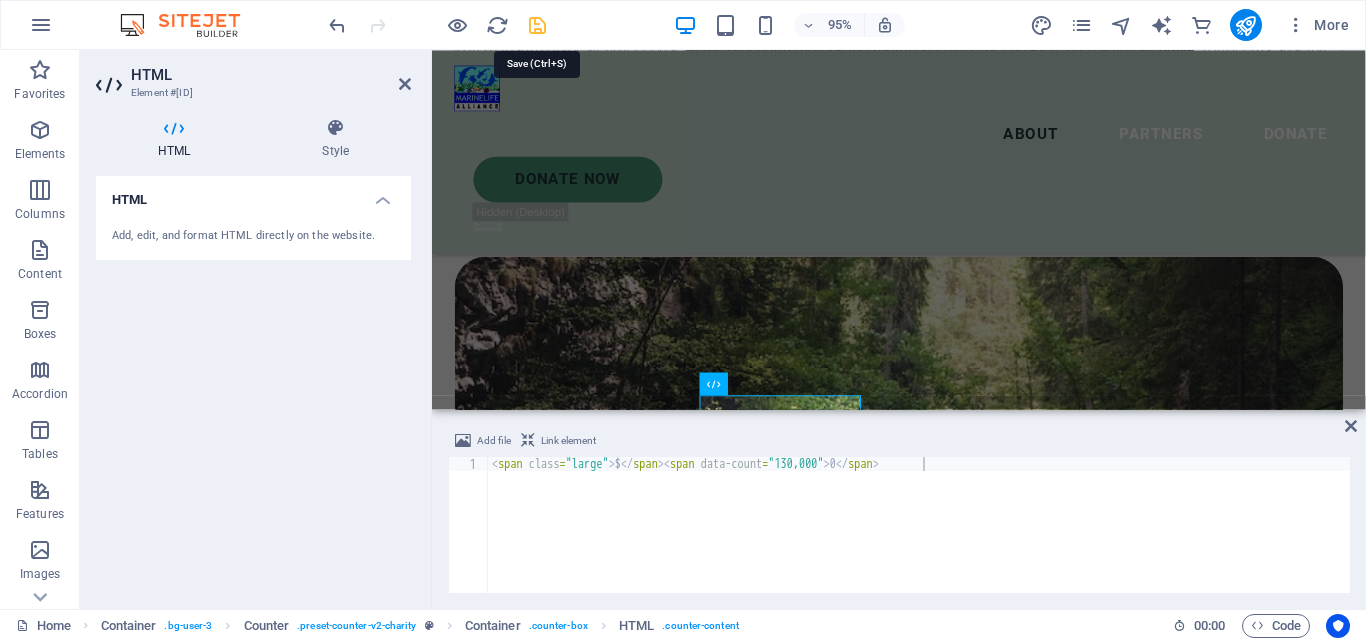 drag, startPoint x: 535, startPoint y: 20, endPoint x: 508, endPoint y: 389, distance: 369.98648 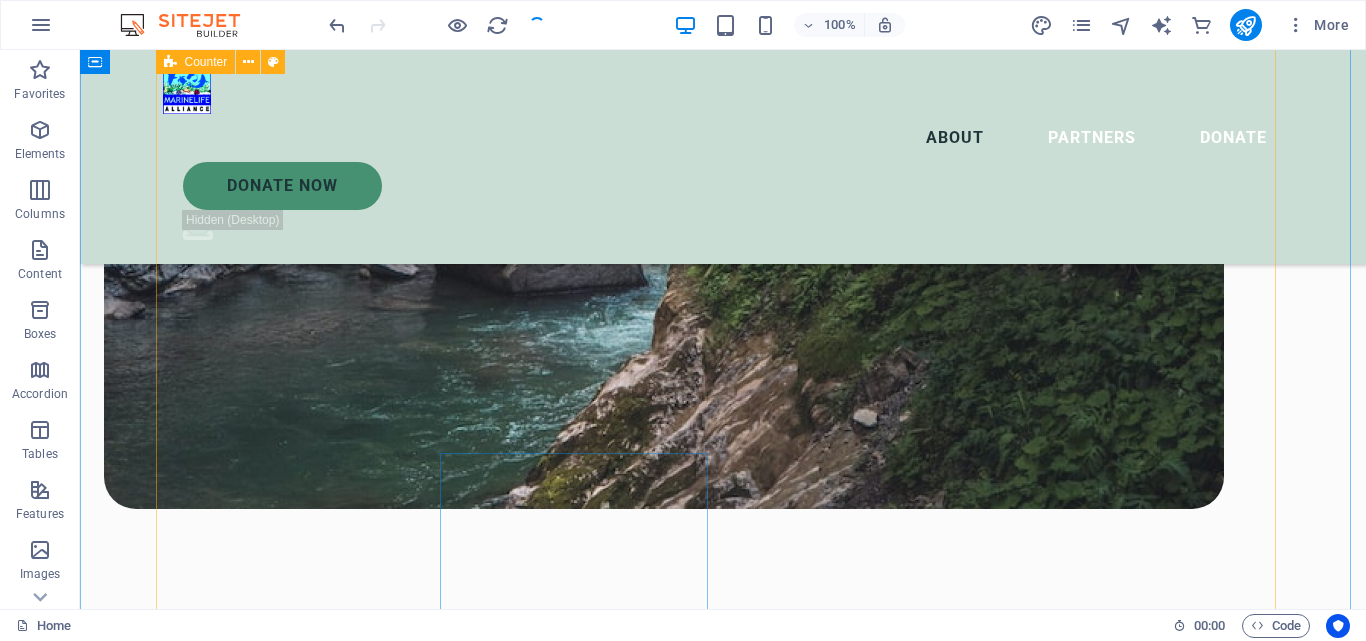 scroll, scrollTop: 2634, scrollLeft: 0, axis: vertical 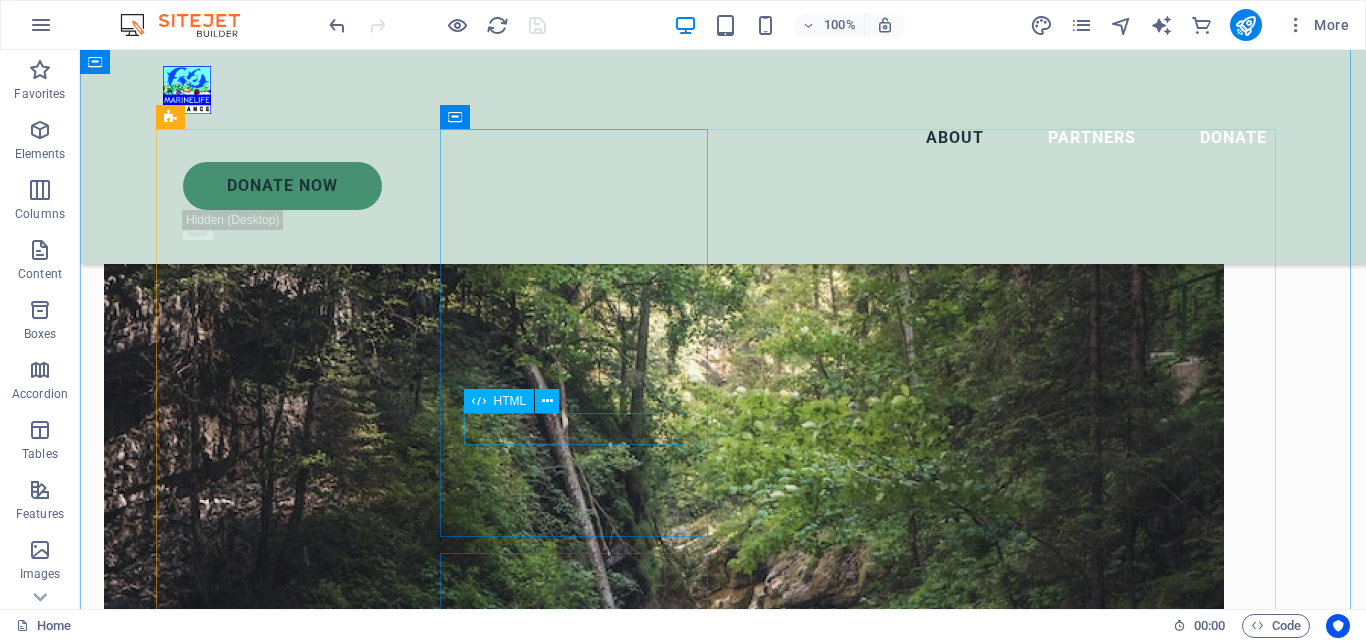 click on "$ 0" at bounding box center [297, 3458] 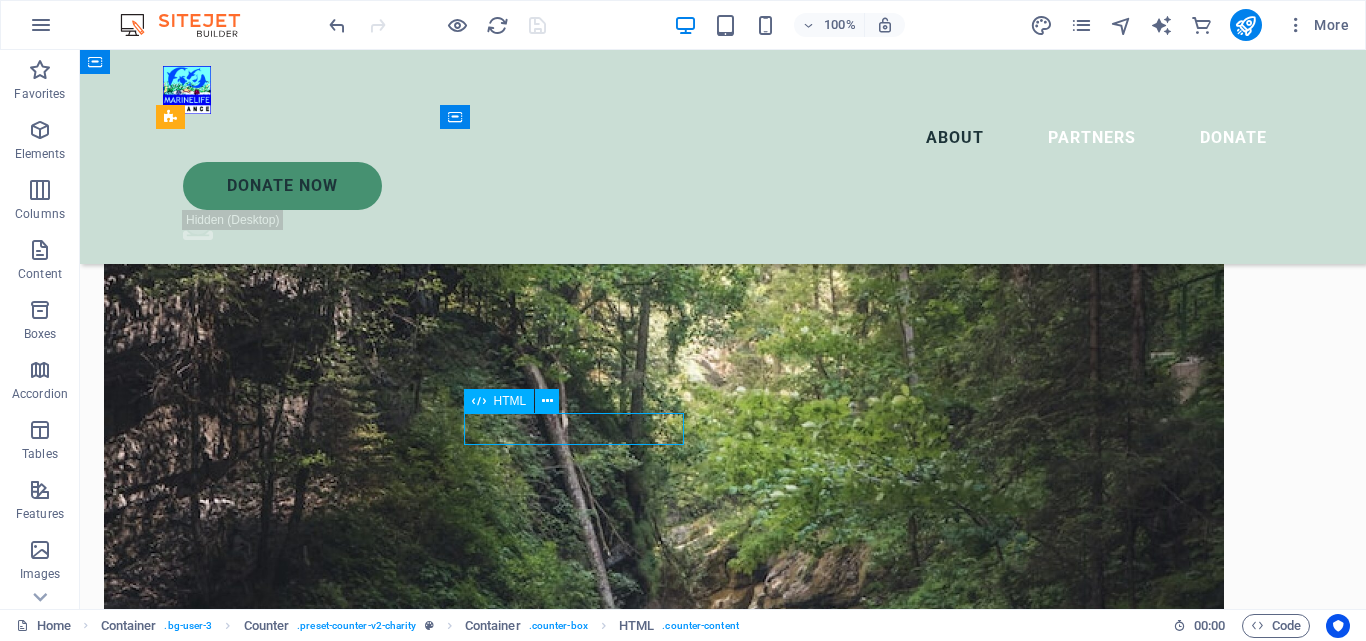 click on "$ 0" at bounding box center [297, 3458] 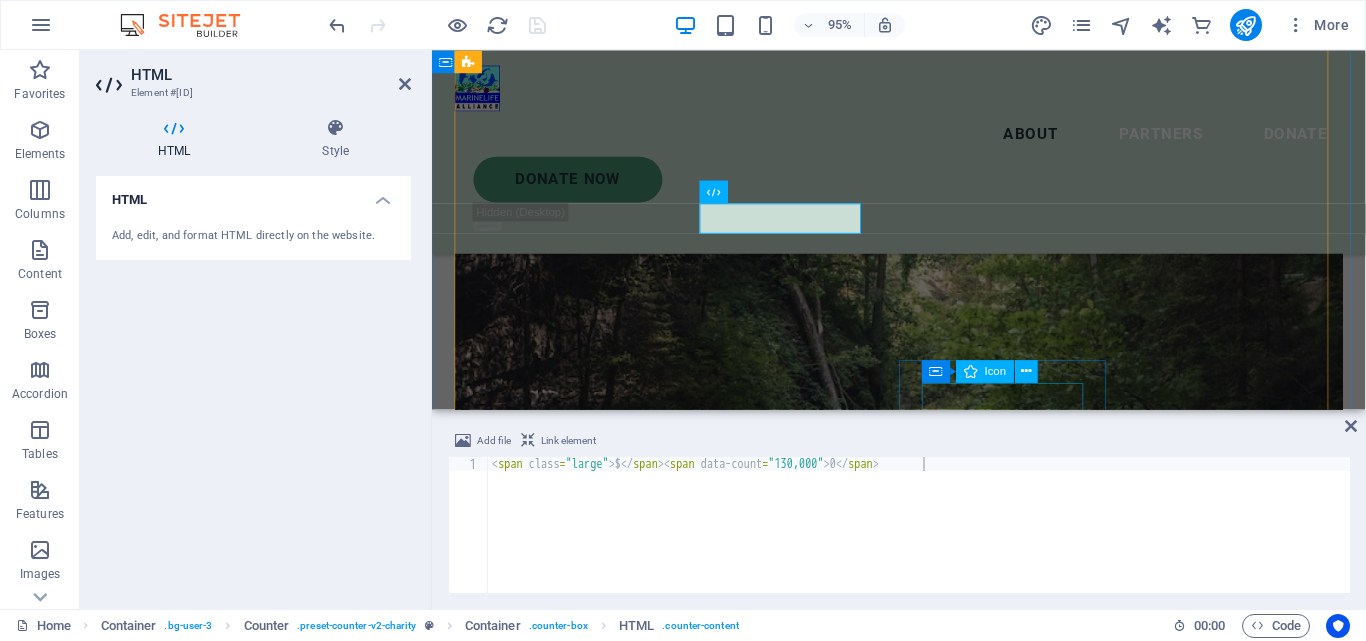scroll, scrollTop: 2719, scrollLeft: 0, axis: vertical 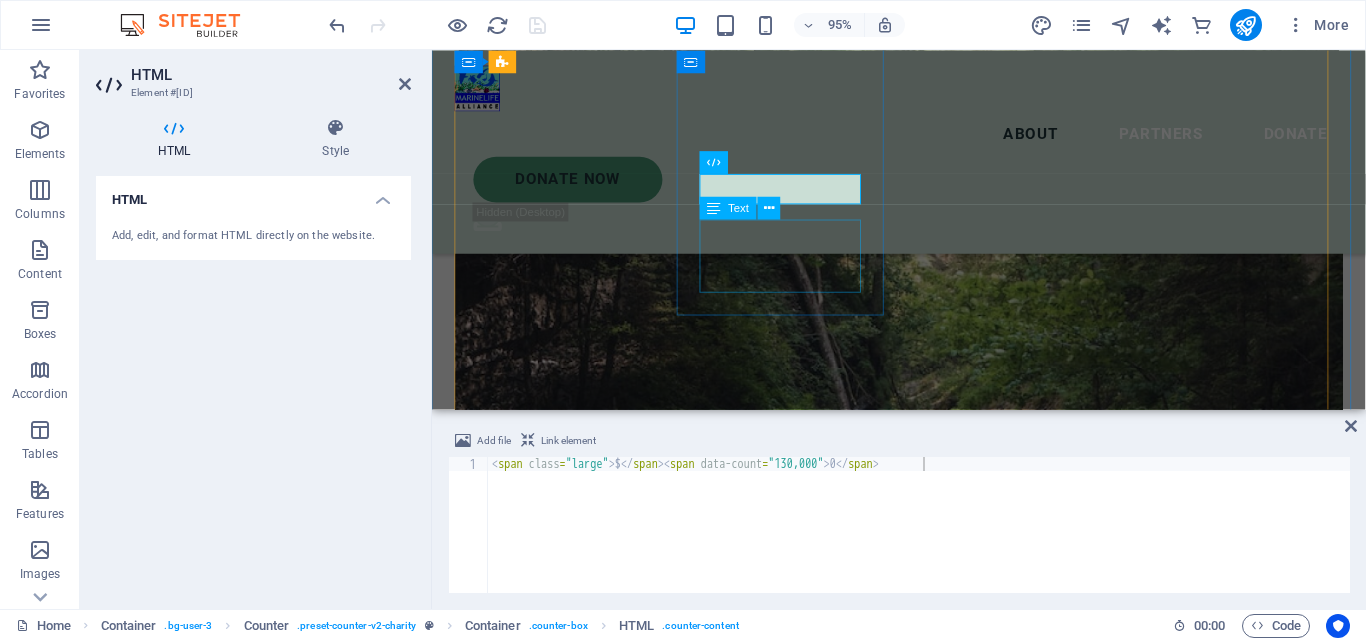 click on "Lorem ipsum dolor sit amet consectetur bibendum" at bounding box center [567, 3049] 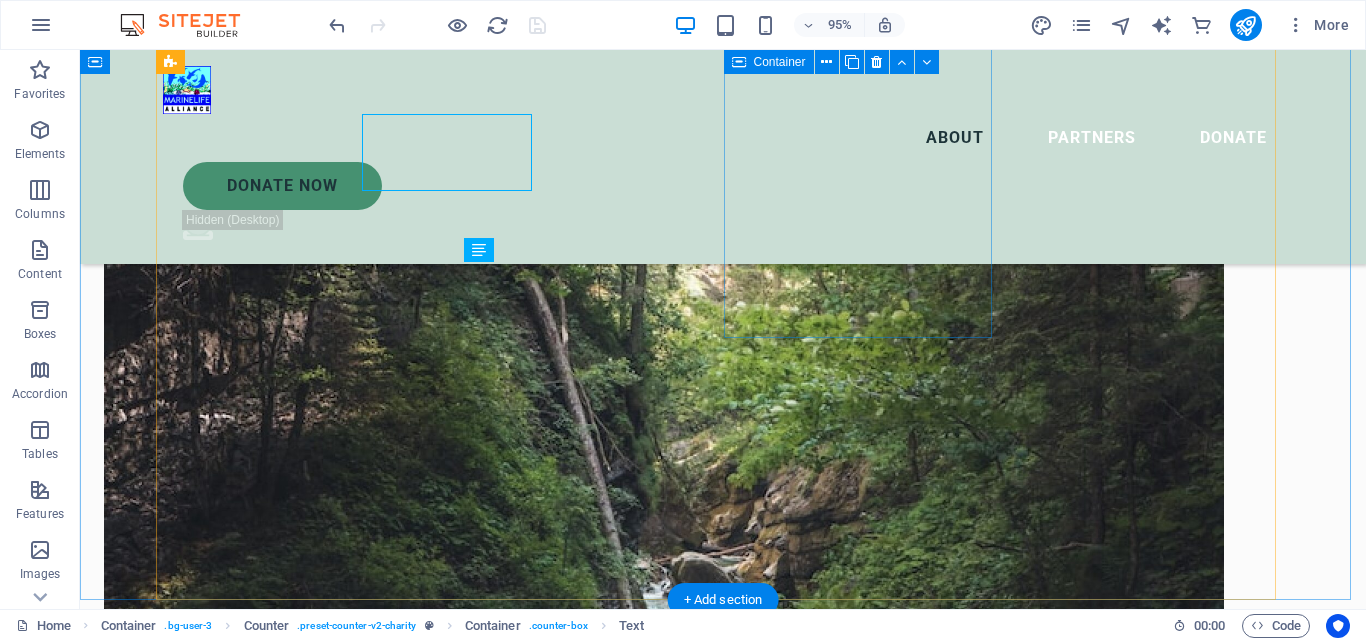 scroll, scrollTop: 2833, scrollLeft: 0, axis: vertical 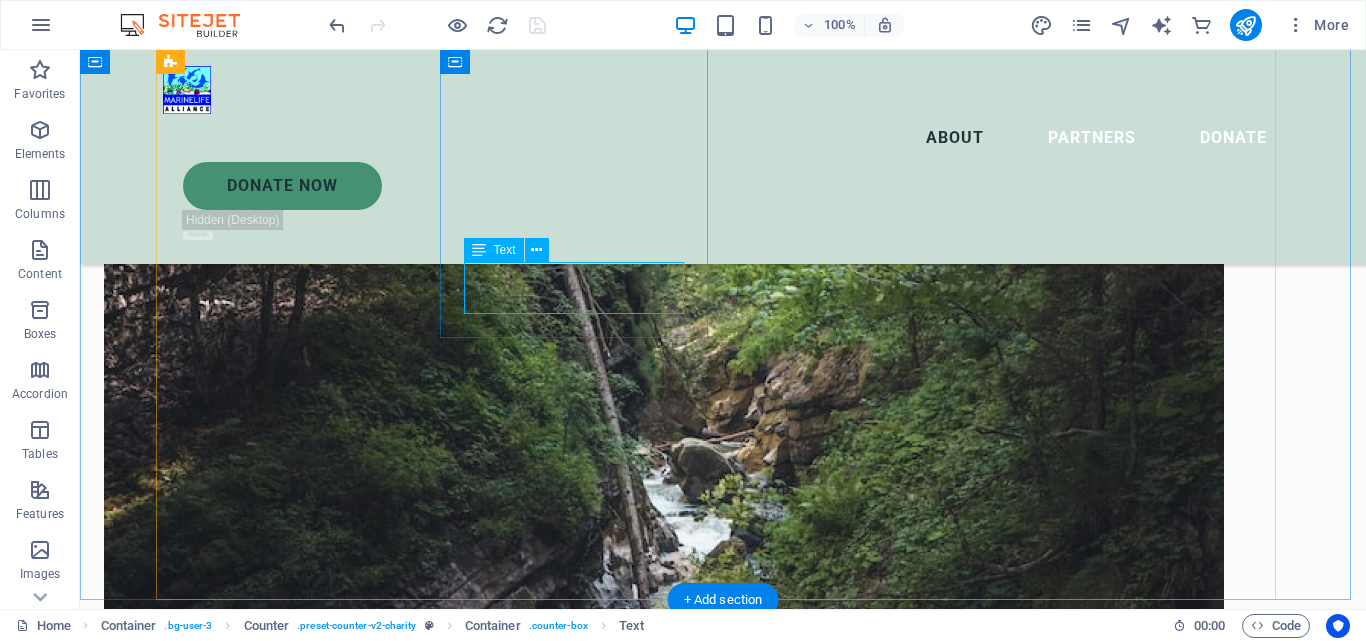 click on "Lorem ipsum dolor sit amet consectetur bibendum" at bounding box center (297, 3316) 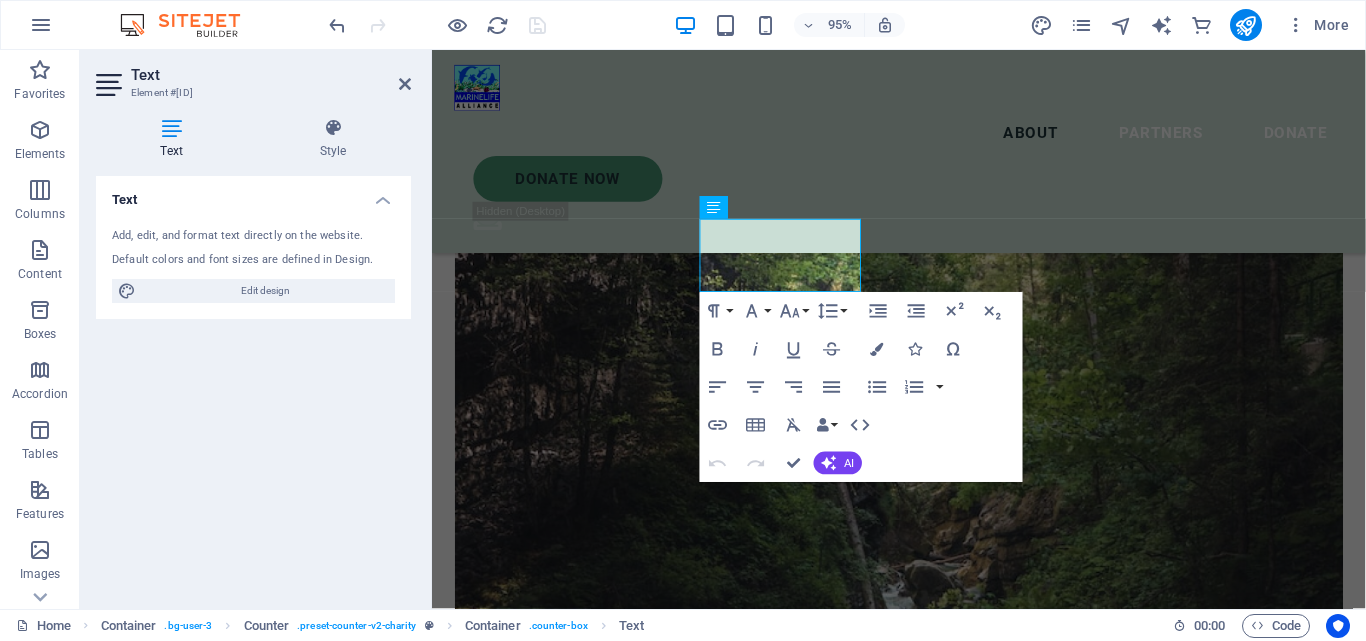 scroll, scrollTop: 2929, scrollLeft: 0, axis: vertical 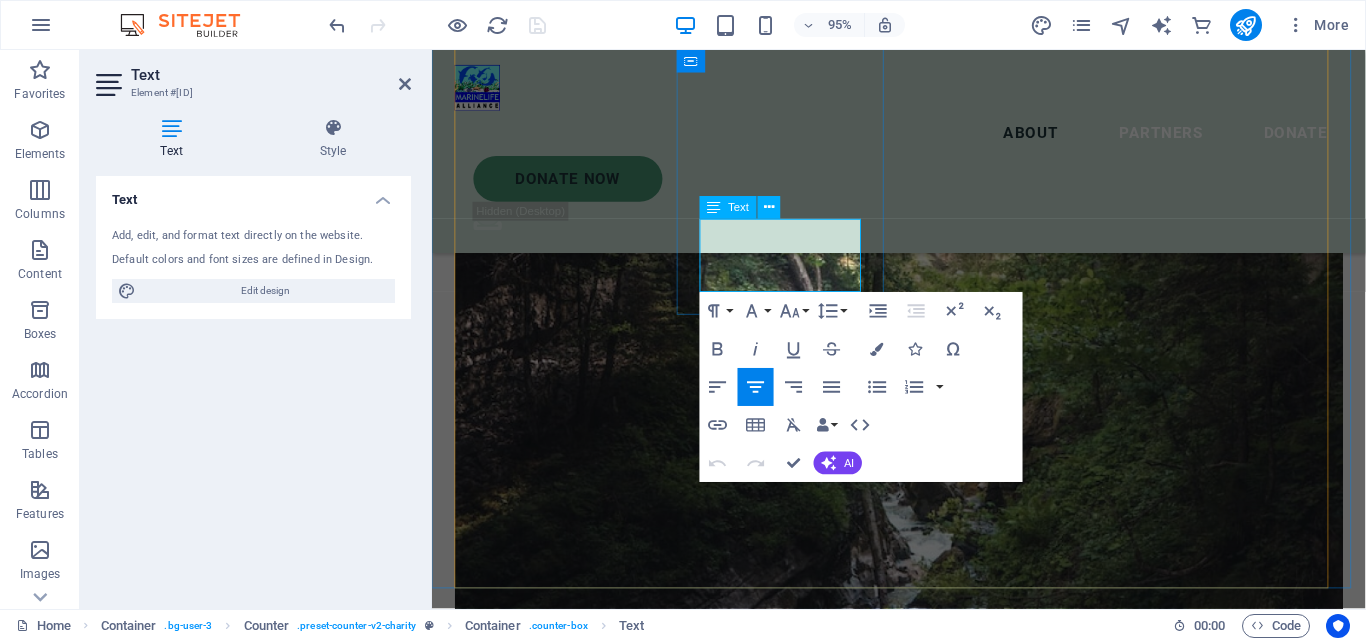 drag, startPoint x: 723, startPoint y: 240, endPoint x: 853, endPoint y: 285, distance: 137.56816 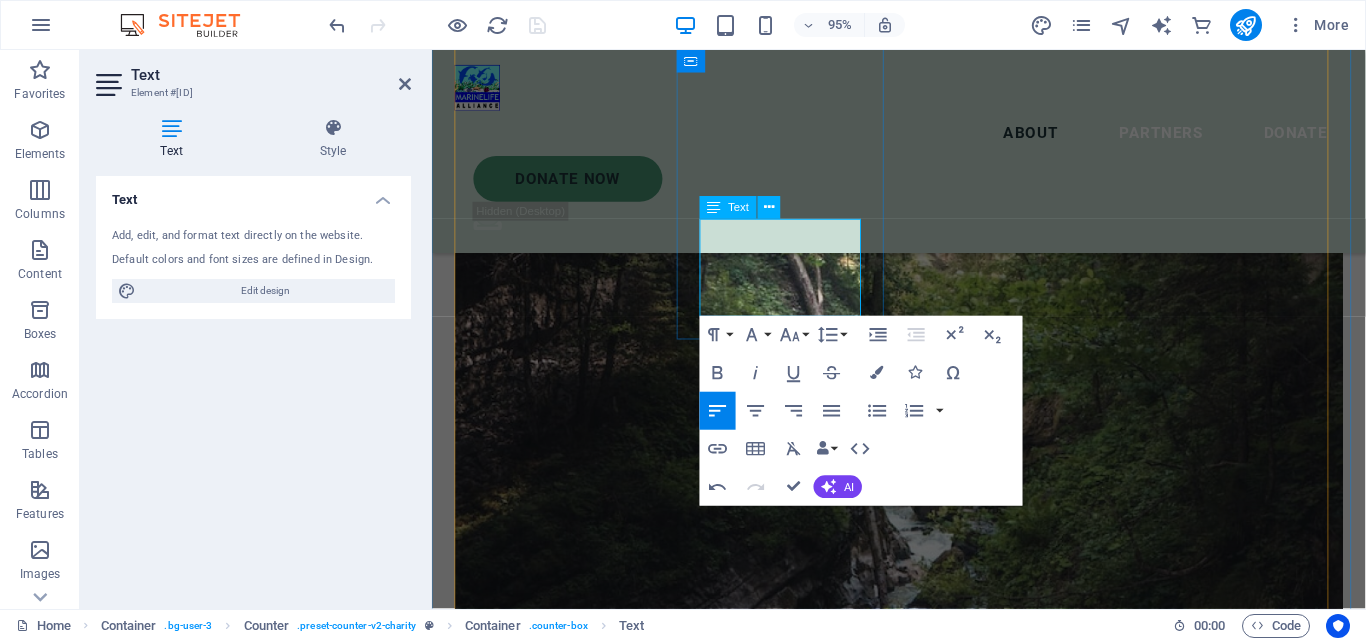 click on "more than 130,000 olive ridley and green turtle hatchlings so far in the with" at bounding box center [567, 3062] 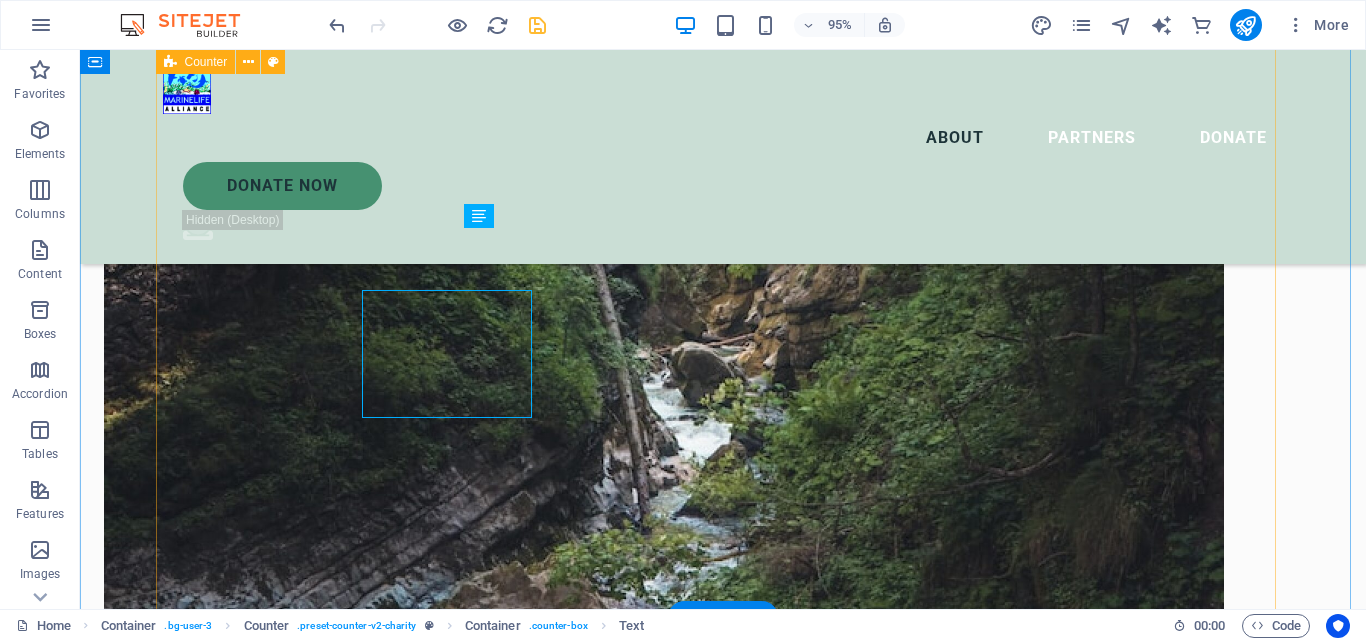scroll, scrollTop: 2867, scrollLeft: 0, axis: vertical 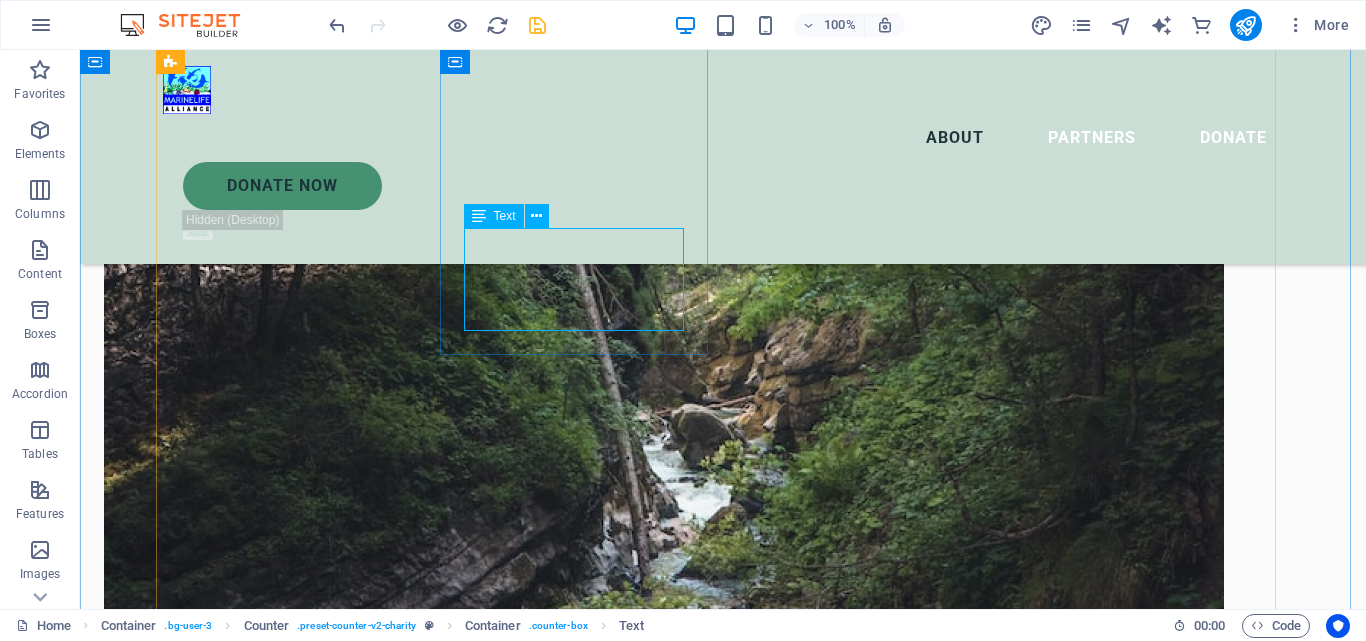 click on "Text" at bounding box center (505, 216) 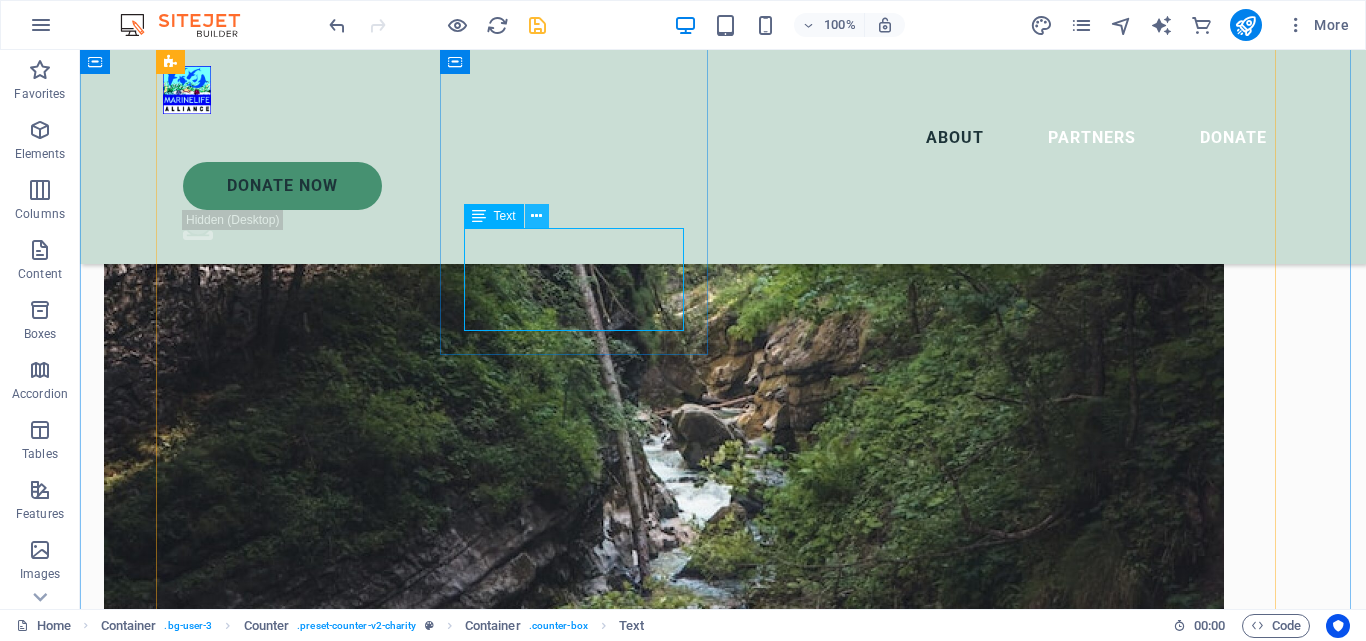 click at bounding box center (536, 216) 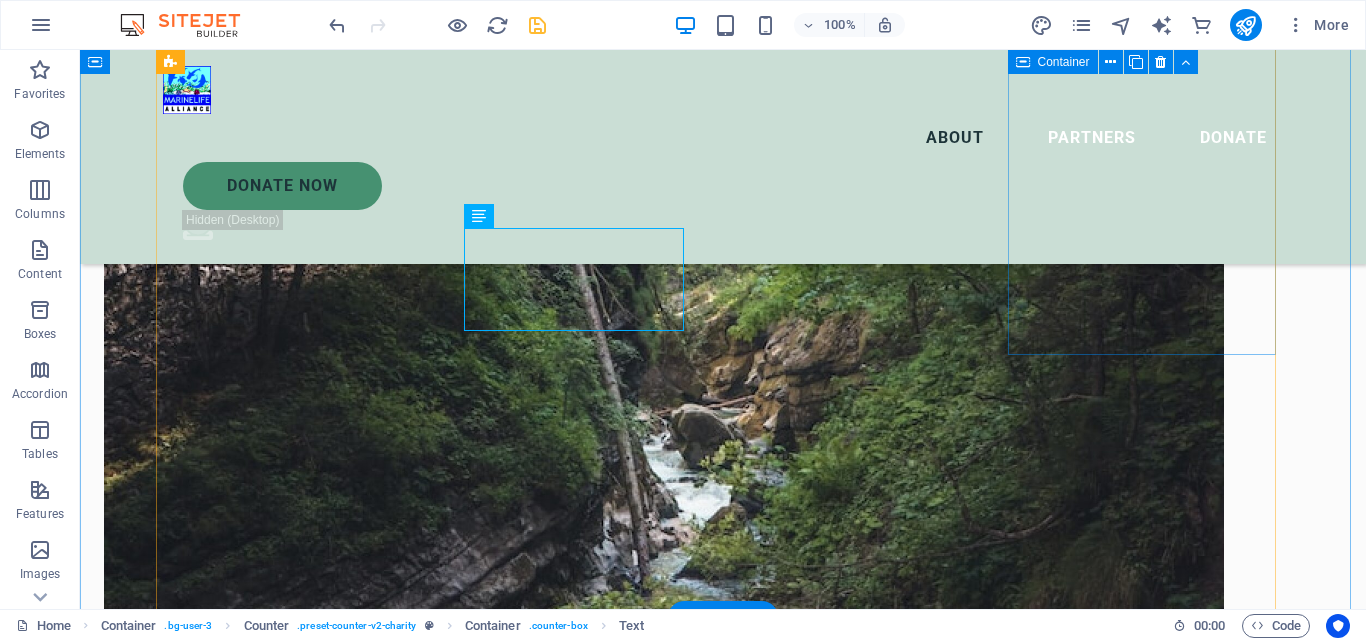 click on "0  + Lorem ipsum dolor sit amet consectetur bibendum" at bounding box center [297, 3786] 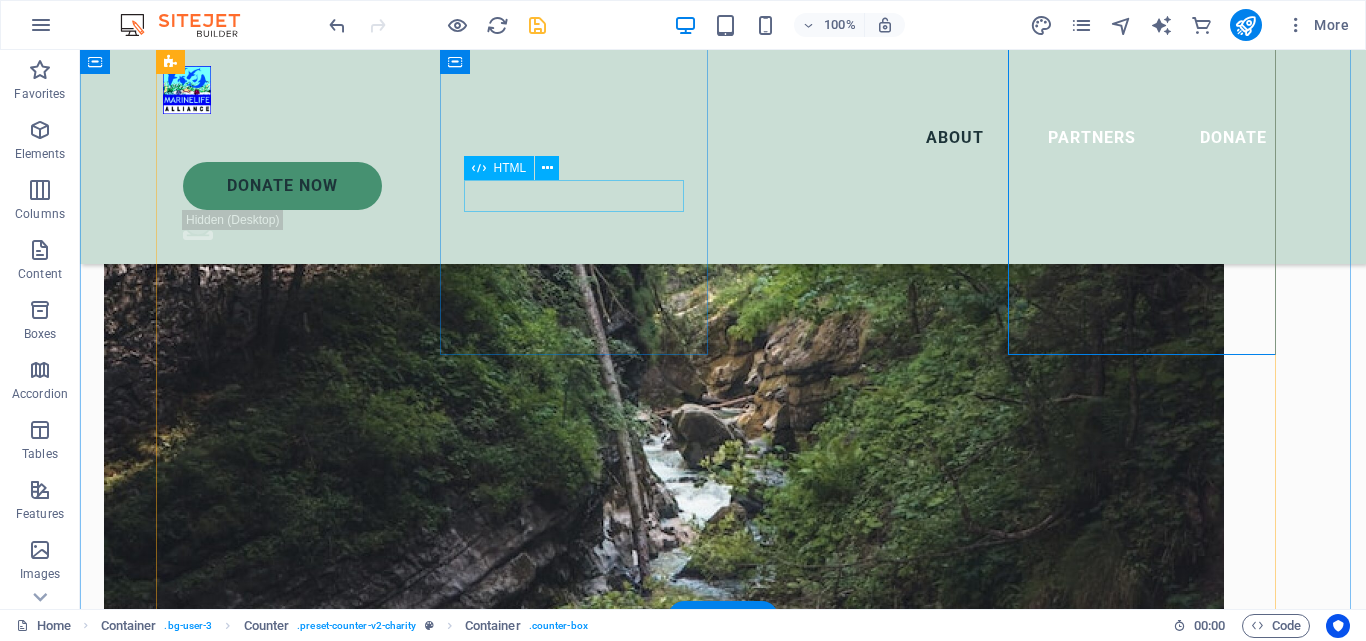 click on "$ 0" at bounding box center (297, 3225) 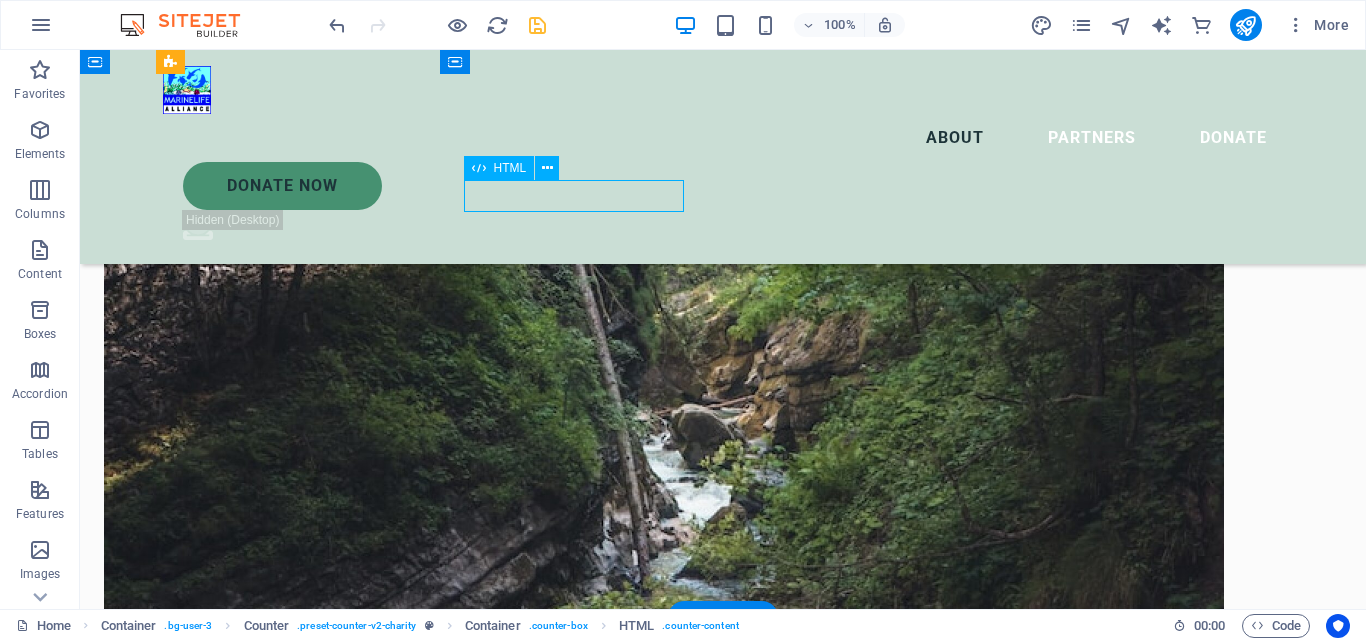 click on "$ 0" at bounding box center (297, 3225) 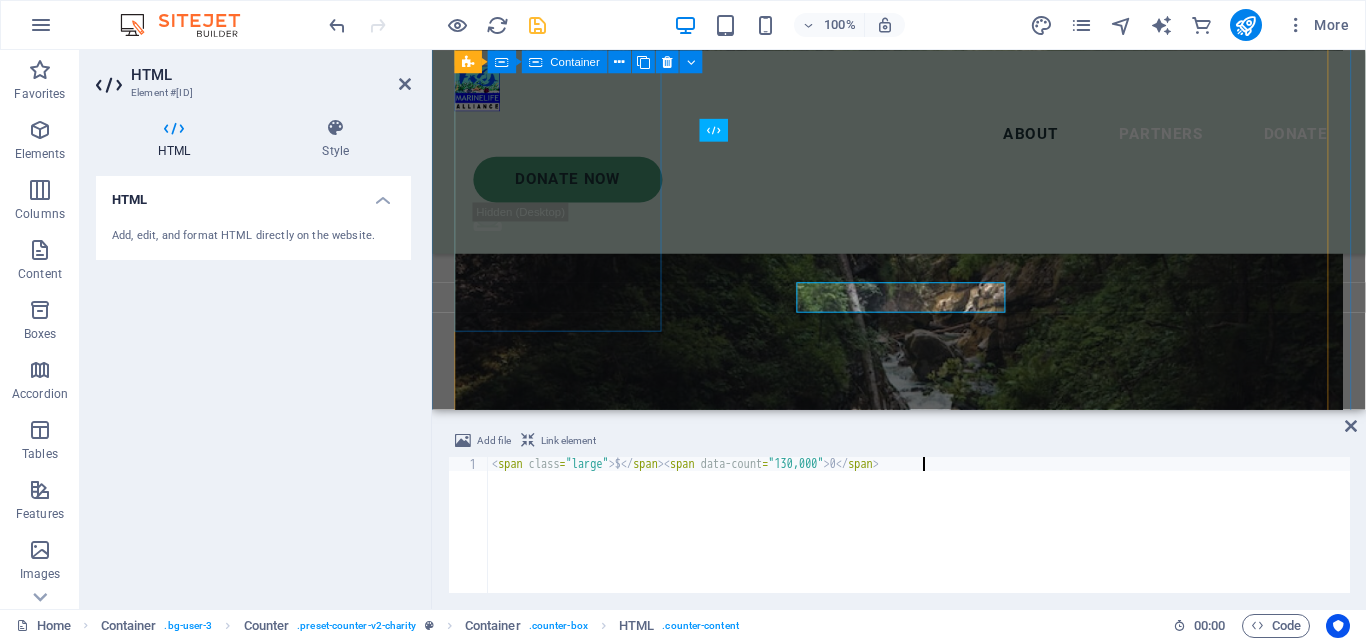 scroll, scrollTop: 2753, scrollLeft: 0, axis: vertical 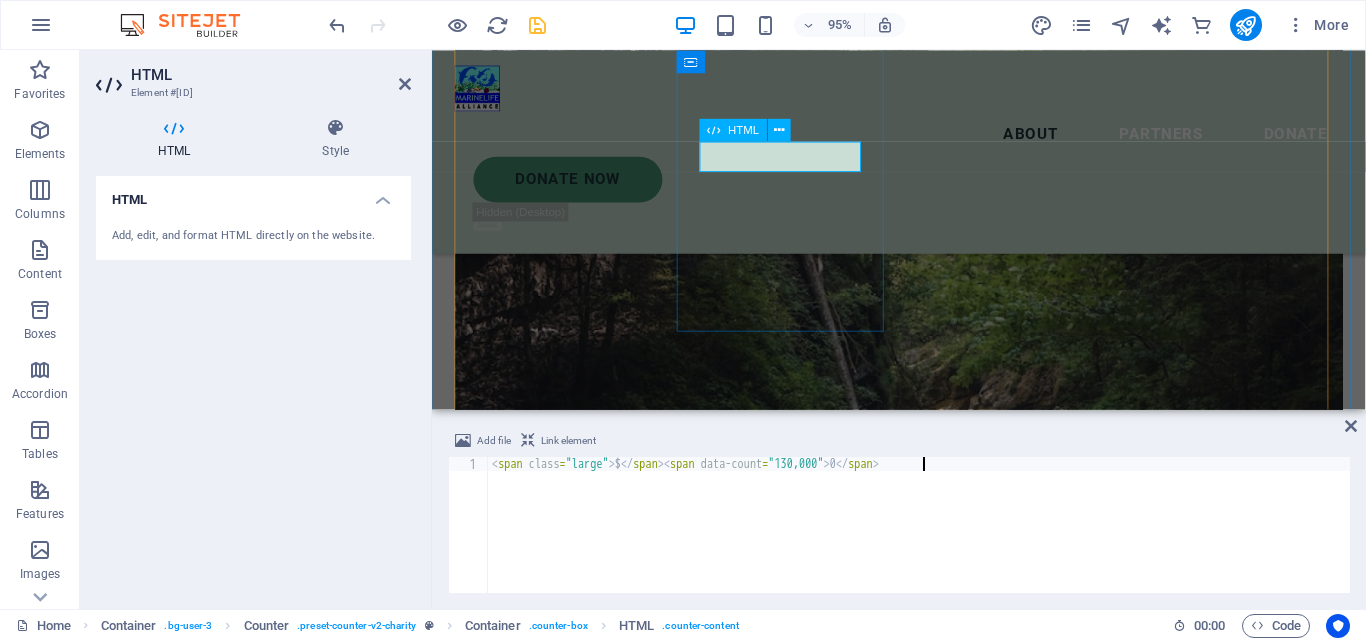 click on "$ 0" at bounding box center [567, 2945] 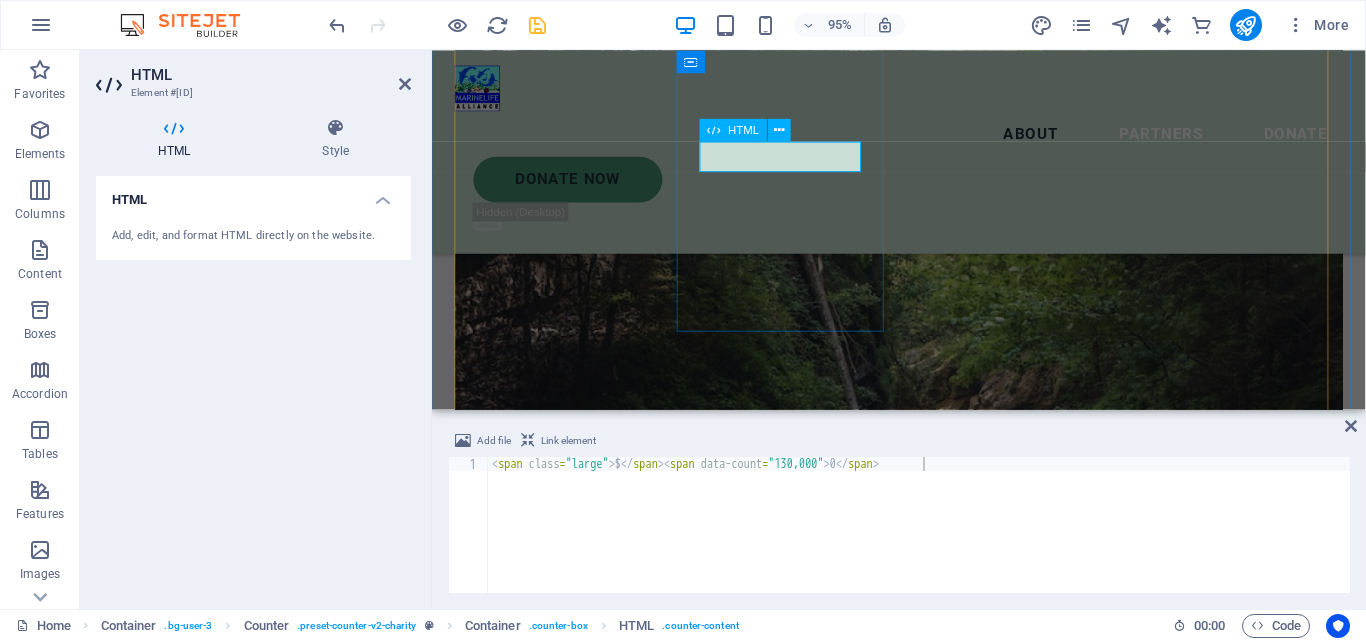 click on "$ 0" at bounding box center [567, 2945] 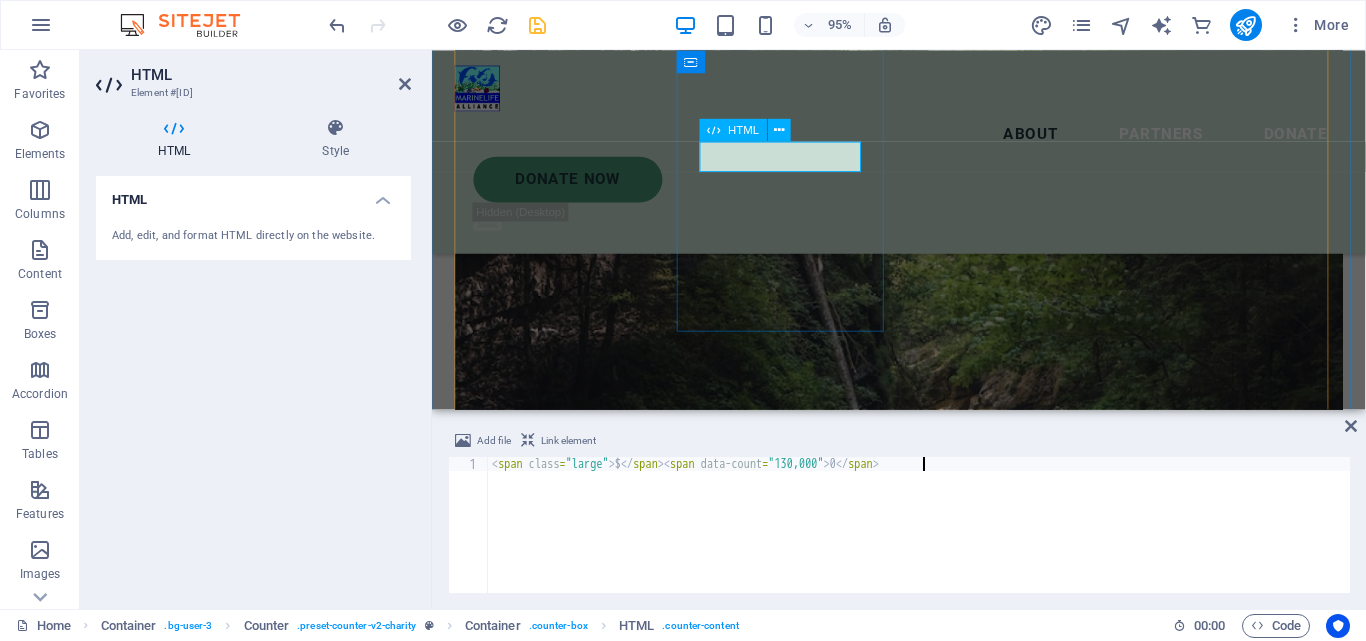 click on "$ 0" at bounding box center (567, 2945) 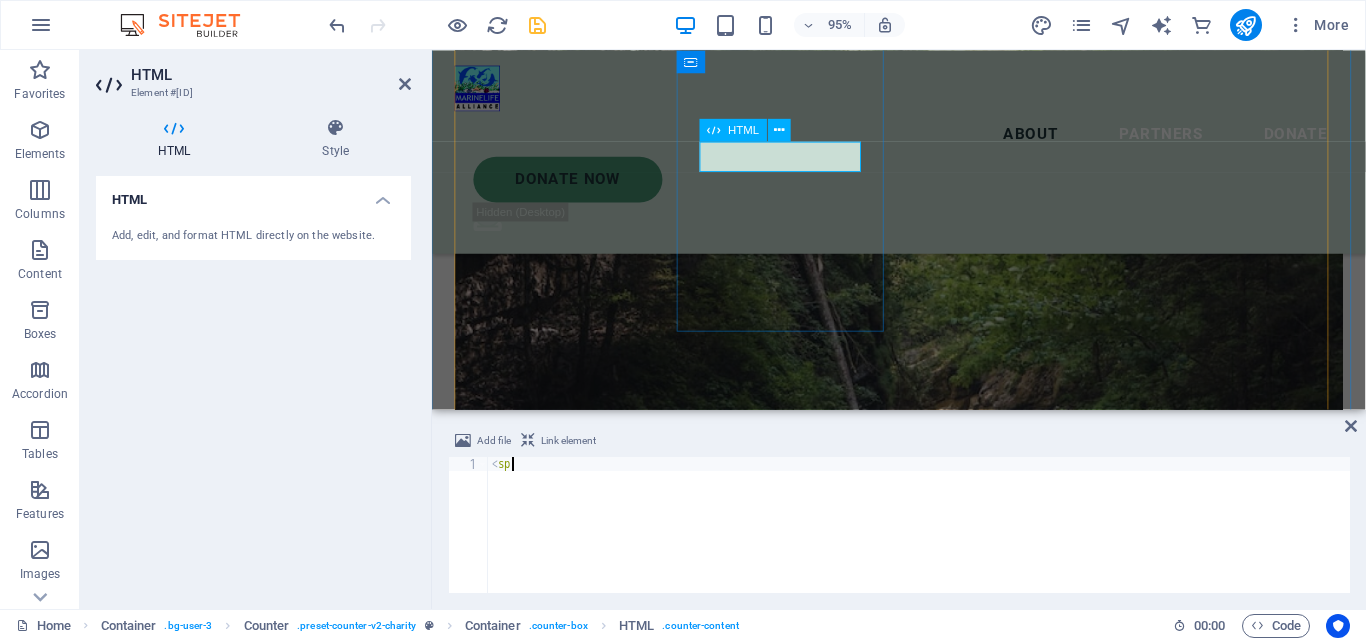 scroll, scrollTop: 0, scrollLeft: 0, axis: both 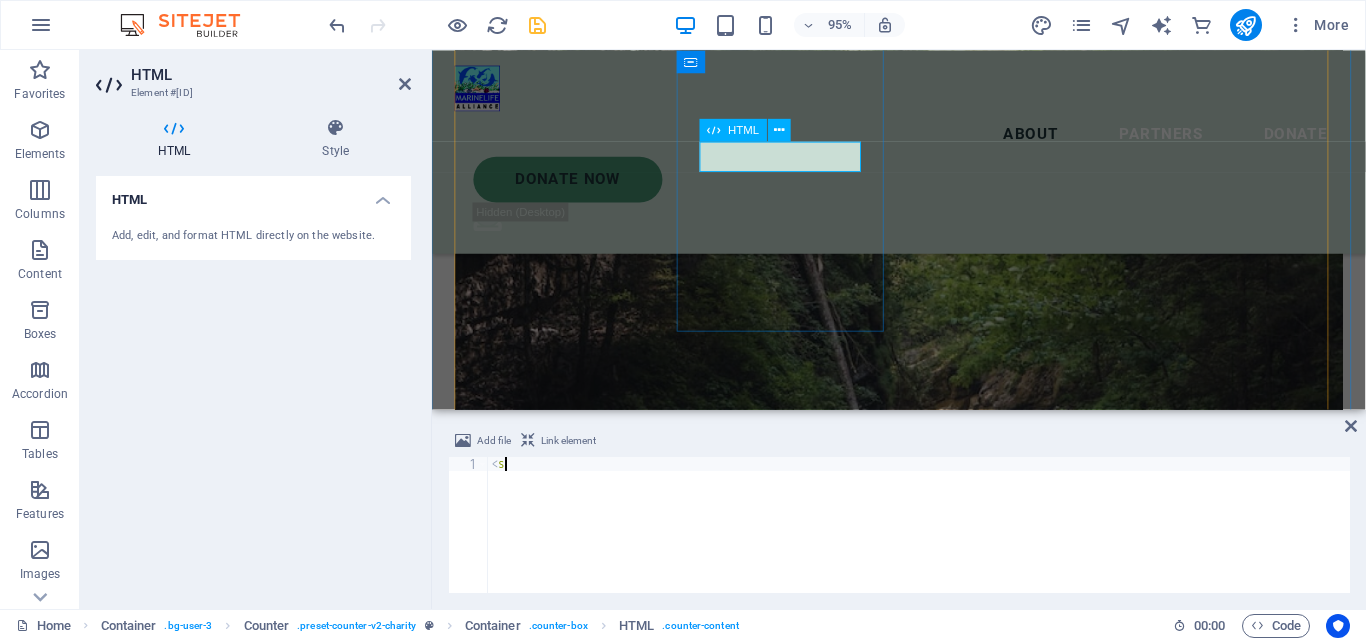 type on "<" 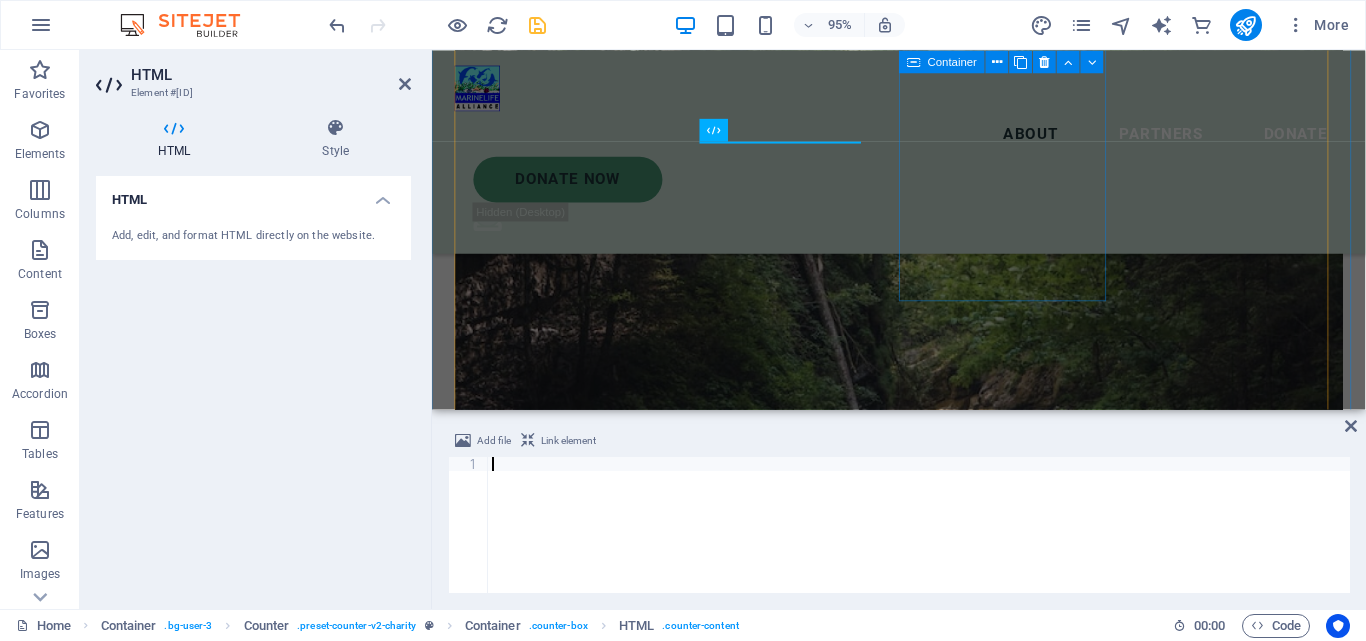 click on "0 Lorem ipsum dolor sit amet consectetur bibendum" at bounding box center [567, 3247] 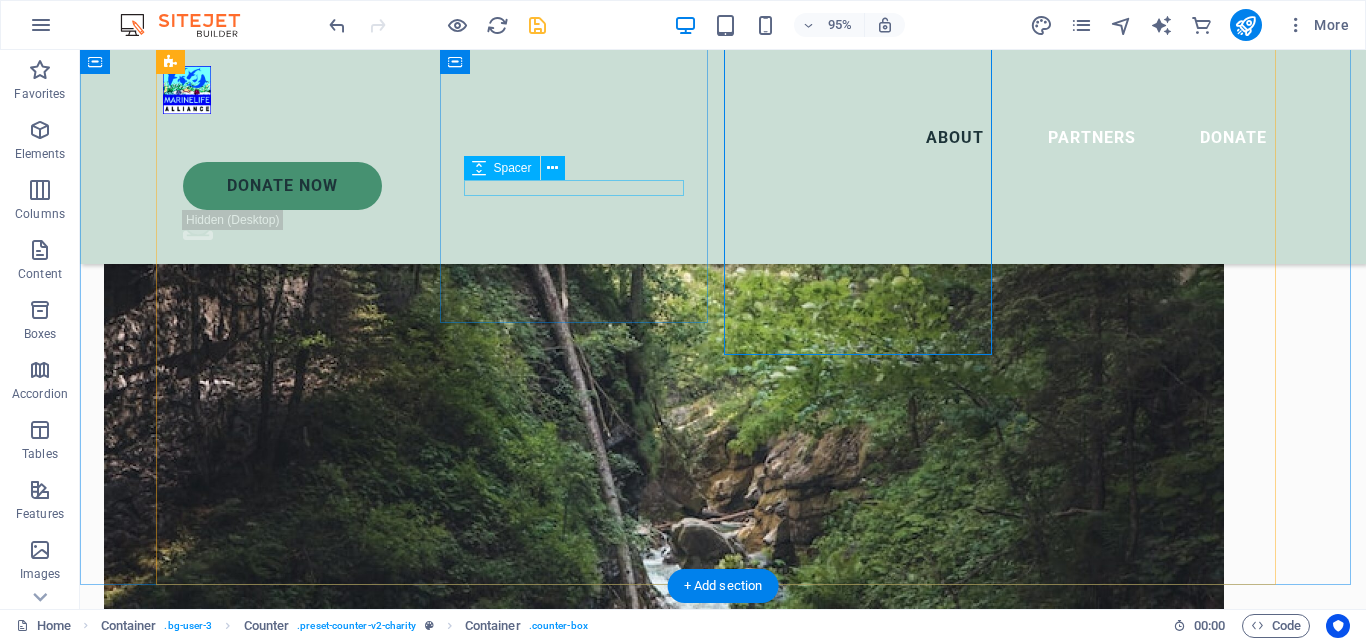 scroll, scrollTop: 2867, scrollLeft: 0, axis: vertical 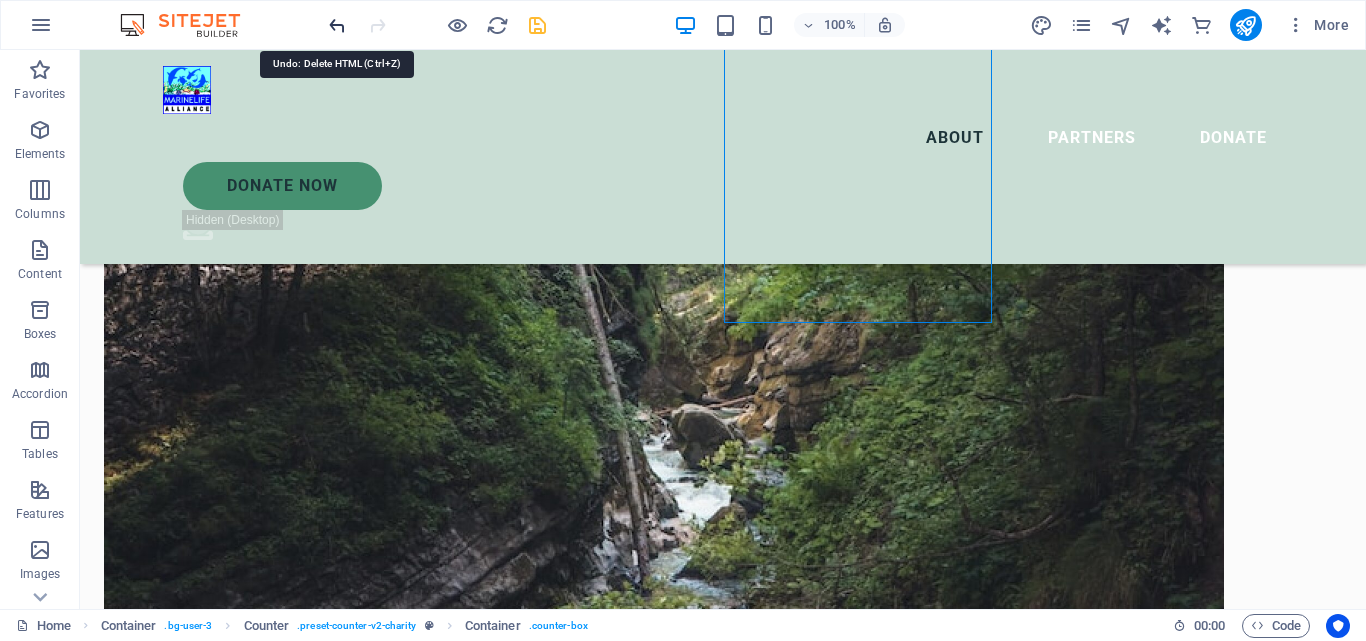 click at bounding box center [337, 25] 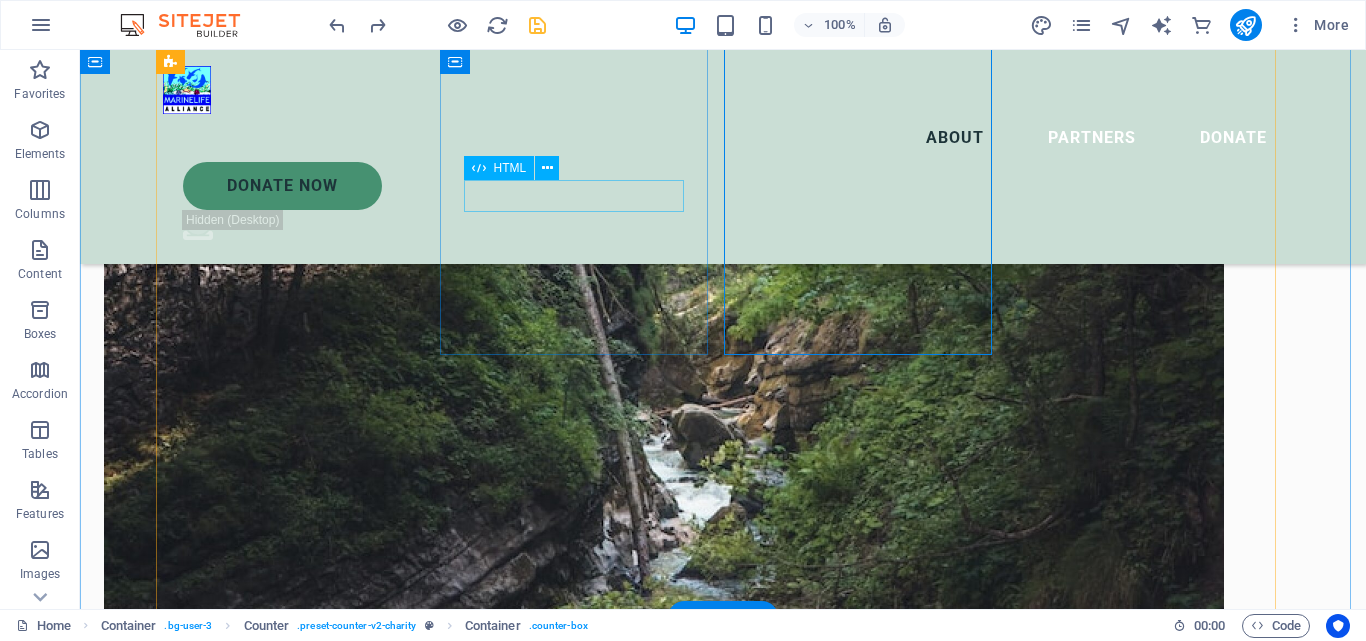 click on "$ 0" at bounding box center (297, 3225) 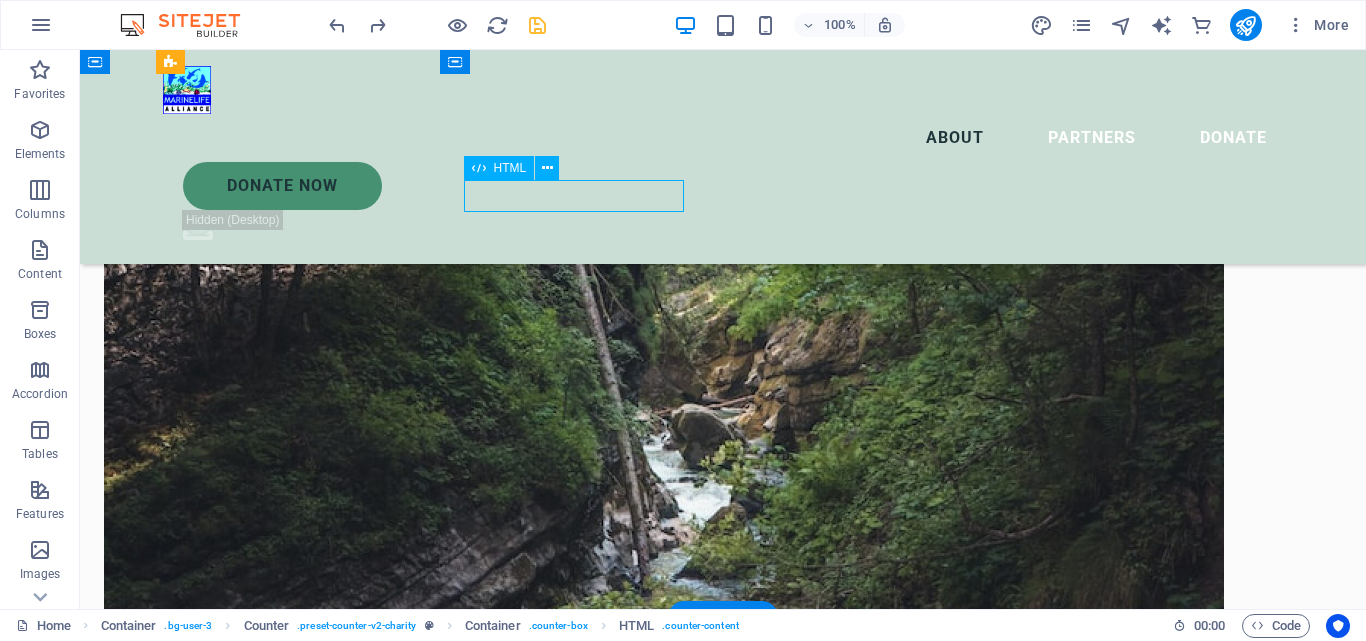 click on "$ 0" at bounding box center [297, 3225] 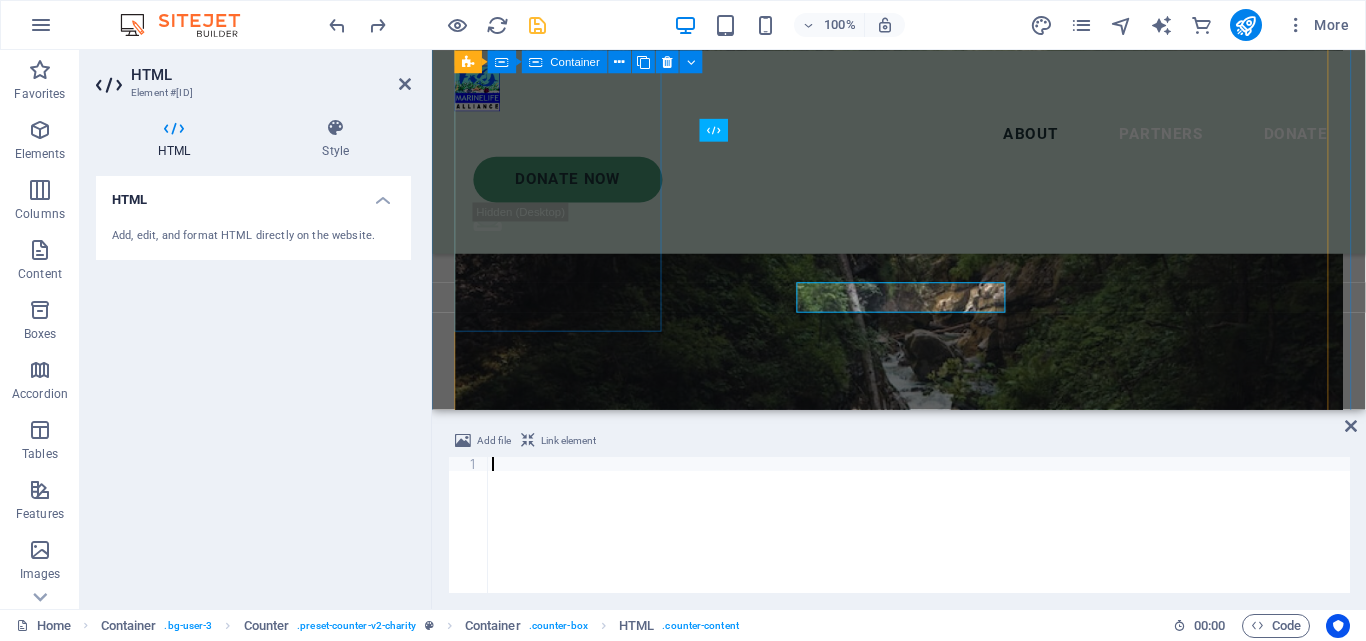 scroll, scrollTop: 2753, scrollLeft: 0, axis: vertical 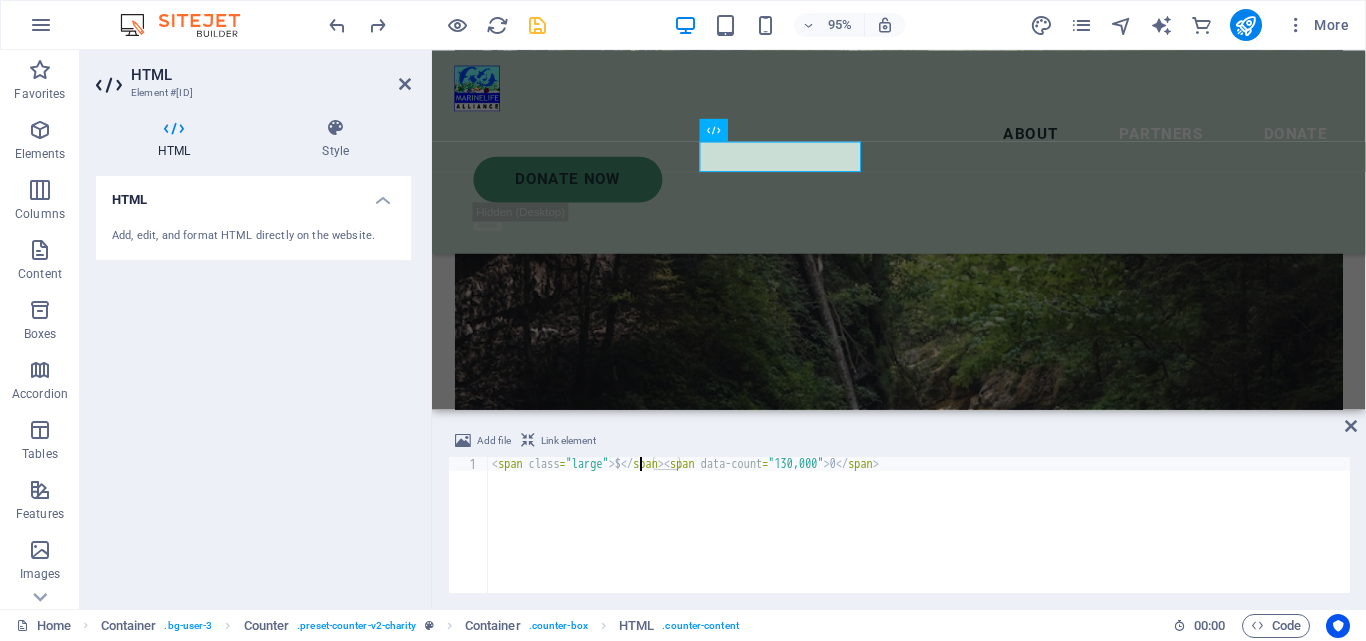 click on "< span   class = "large" >  $ </ span > < span   data-count = "130,000" > 0 </ span >" at bounding box center [919, 539] 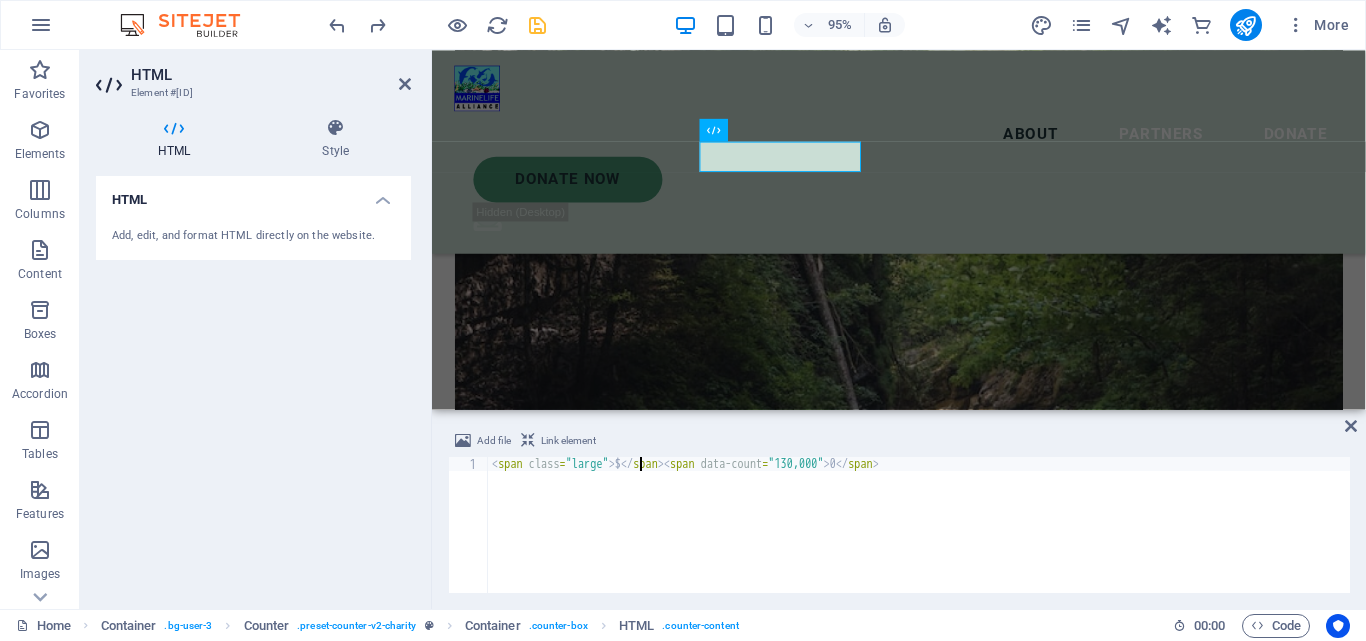 type on "<span class="large"> </span><span data-count="130,000">0</span>" 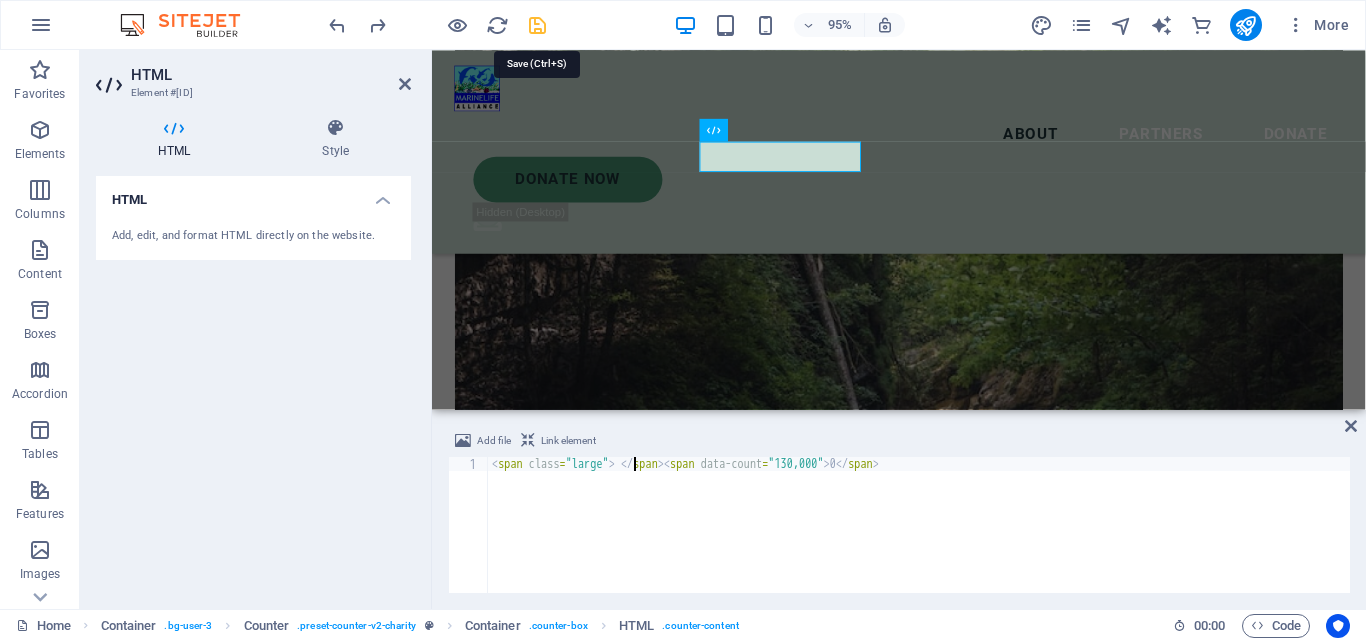 click at bounding box center [537, 25] 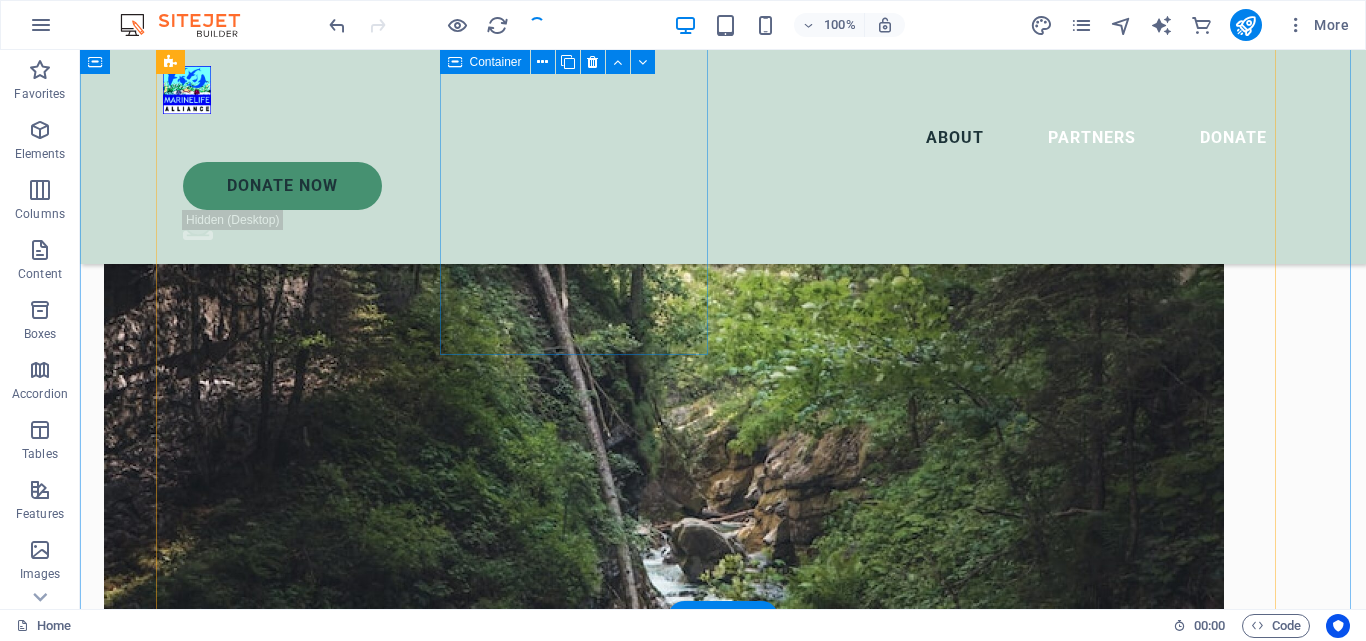 scroll, scrollTop: 2867, scrollLeft: 0, axis: vertical 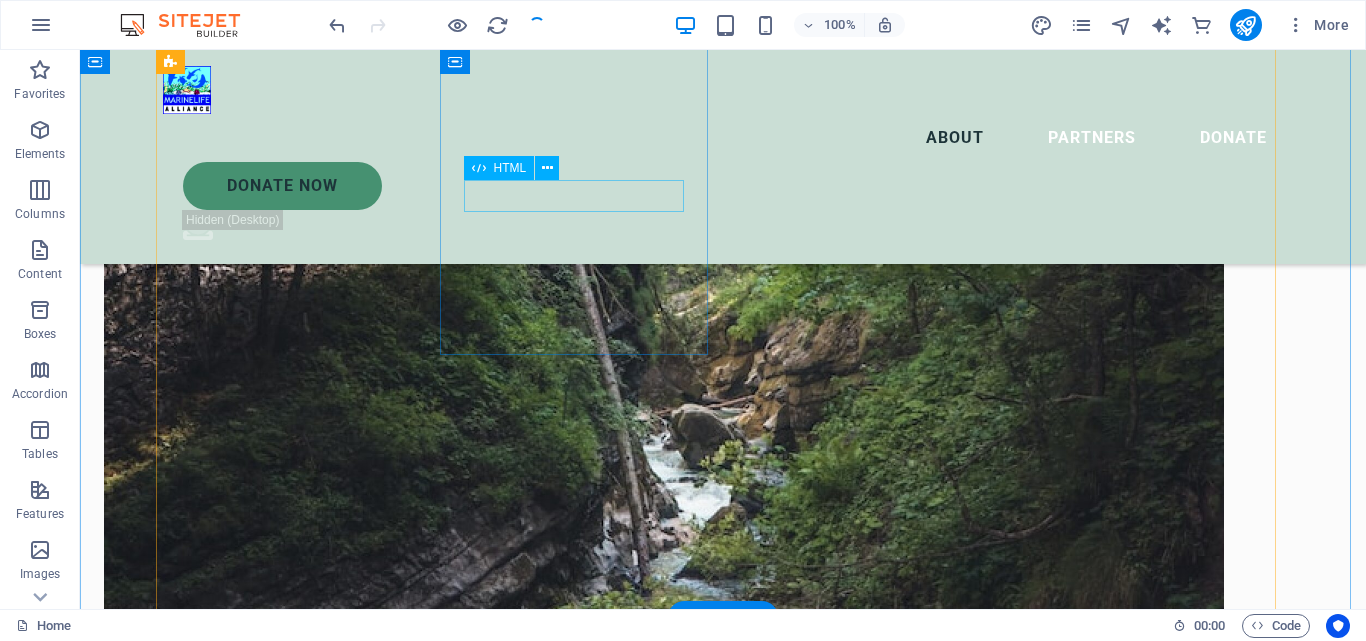 click on "0" at bounding box center [297, 3225] 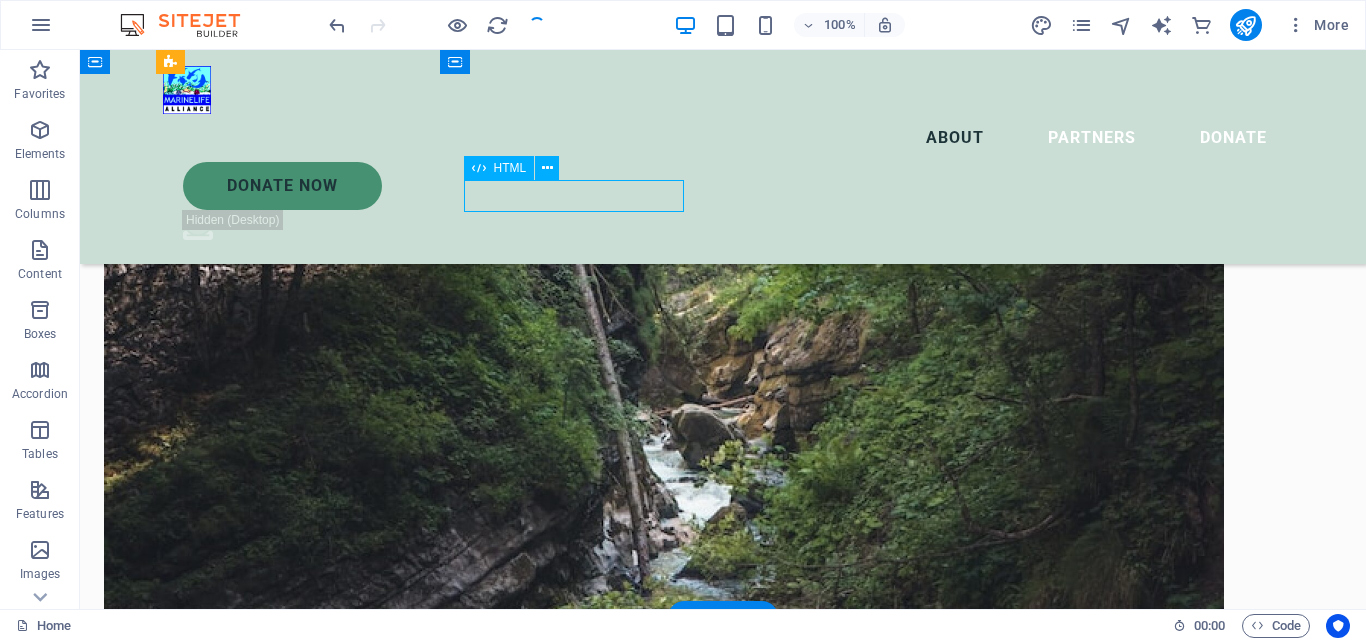 click on "0" at bounding box center (297, 3225) 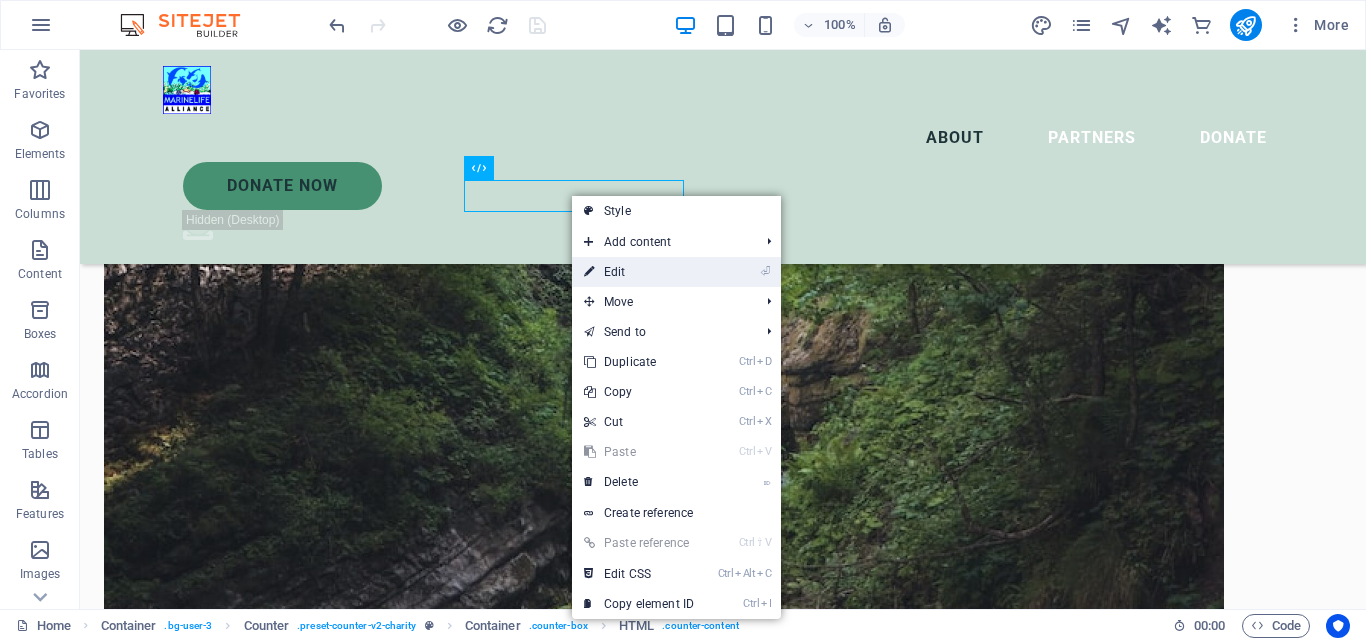 click on "⏎  Edit" at bounding box center (639, 272) 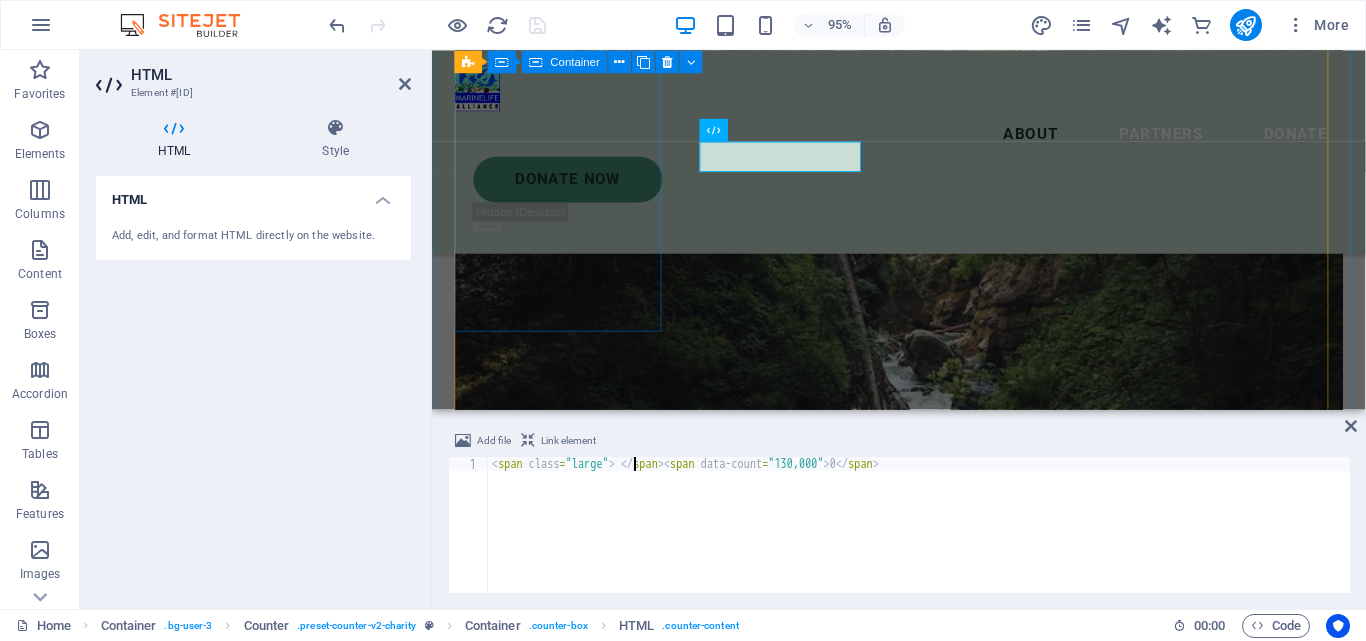 scroll, scrollTop: 2753, scrollLeft: 0, axis: vertical 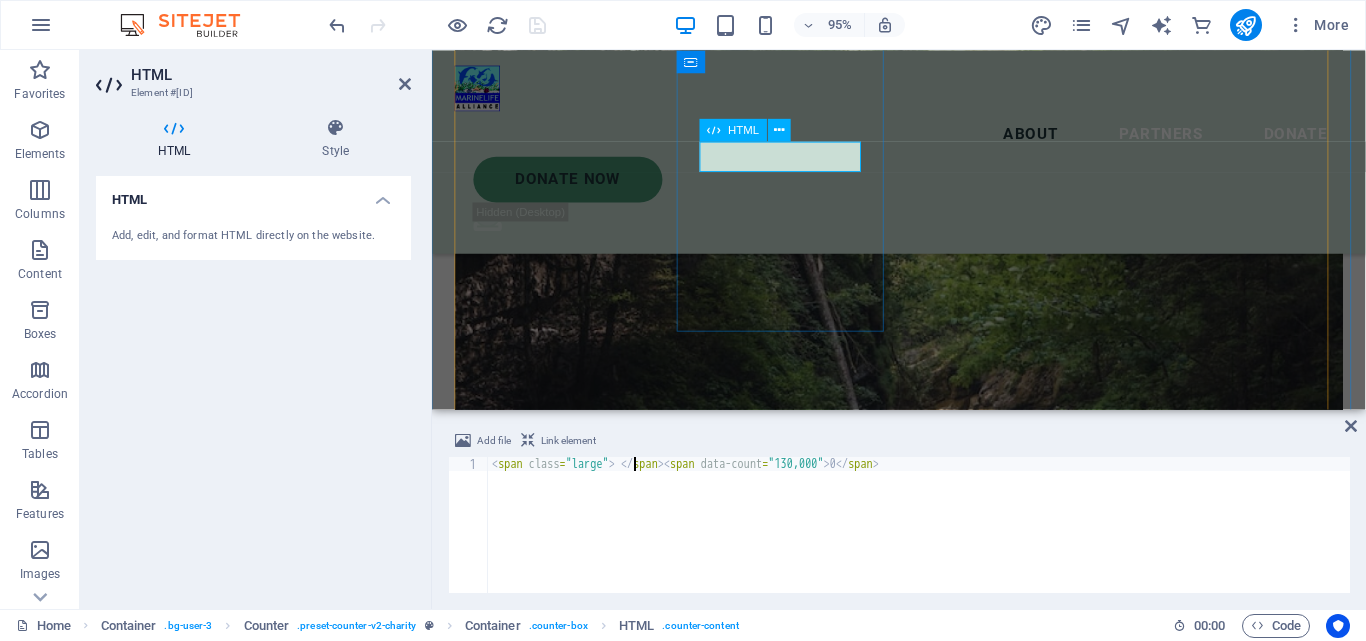 click on "0" at bounding box center (567, 2945) 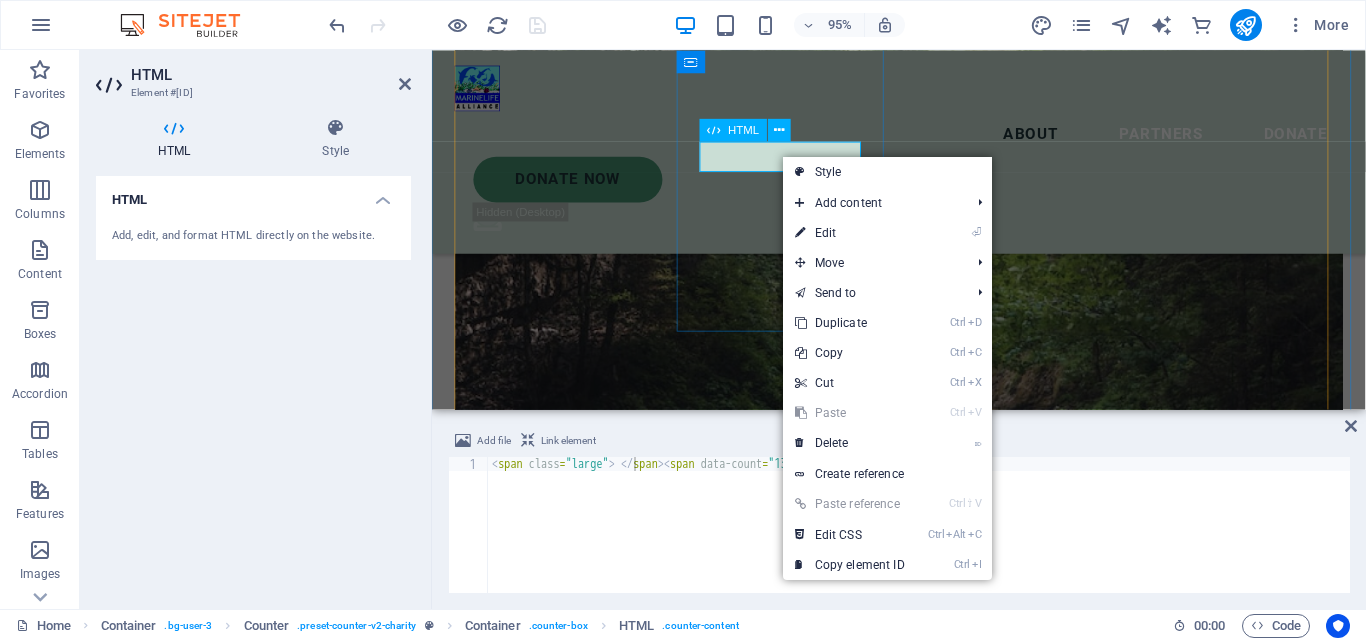 click on "0" at bounding box center [567, 2945] 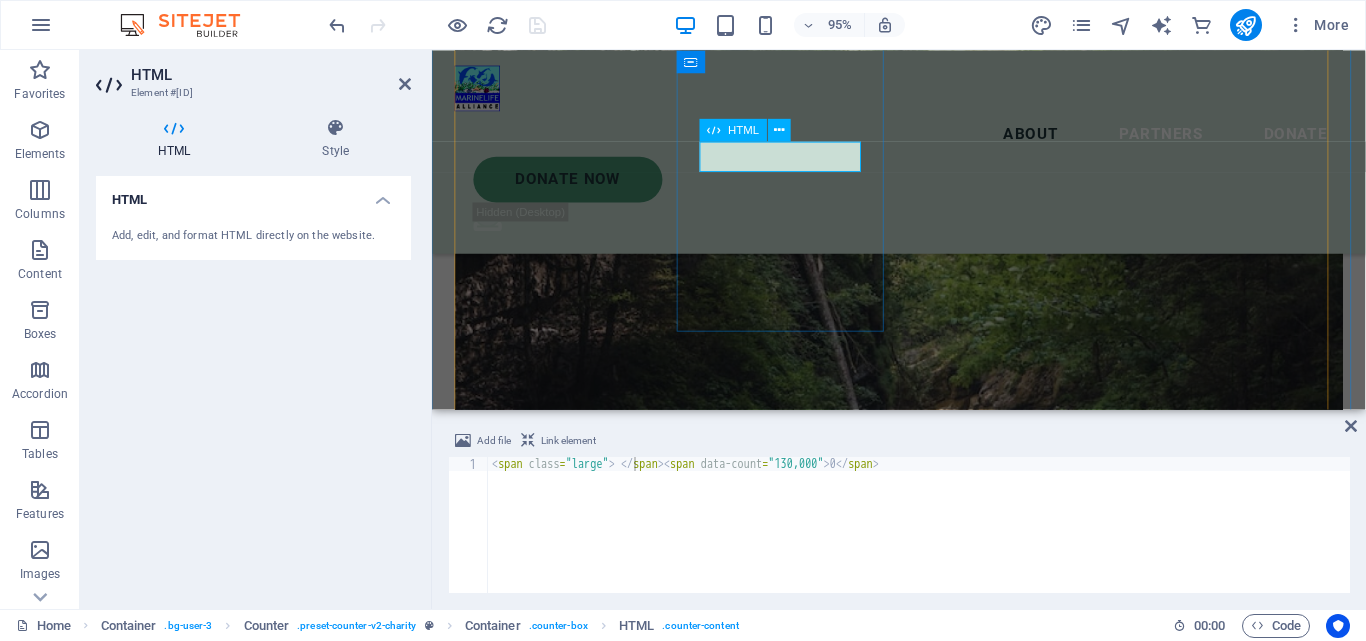 click on "0" at bounding box center [567, 2945] 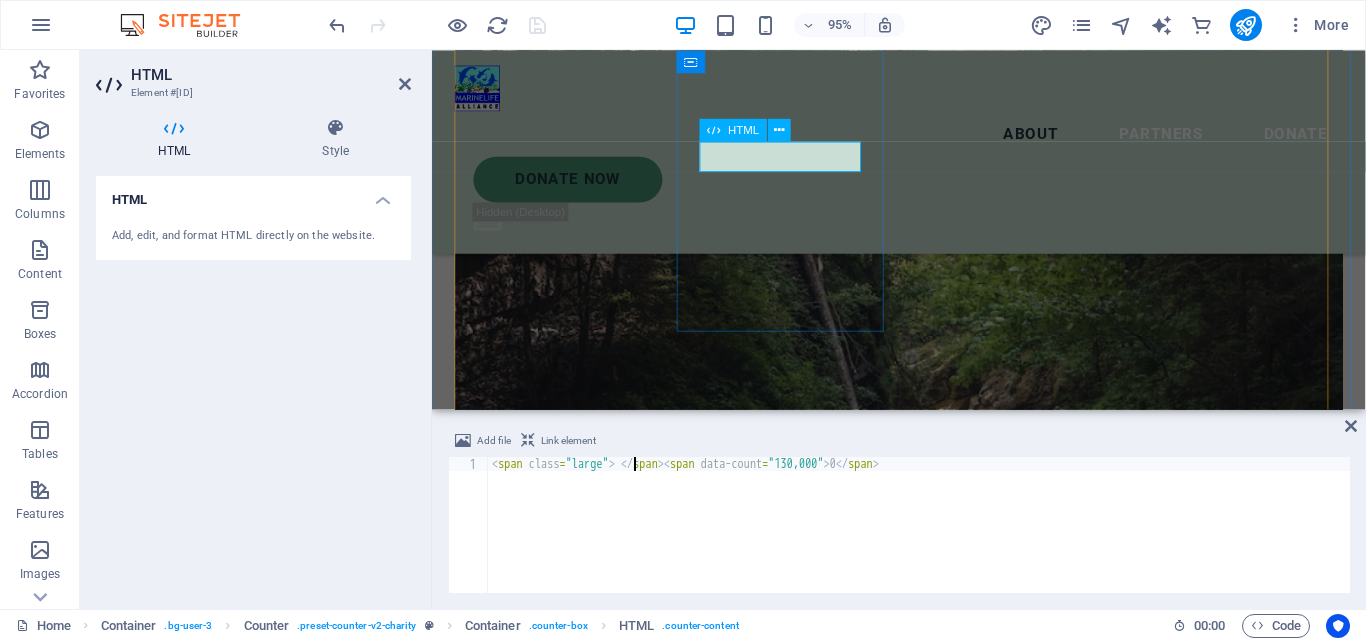 click on "0" at bounding box center (567, 2945) 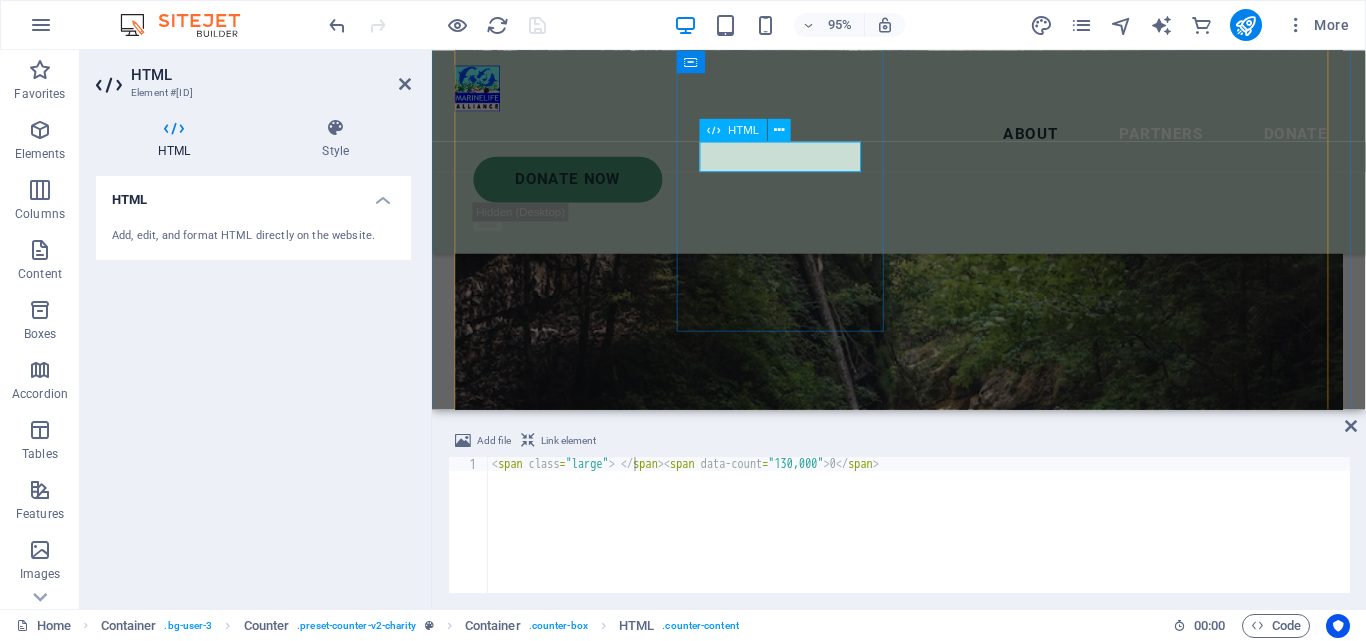 click on "0" at bounding box center (567, 2945) 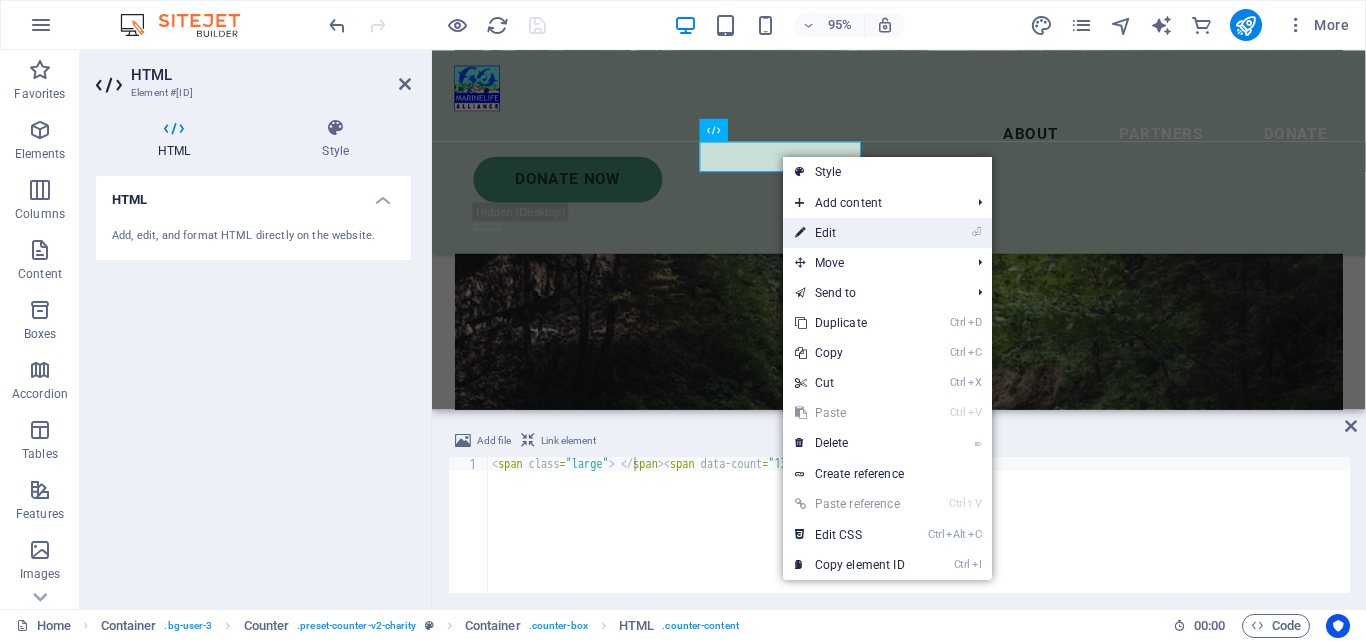 click on "⏎  Edit" at bounding box center [850, 233] 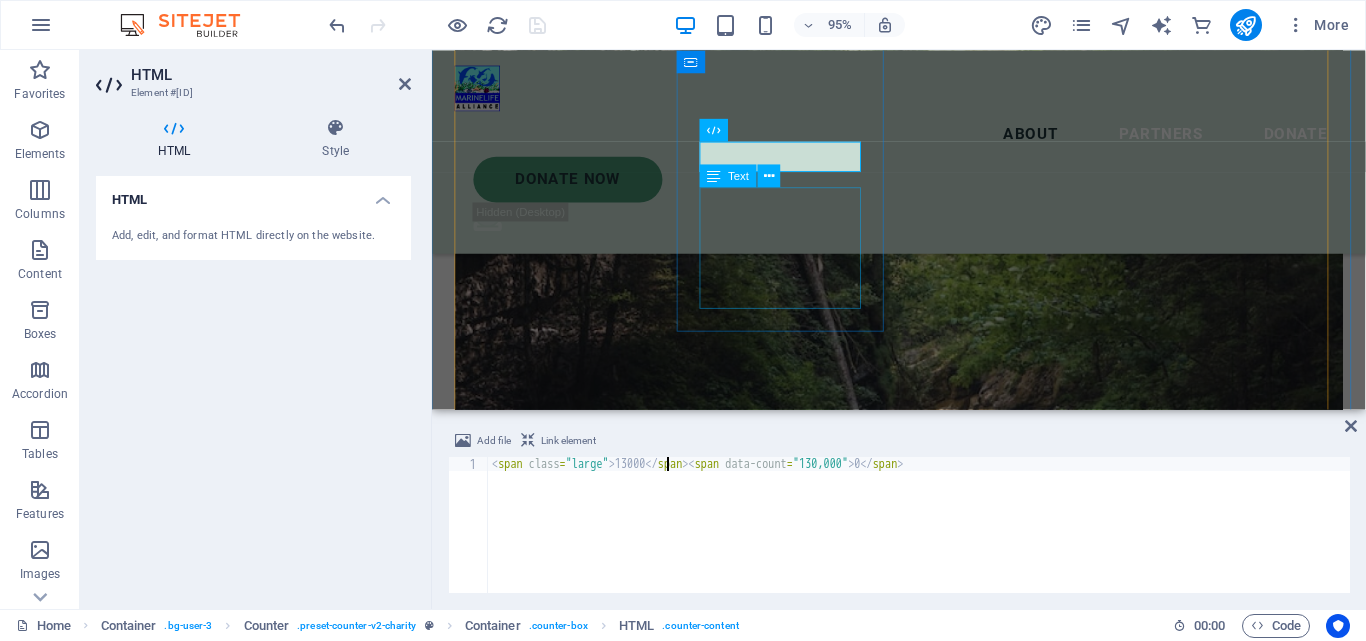 scroll, scrollTop: 0, scrollLeft: 14, axis: horizontal 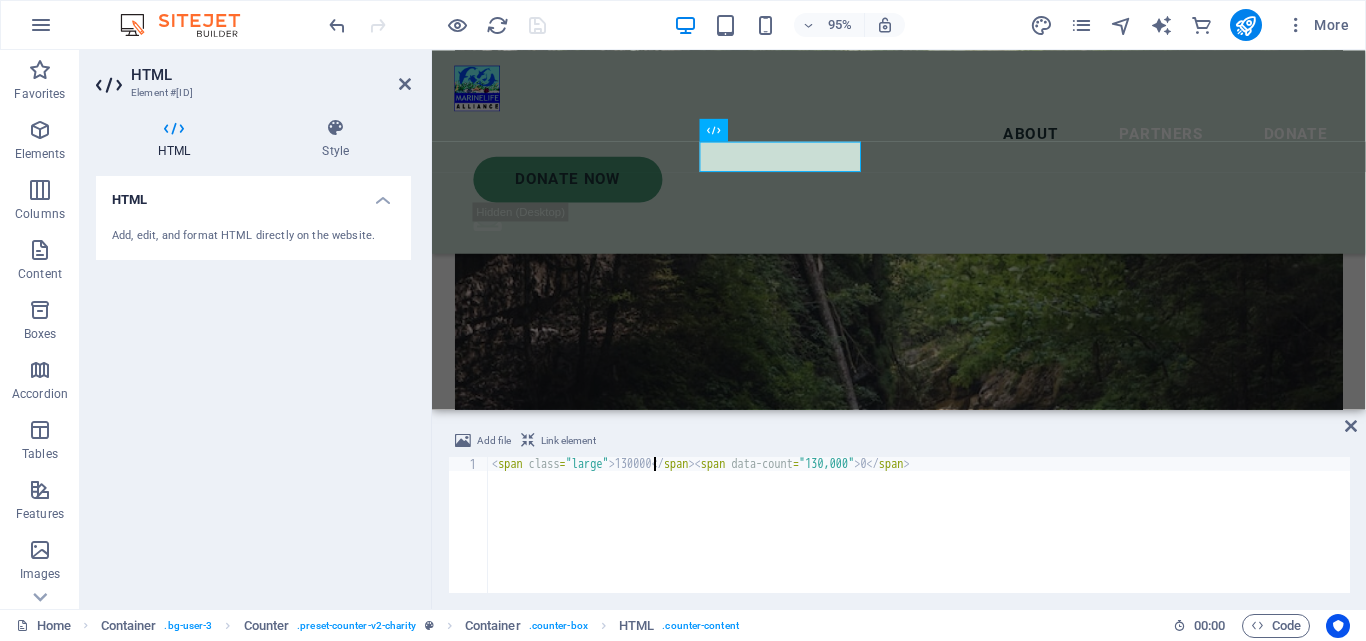 click on "< span   class = "large" >  130000 </ span > < span   data-count = "130,000" > 0 </ span >" at bounding box center [919, 539] 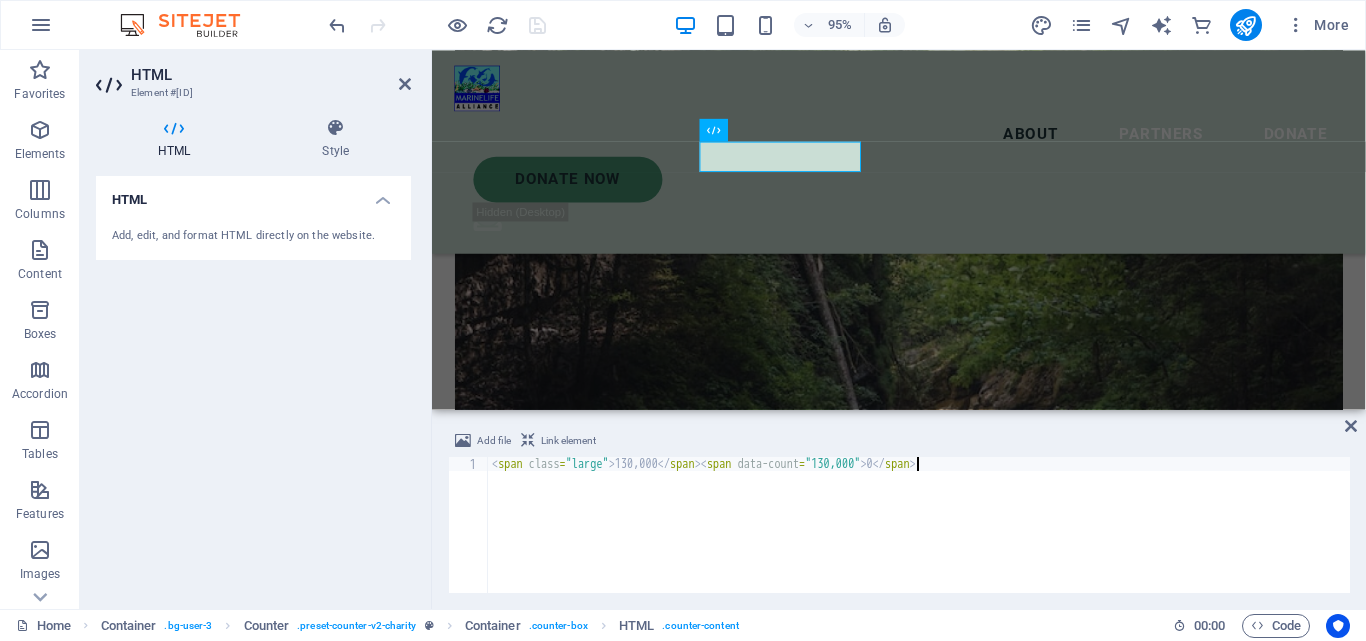 click on "< span   class = "large" >  130,000 </ span > < span   data-count = "130,000" > 0 </ span >" at bounding box center [919, 539] 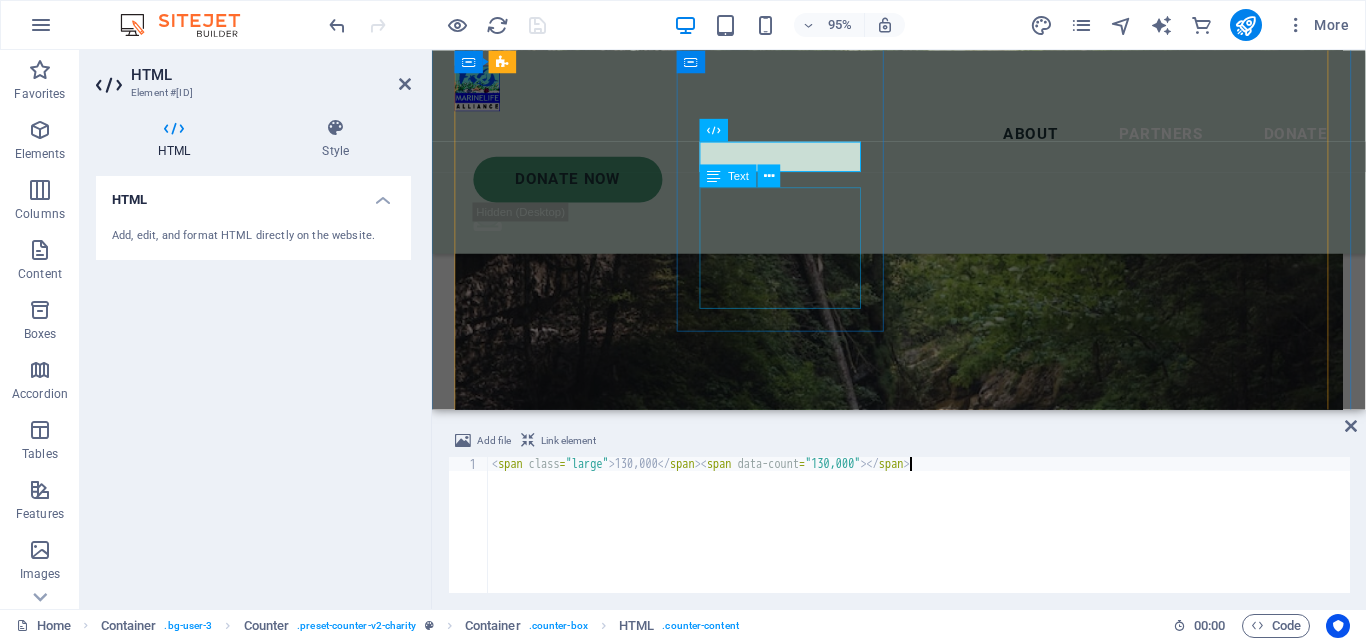 type on "<span class="large"> 130,000</span><span data-count="130,000"></span>" 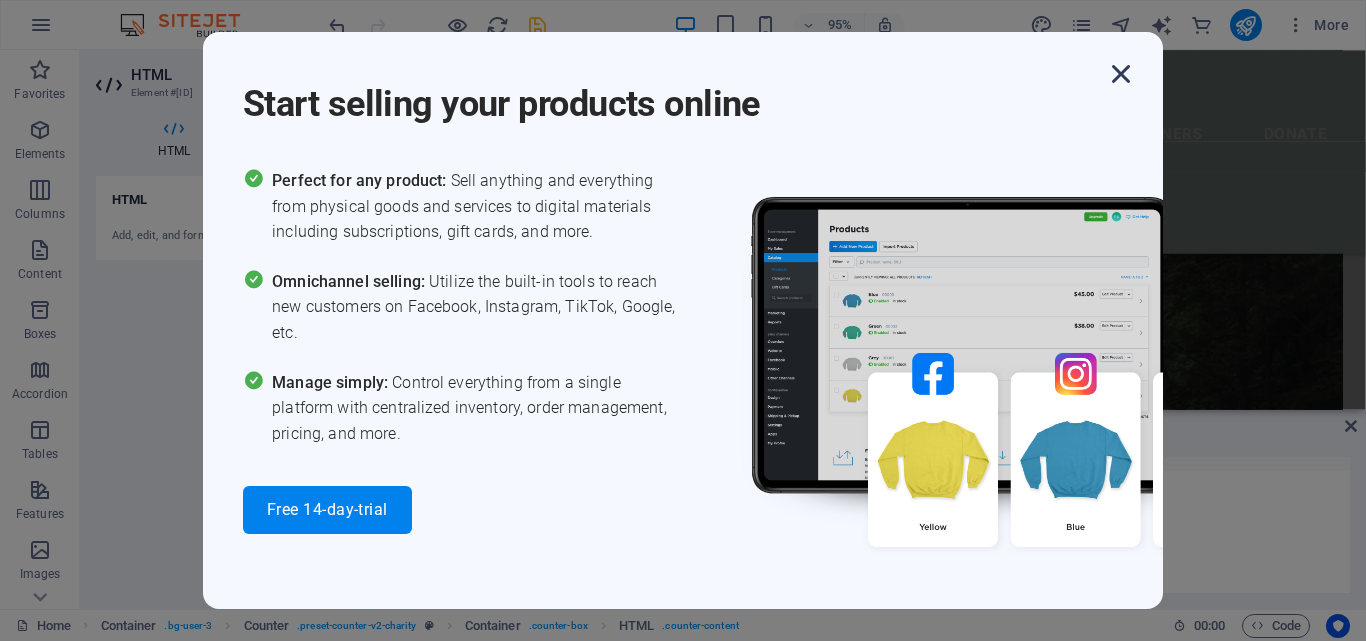 click at bounding box center (1121, 74) 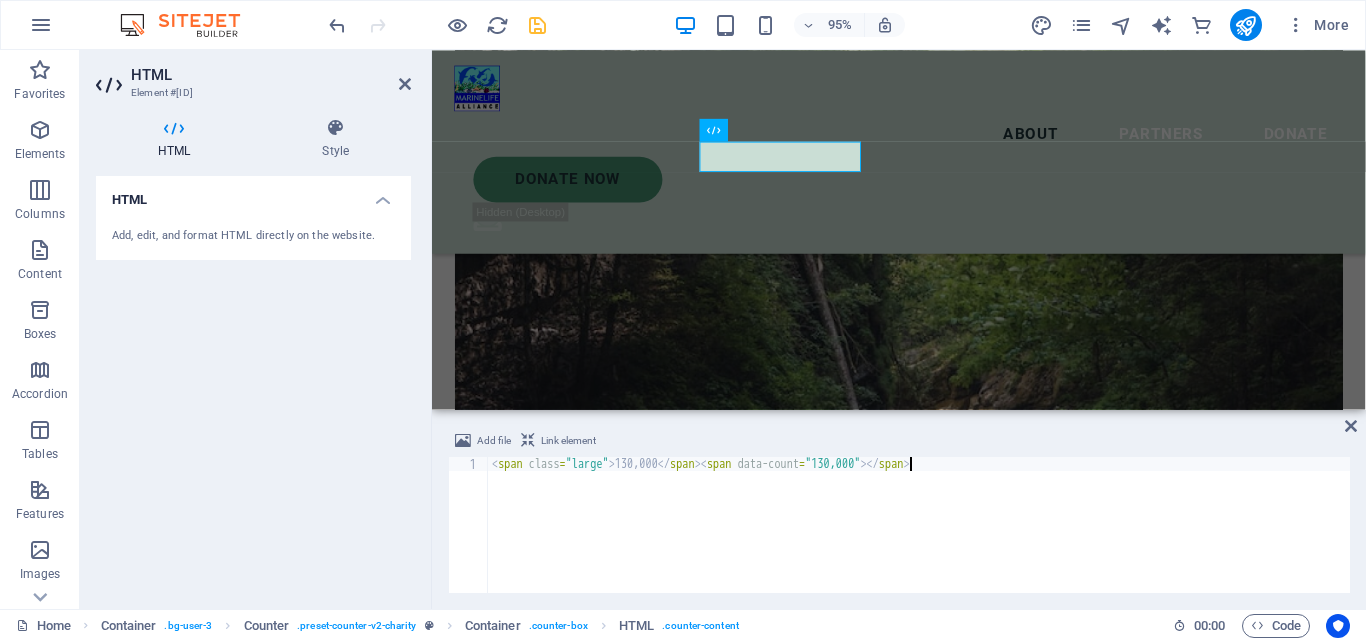 scroll, scrollTop: 0, scrollLeft: 35, axis: horizontal 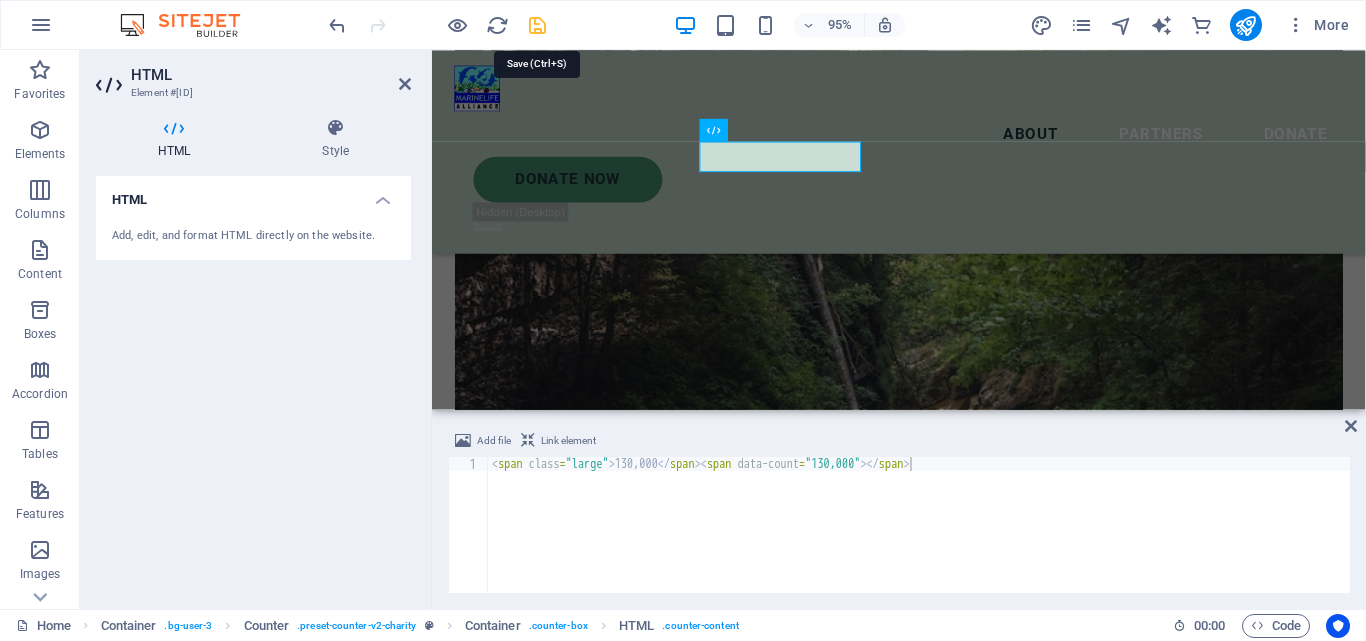 drag, startPoint x: 539, startPoint y: 18, endPoint x: 490, endPoint y: 290, distance: 276.37836 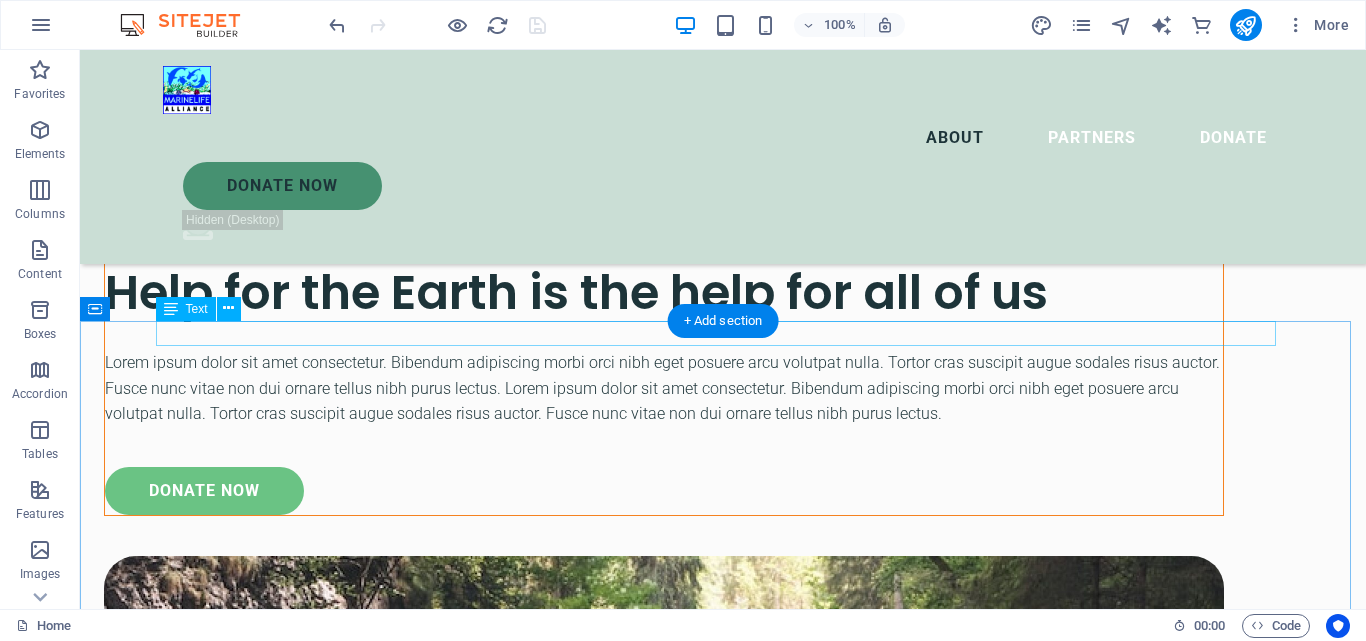 scroll, scrollTop: 2567, scrollLeft: 0, axis: vertical 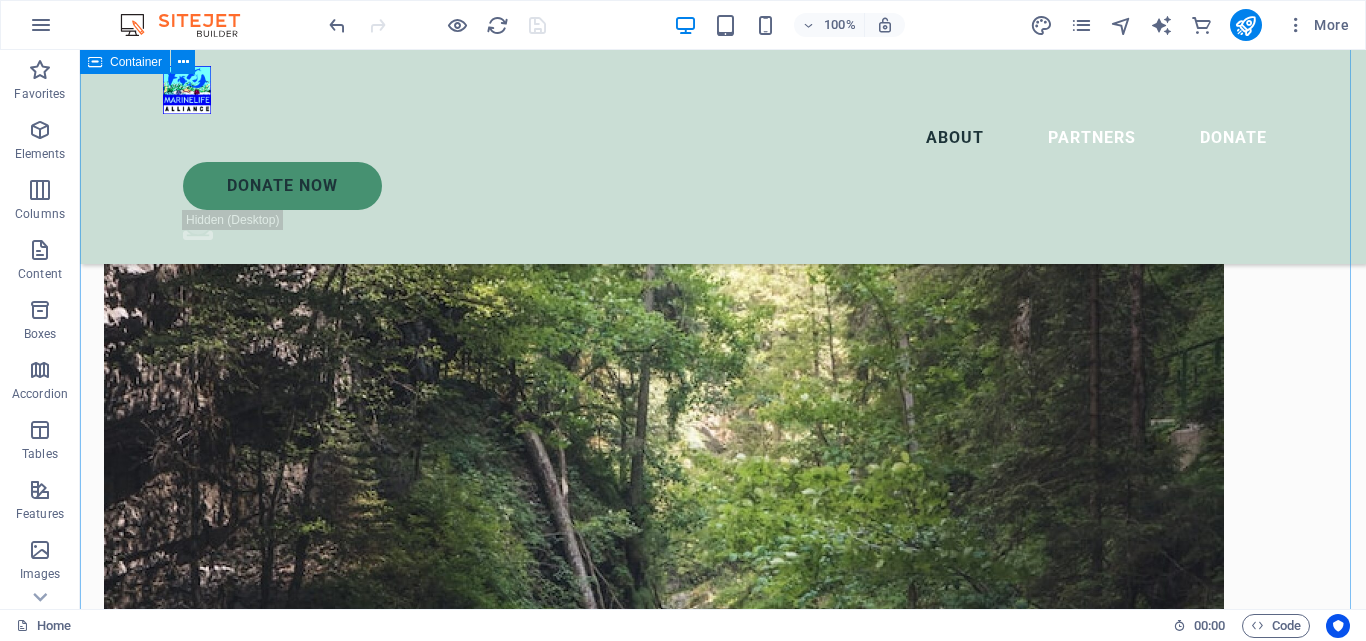 click on "OUR ACHIEVEMENTS What we’ve done so far Lorem ipsum dolor sit amet consectetur. Bibendum adipiscing morbi orci nibh eget posuere arcu volutpat nulla. 100.000  + Lorem ipsum dolor sit amet consectetur bibendum  130,000 more than 130,000 olive ridley and green turtle hatchlings released so far in the wild from our restoration program  4000 Lorem ipsum dolor sit amet consectetur bibendum 12.000  + Lorem ipsum dolor sit amet consectetur bibendum 12.000  + Lorem ipsum dolor sit amet consectetur bibendum 12.000  + Lorem ipsum dolor sit amet consectetur bibendum 12.000  + Lorem ipsum dolor sit amet consectetur bibendum 12.000  + Lorem ipsum dolor sit amet consectetur bibendum" at bounding box center [723, 3650] 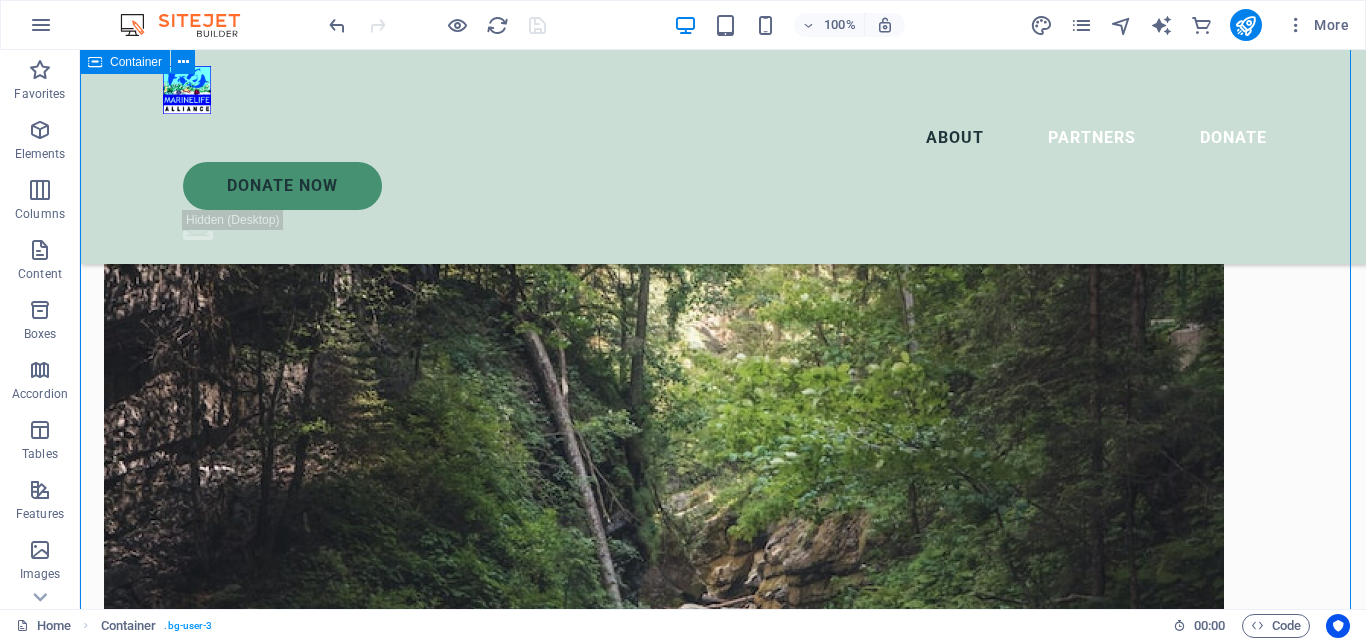 scroll, scrollTop: 2467, scrollLeft: 0, axis: vertical 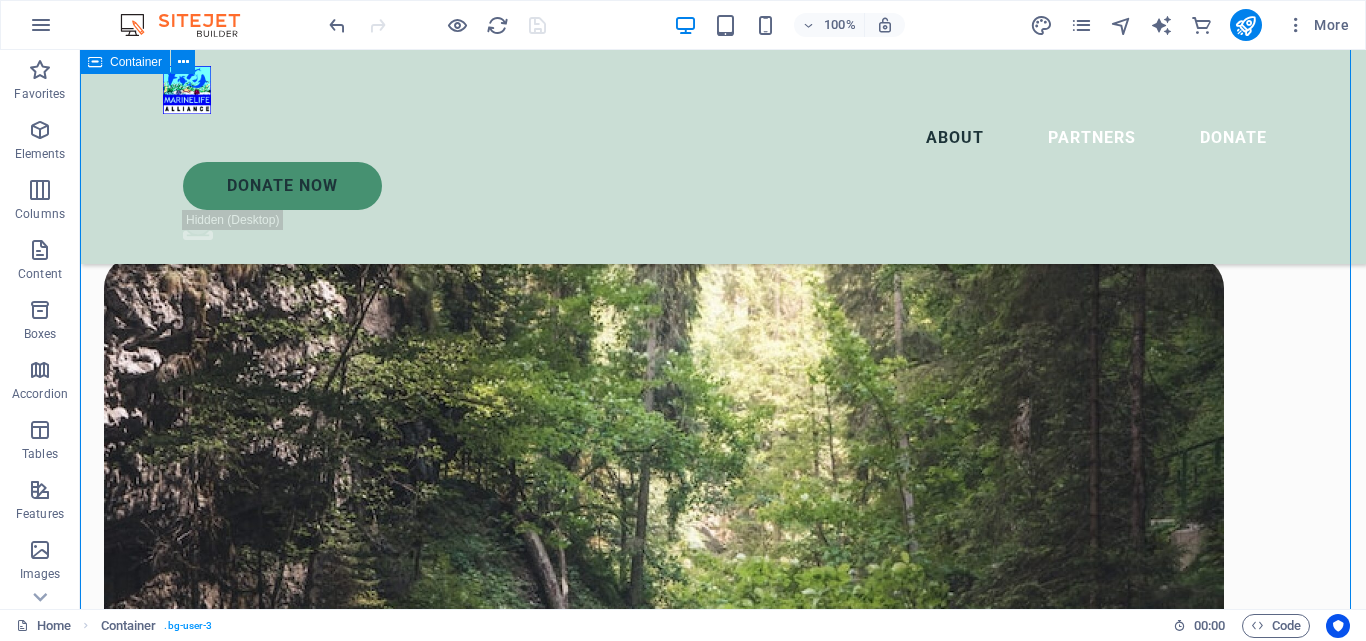 click on "OUR ACHIEVEMENTS What we’ve done so far Lorem ipsum dolor sit amet consectetur. Bibendum adipiscing morbi orci nibh eget posuere arcu volutpat nulla. 100.000  + Lorem ipsum dolor sit amet consectetur bibendum  130,000 more than 130,000 olive ridley and green turtle hatchlings released so far in the wild from our restoration program  4000 Lorem ipsum dolor sit amet consectetur bibendum 12.000  + Lorem ipsum dolor sit amet consectetur bibendum 12.000  + Lorem ipsum dolor sit amet consectetur bibendum 12.000  + Lorem ipsum dolor sit amet consectetur bibendum 12.000  + Lorem ipsum dolor sit amet consectetur bibendum 12.000  + Lorem ipsum dolor sit amet consectetur bibendum" at bounding box center [723, 3750] 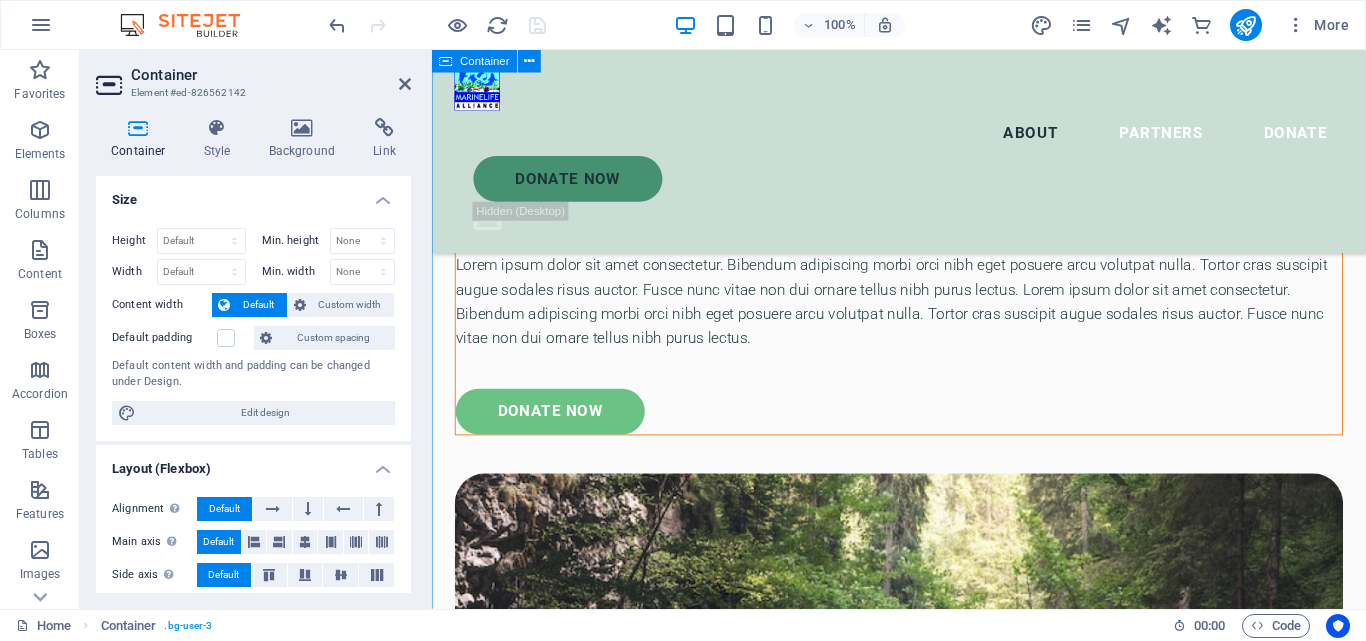 scroll, scrollTop: 2563, scrollLeft: 0, axis: vertical 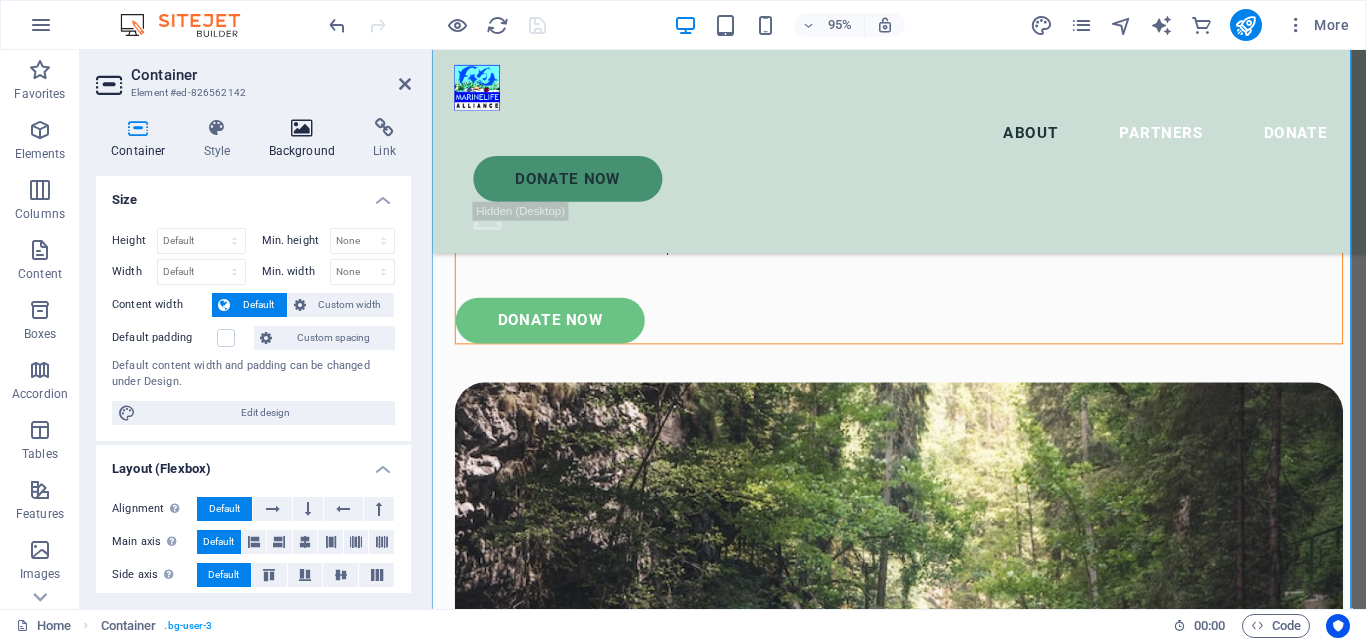 click on "Background" at bounding box center [306, 139] 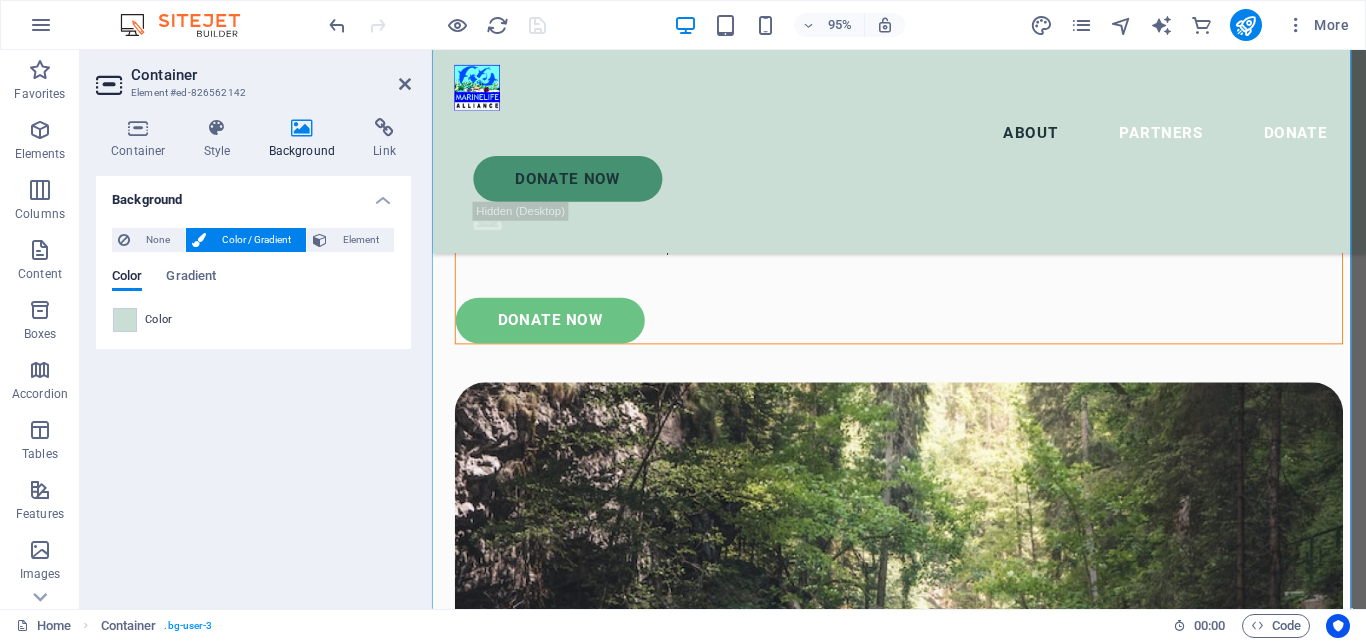 click on "Color / Gradient" at bounding box center (256, 240) 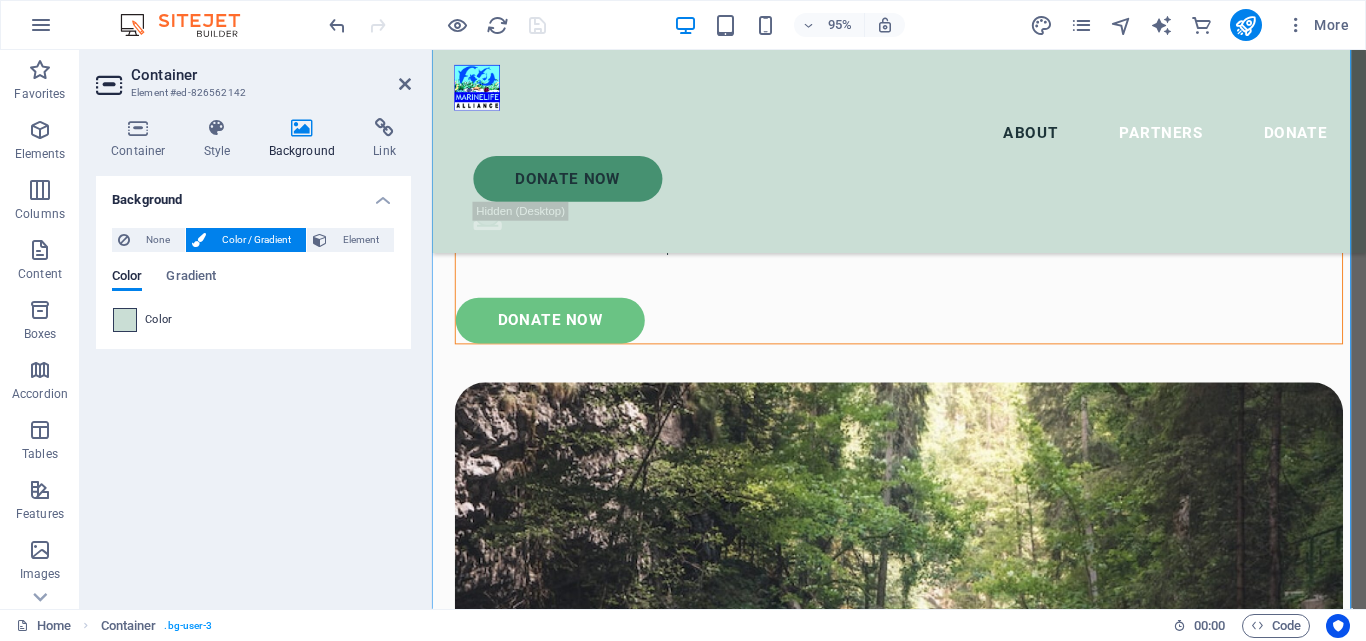 click at bounding box center [125, 320] 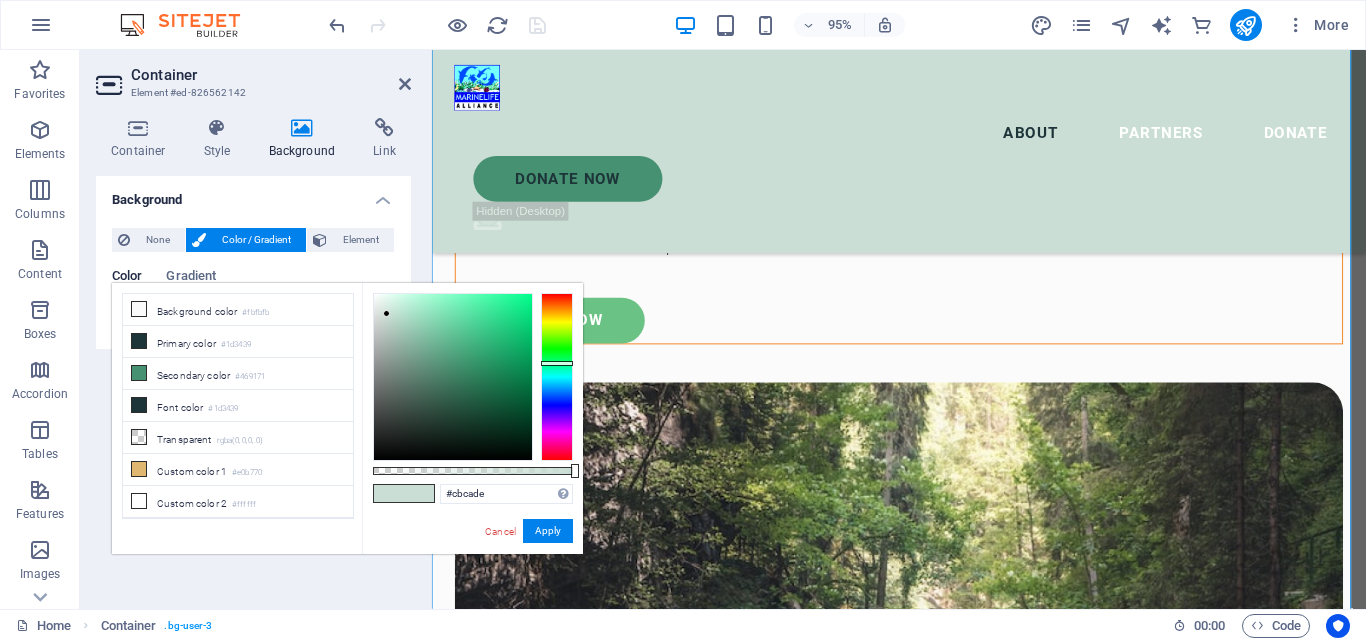 click at bounding box center (557, 377) 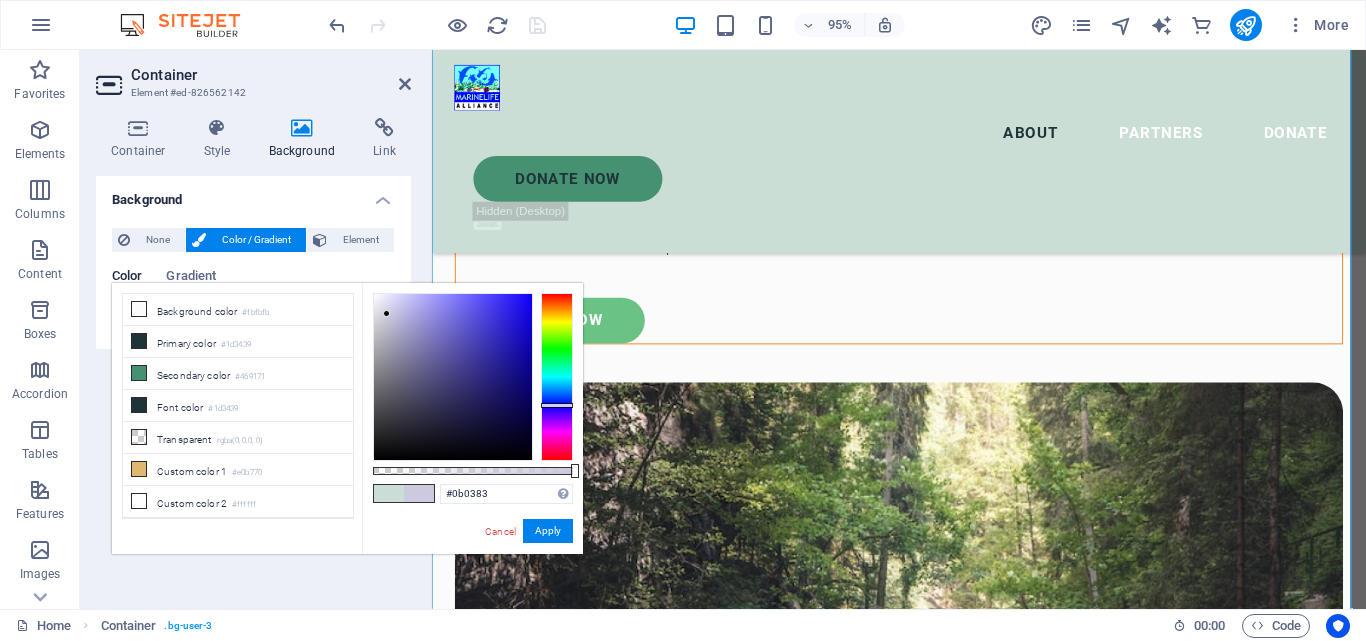 click at bounding box center [453, 377] 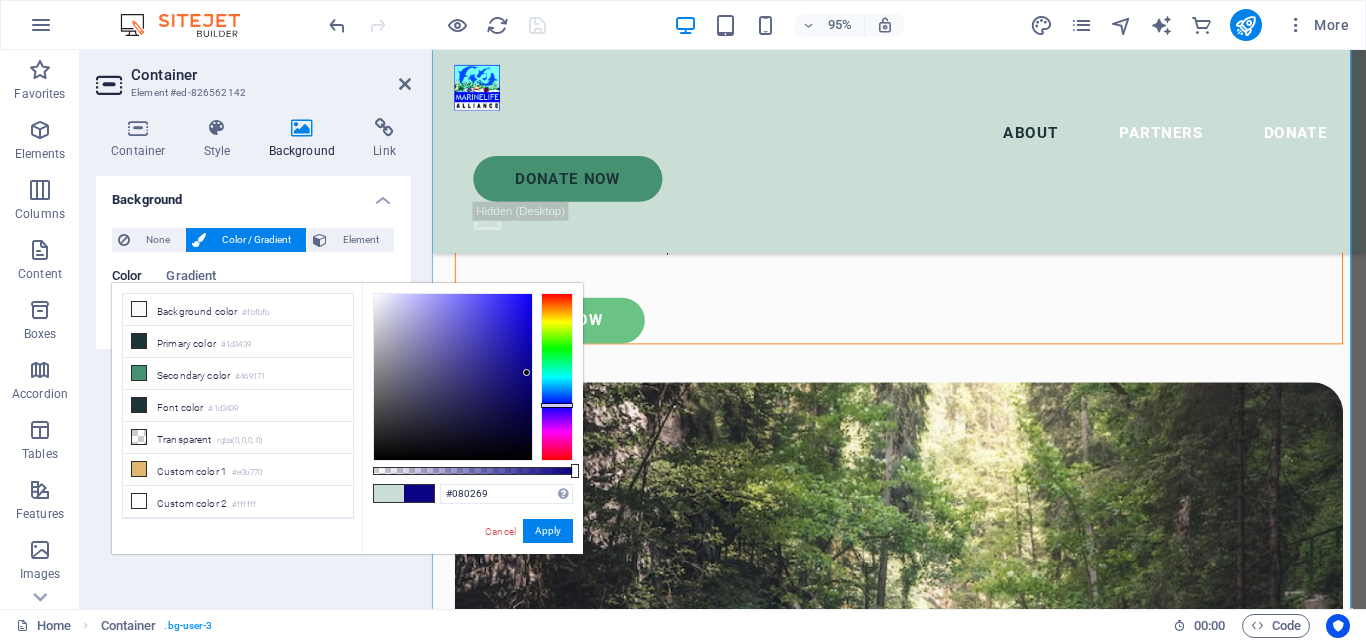 click at bounding box center [453, 377] 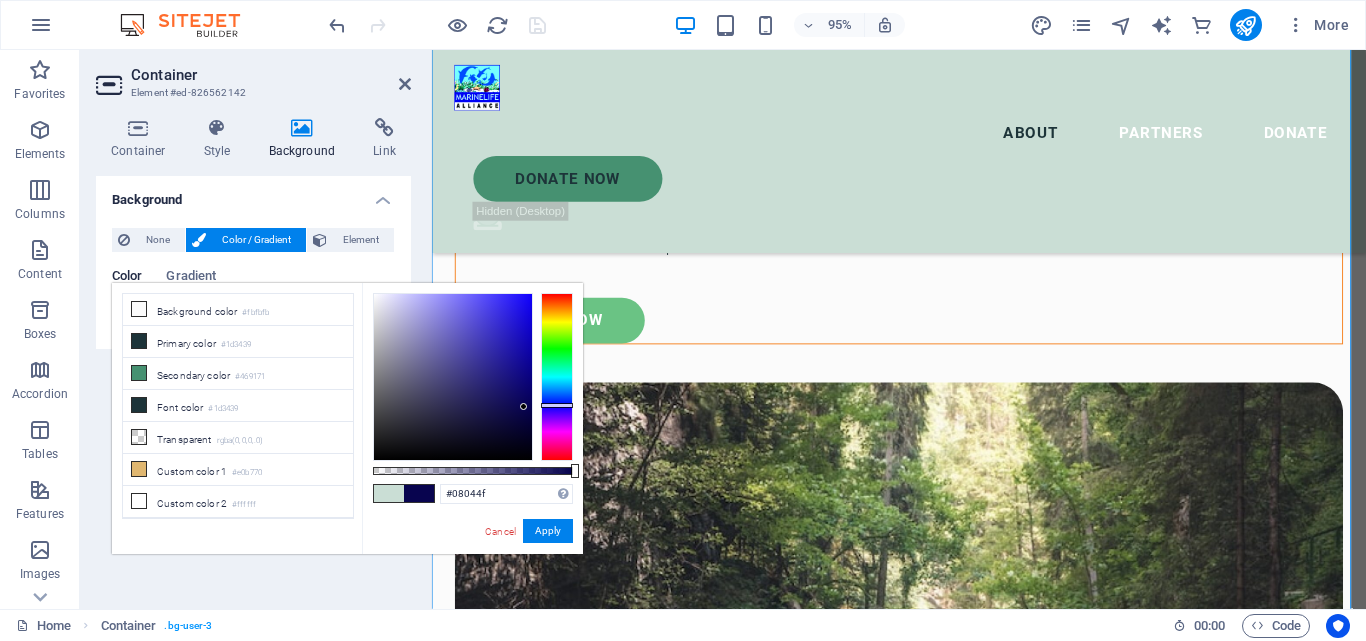 click at bounding box center [453, 377] 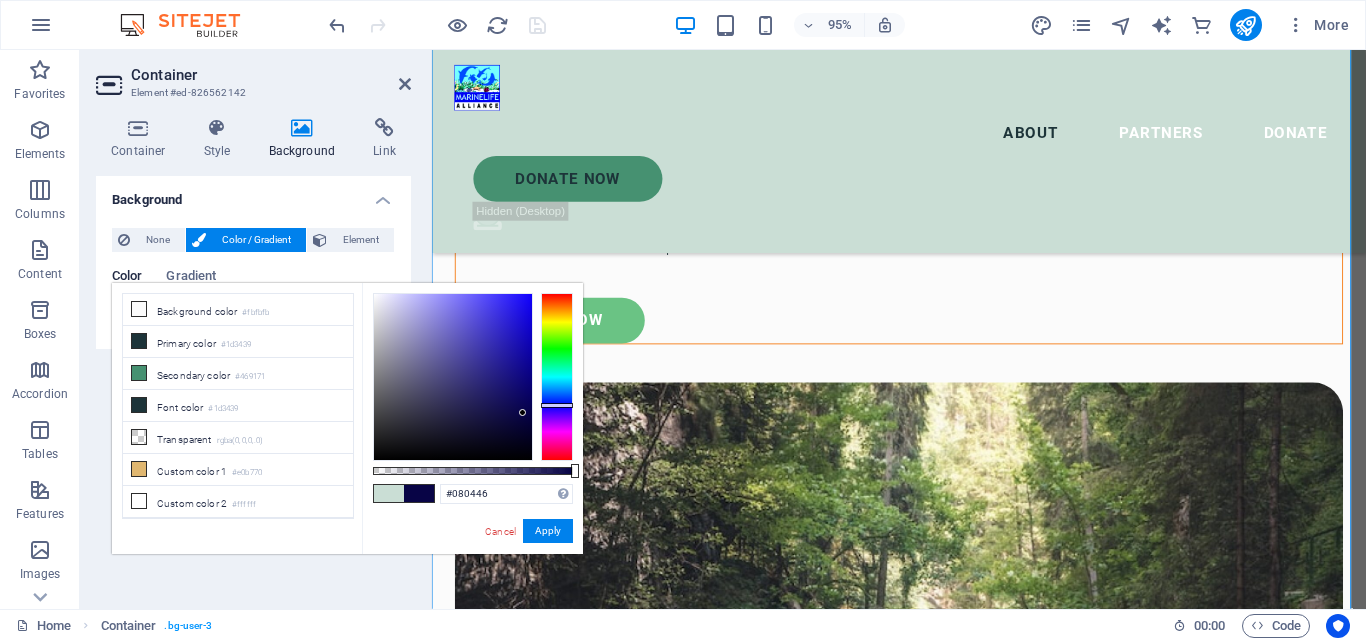 click at bounding box center [453, 377] 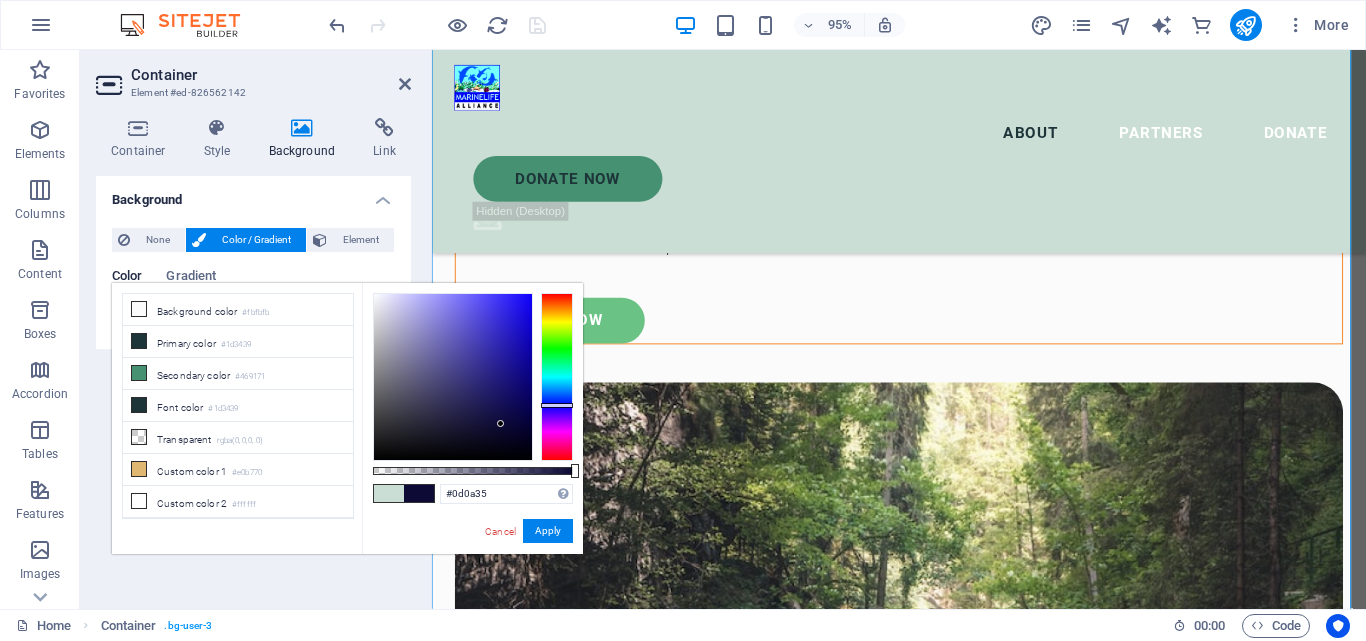 click at bounding box center (453, 377) 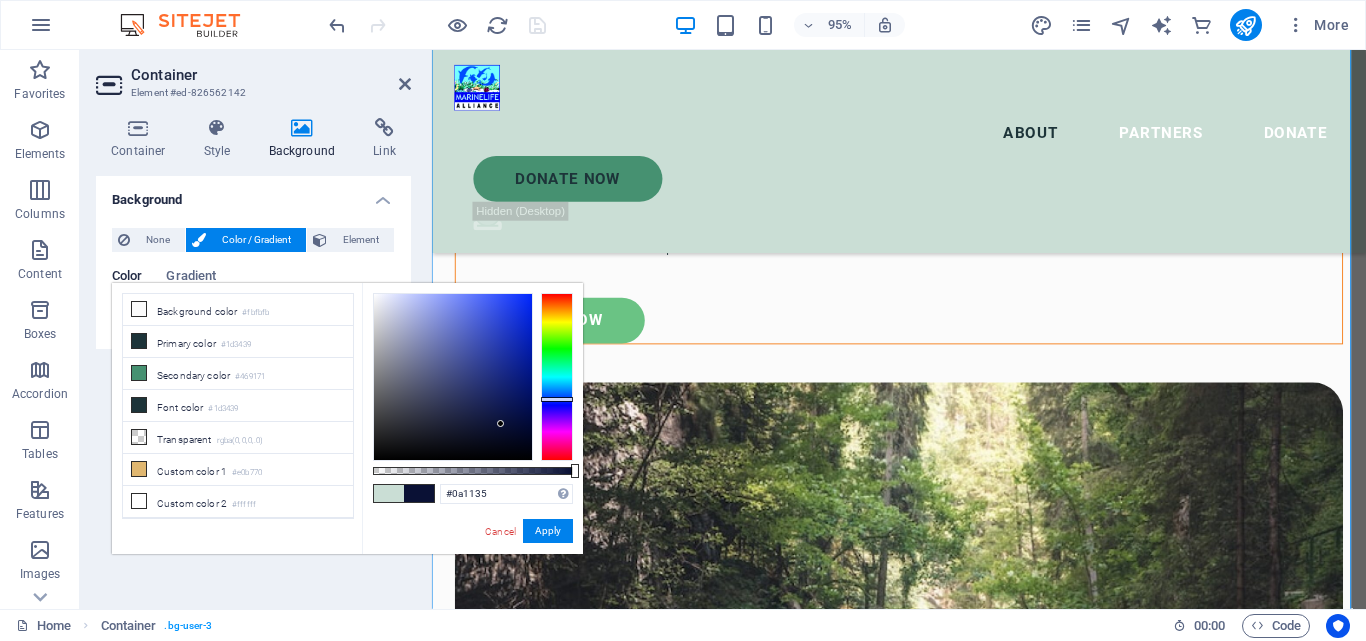 click at bounding box center [557, 399] 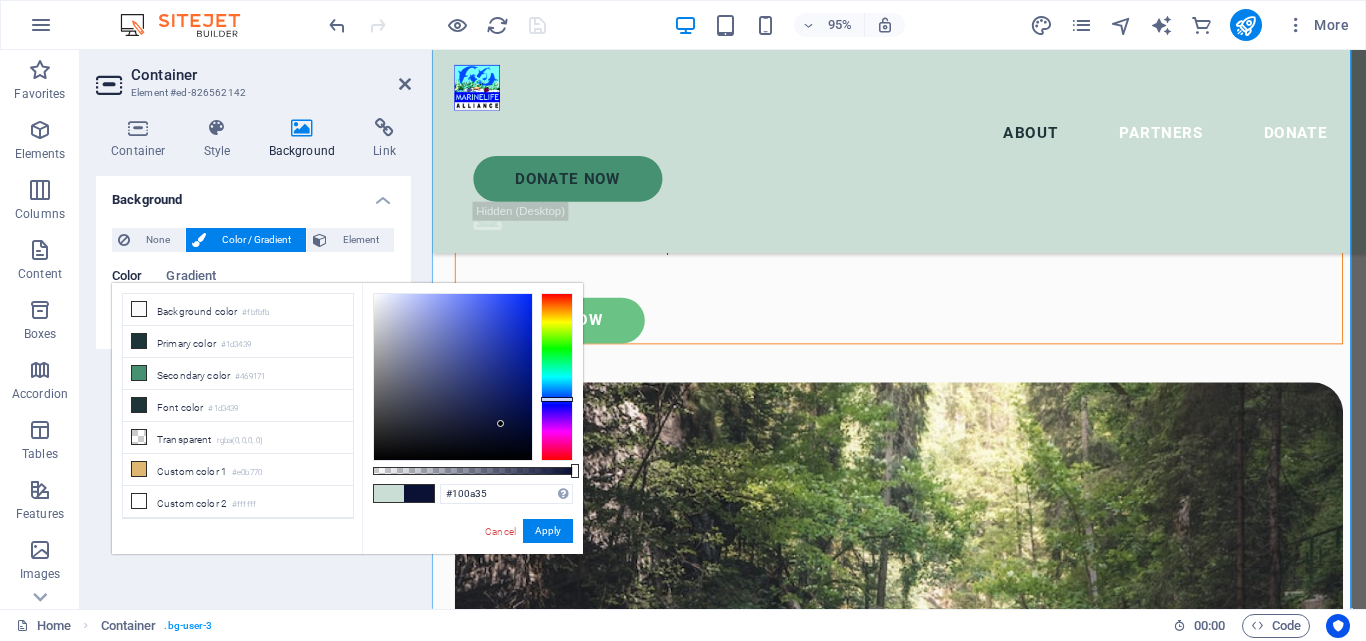 click at bounding box center [557, 377] 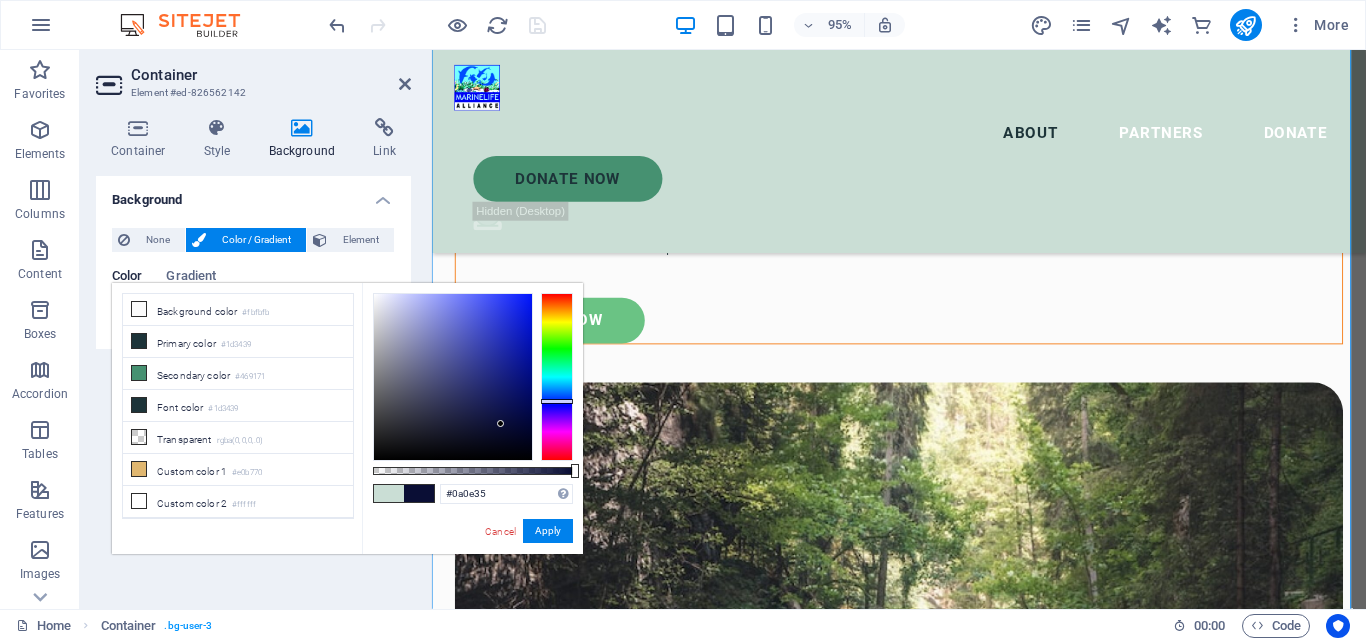 click at bounding box center [557, 377] 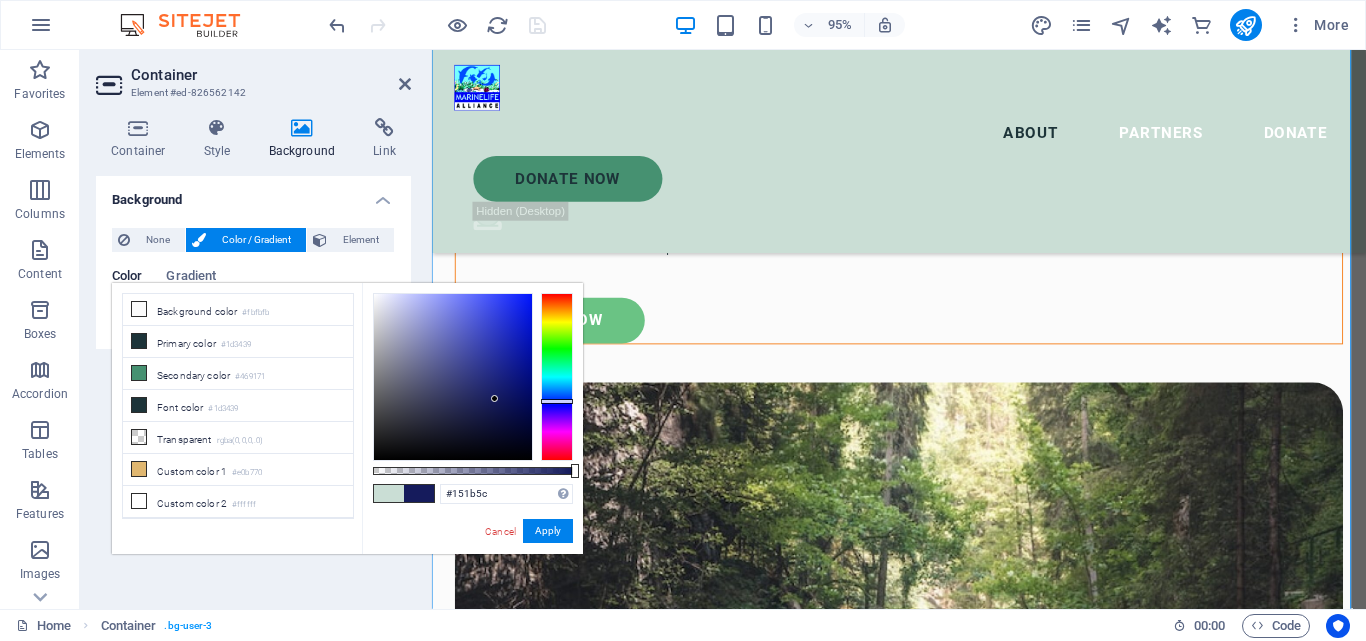 click at bounding box center [453, 377] 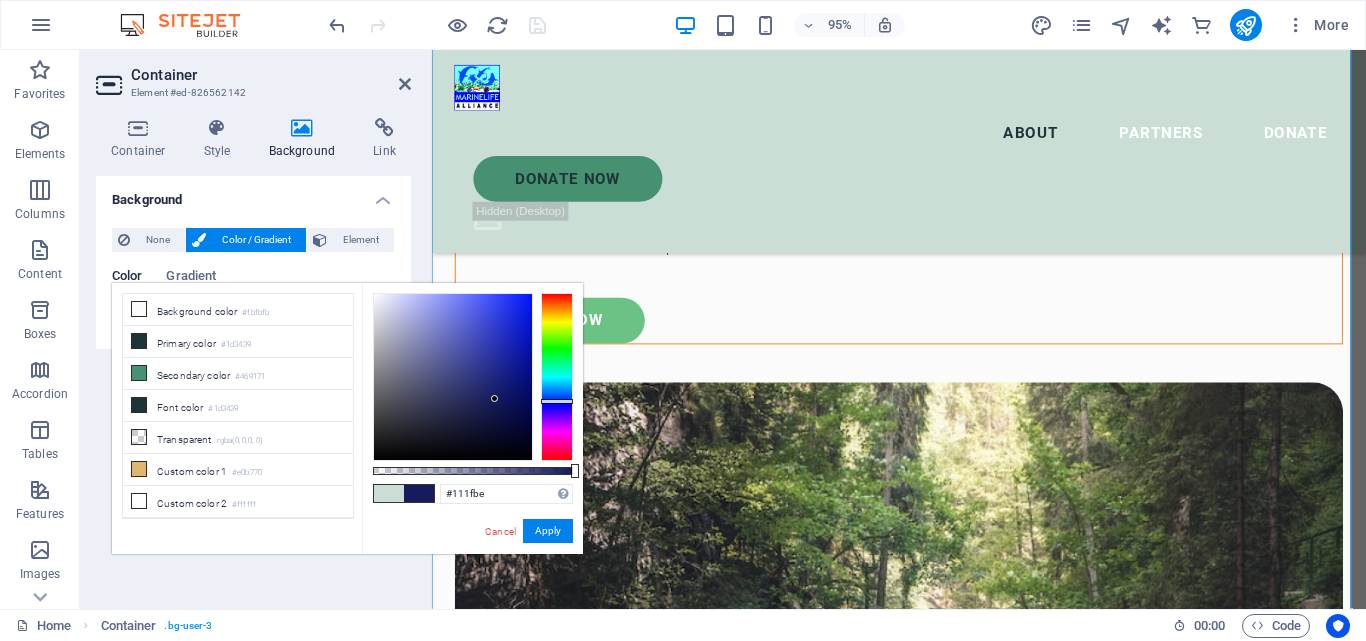 click at bounding box center (453, 377) 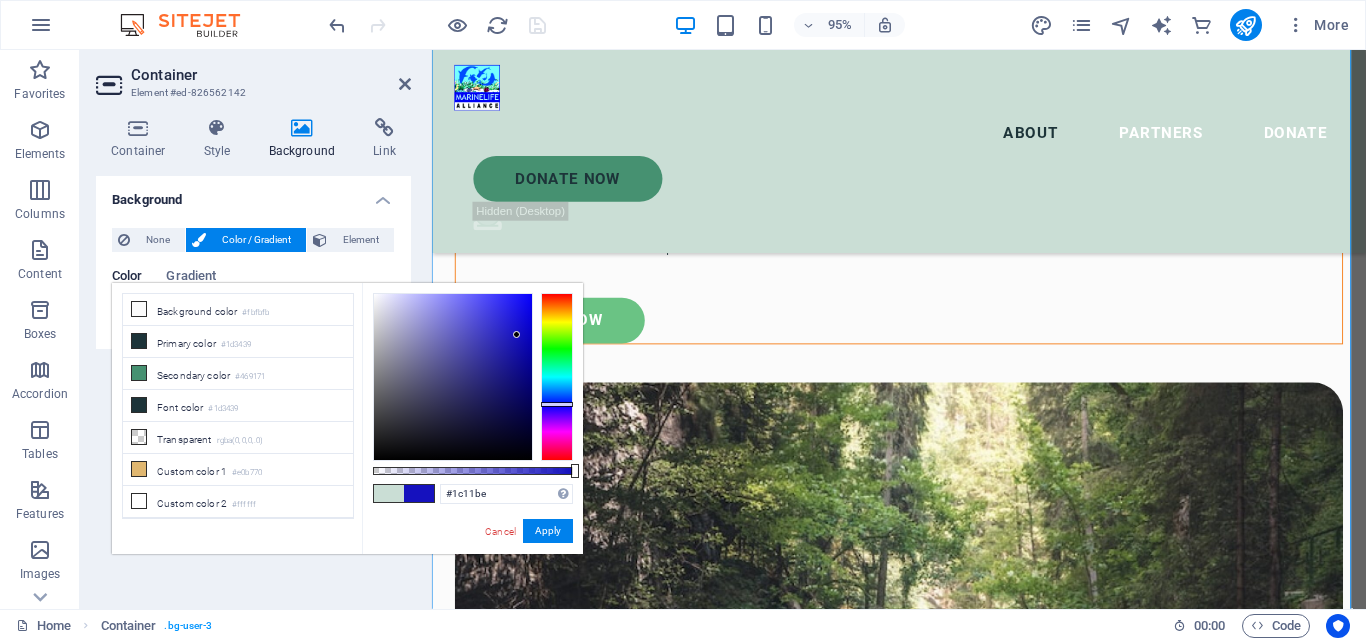 click at bounding box center [557, 377] 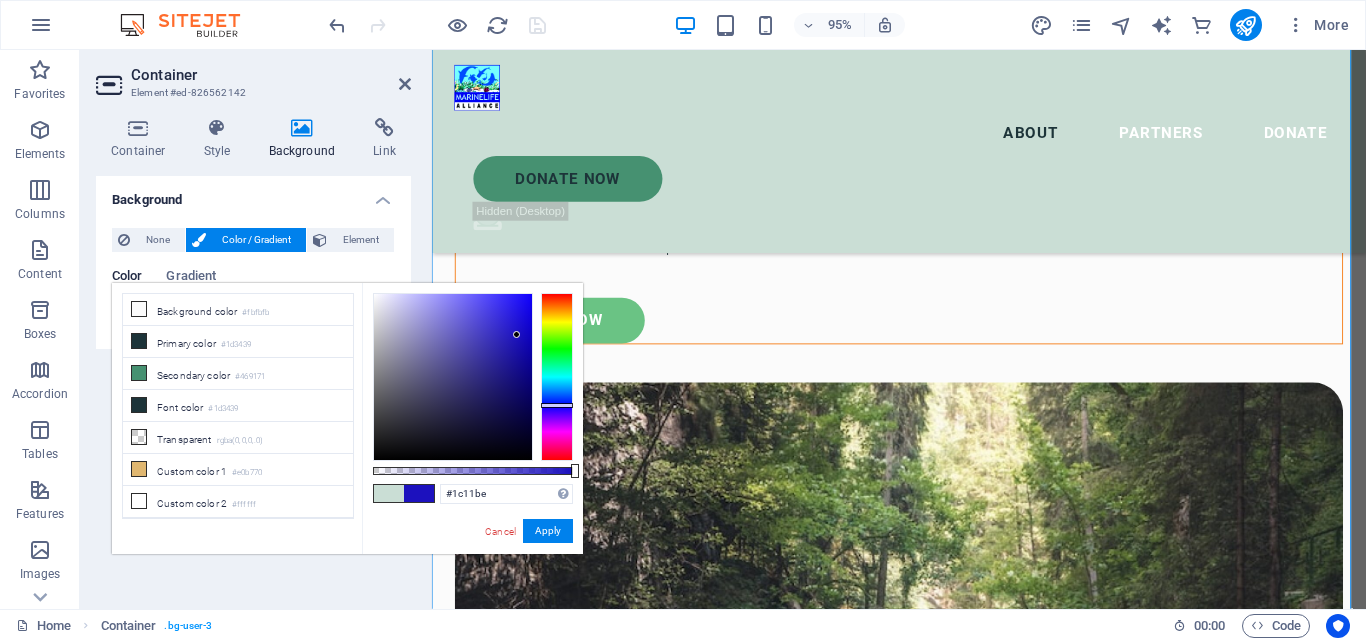 type on "#0e0863" 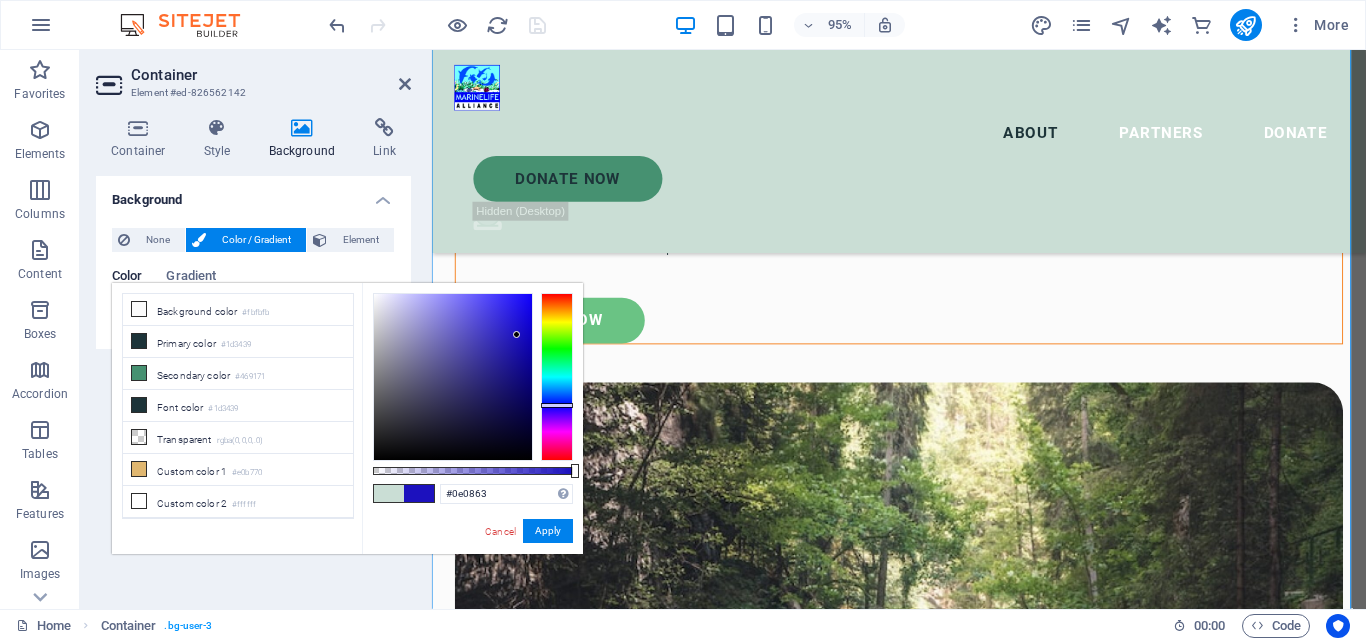 click at bounding box center [453, 377] 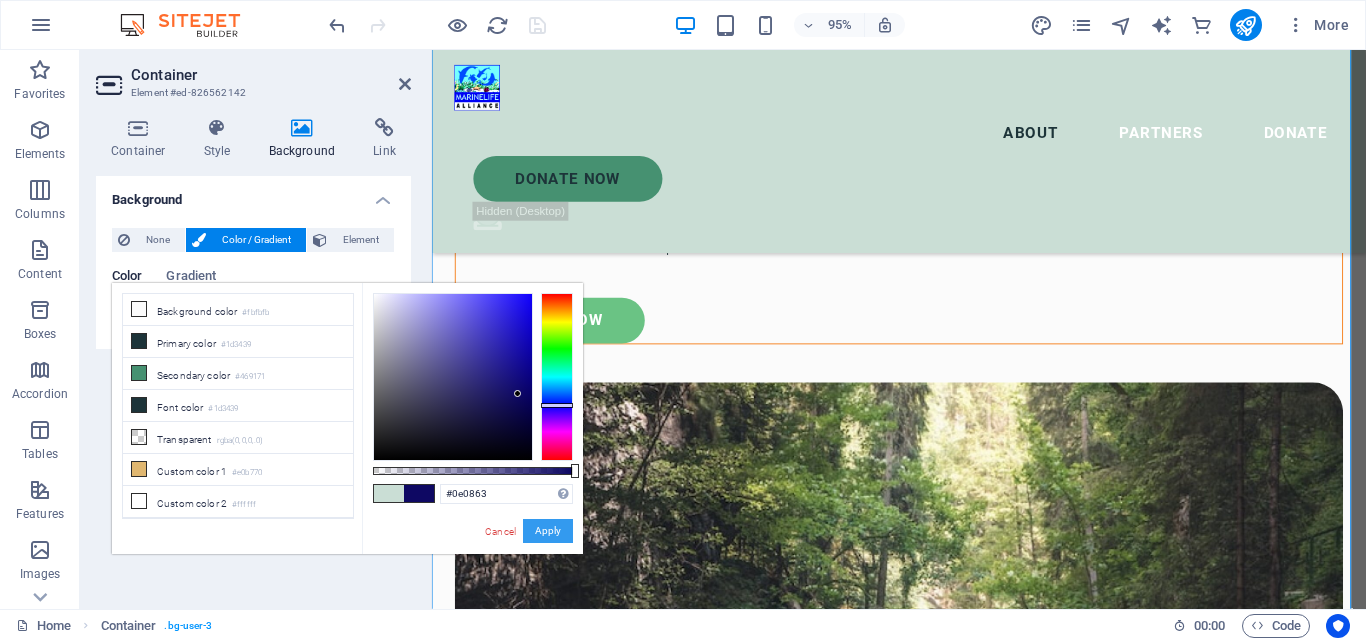 drag, startPoint x: 545, startPoint y: 533, endPoint x: 108, endPoint y: 459, distance: 443.22116 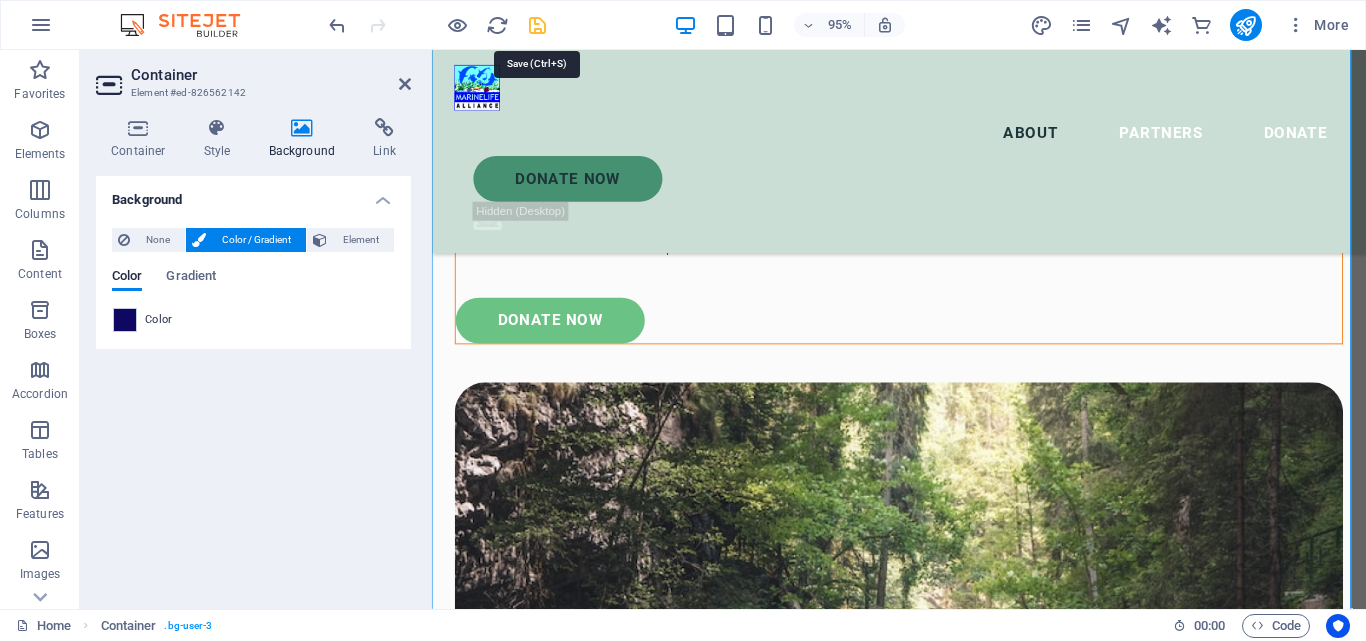 drag, startPoint x: 534, startPoint y: 23, endPoint x: 675, endPoint y: 223, distance: 244.70595 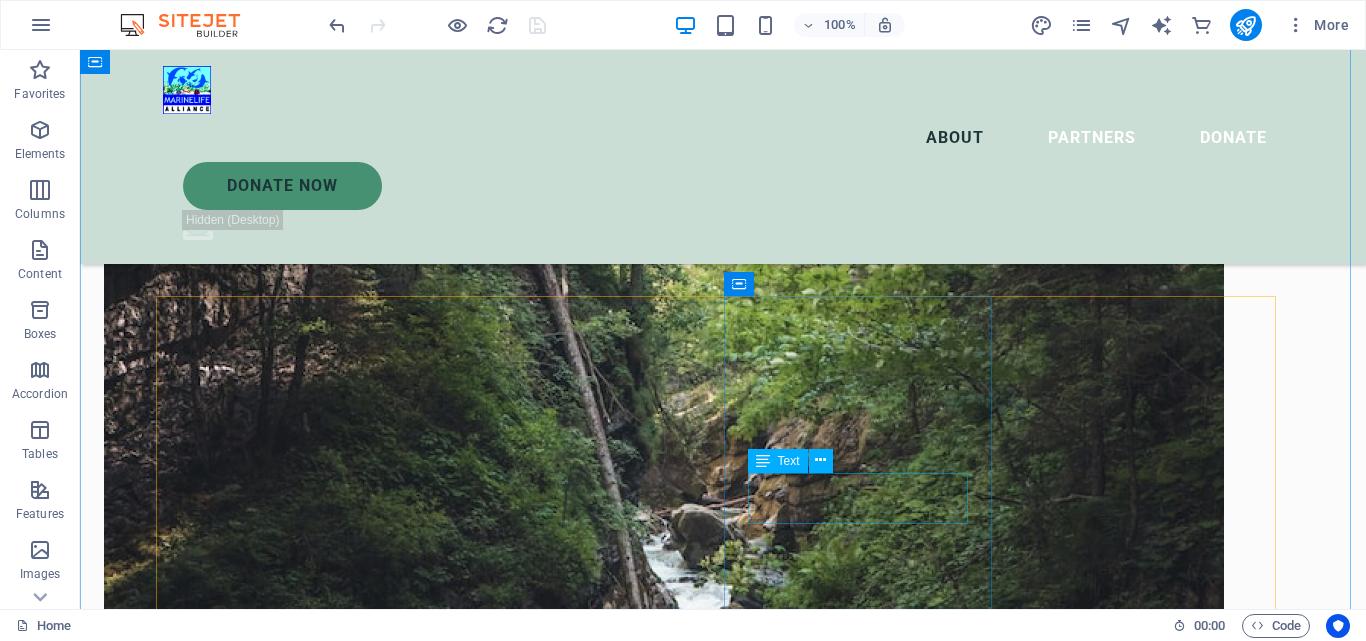 scroll, scrollTop: 2467, scrollLeft: 0, axis: vertical 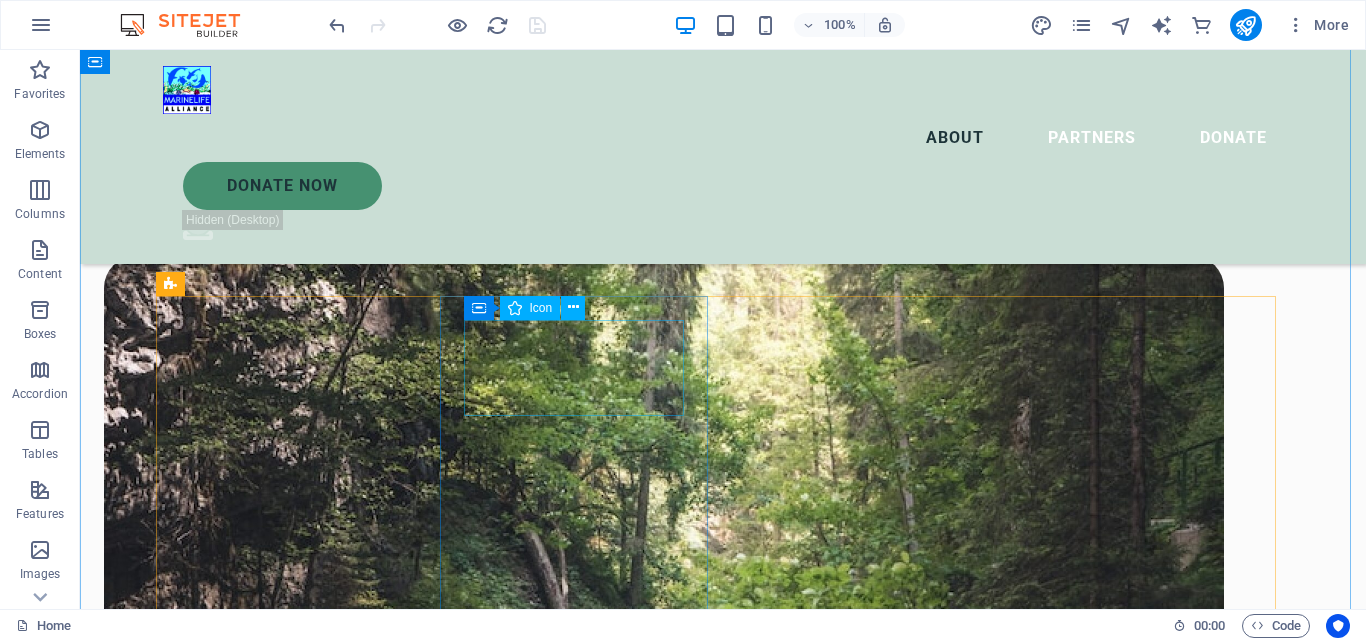 click at bounding box center (297, 2674) 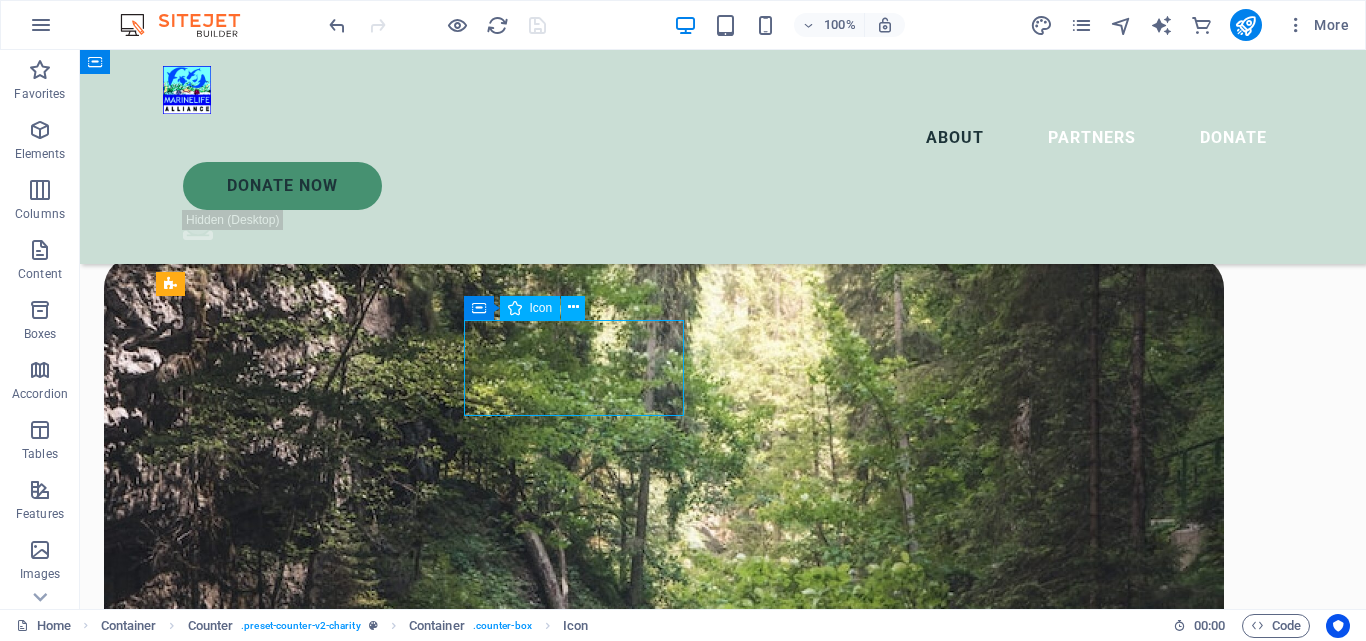 click at bounding box center [297, 2674] 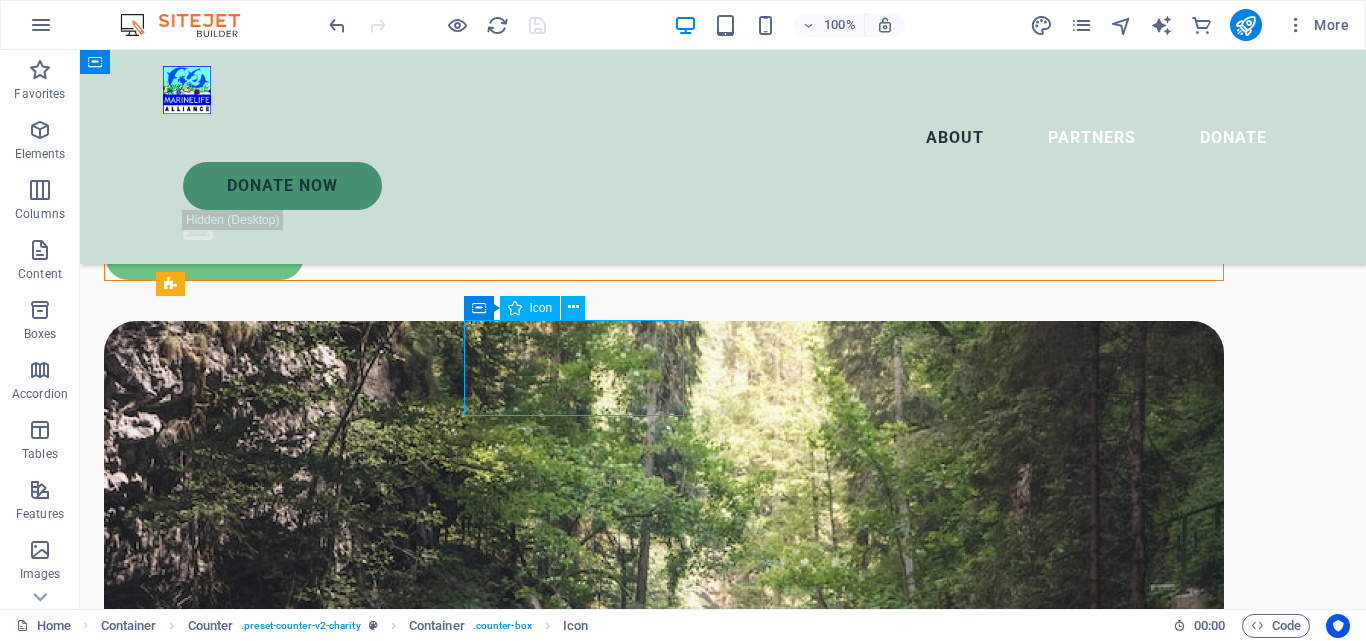 select on "xMidYMid" 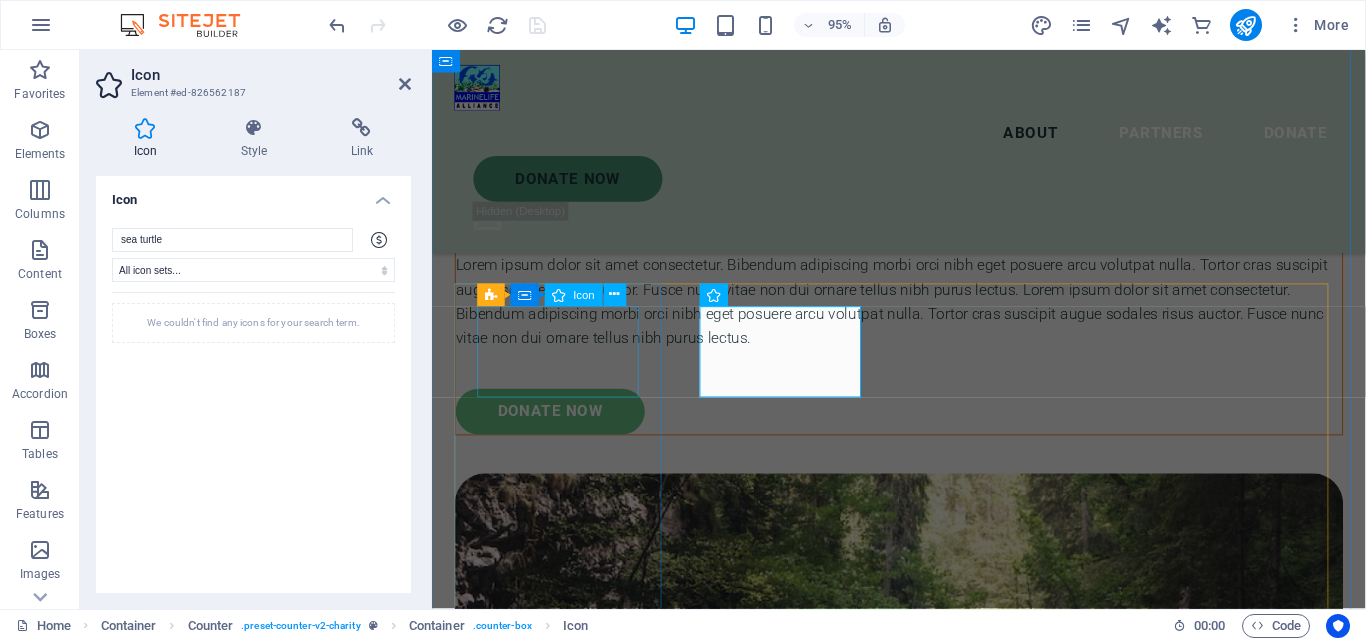 scroll, scrollTop: 2563, scrollLeft: 0, axis: vertical 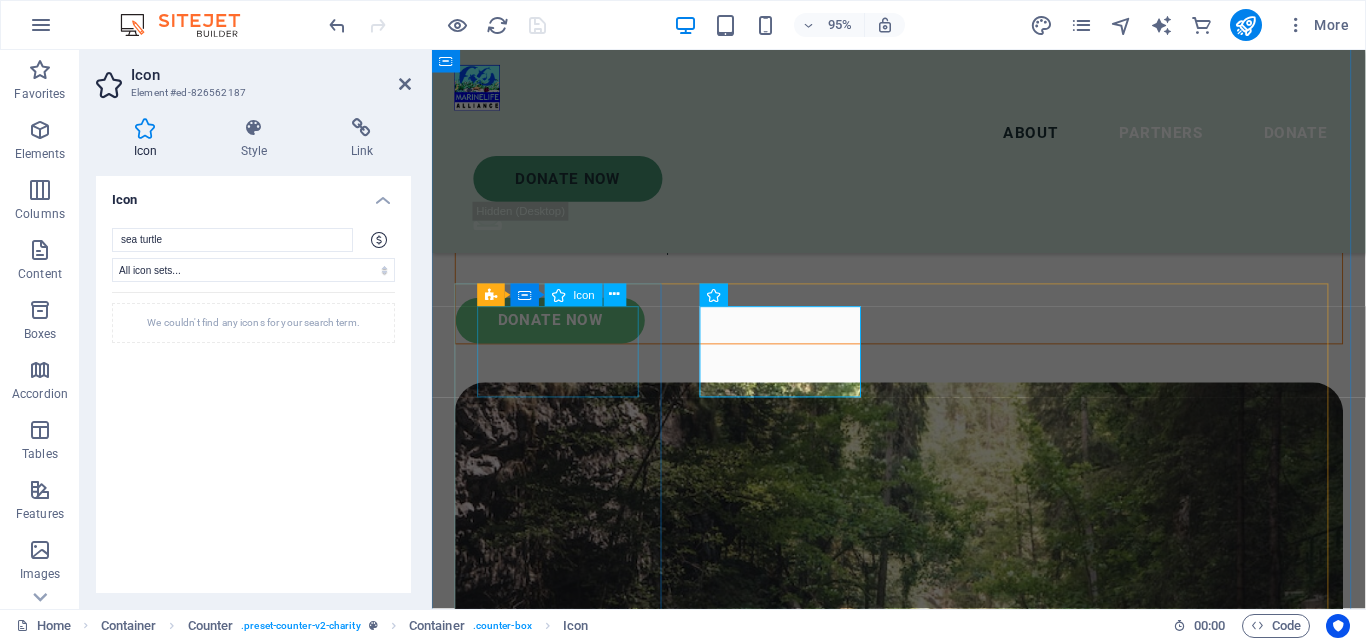click at bounding box center [567, 2598] 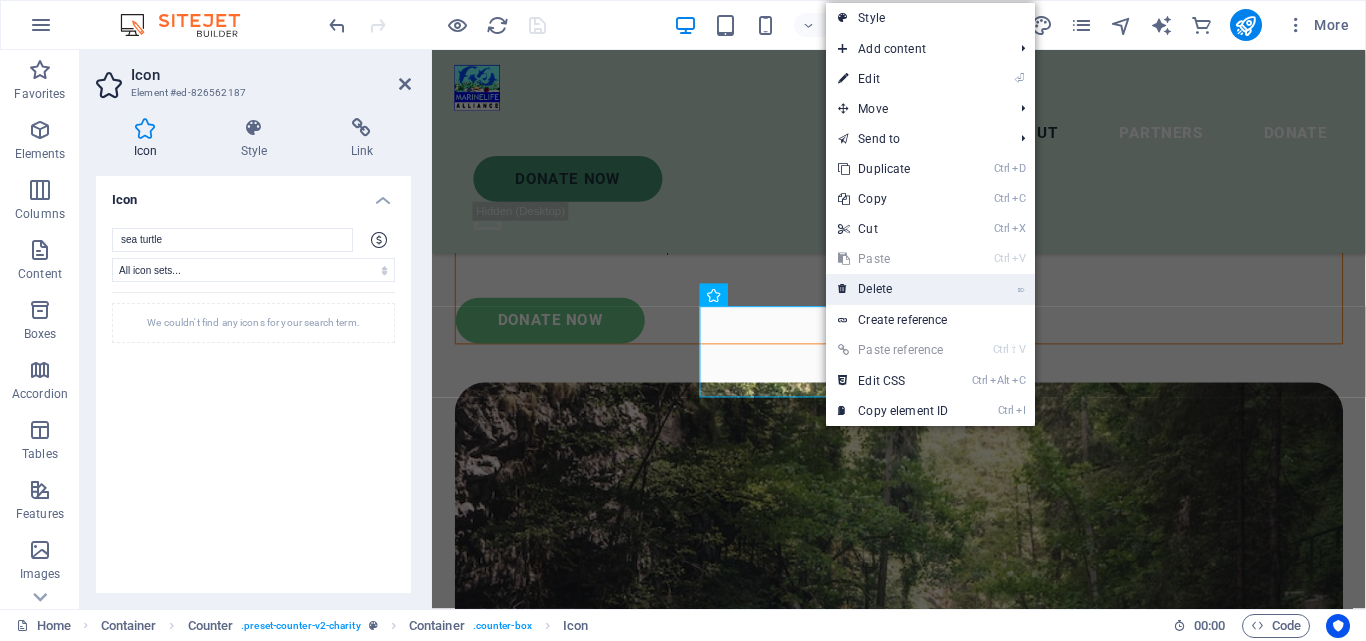 drag, startPoint x: 886, startPoint y: 280, endPoint x: 718, endPoint y: 253, distance: 170.1558 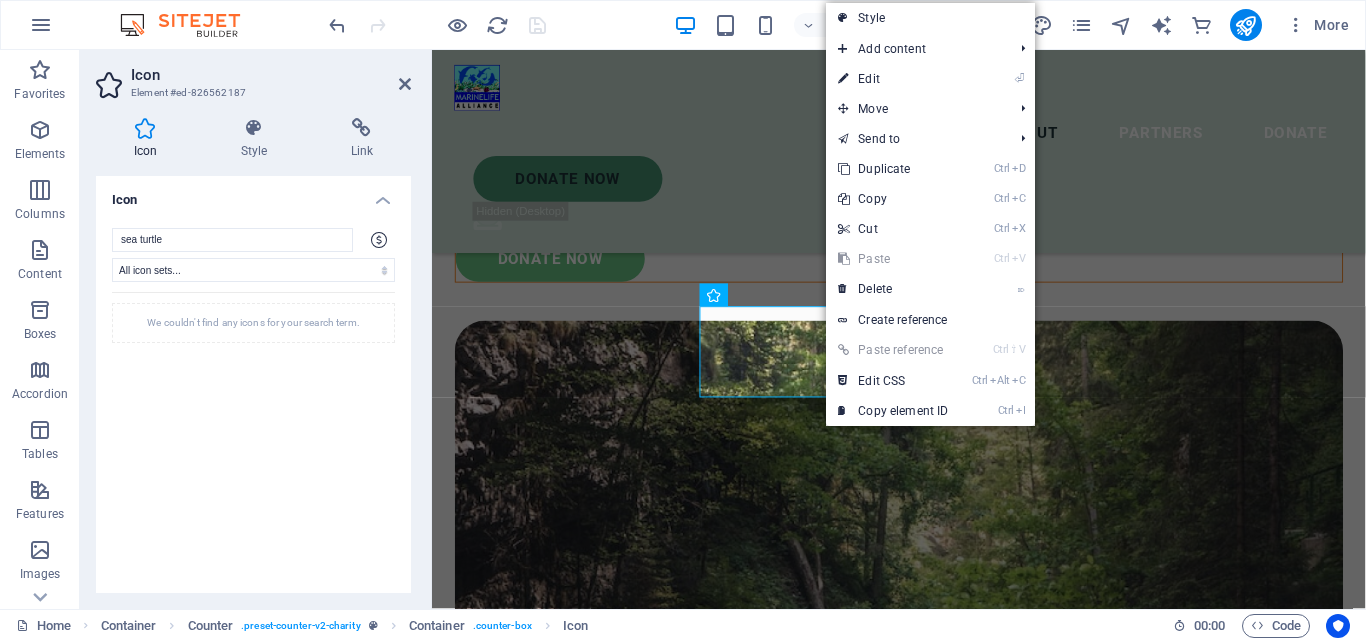 scroll, scrollTop: 2467, scrollLeft: 0, axis: vertical 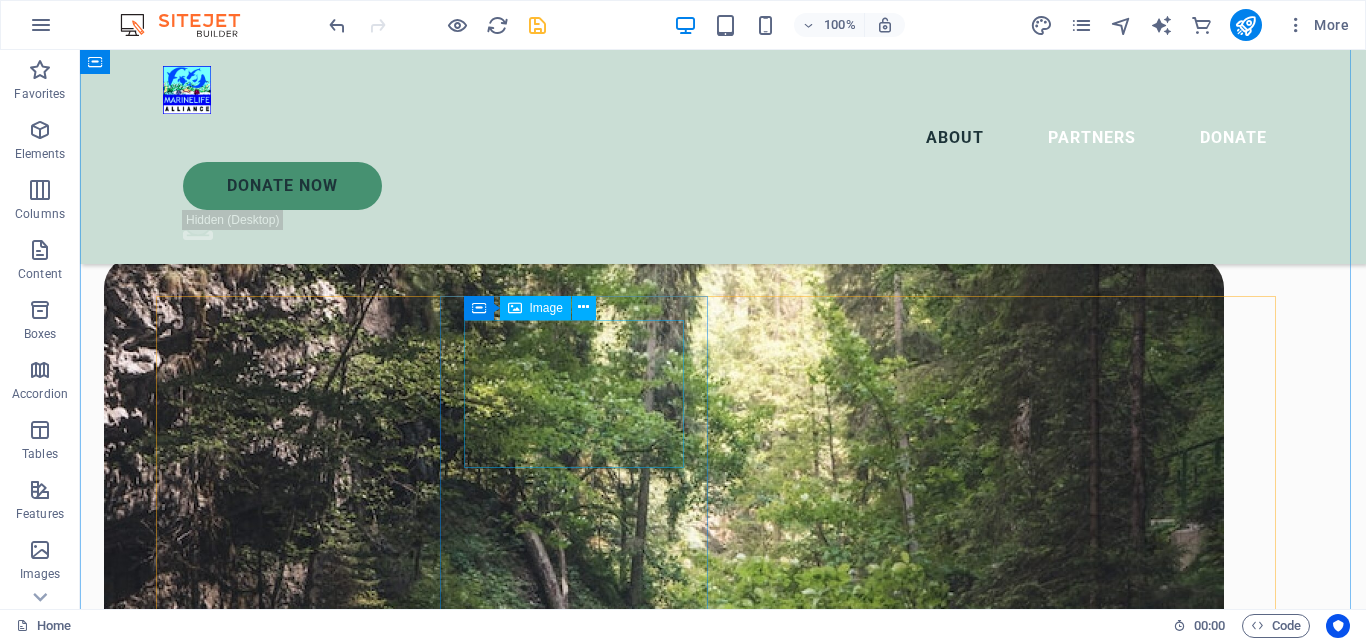 click at bounding box center (297, 3056) 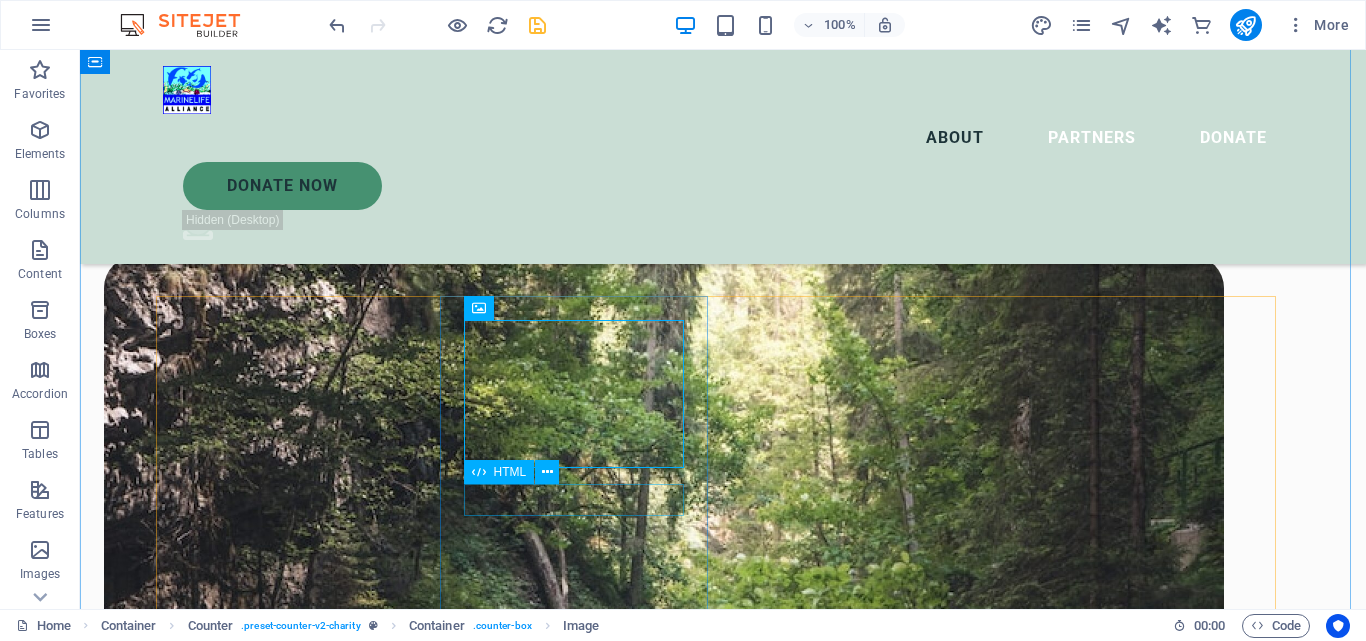click on "130,000" at bounding box center (297, 3522) 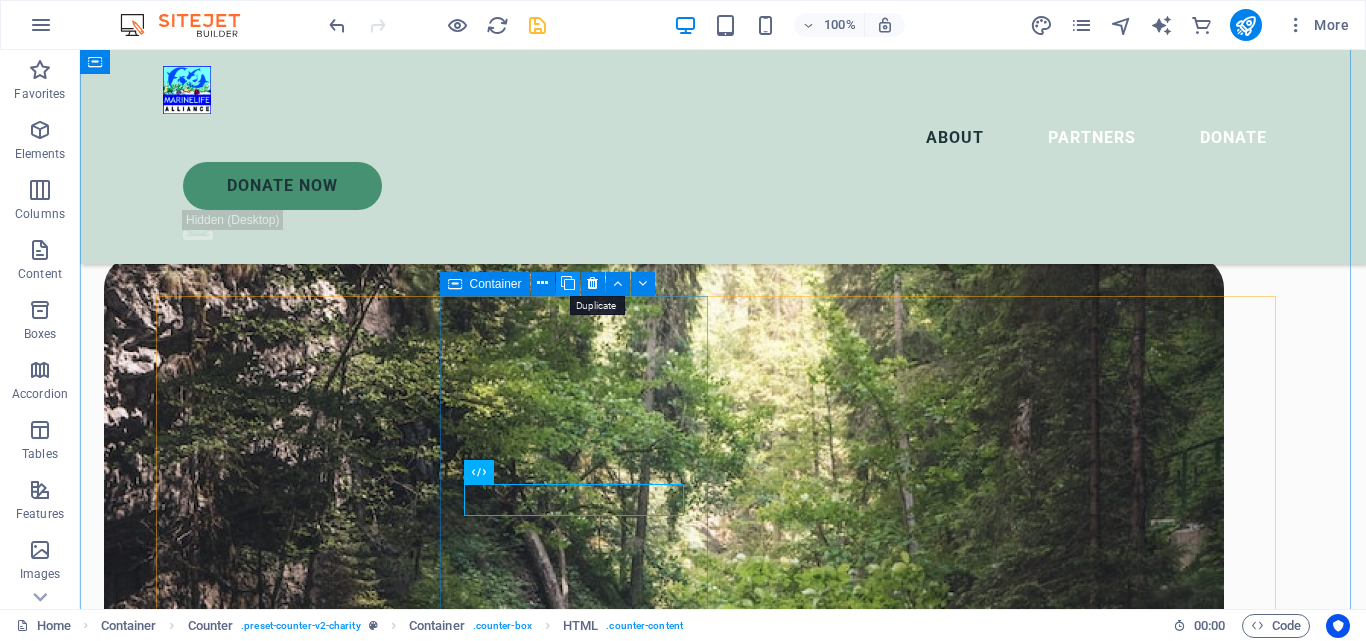 click at bounding box center [568, 283] 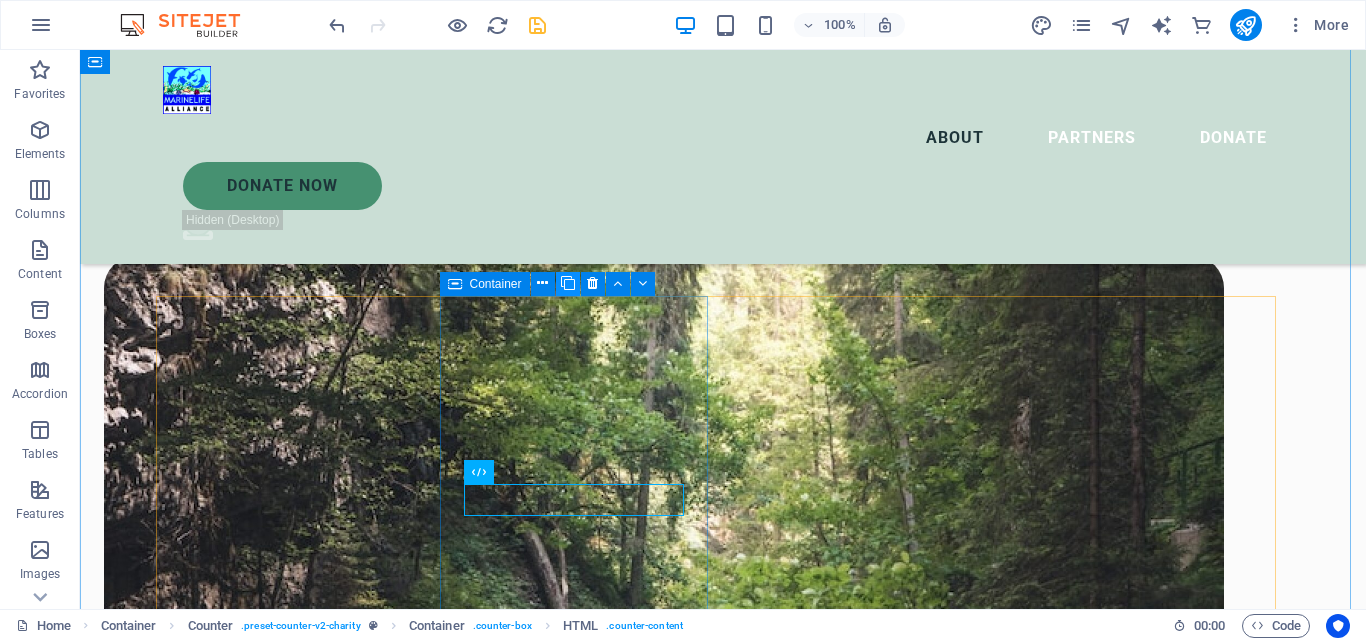 click at bounding box center [568, 283] 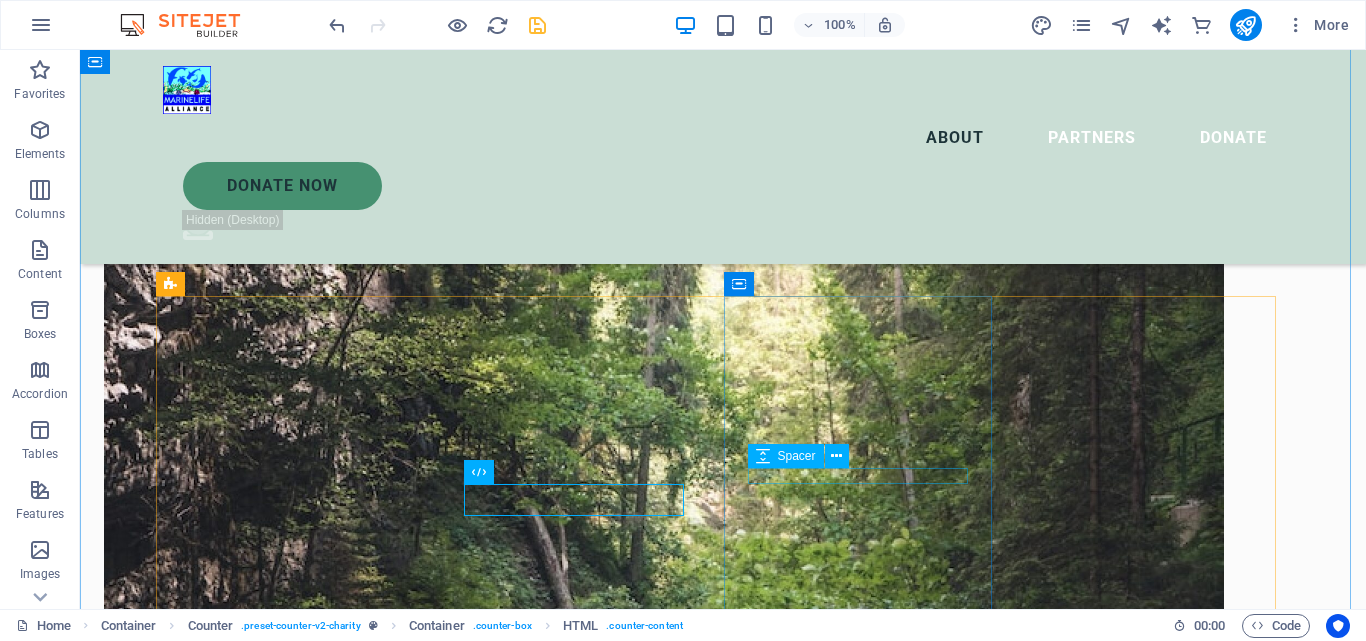 scroll, scrollTop: 2467, scrollLeft: 0, axis: vertical 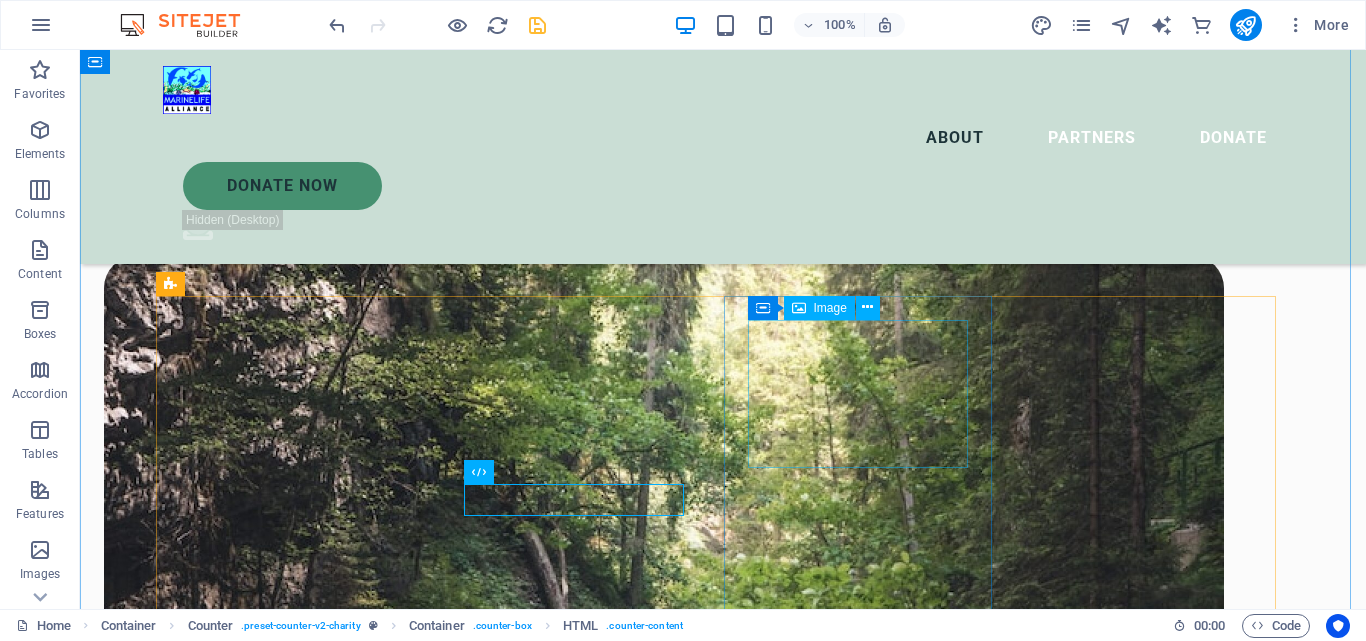 click at bounding box center (297, 4146) 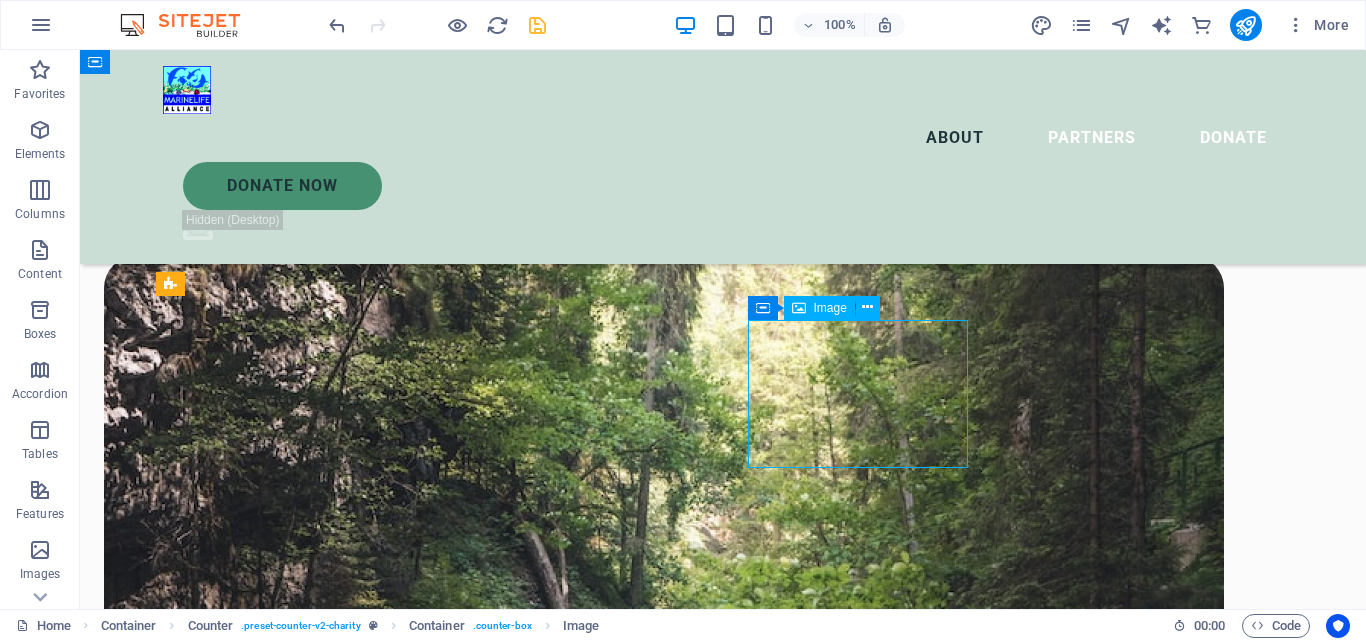 click at bounding box center [297, 4146] 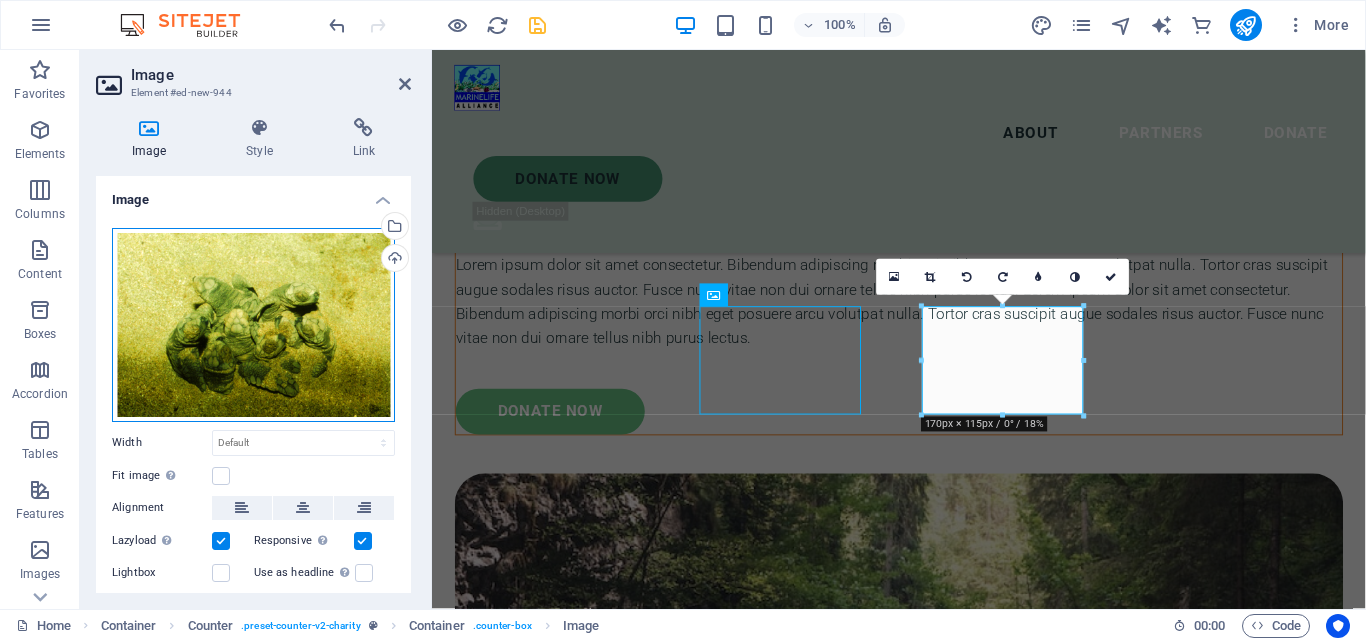 click on "Drag files here, click to choose files or select files from Files or our free stock photos & videos" at bounding box center [253, 325] 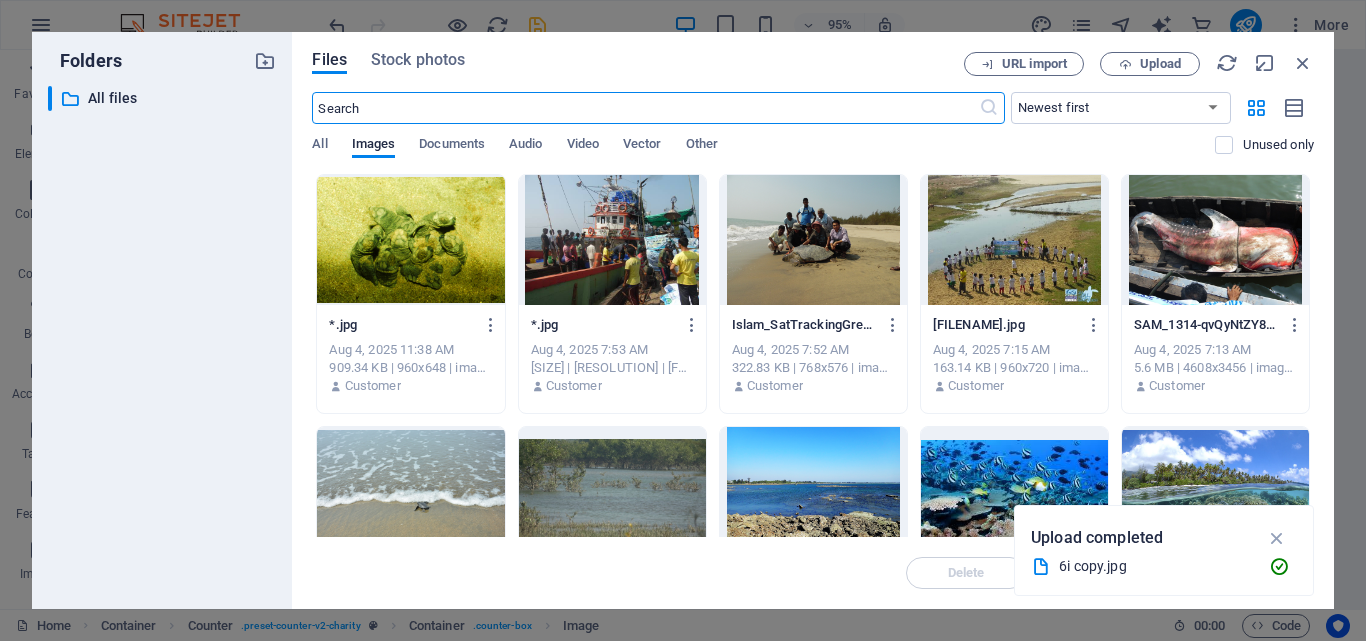 scroll, scrollTop: 2674, scrollLeft: 0, axis: vertical 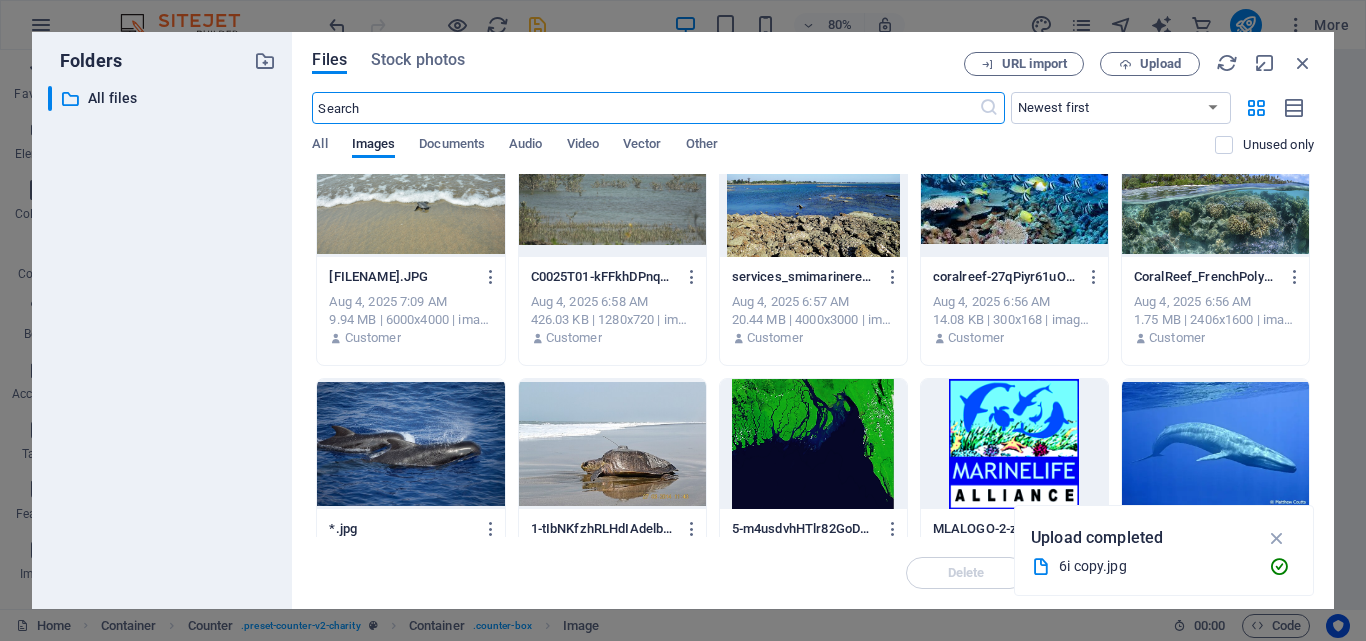 click at bounding box center [612, 444] 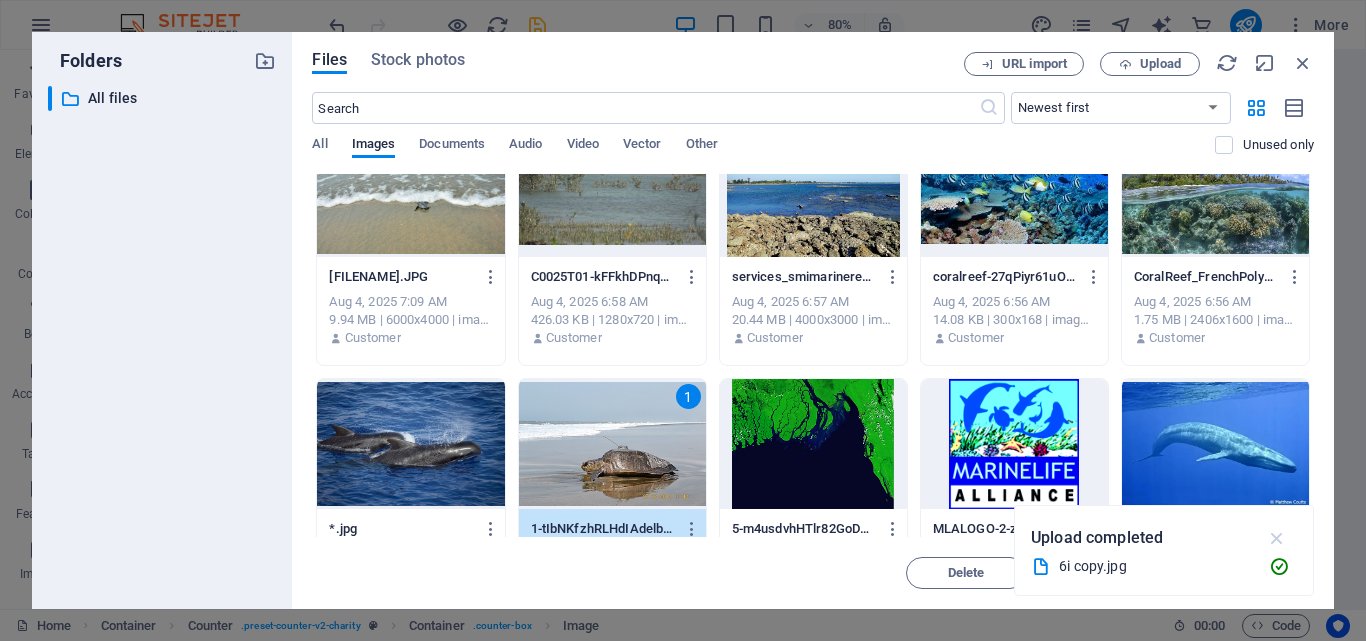 click at bounding box center [1277, 538] 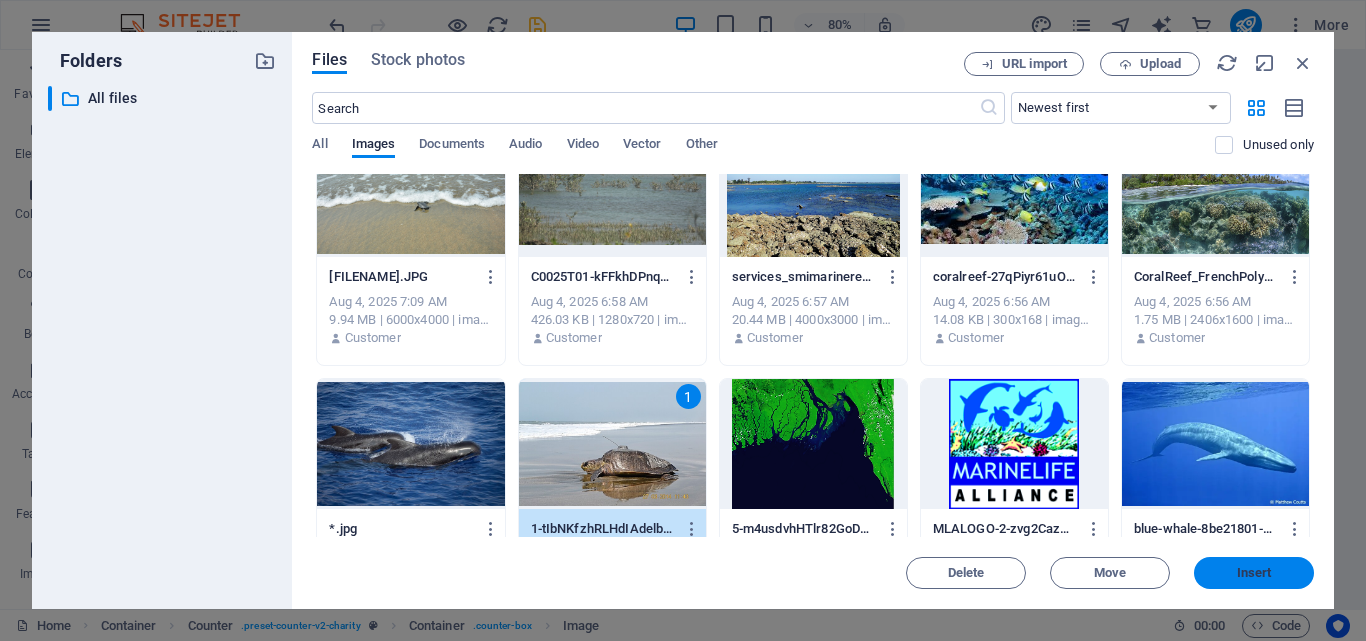 drag, startPoint x: 1241, startPoint y: 574, endPoint x: 678, endPoint y: 448, distance: 576.9272 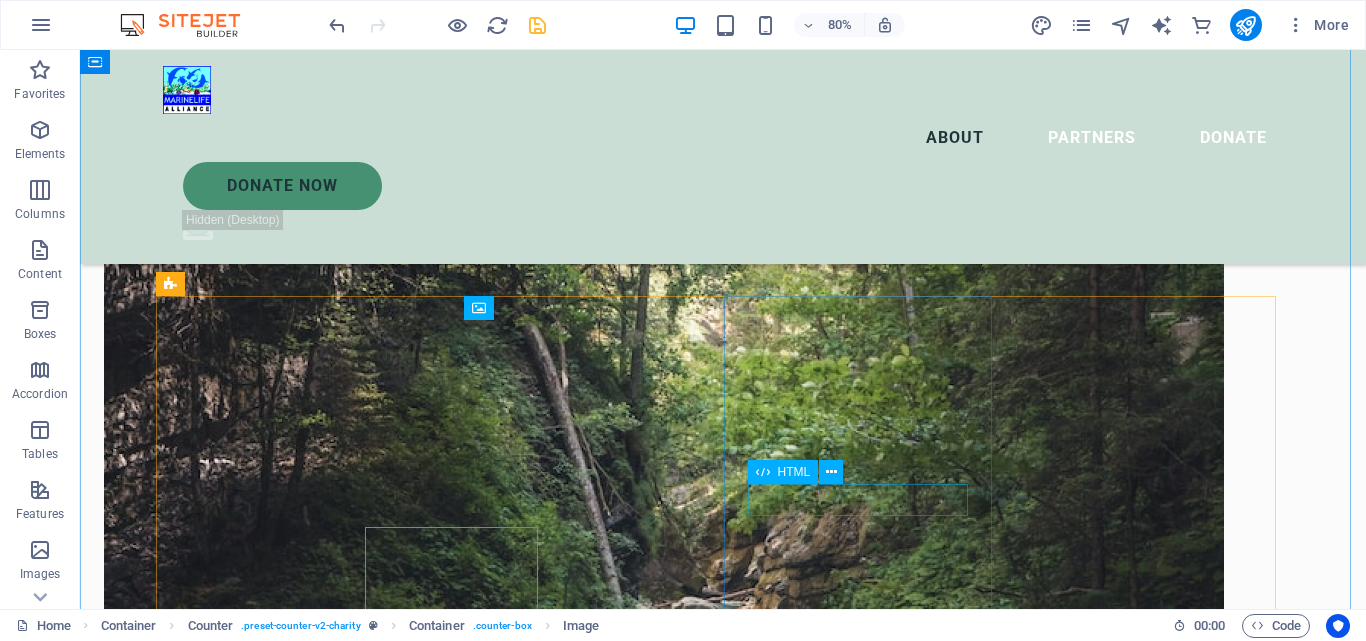 scroll, scrollTop: 2467, scrollLeft: 0, axis: vertical 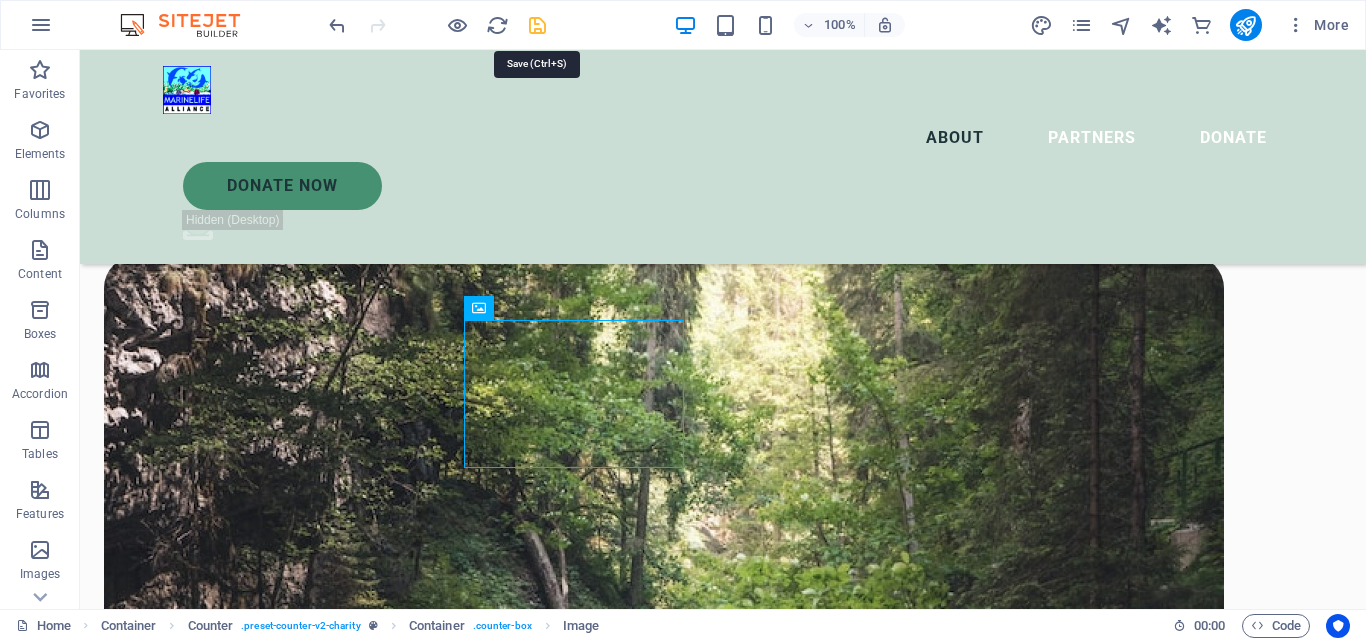 drag, startPoint x: 528, startPoint y: 31, endPoint x: 685, endPoint y: 309, distance: 319.26947 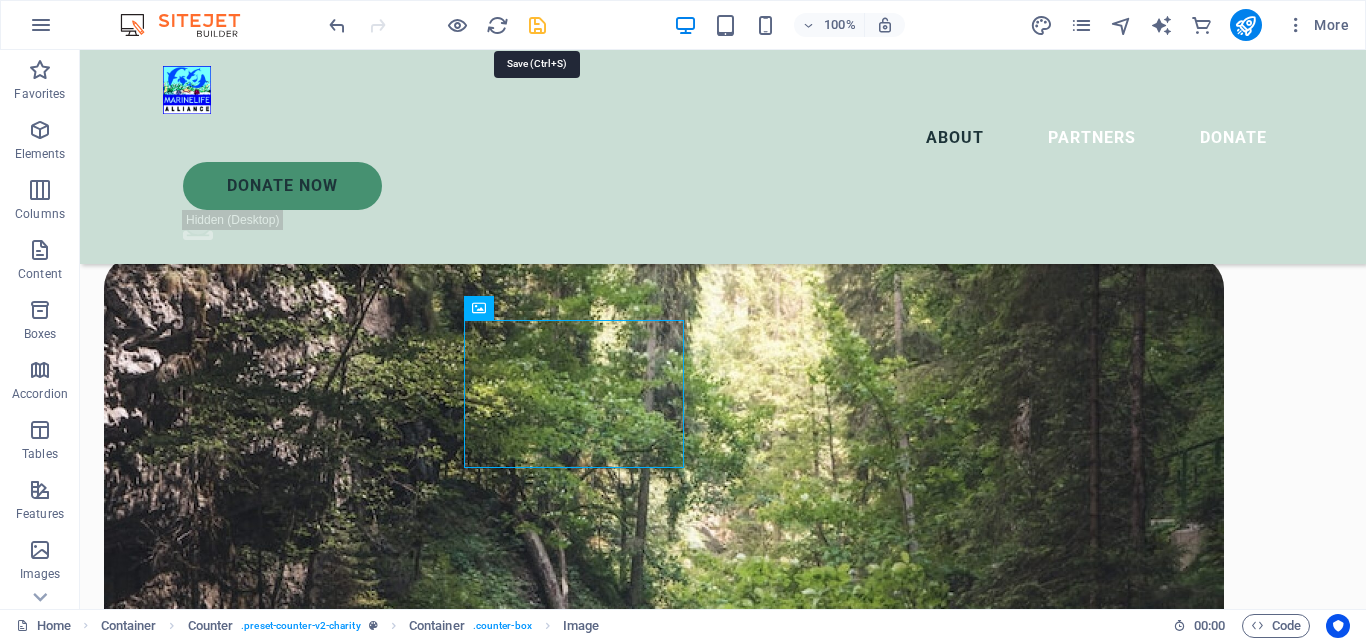 click at bounding box center (537, 25) 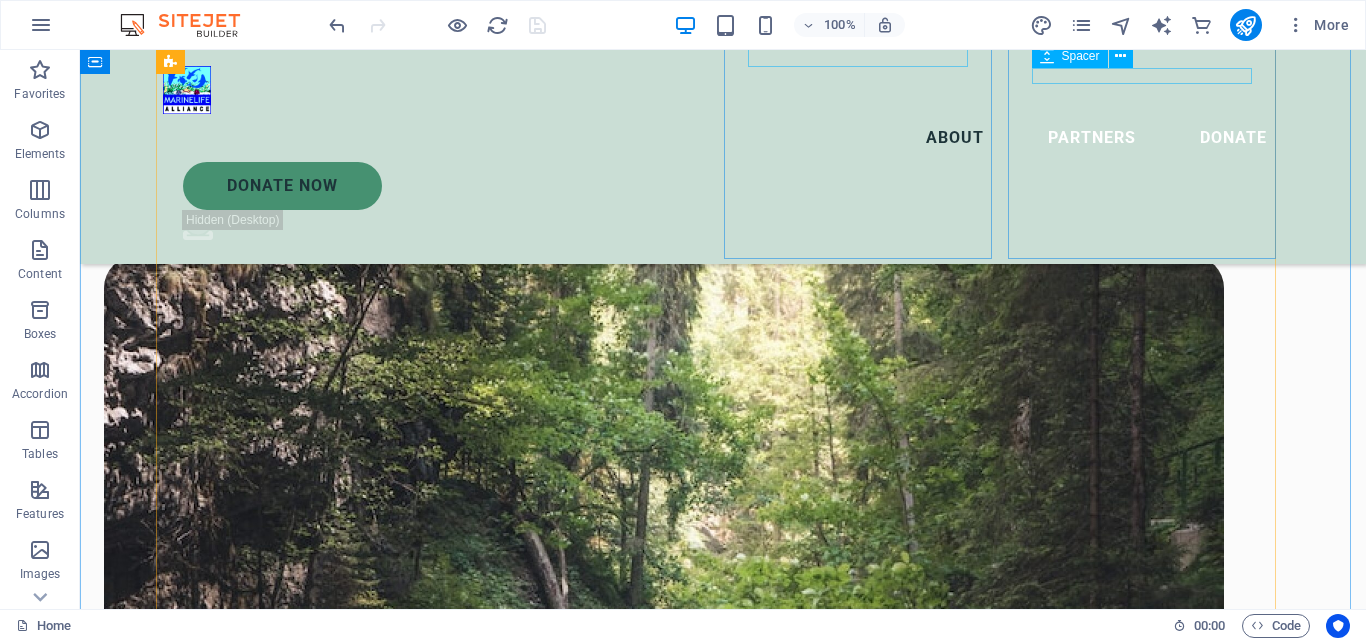 scroll, scrollTop: 2867, scrollLeft: 0, axis: vertical 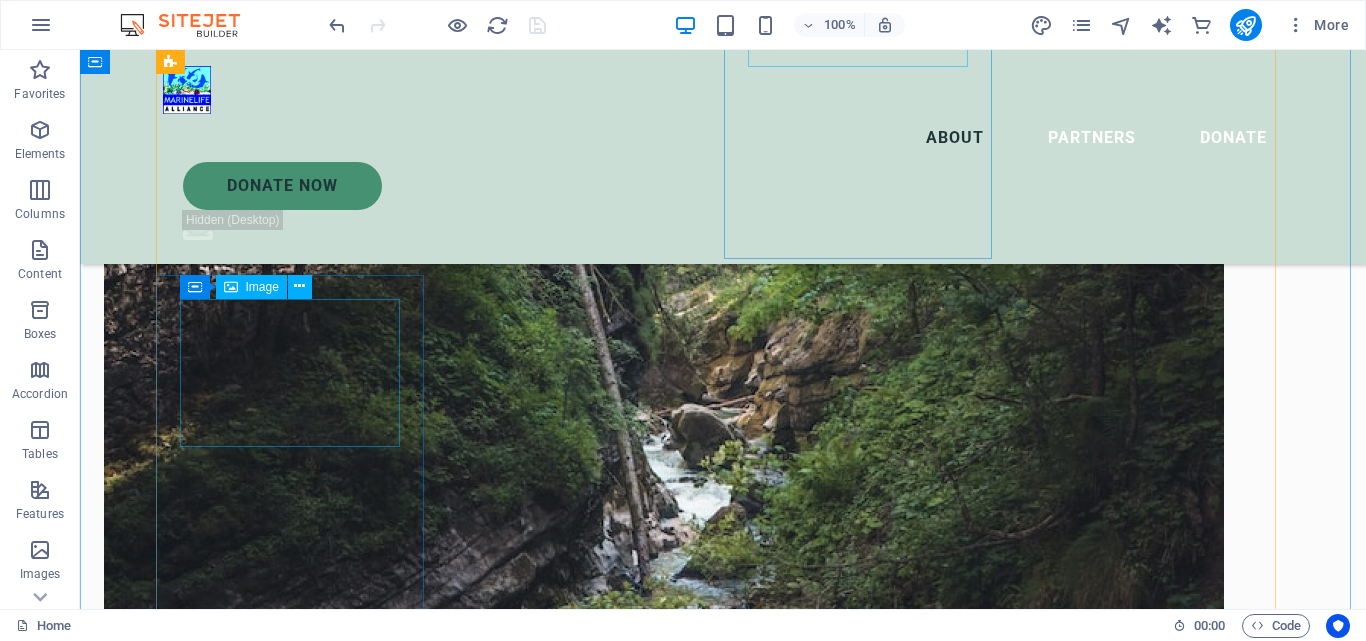 drag, startPoint x: 286, startPoint y: 380, endPoint x: 451, endPoint y: 417, distance: 169.09761 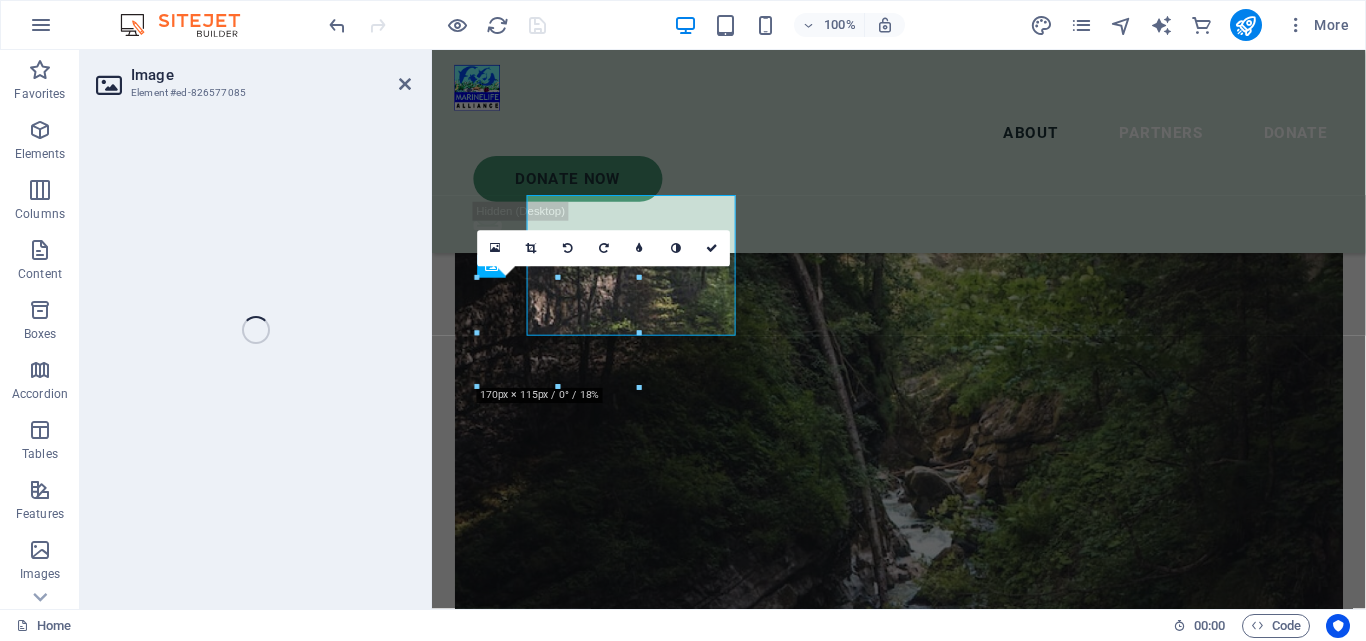 scroll, scrollTop: 2963, scrollLeft: 0, axis: vertical 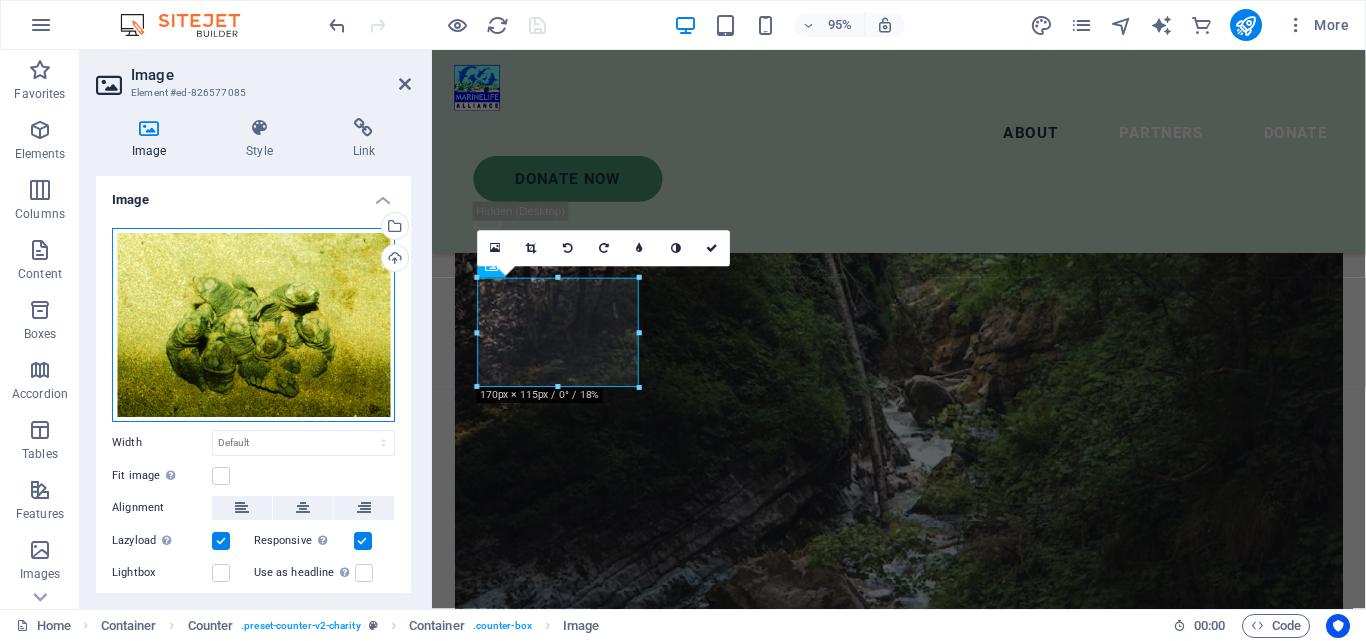 click on "Drag files here, click to choose files or select files from Files or our free stock photos & videos" at bounding box center [253, 325] 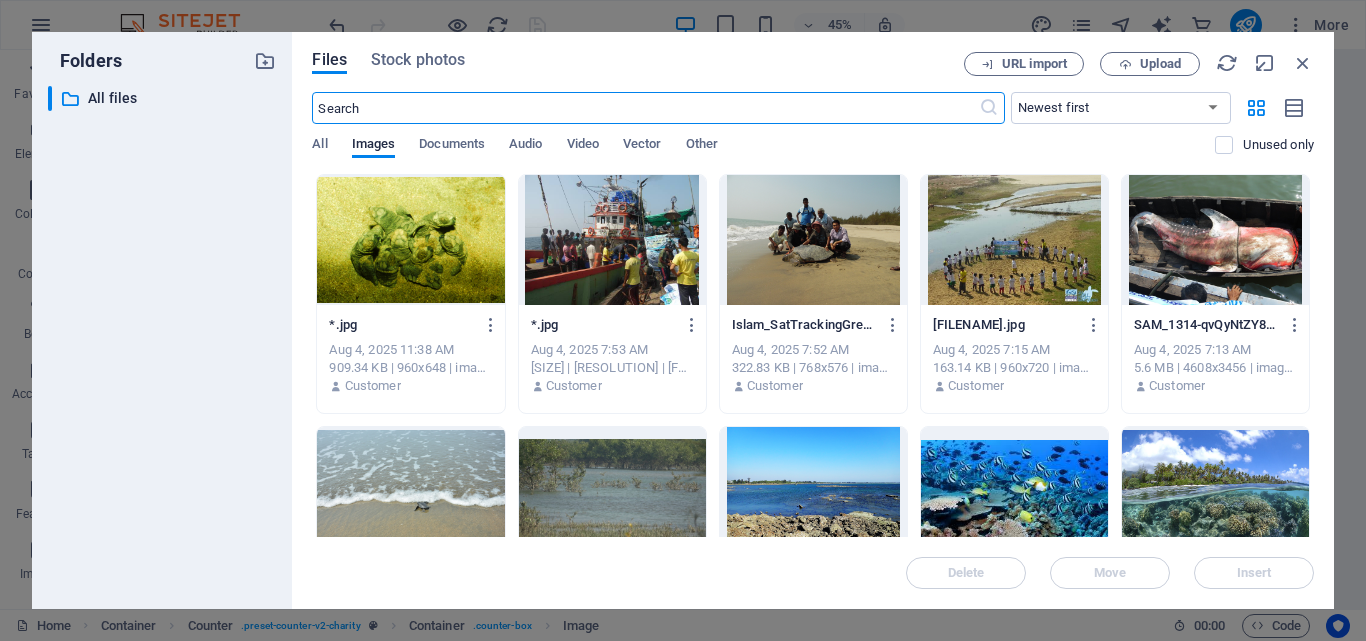 scroll, scrollTop: 3617, scrollLeft: 0, axis: vertical 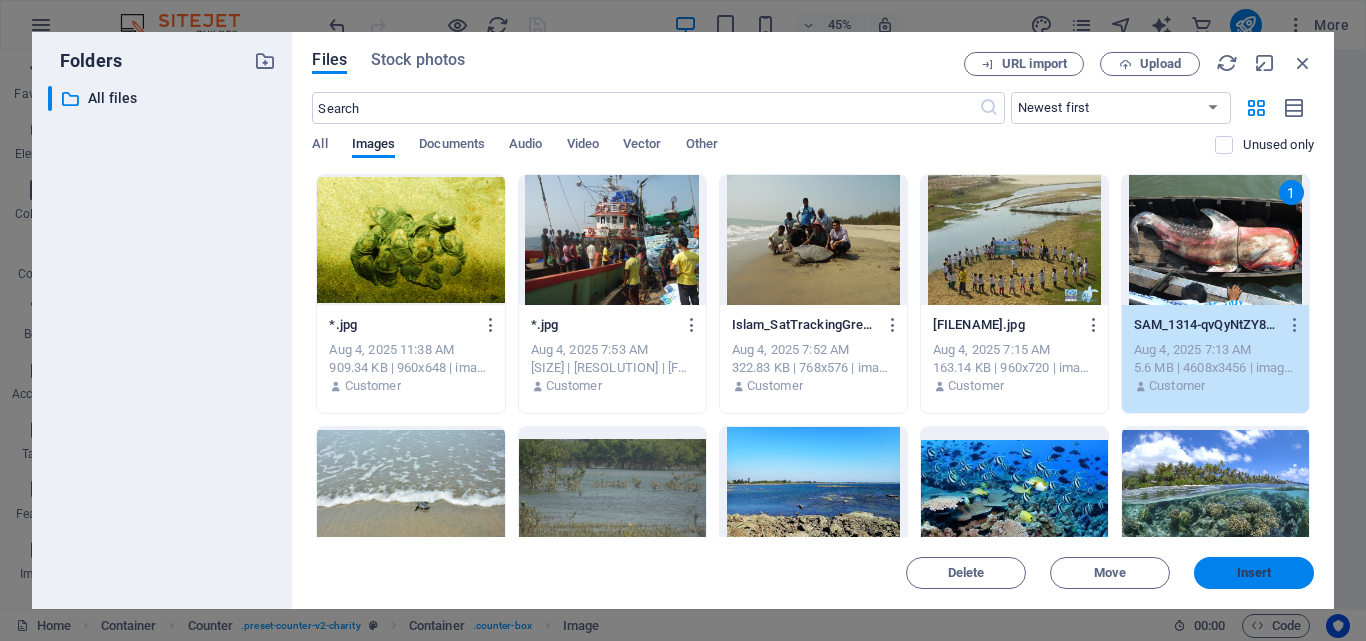 click on "Insert" at bounding box center [1254, 573] 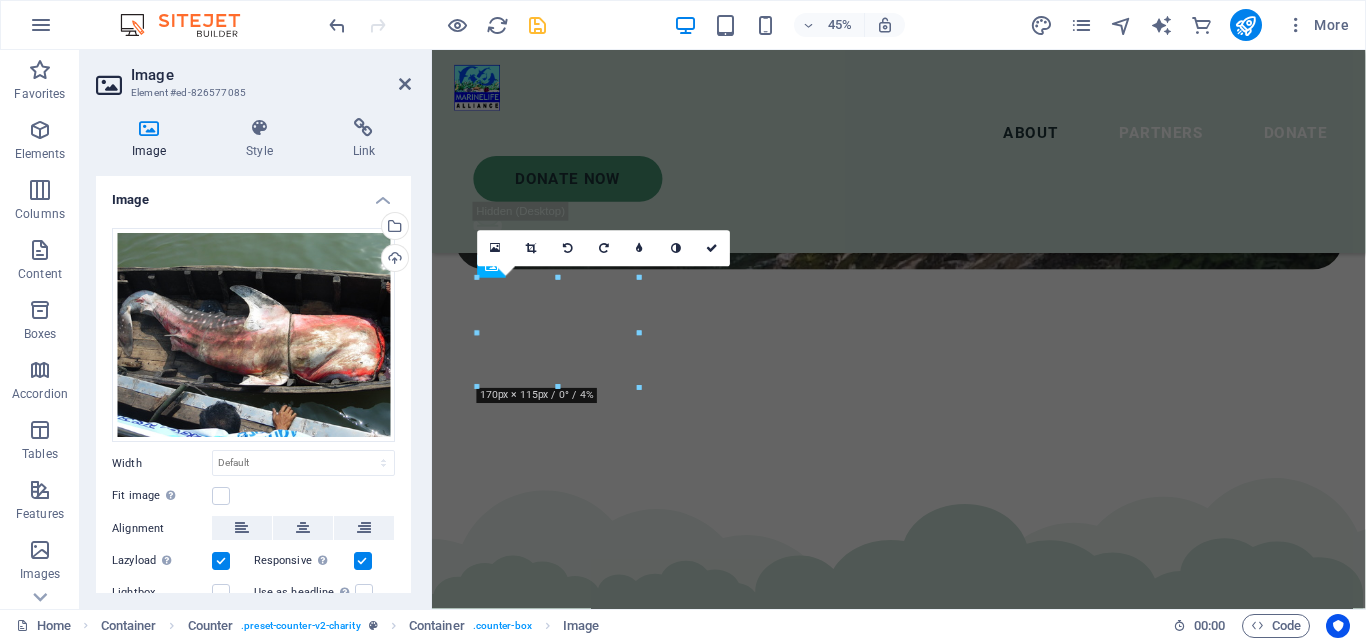scroll, scrollTop: 2963, scrollLeft: 0, axis: vertical 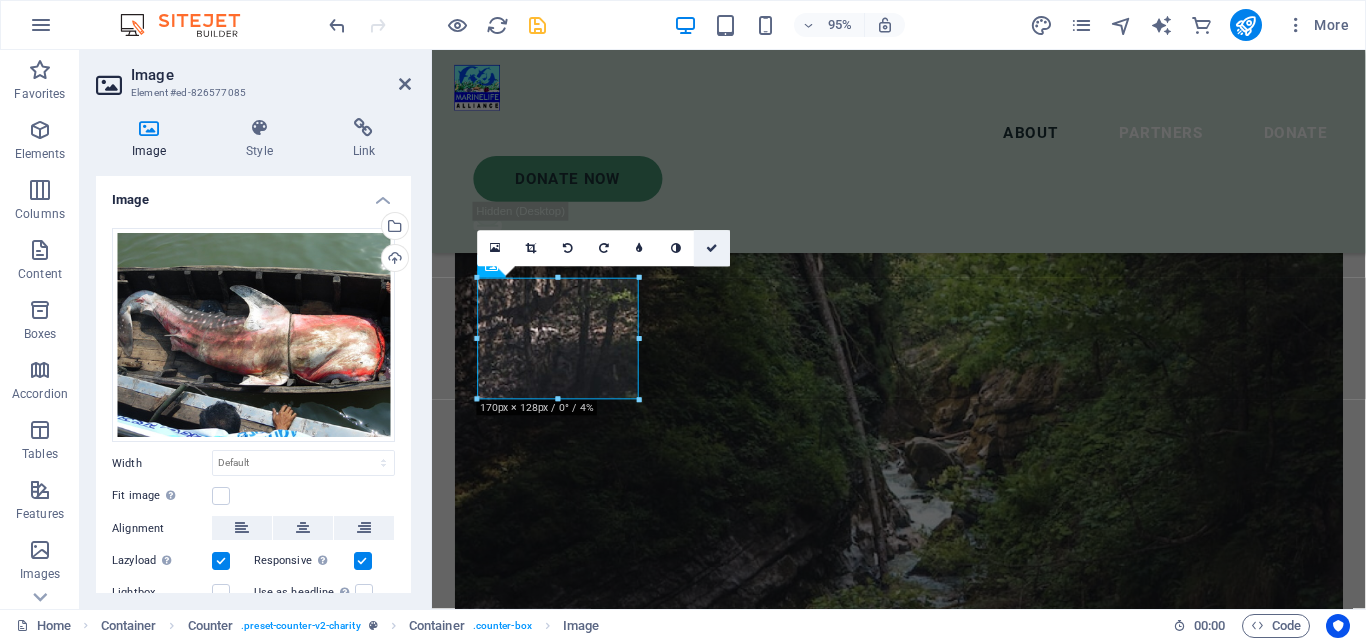 drag, startPoint x: 711, startPoint y: 241, endPoint x: 543, endPoint y: 150, distance: 191.06282 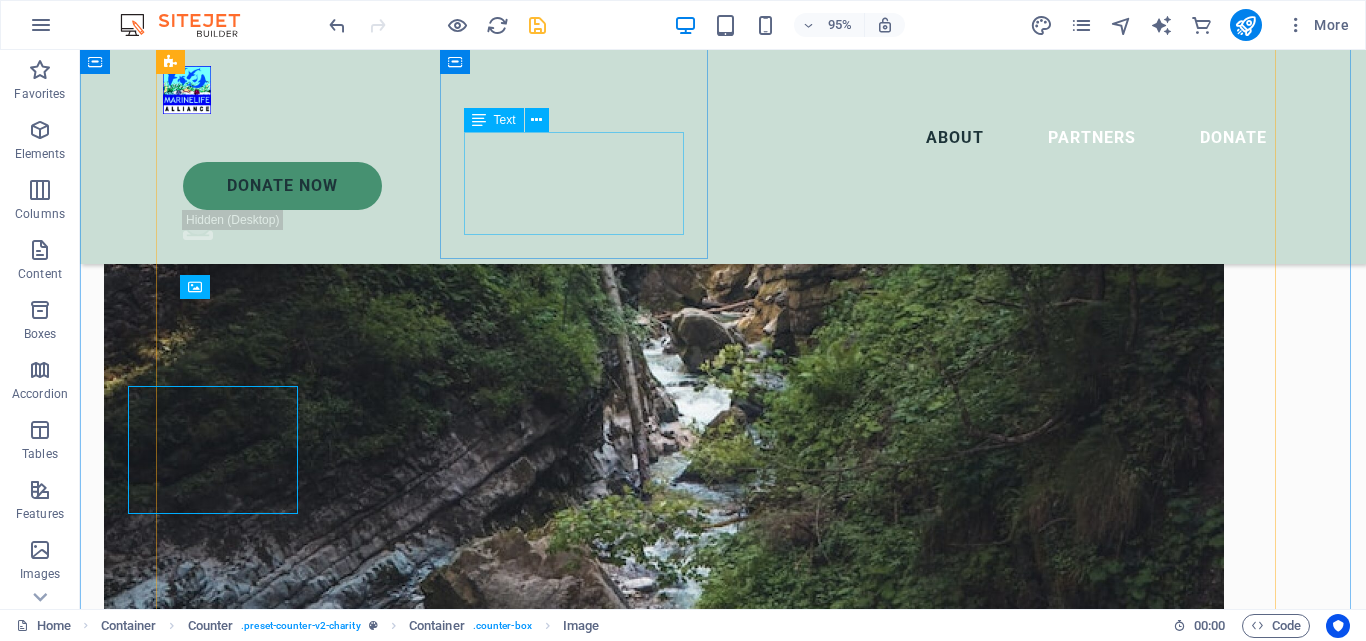 scroll, scrollTop: 2867, scrollLeft: 0, axis: vertical 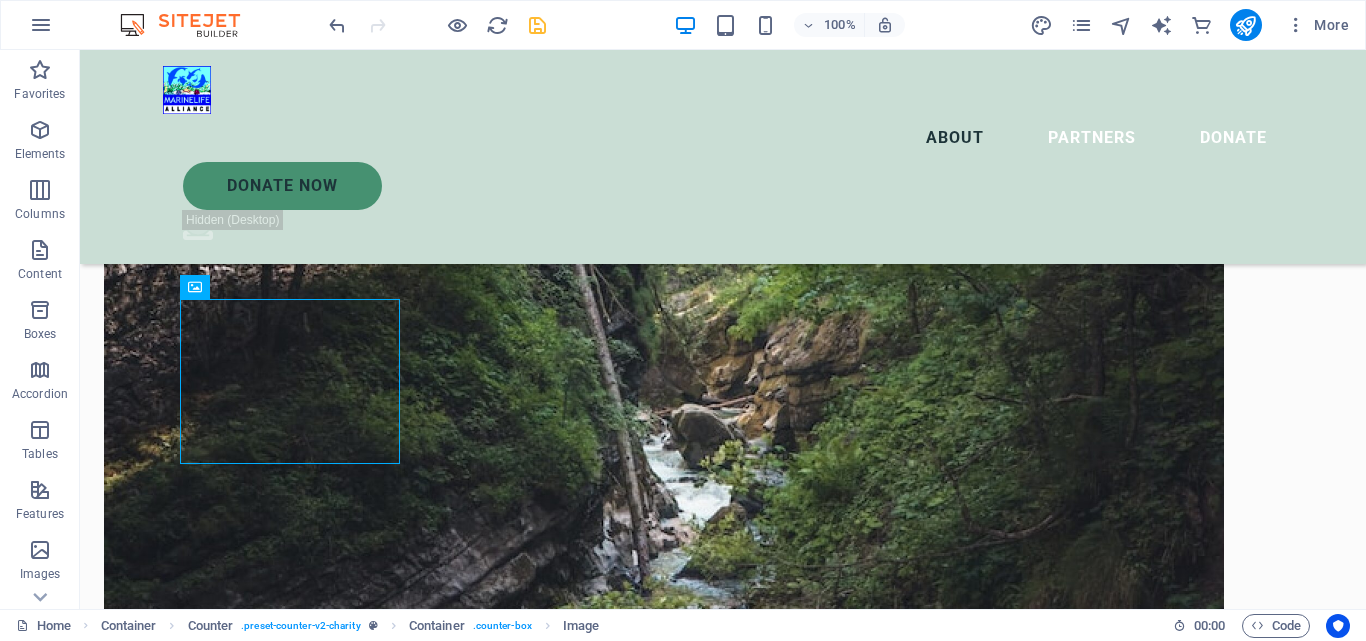 click at bounding box center [537, 25] 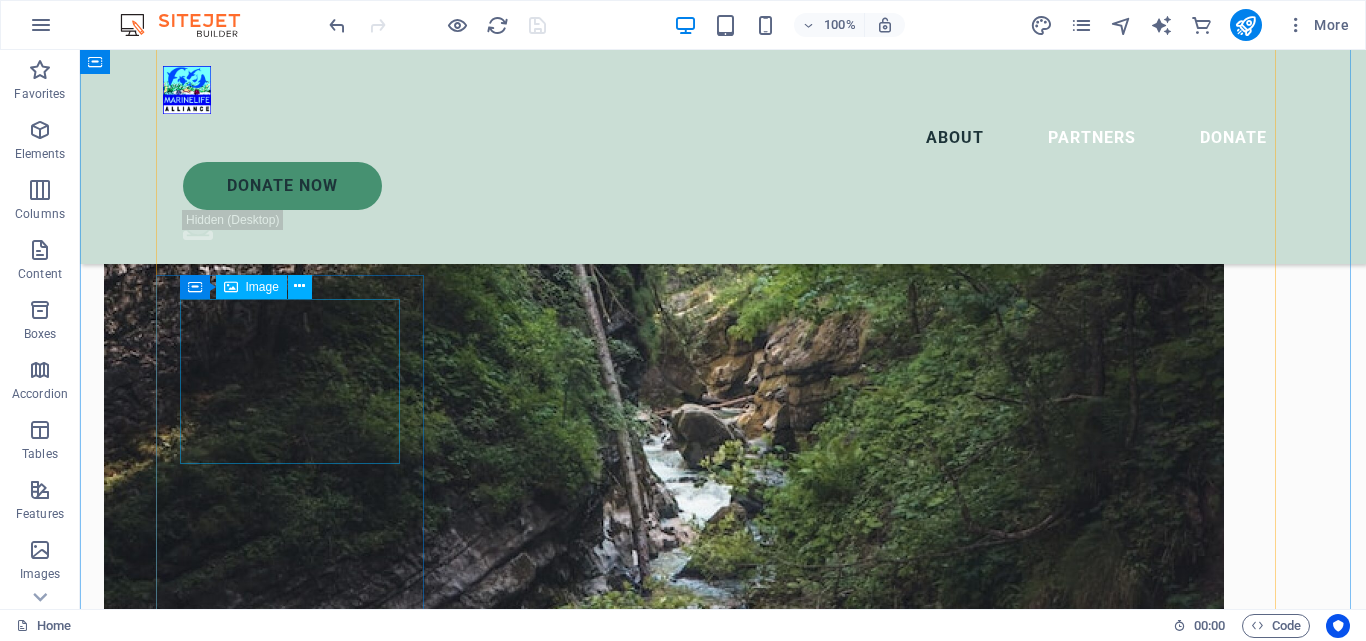 click at bounding box center (297, 5691) 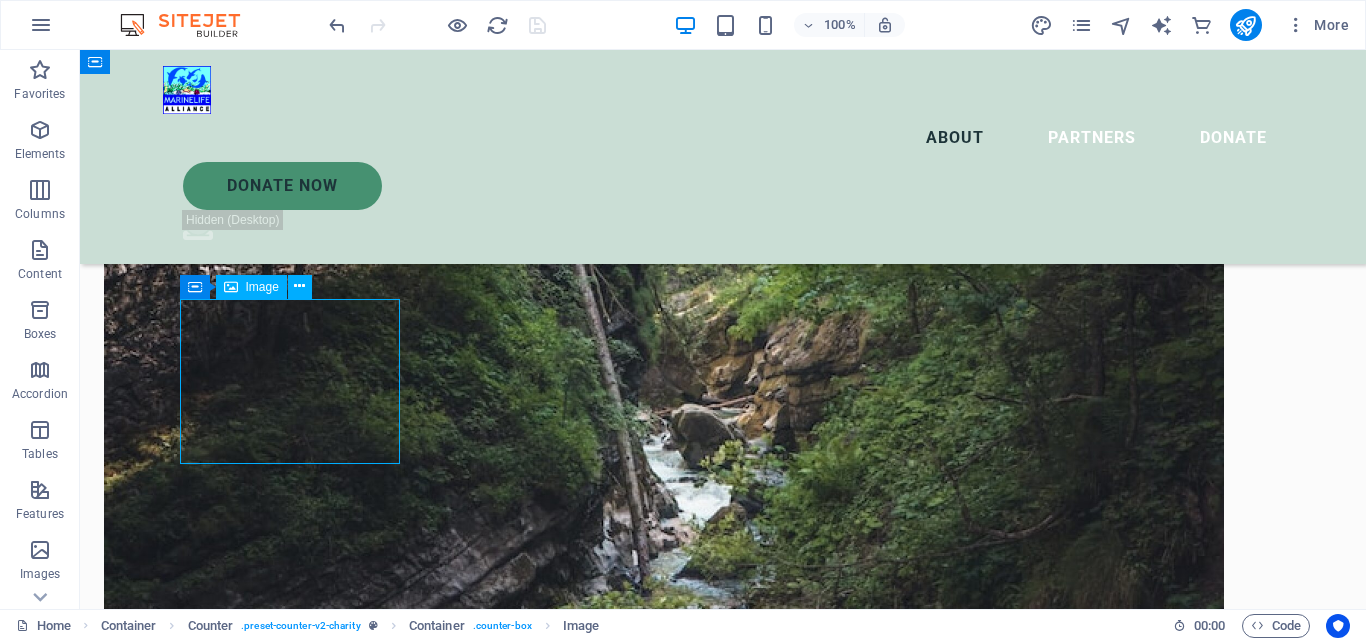 click at bounding box center [297, 5691] 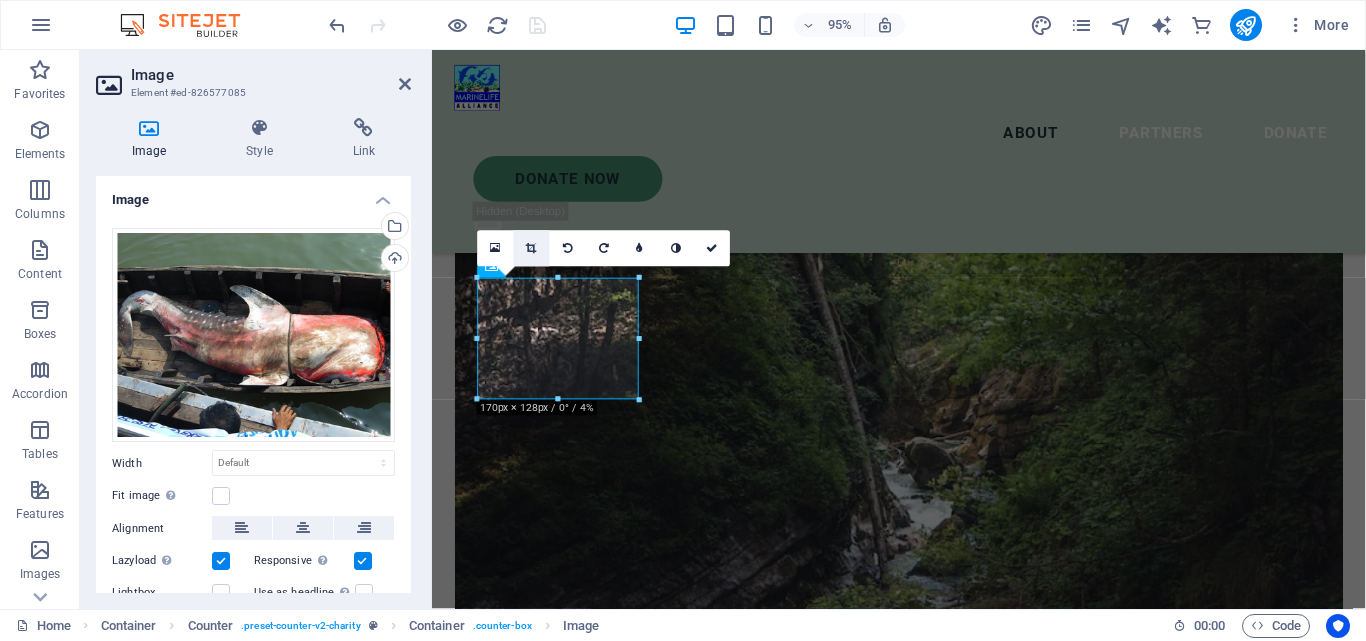 click at bounding box center (531, 248) 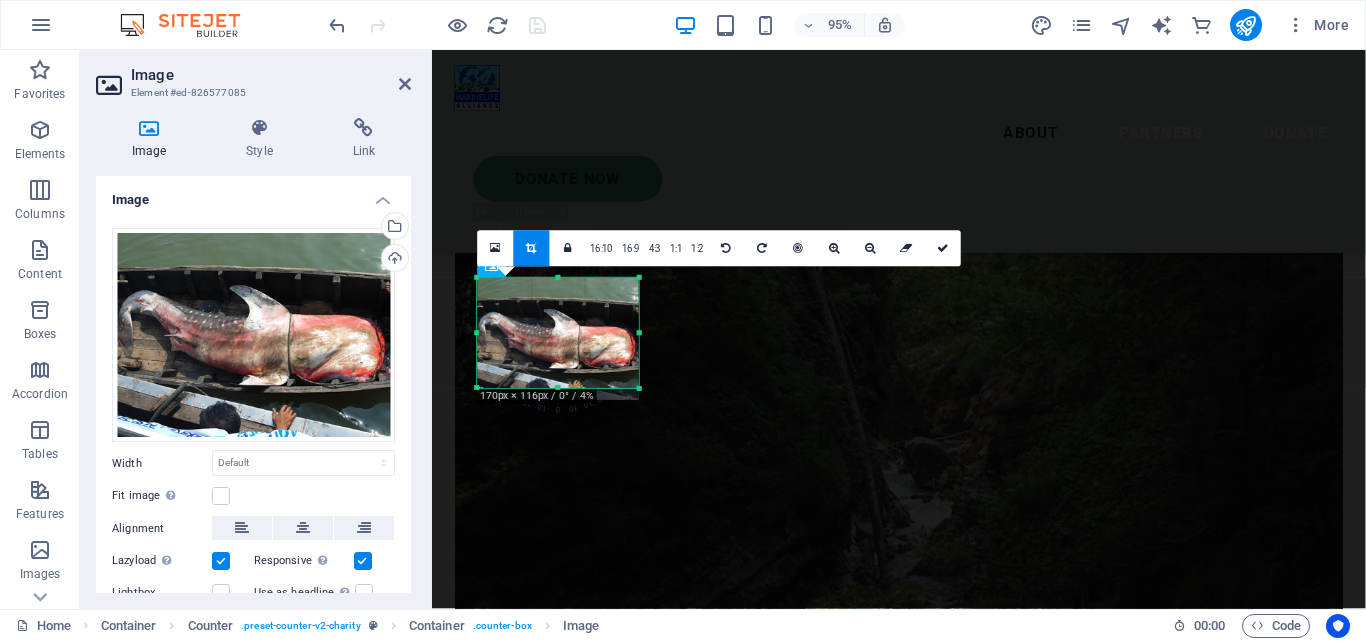 drag, startPoint x: 557, startPoint y: 397, endPoint x: 558, endPoint y: 385, distance: 12.0415945 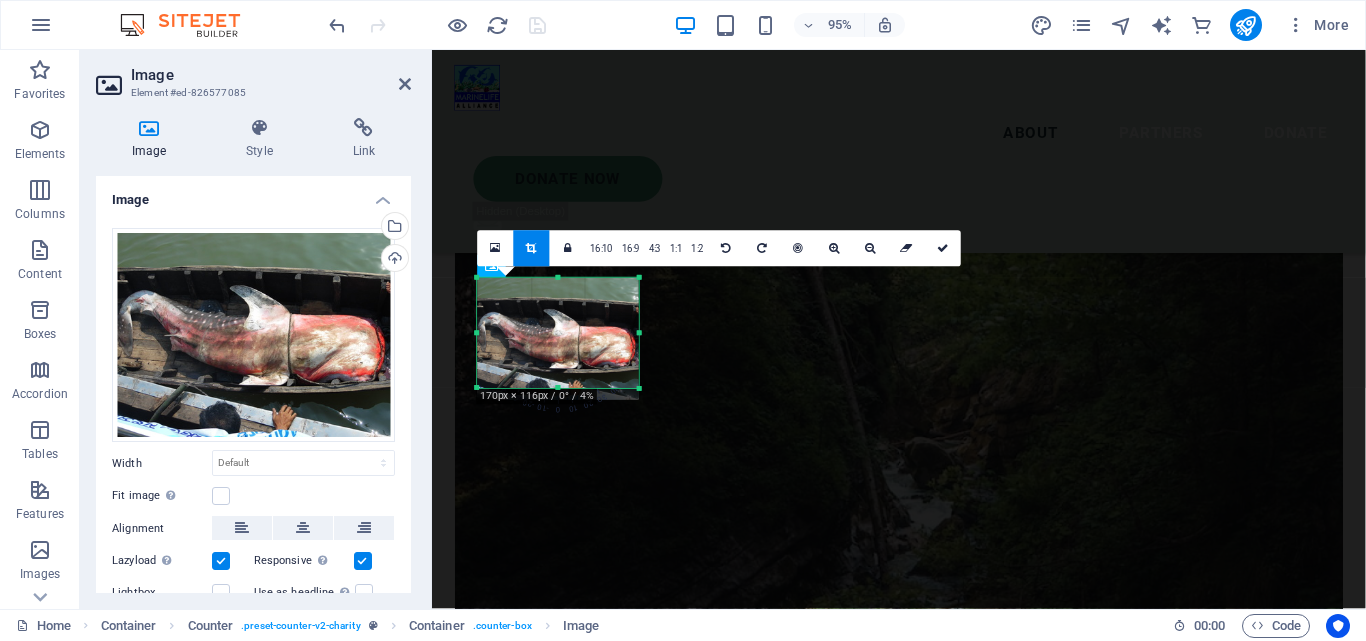 click at bounding box center [558, 389] 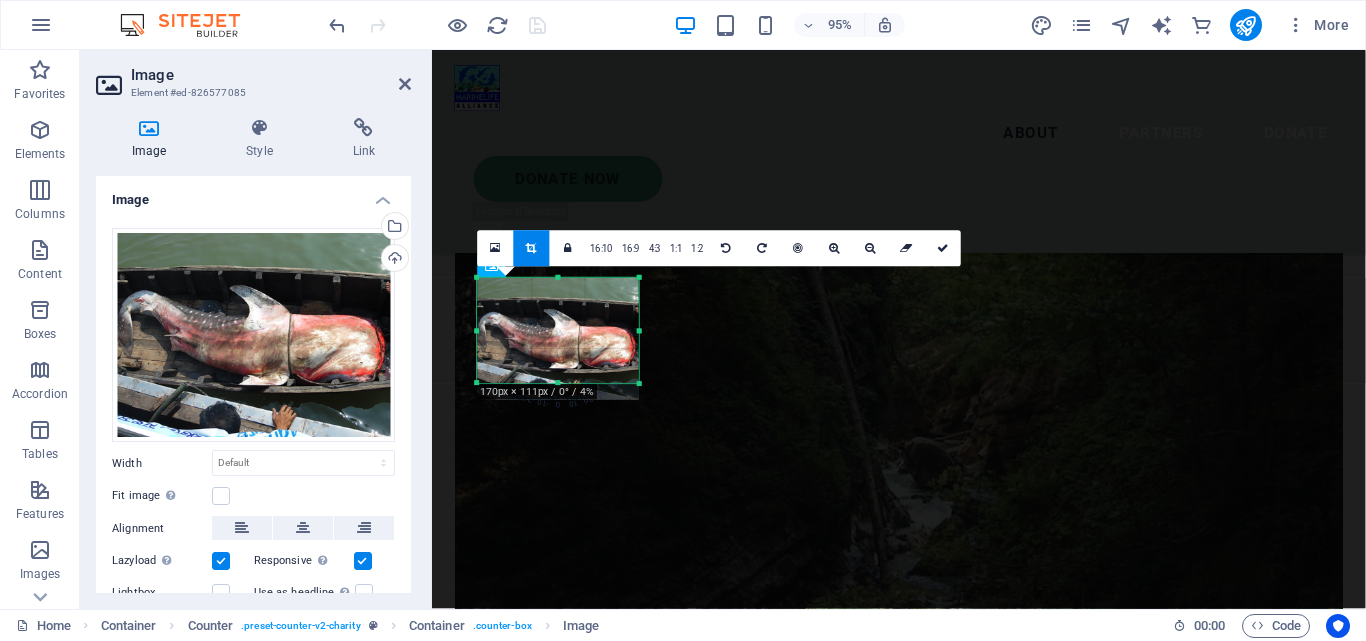 click at bounding box center (558, 384) 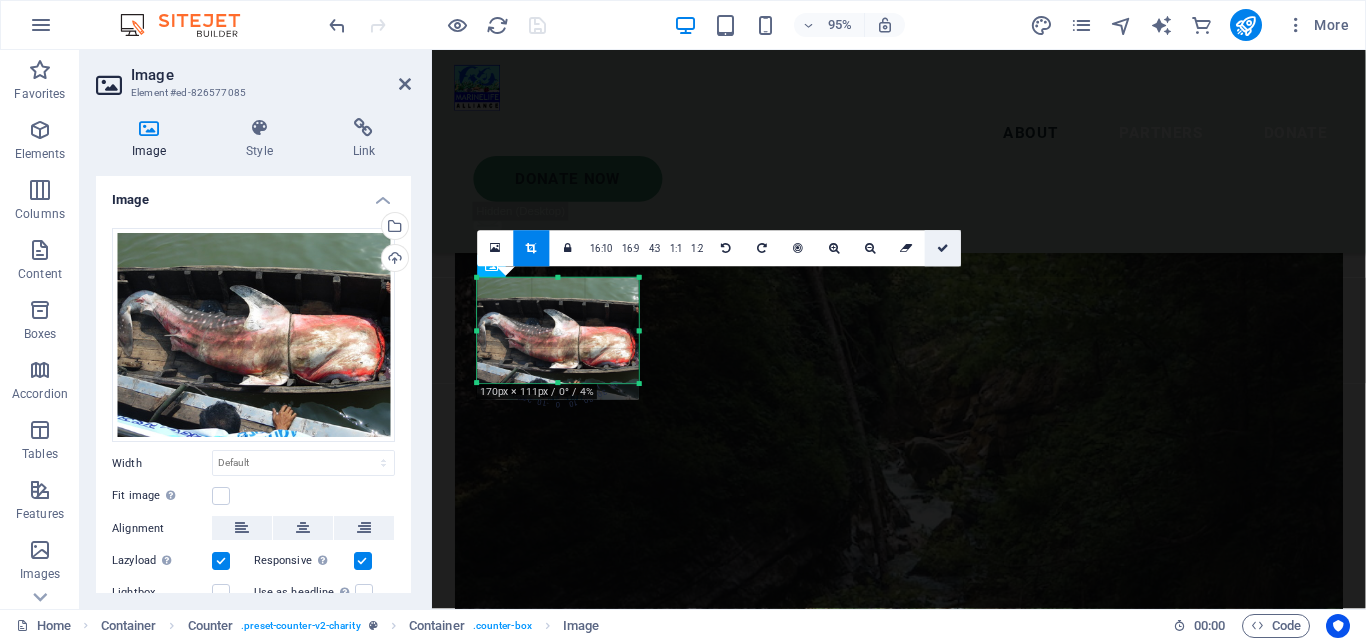 drag, startPoint x: 940, startPoint y: 251, endPoint x: 268, endPoint y: 329, distance: 676.51166 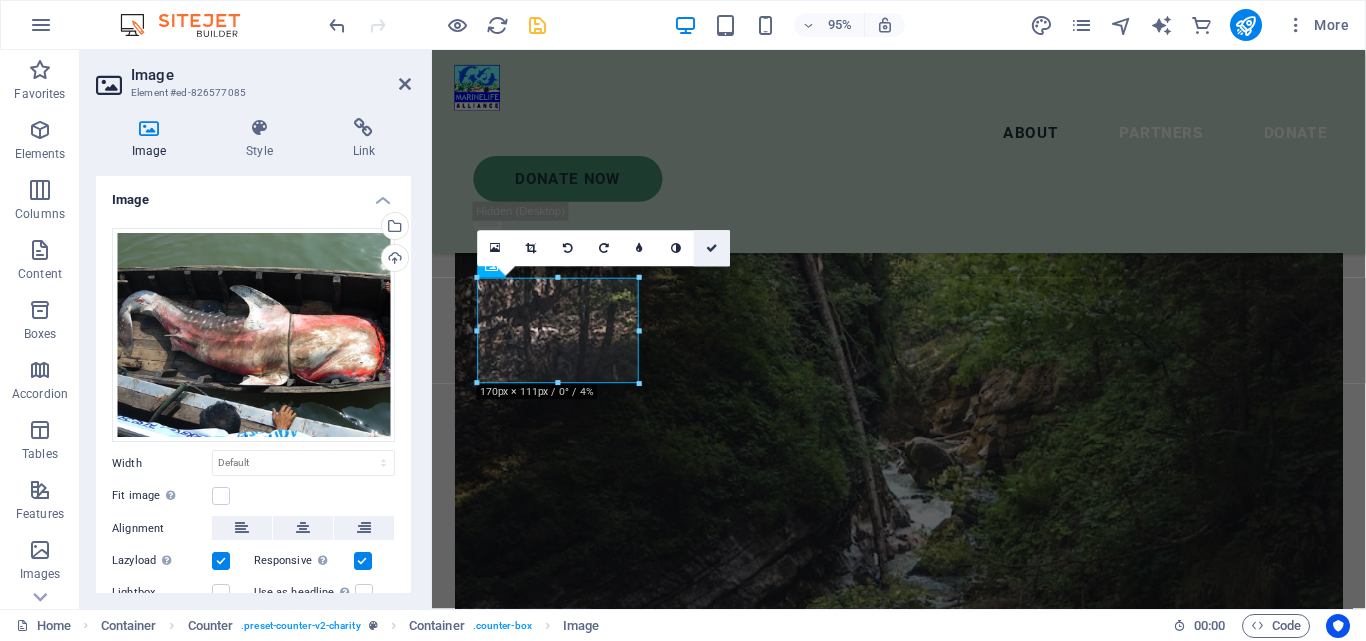 drag, startPoint x: 714, startPoint y: 242, endPoint x: 614, endPoint y: 347, distance: 145 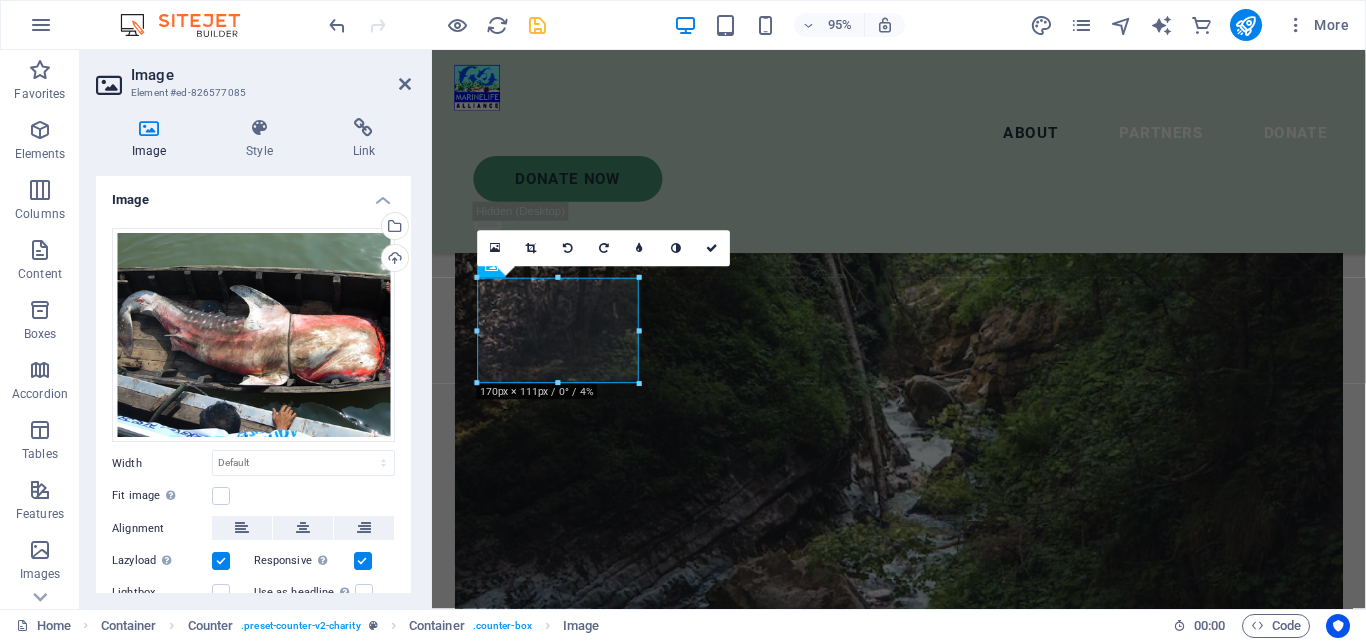 scroll, scrollTop: 2867, scrollLeft: 0, axis: vertical 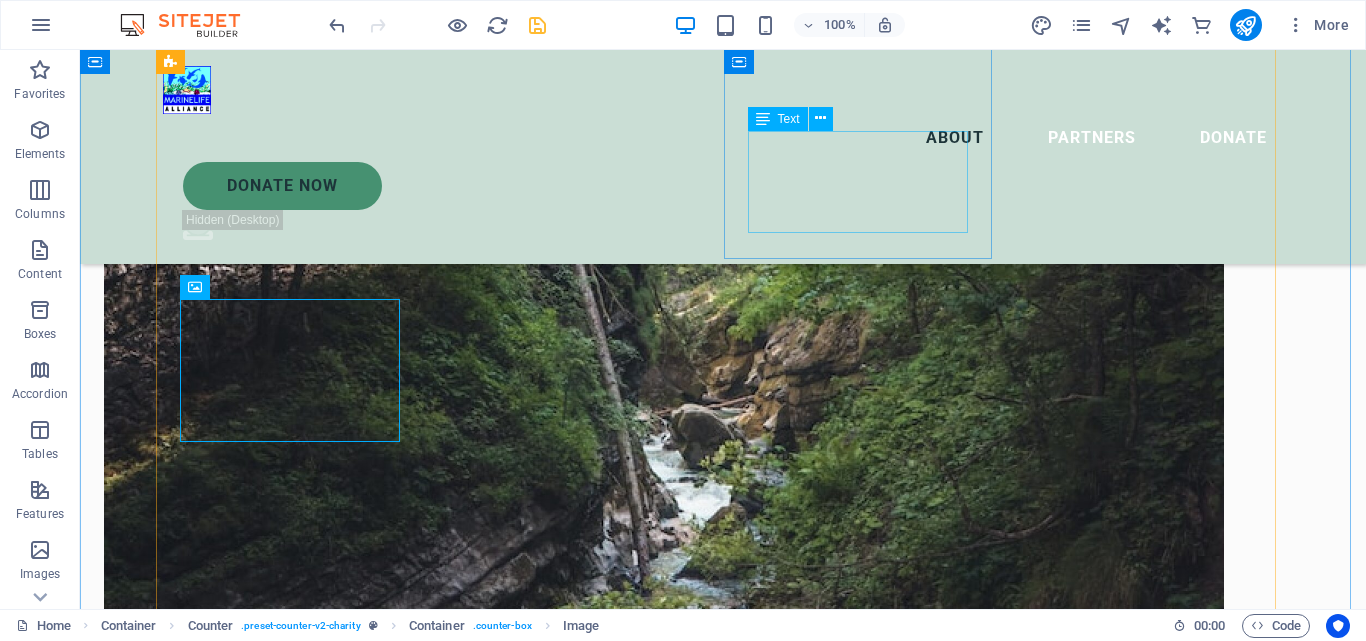 click on "more than 130,000 olive ridley and green turtle hatchlings released so far in the wild from our restoration program" at bounding box center (297, 4110) 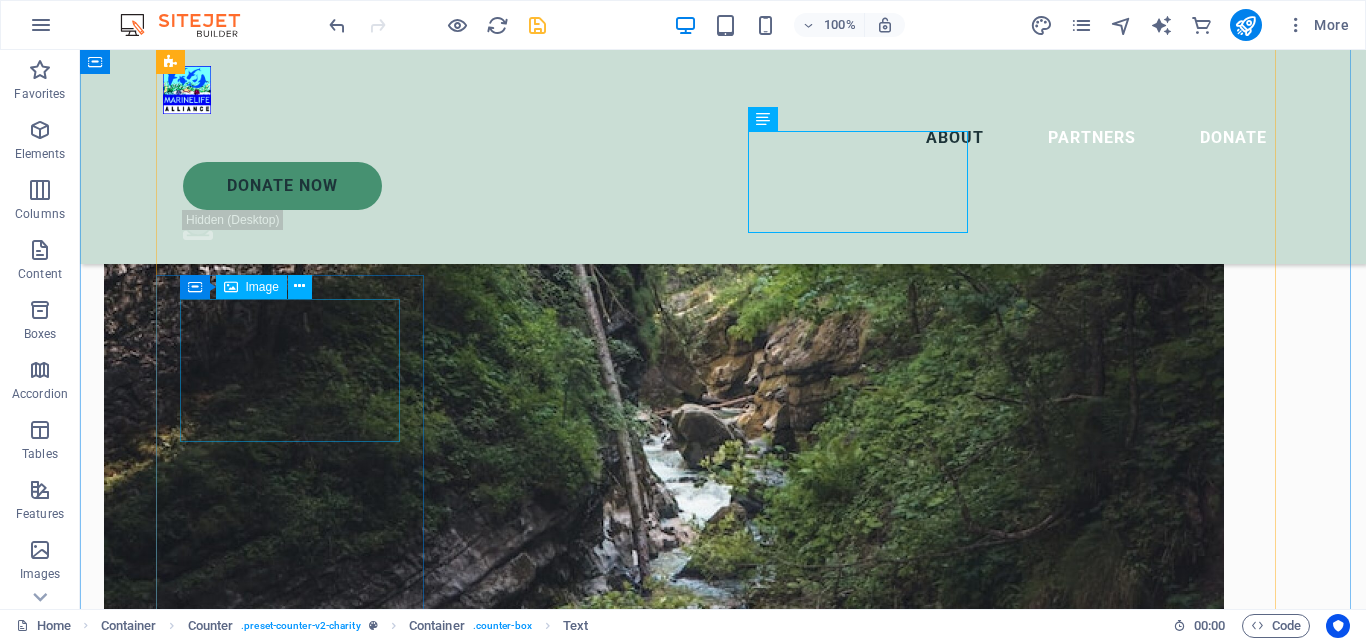 click at bounding box center [297, 5640] 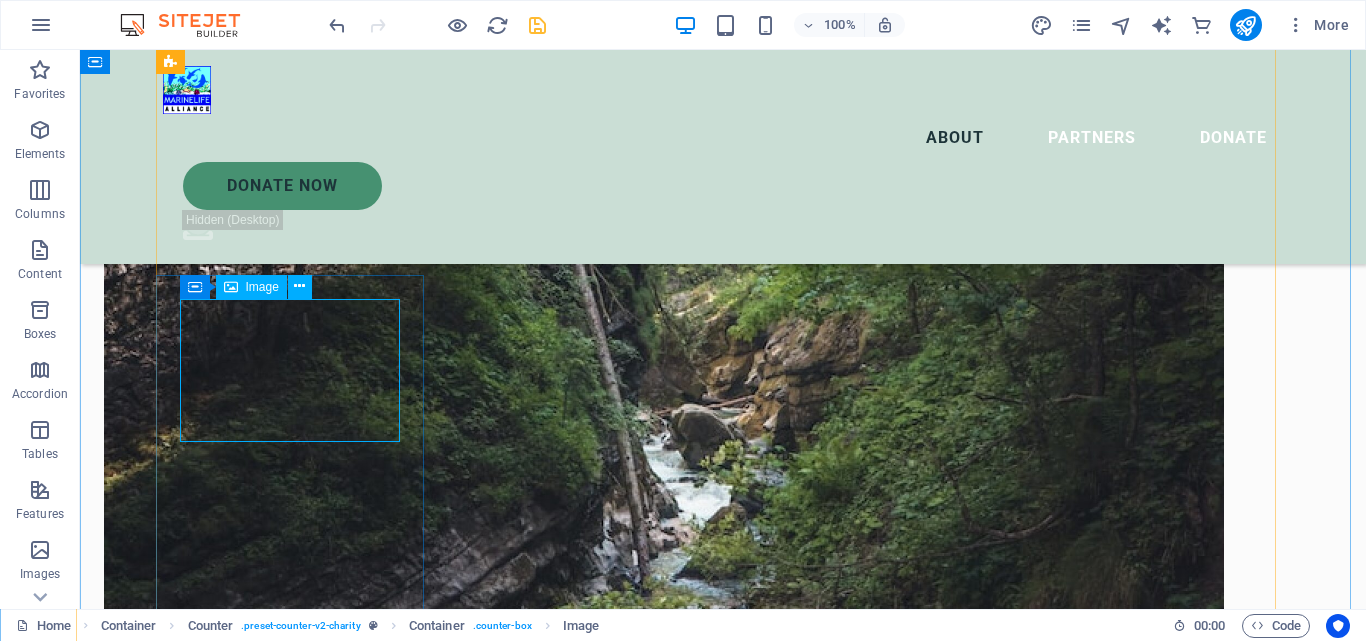 click at bounding box center (297, 5640) 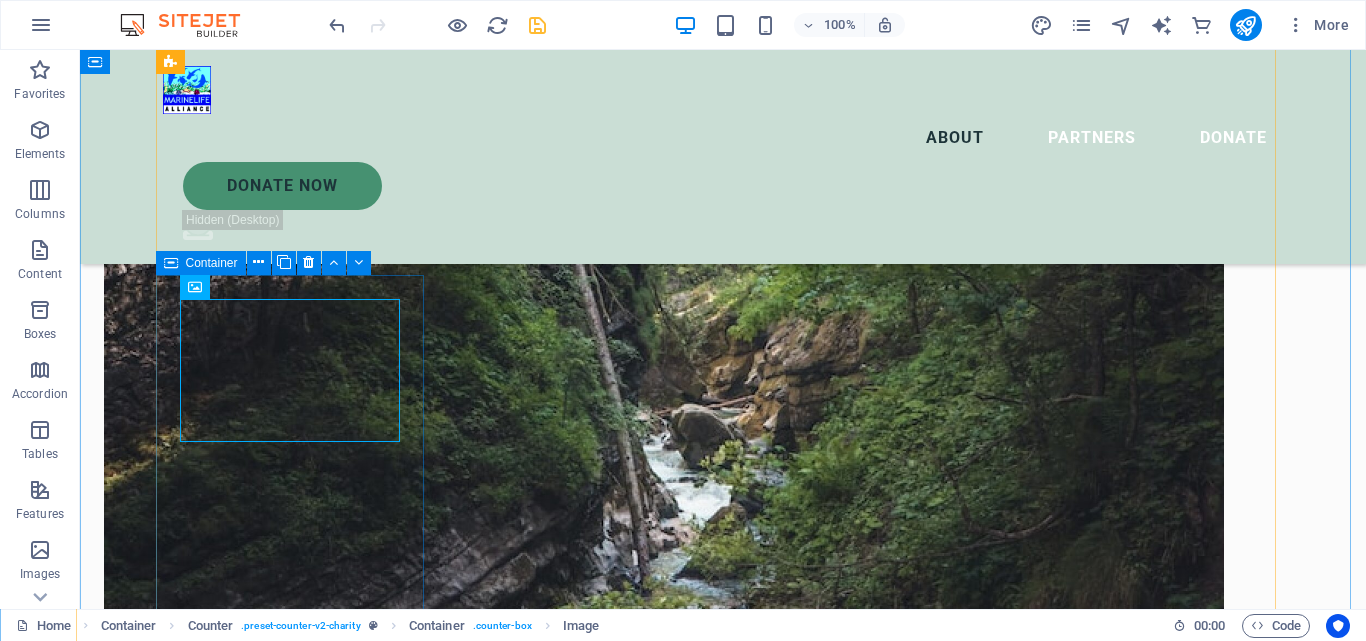 click on "[NUMBER] more than [NUMBER] olive ridley and green turtle hatchlings released so far in the wild from our restoration program" at bounding box center (297, 5723) 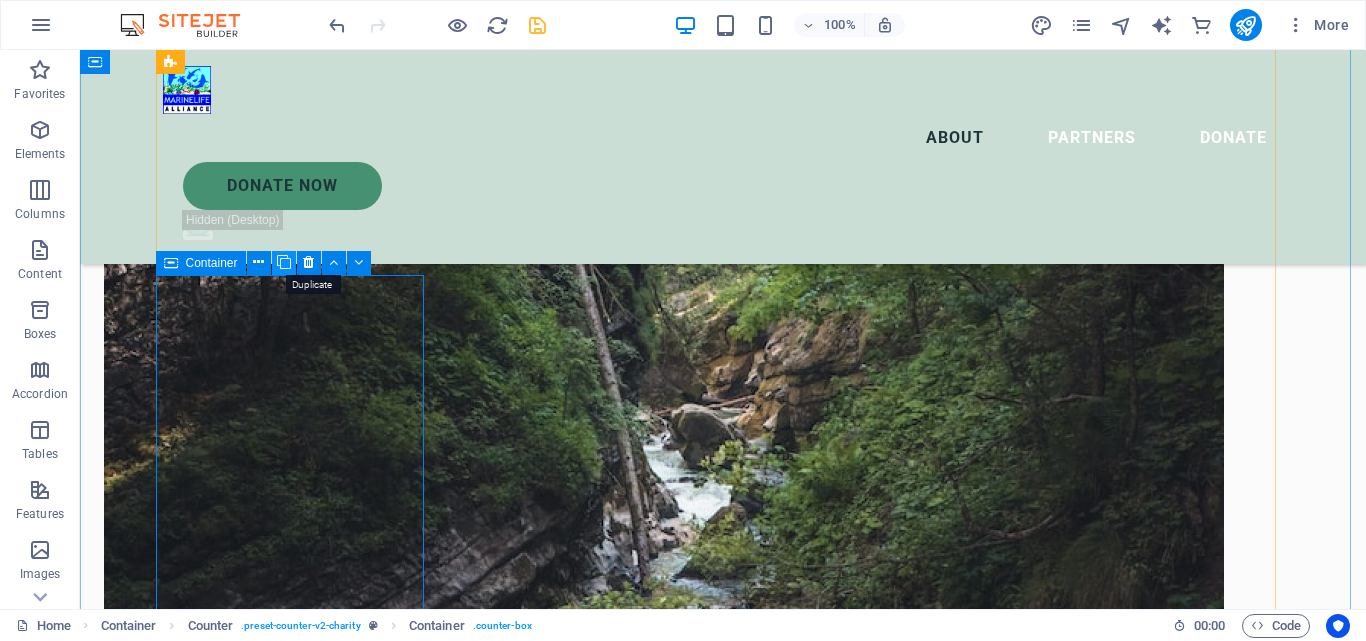 click at bounding box center (284, 262) 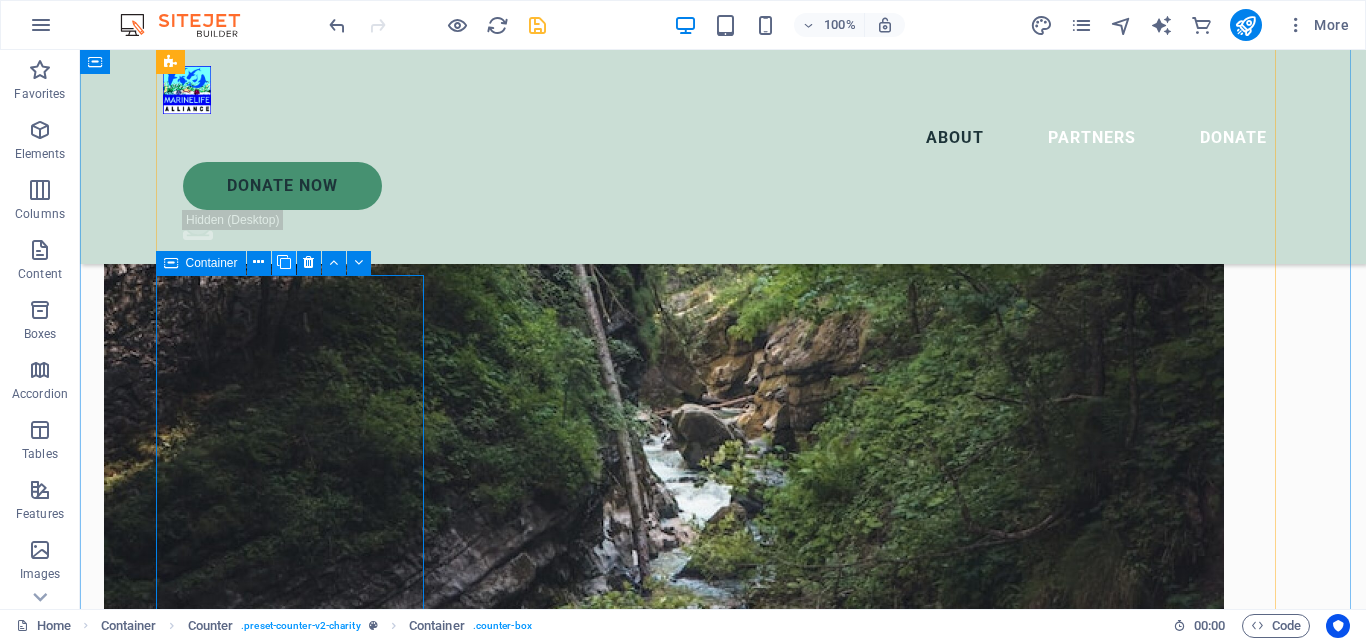 click at bounding box center (284, 262) 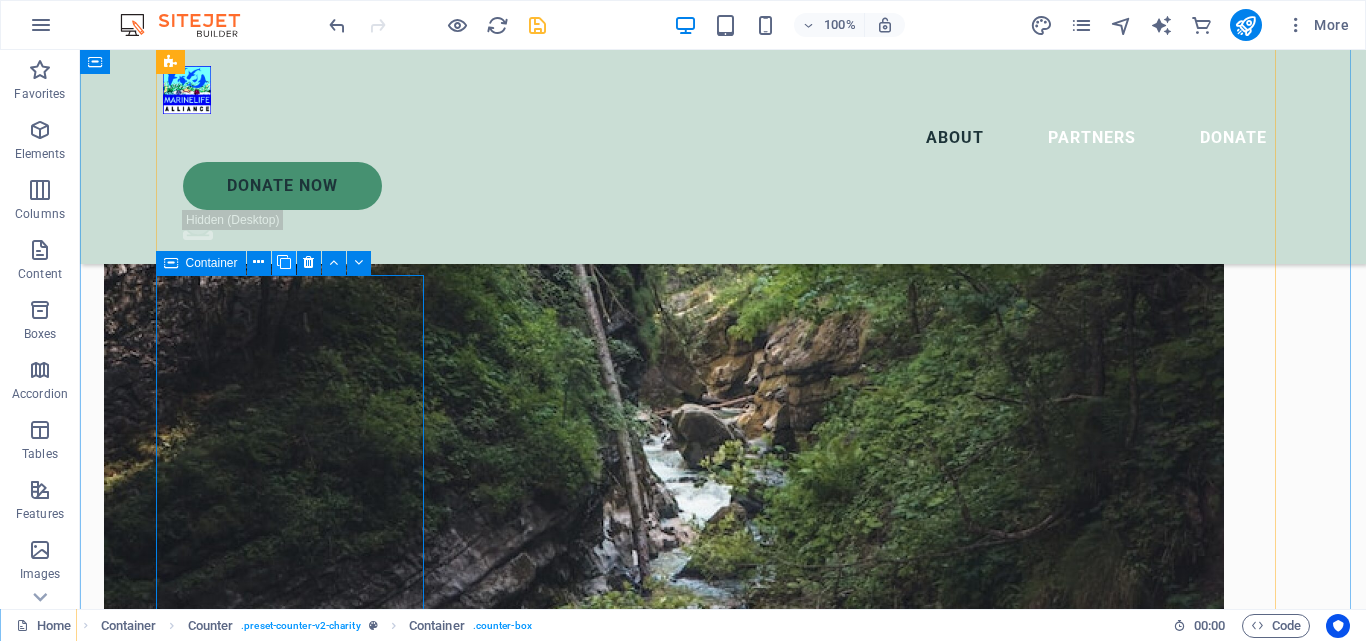 click at bounding box center (284, 262) 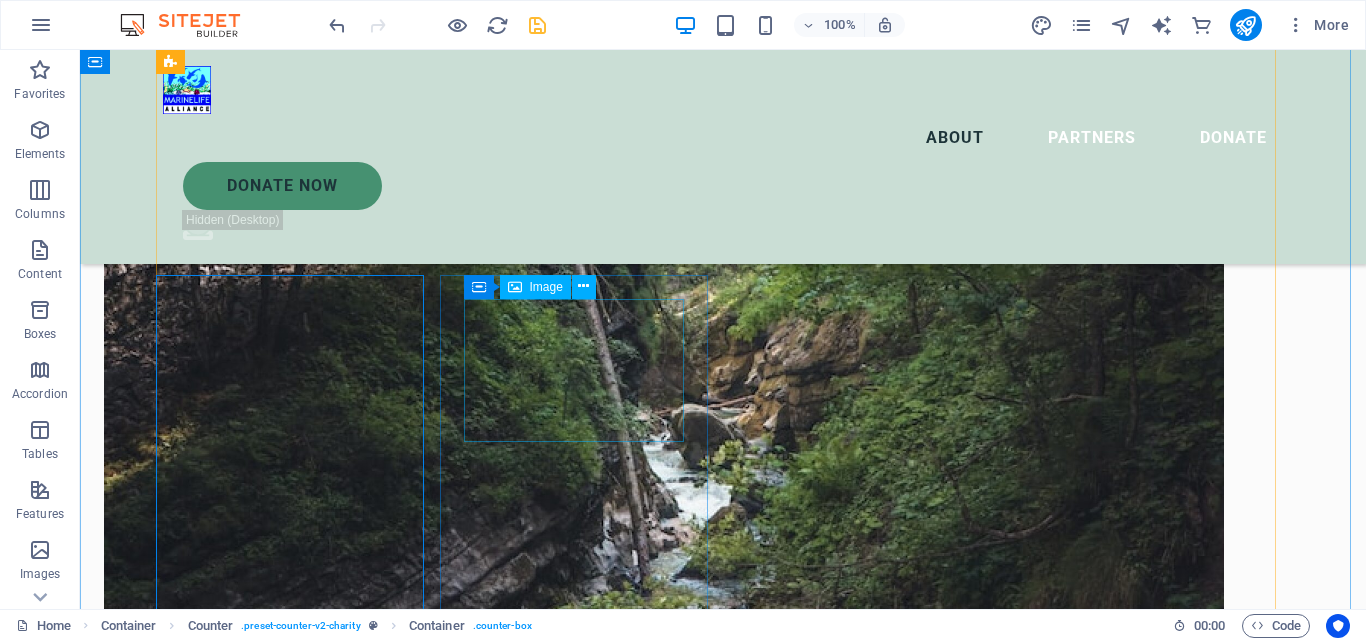 click at bounding box center [297, 6529] 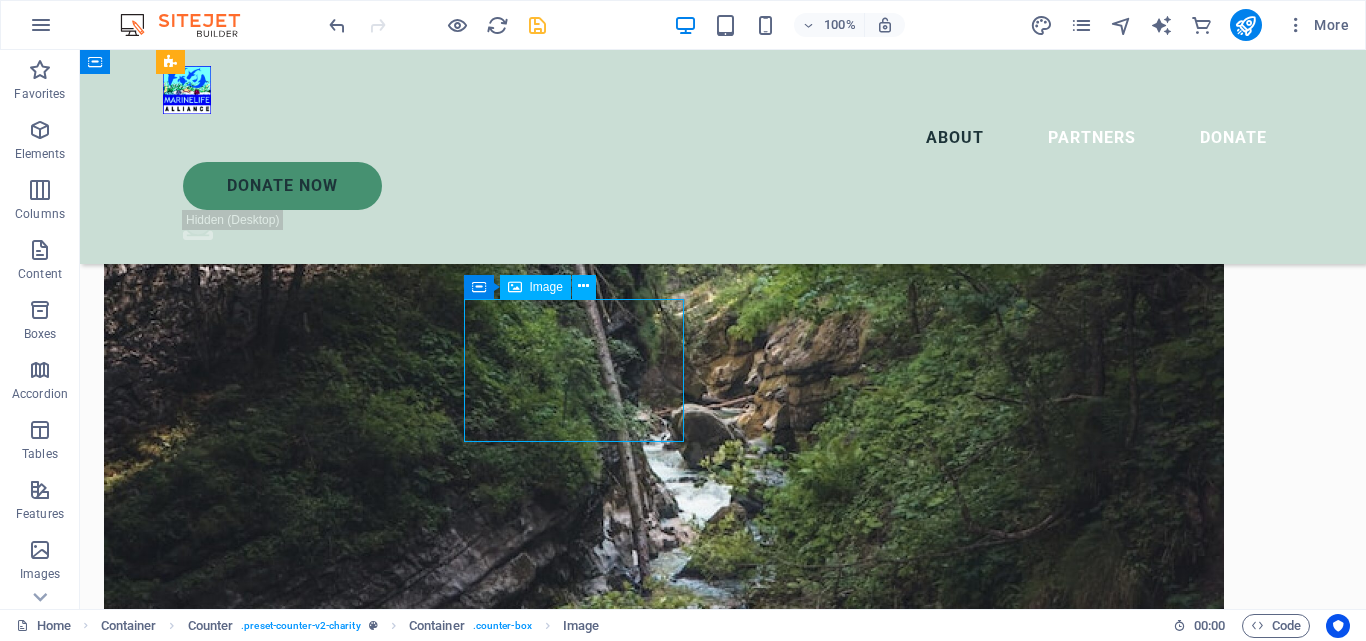 click at bounding box center [297, 6529] 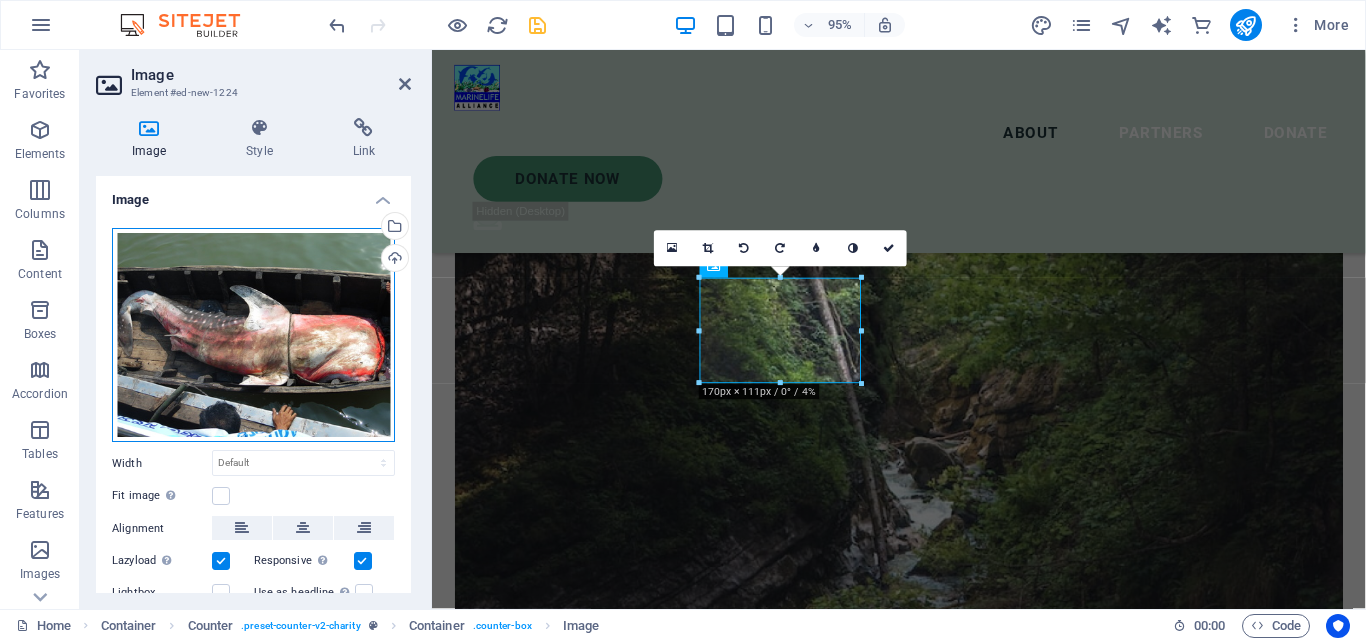 click on "Drag files here, click to choose files or select files from Files or our free stock photos & videos" at bounding box center [253, 335] 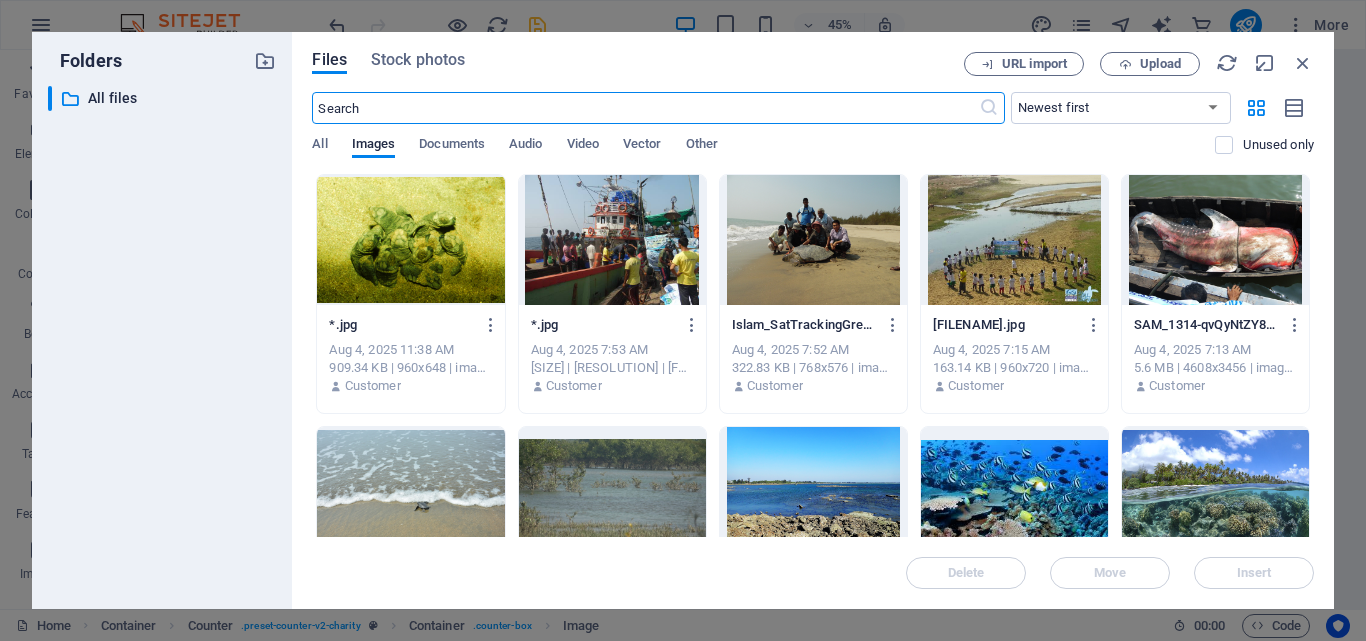 scroll, scrollTop: 3617, scrollLeft: 0, axis: vertical 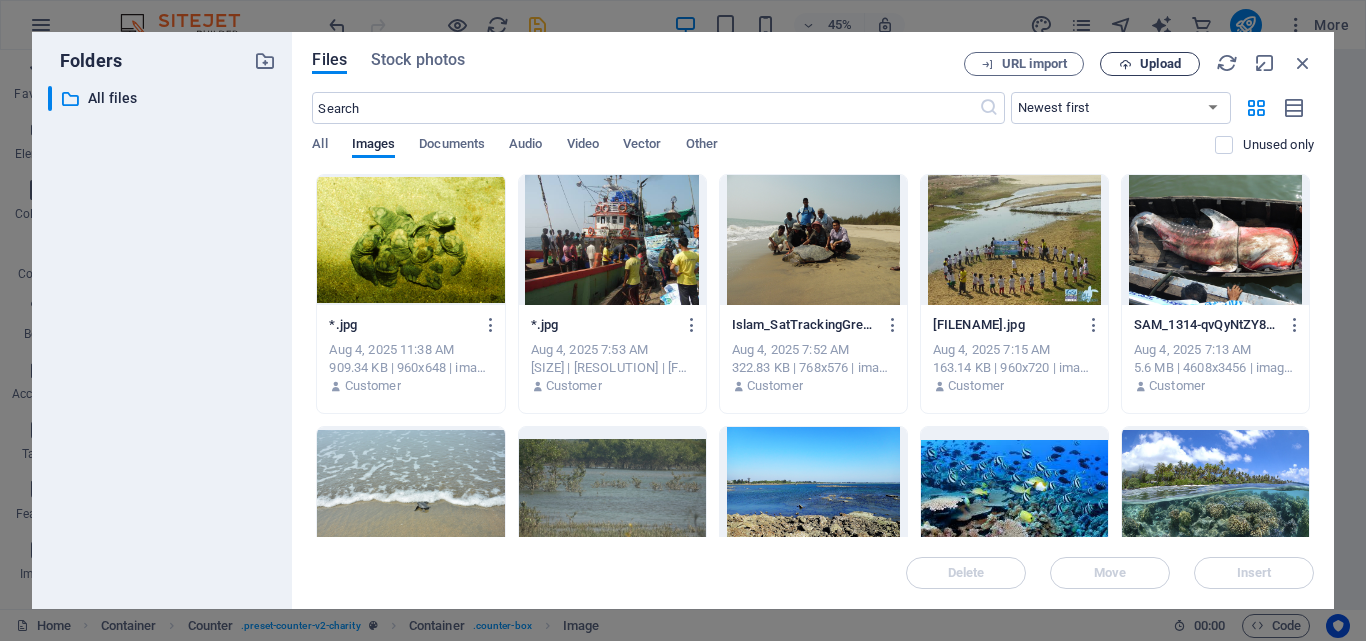 click on "Upload" at bounding box center (1160, 64) 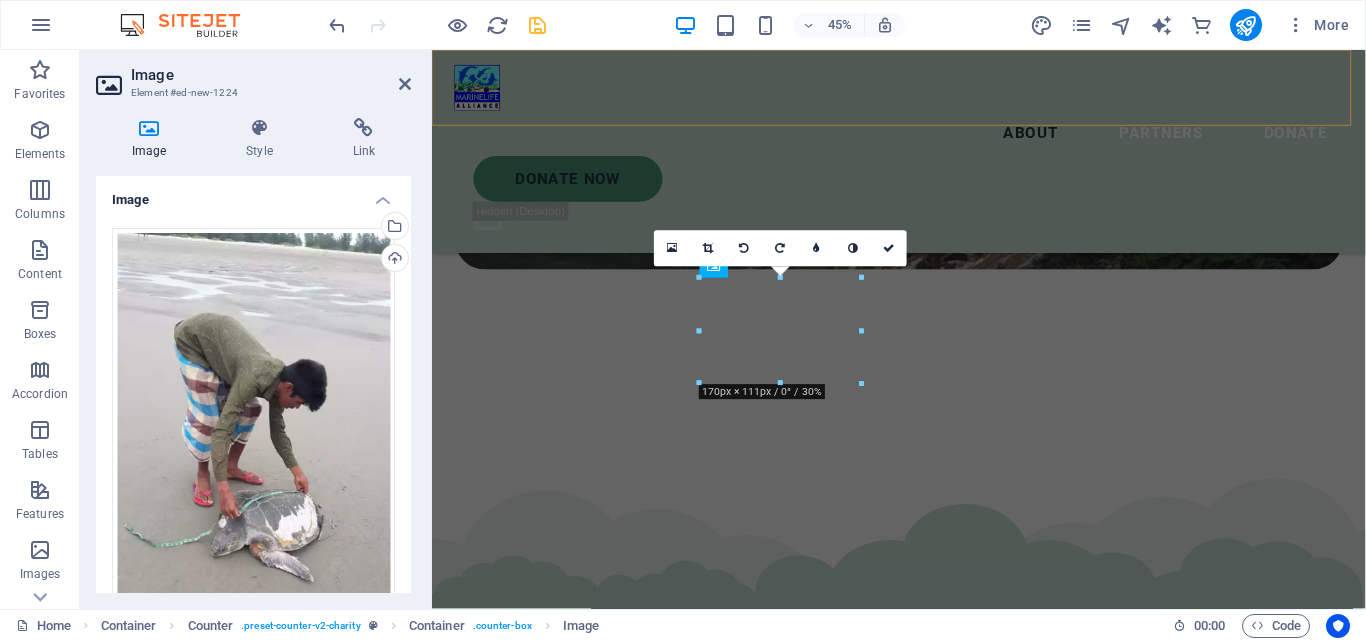 scroll, scrollTop: 2963, scrollLeft: 0, axis: vertical 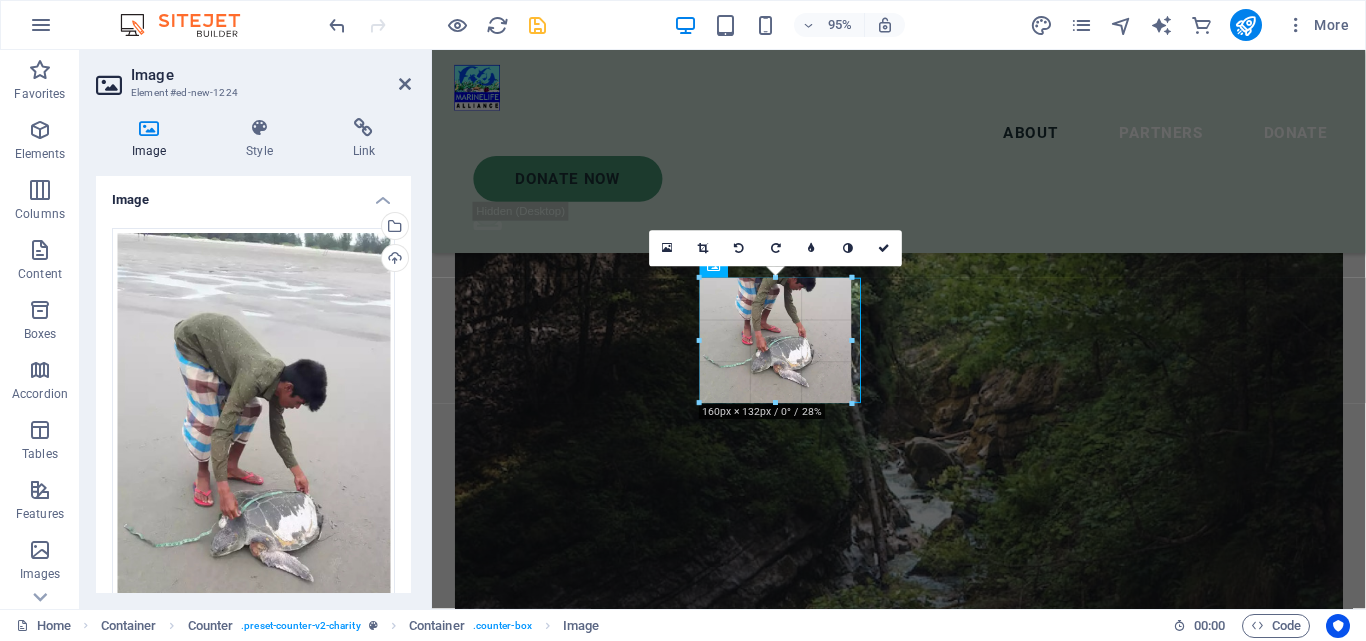 drag, startPoint x: 778, startPoint y: 382, endPoint x: 790, endPoint y: 404, distance: 25.059929 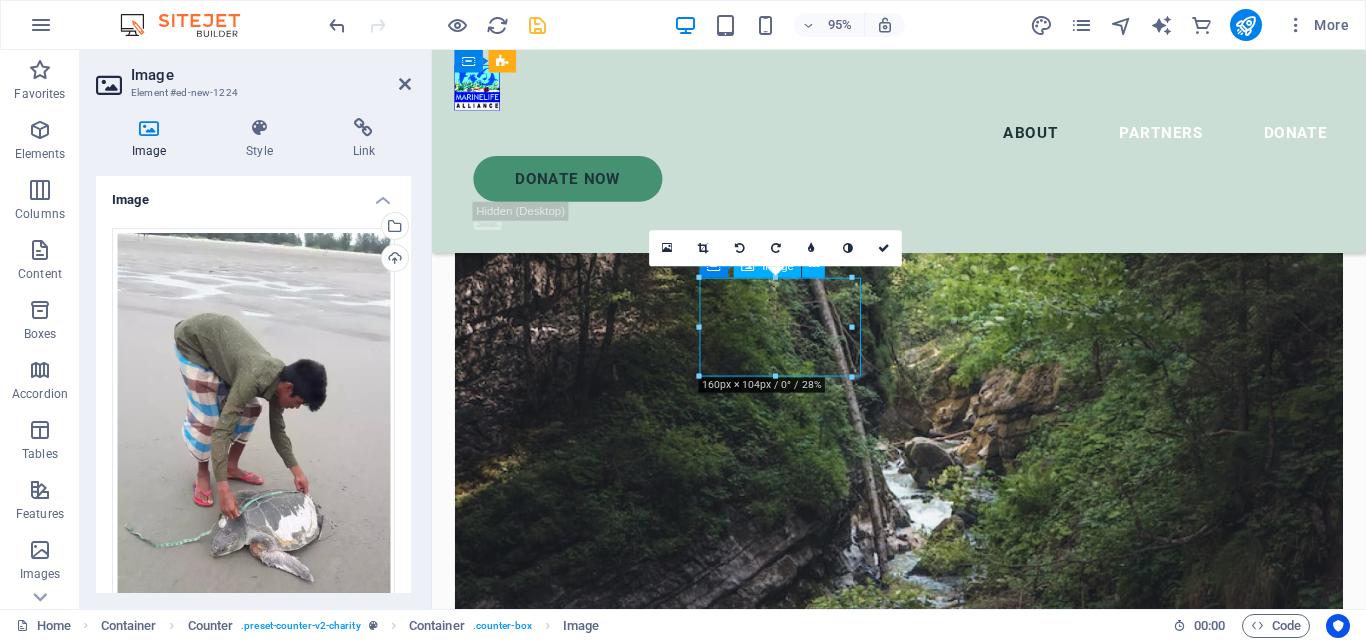 click at bounding box center (567, 5865) 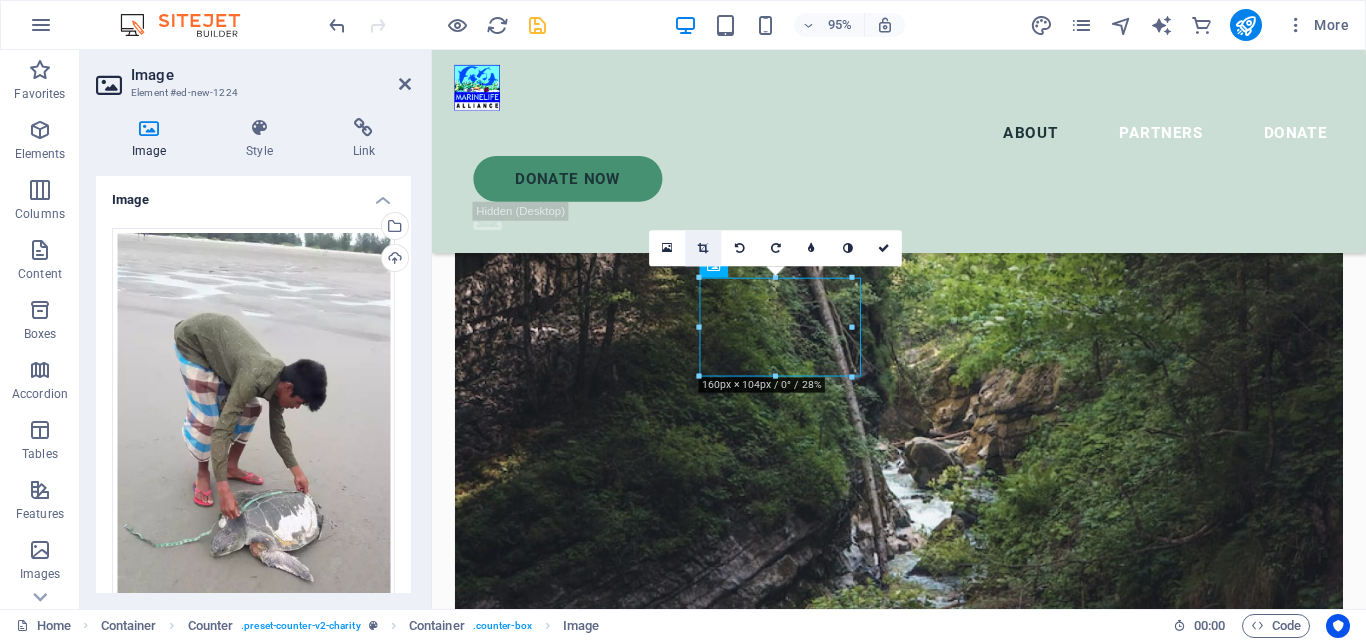 click at bounding box center (703, 248) 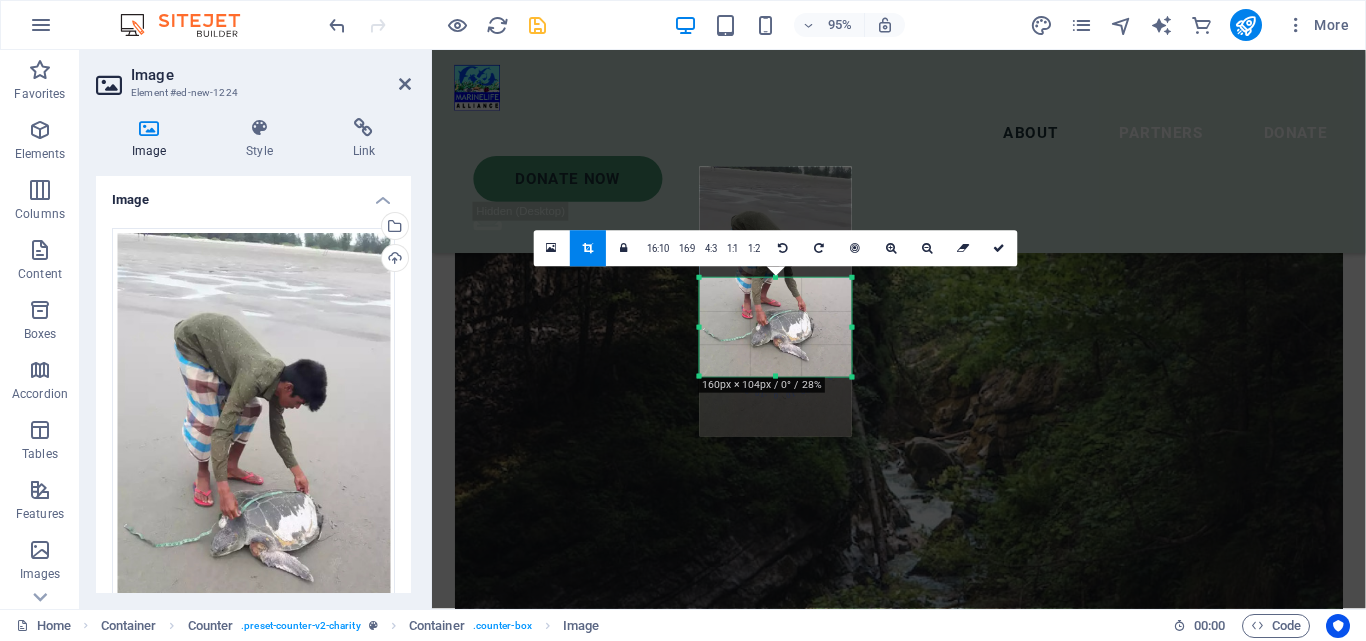 drag, startPoint x: 781, startPoint y: 340, endPoint x: 780, endPoint y: 308, distance: 32.01562 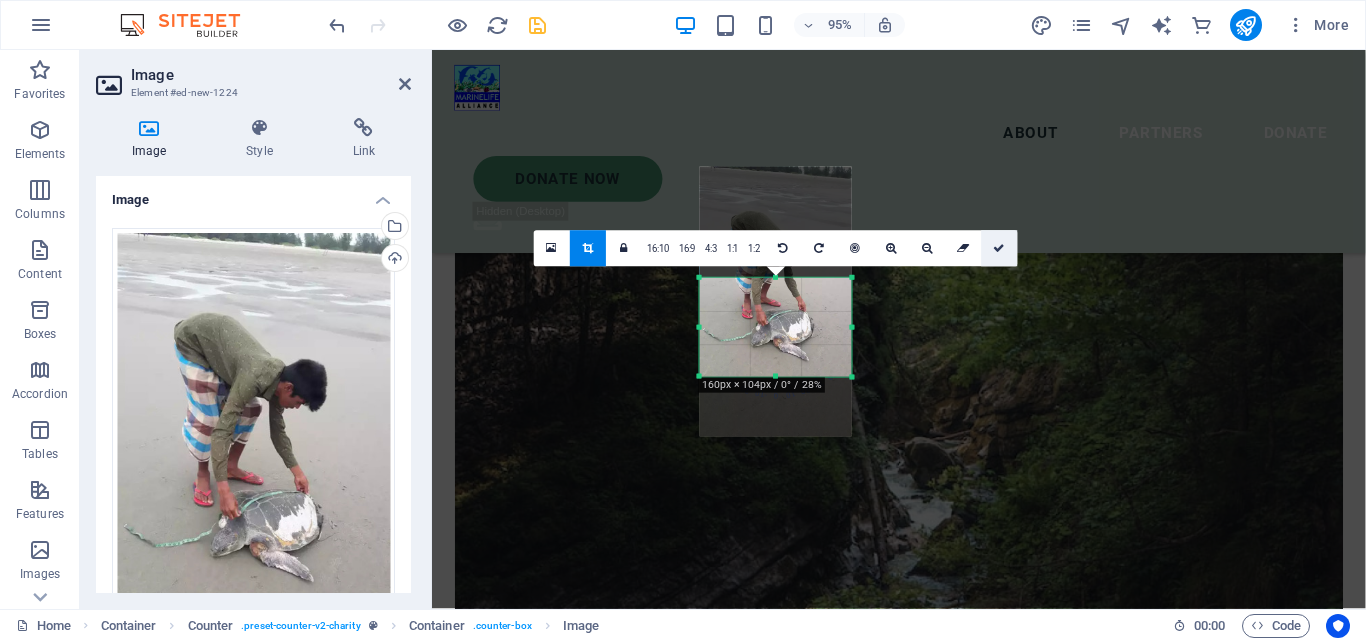 click at bounding box center [1000, 248] 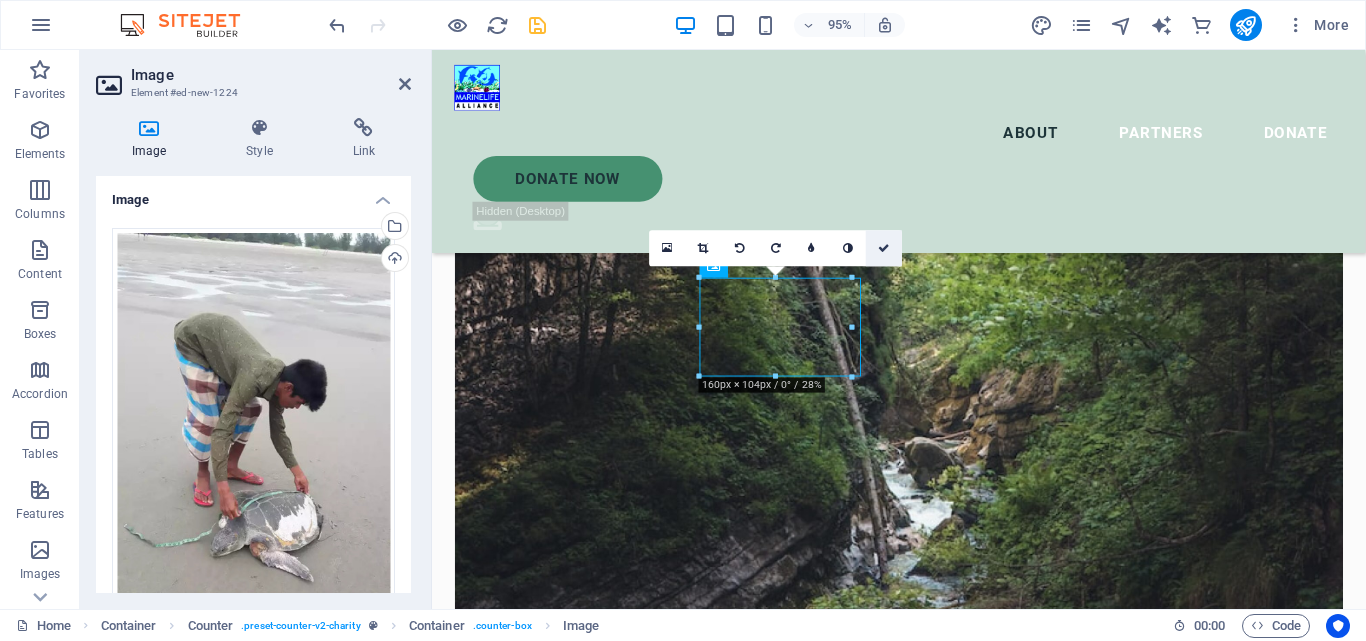 click at bounding box center [884, 248] 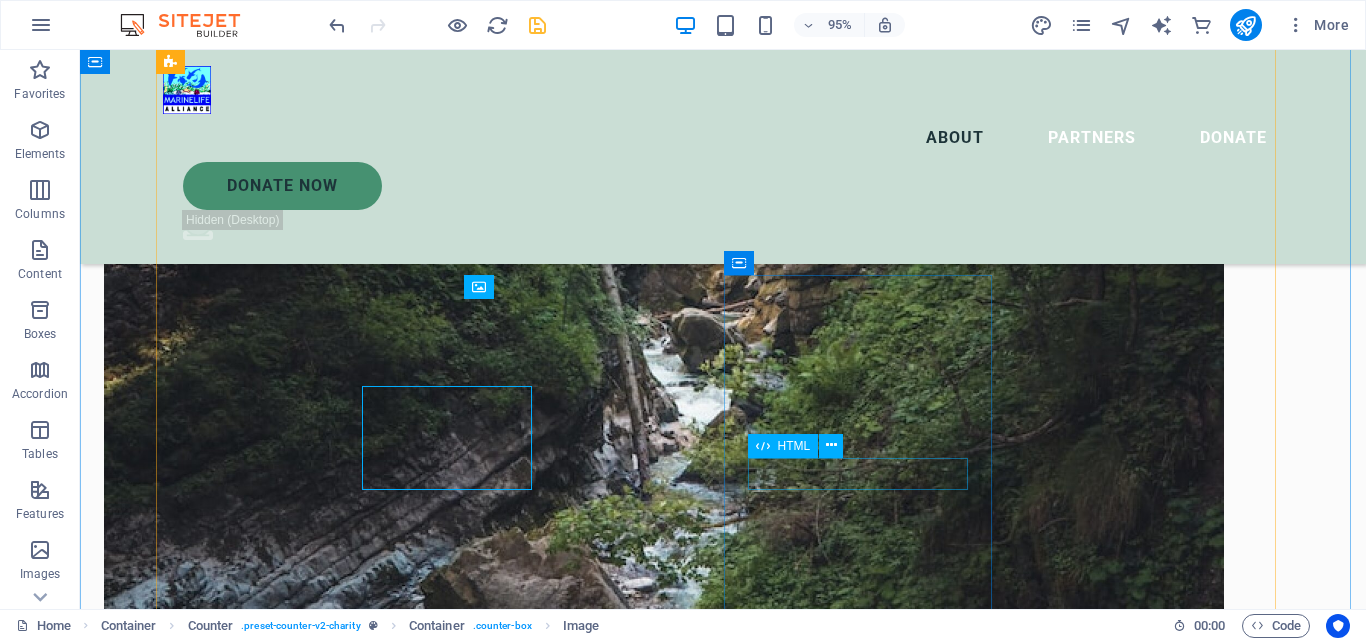 scroll, scrollTop: 2867, scrollLeft: 0, axis: vertical 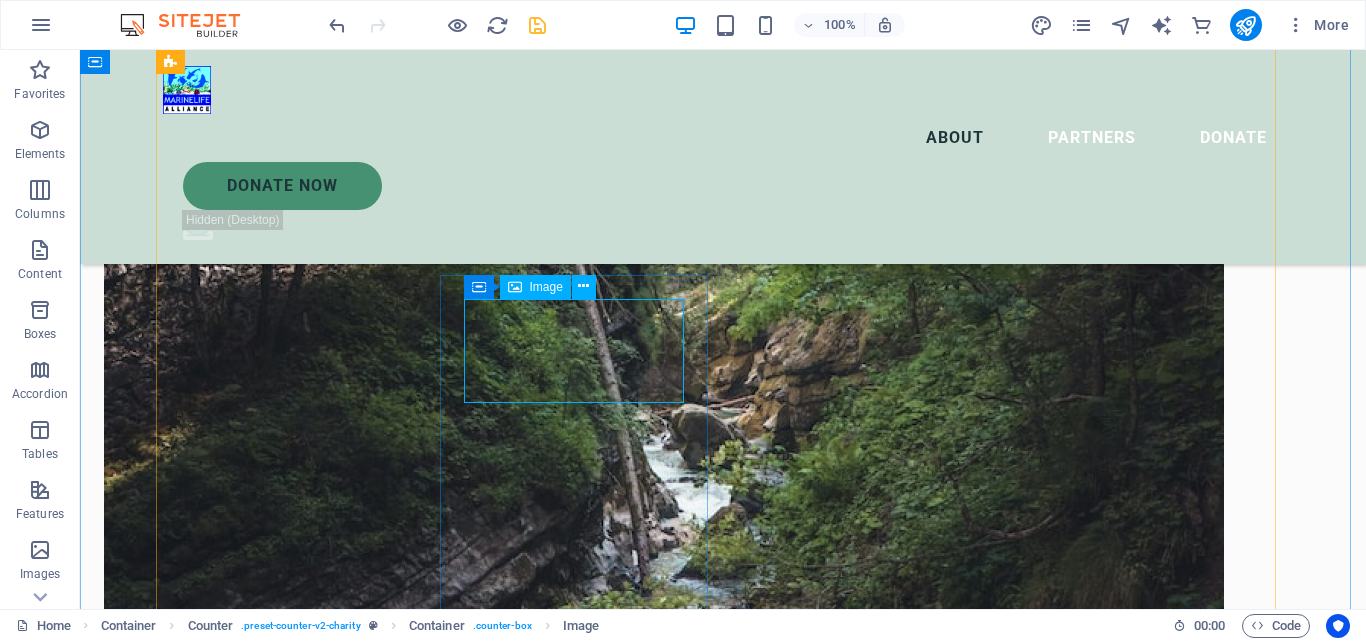 click at bounding box center (297, 6248) 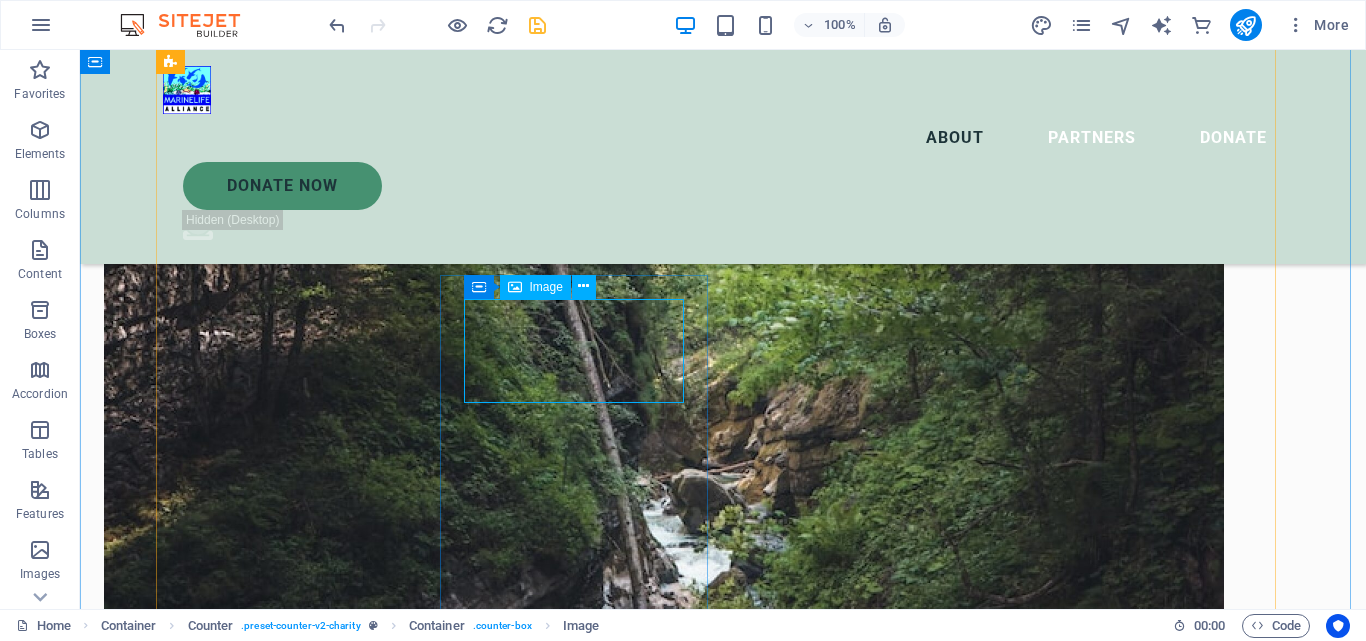 select on "px" 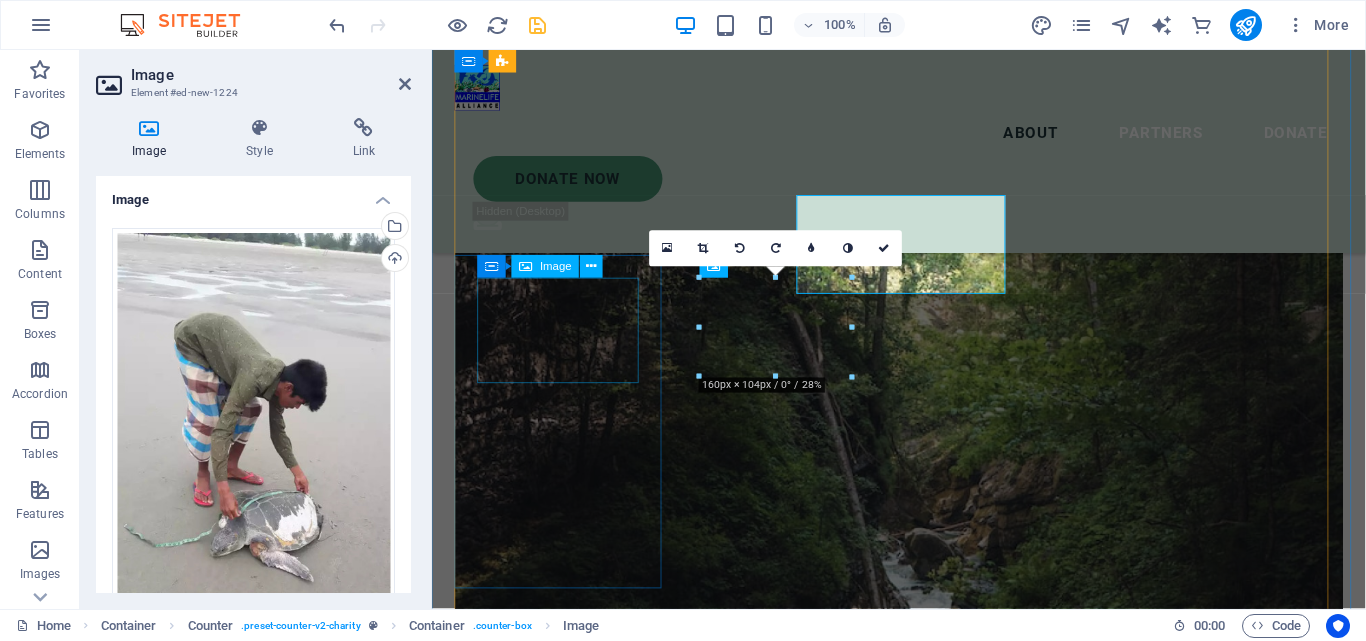 scroll, scrollTop: 2963, scrollLeft: 0, axis: vertical 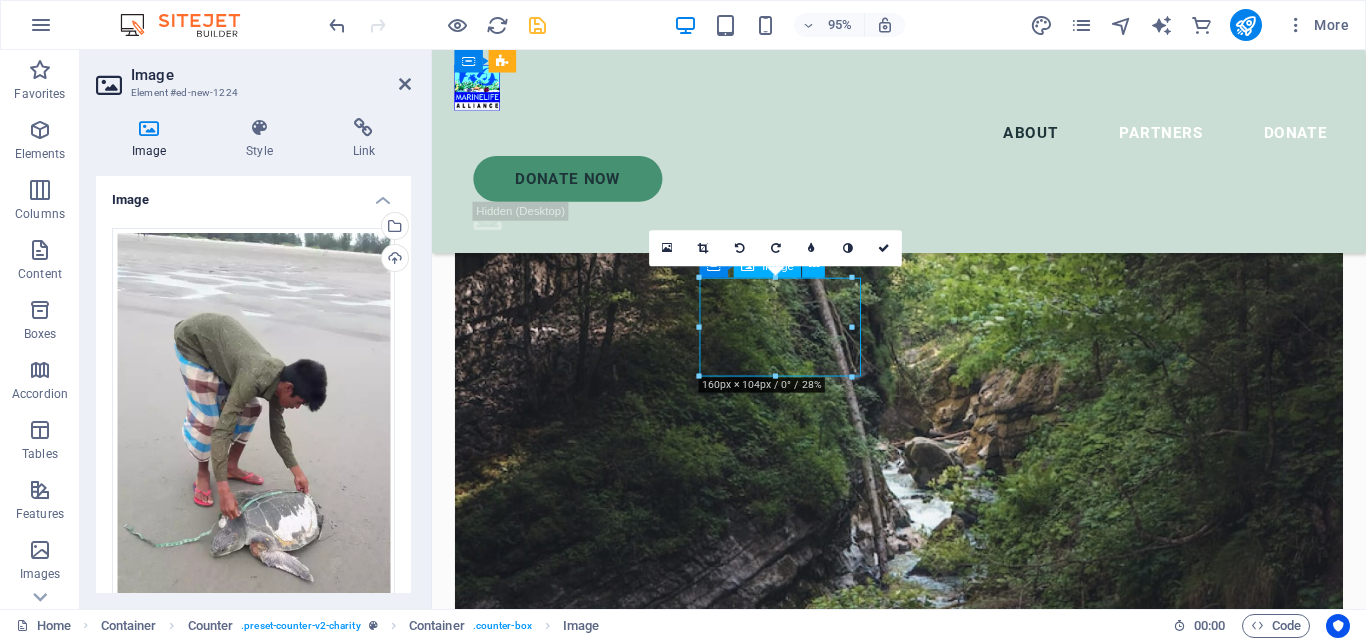 drag, startPoint x: 817, startPoint y: 358, endPoint x: 842, endPoint y: 363, distance: 25.495098 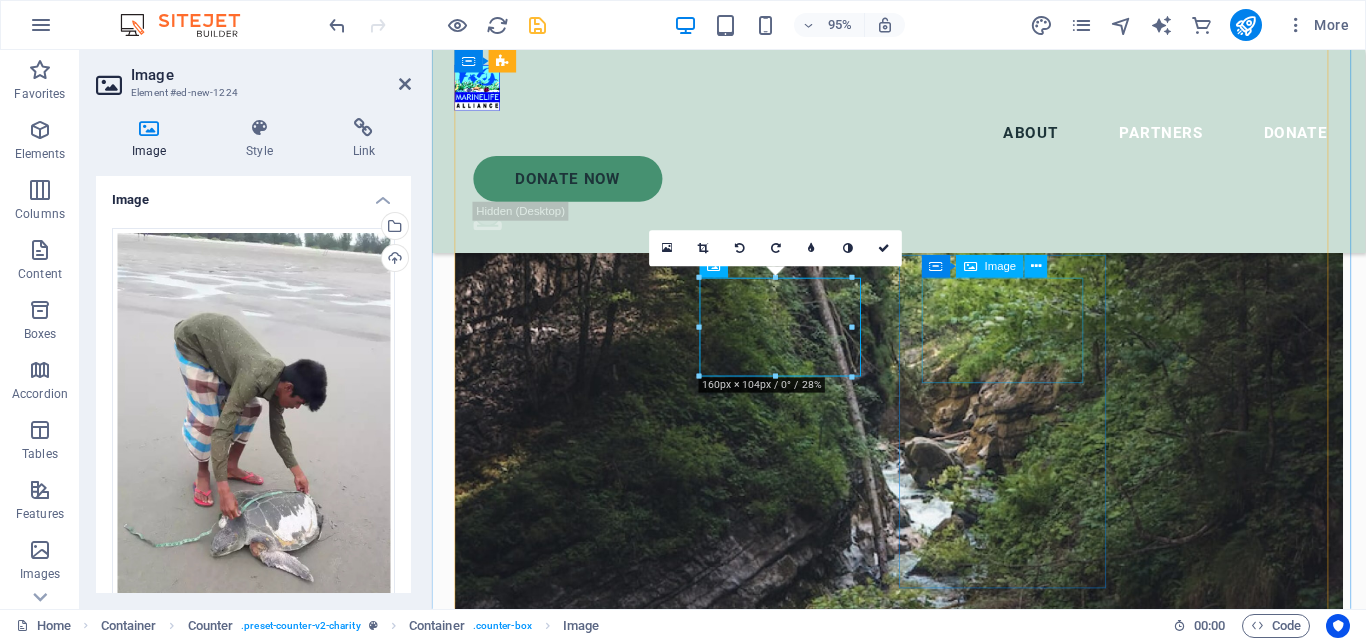 click at bounding box center (567, 6498) 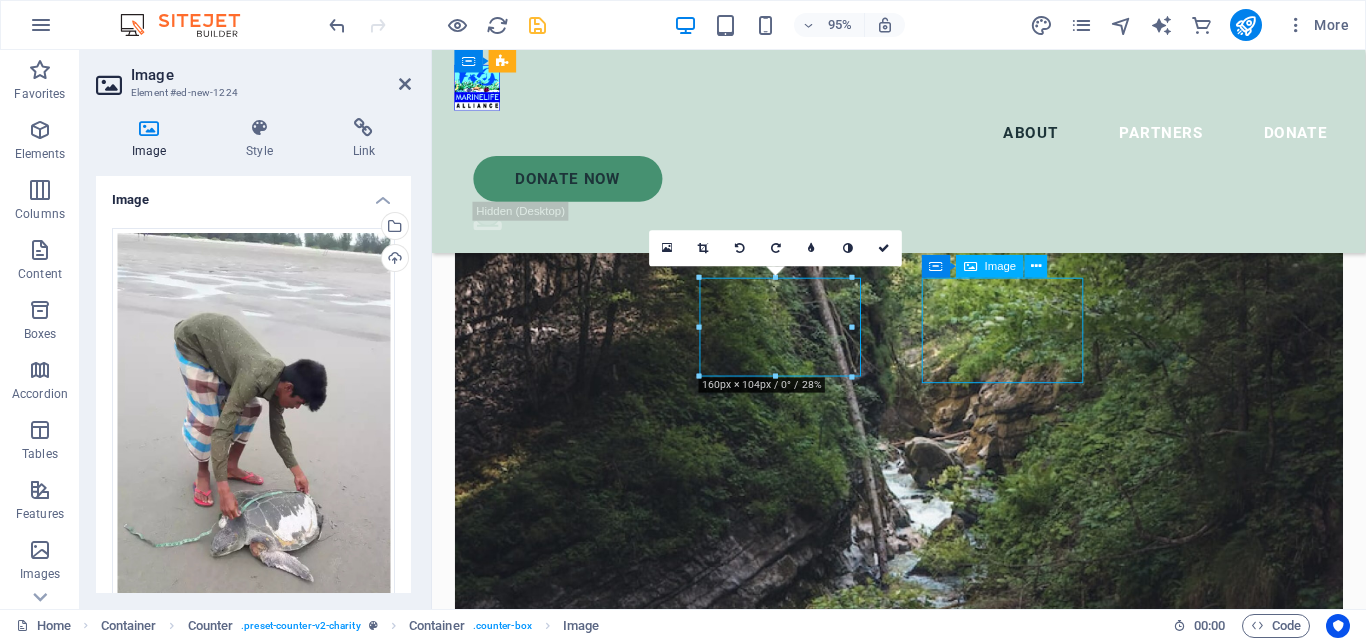 click at bounding box center [567, 6498] 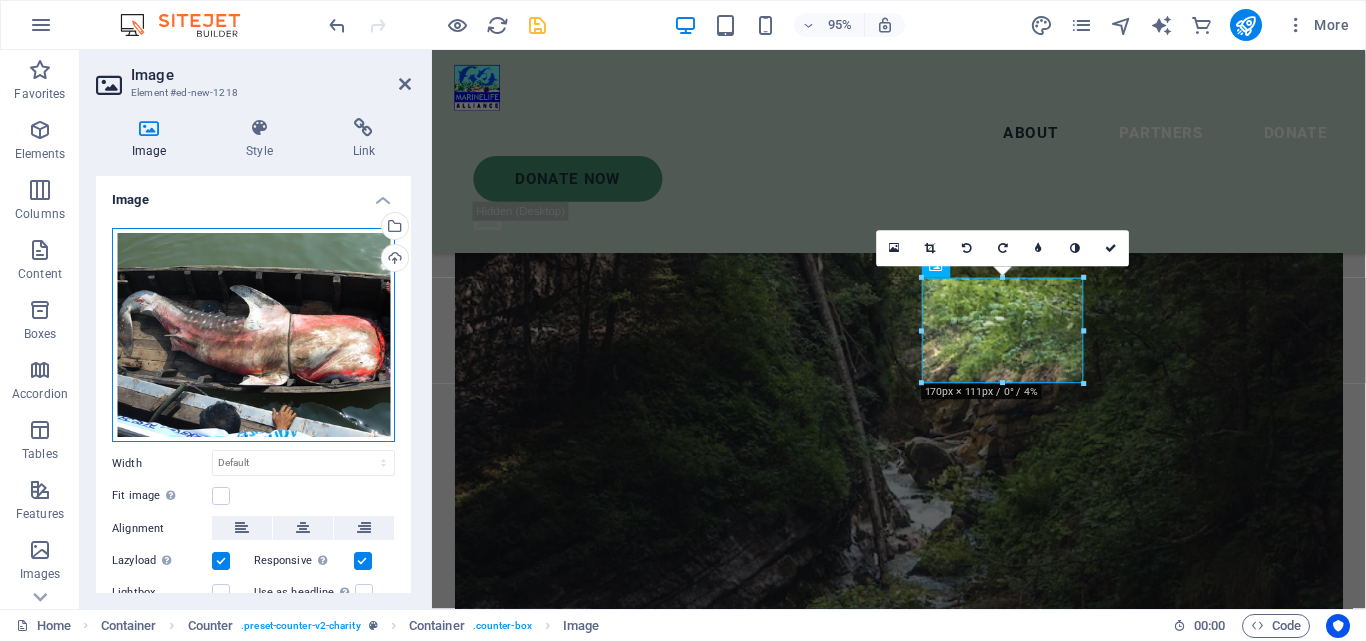 click on "Drag files here, click to choose files or select files from Files or our free stock photos & videos" at bounding box center (253, 335) 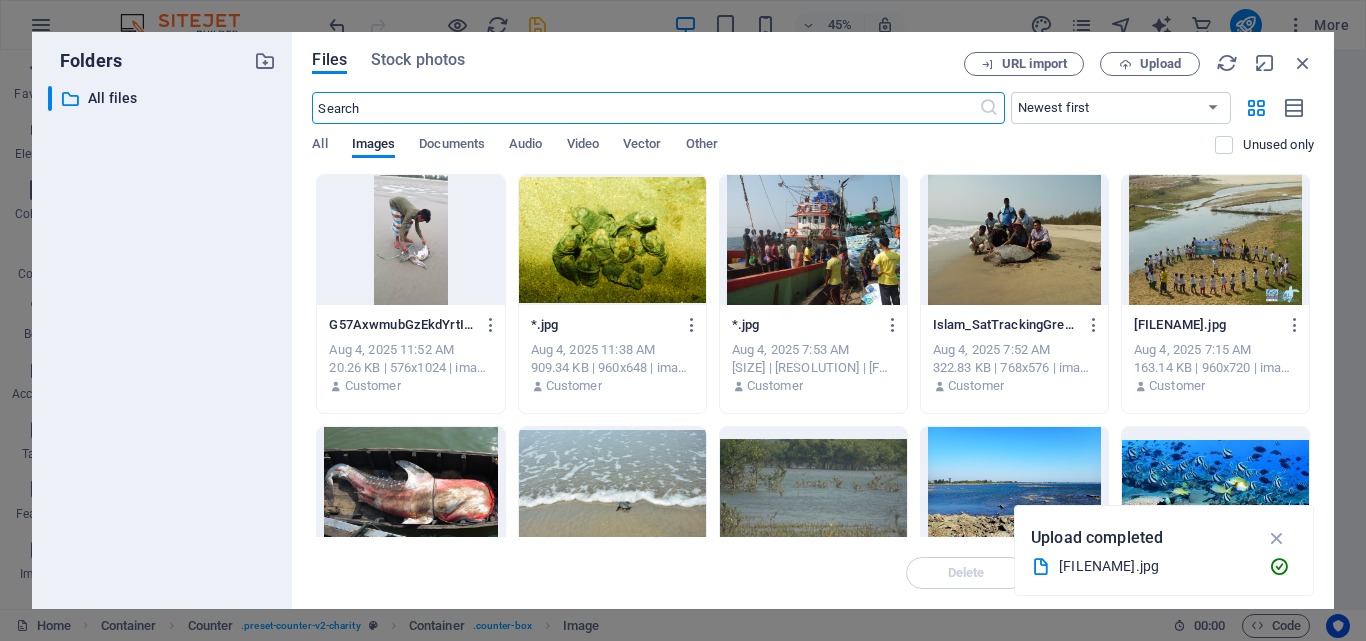 scroll, scrollTop: 3617, scrollLeft: 0, axis: vertical 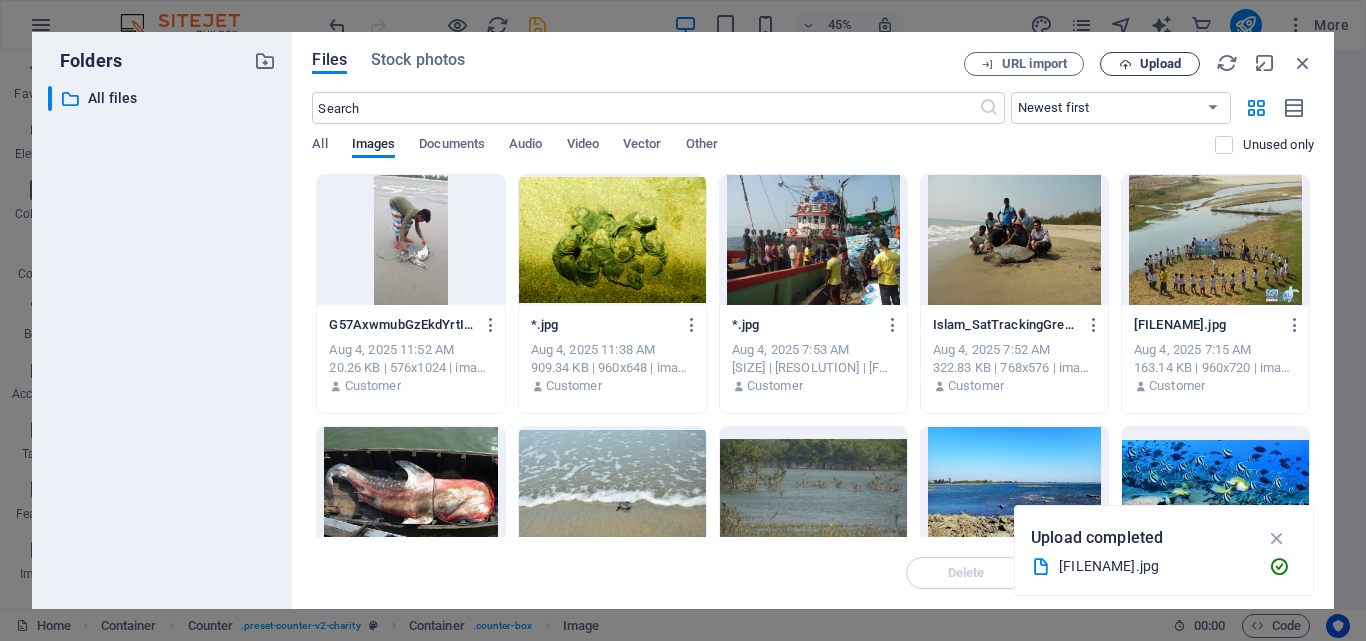 click on "Upload" at bounding box center [1160, 64] 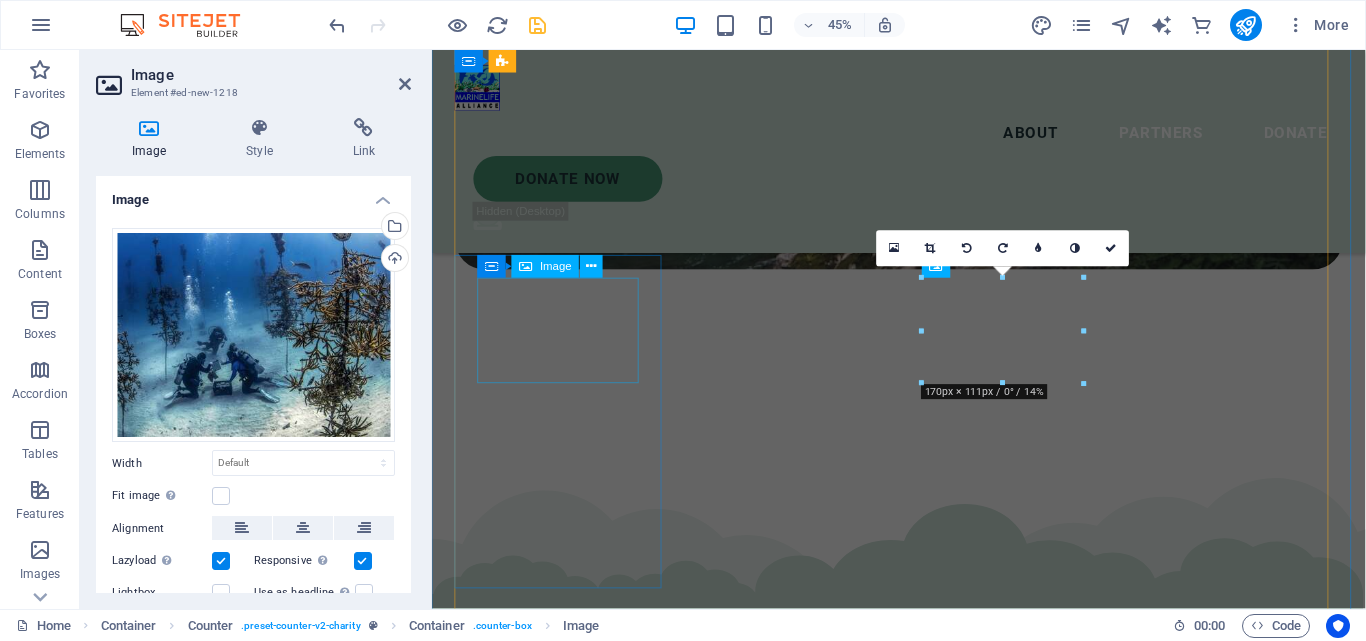 scroll, scrollTop: 2963, scrollLeft: 0, axis: vertical 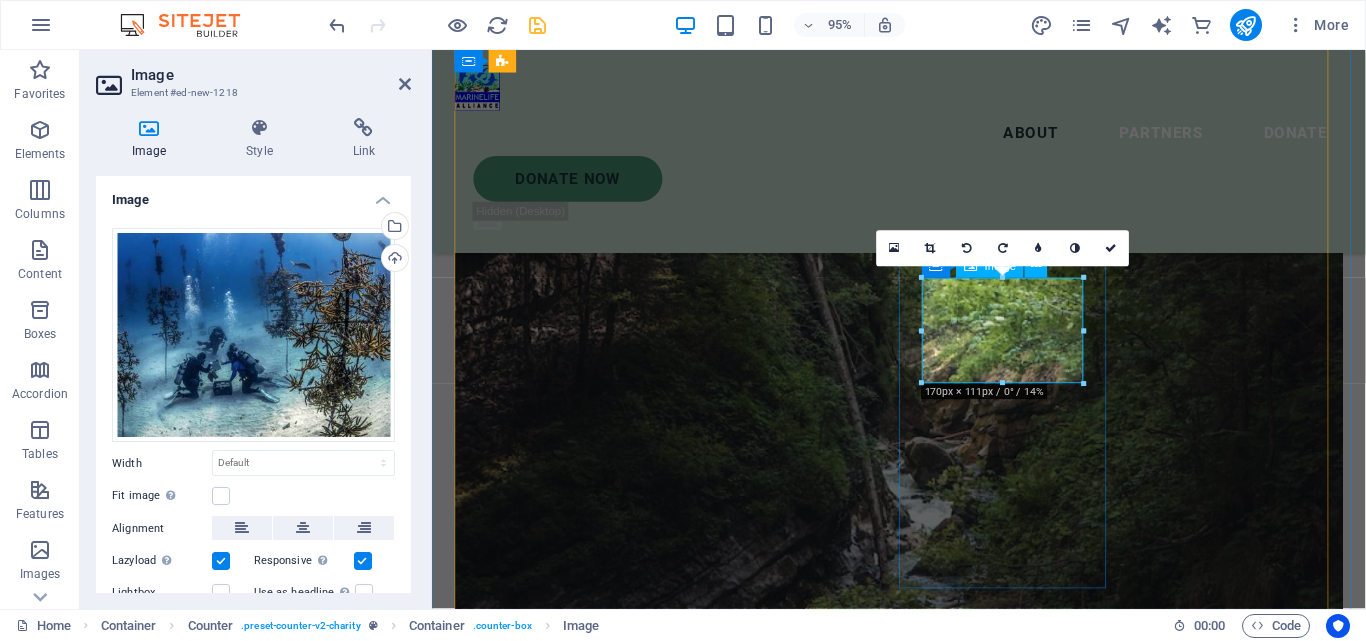 click at bounding box center (567, 6484) 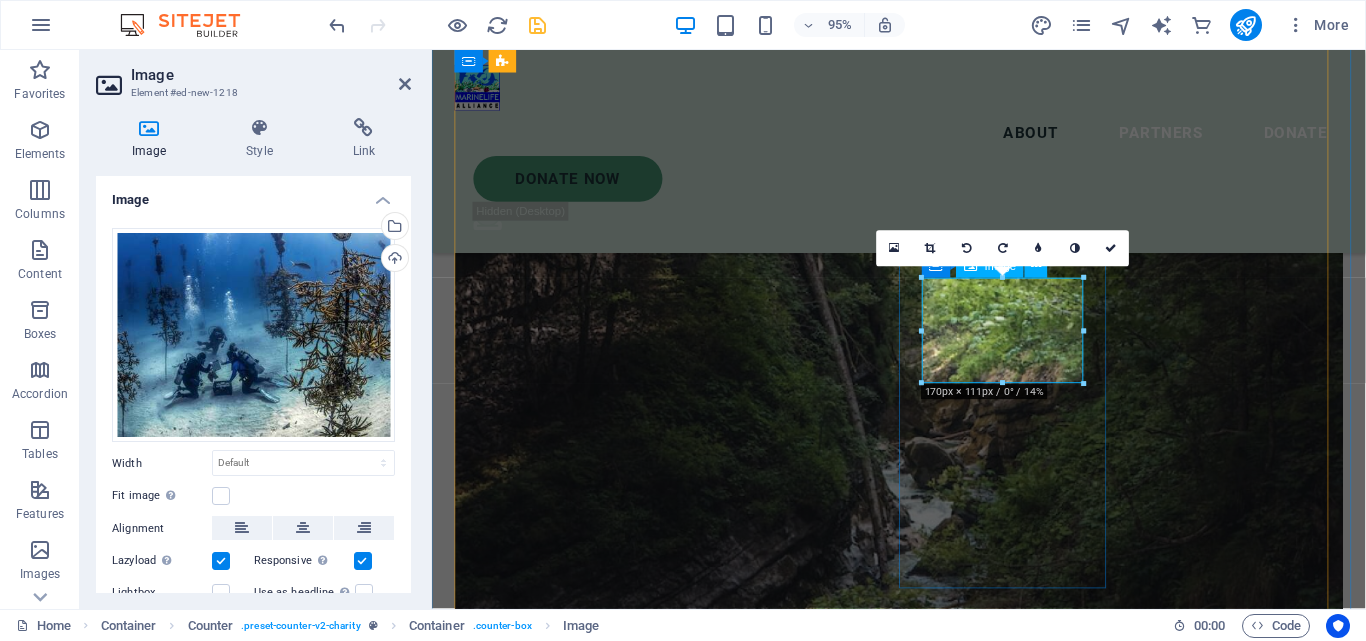 click at bounding box center (567, 6484) 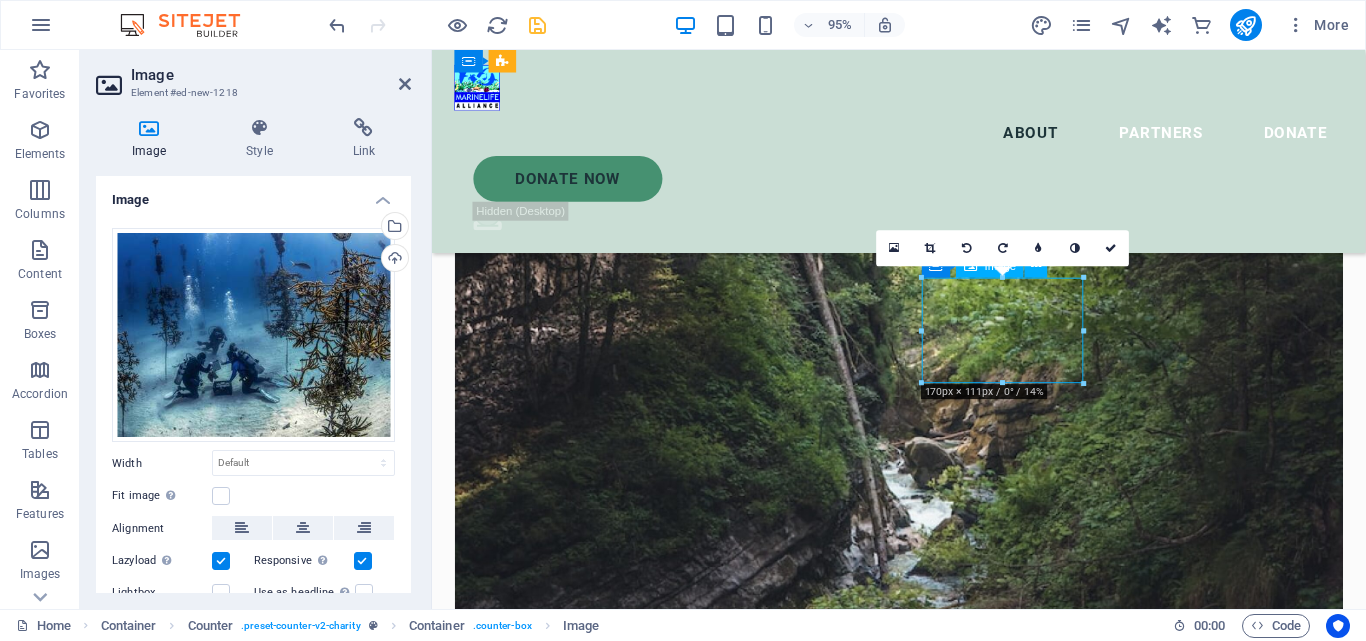 drag, startPoint x: 987, startPoint y: 341, endPoint x: 1003, endPoint y: 328, distance: 20.615528 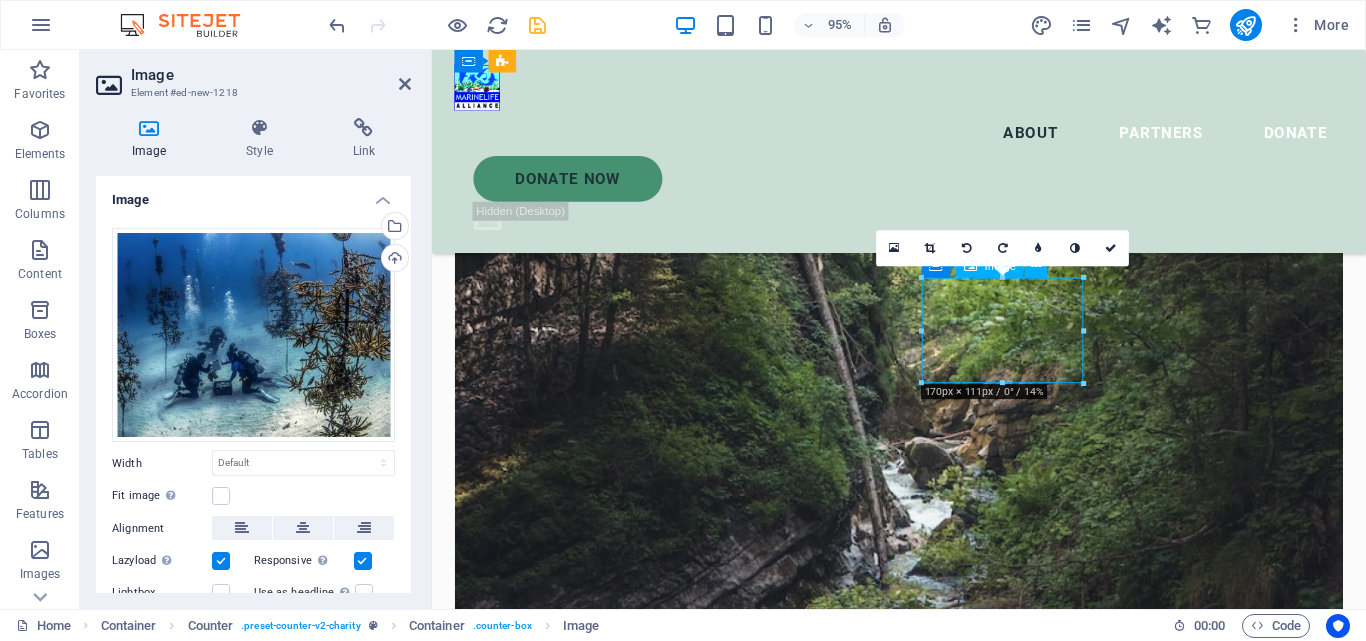 click at bounding box center (567, 6484) 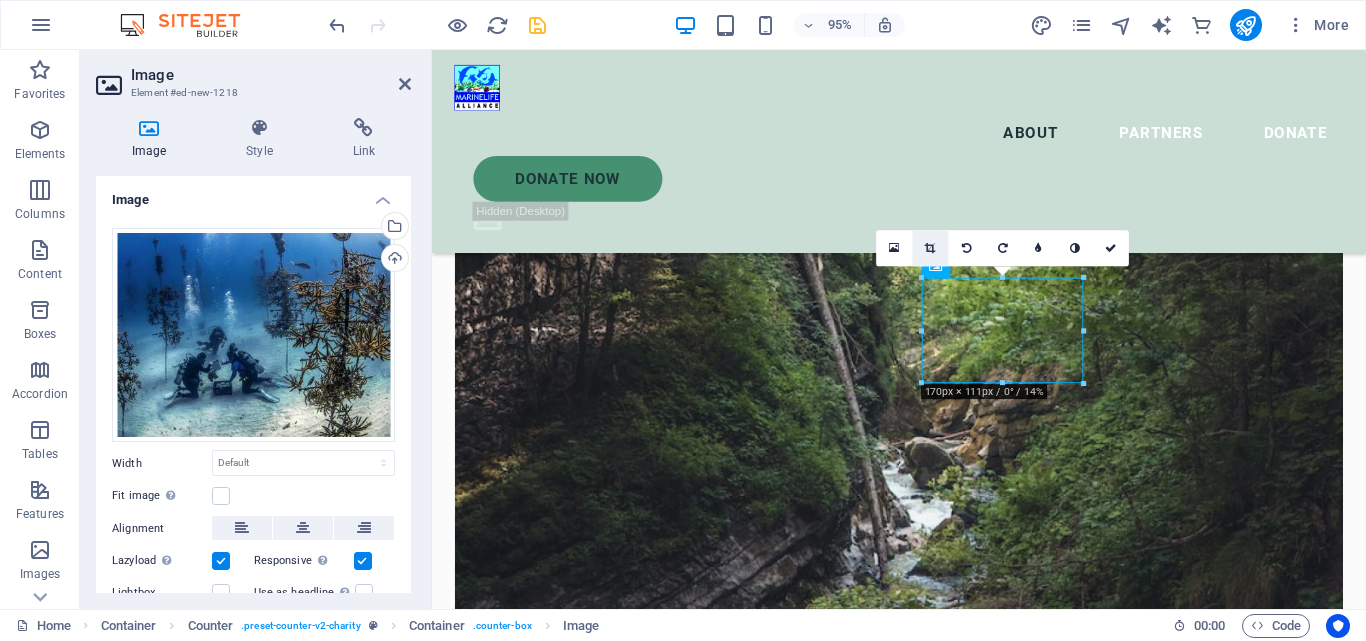 click at bounding box center (930, 248) 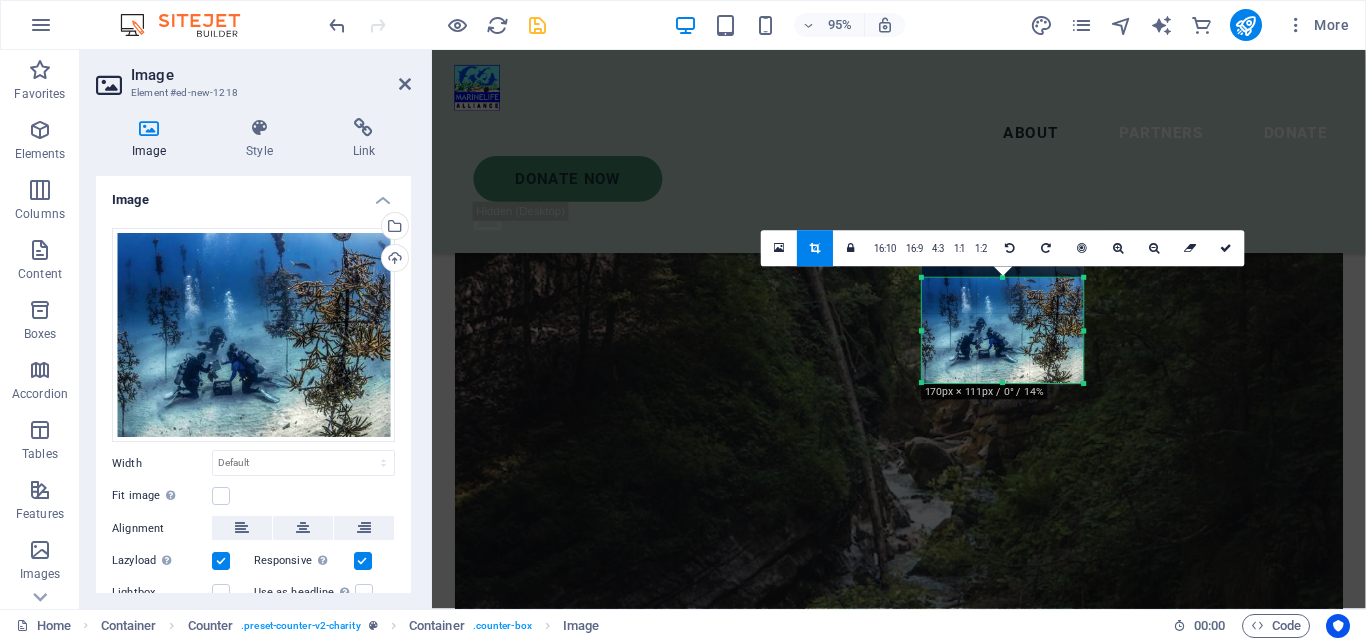 drag, startPoint x: 978, startPoint y: 319, endPoint x: 966, endPoint y: 327, distance: 14.422205 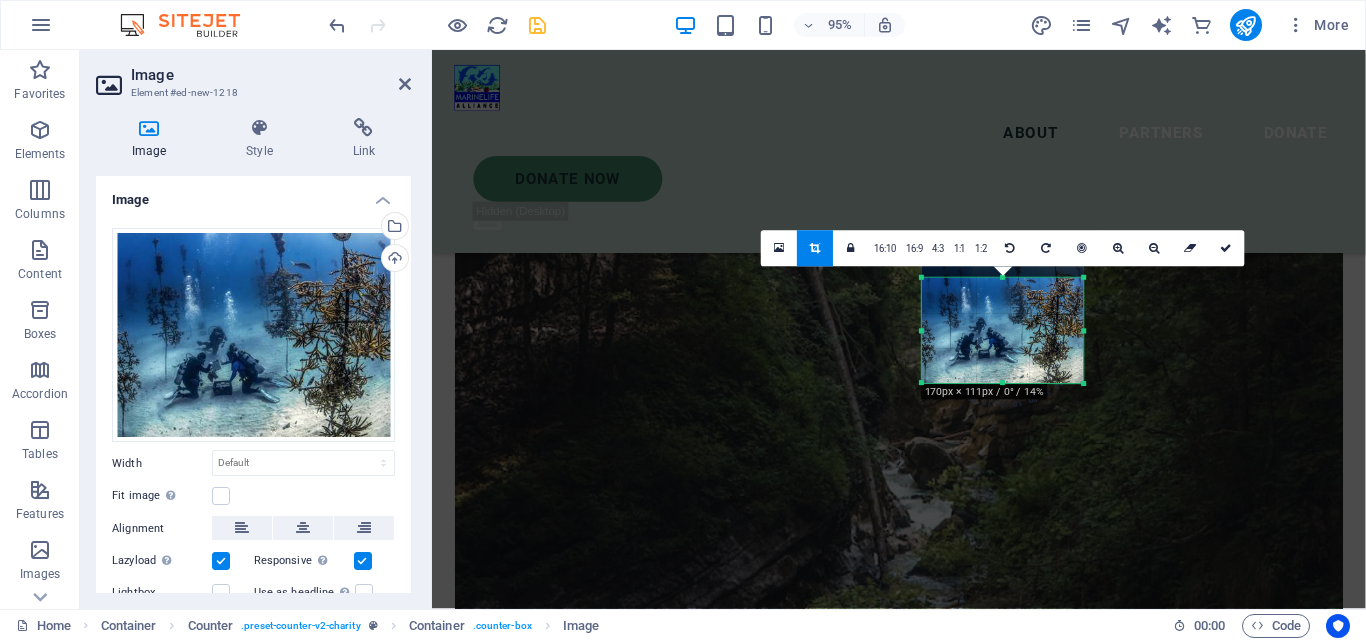 click at bounding box center [1003, 322] 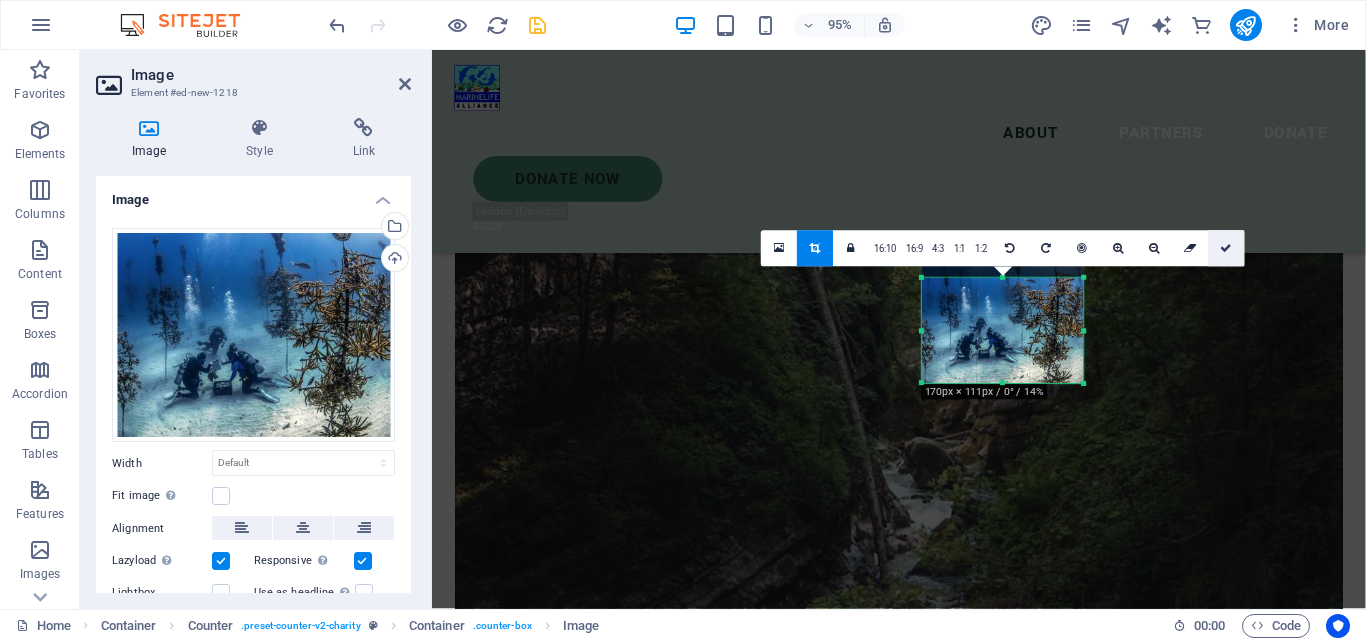 drag, startPoint x: 1225, startPoint y: 251, endPoint x: 831, endPoint y: 289, distance: 395.82825 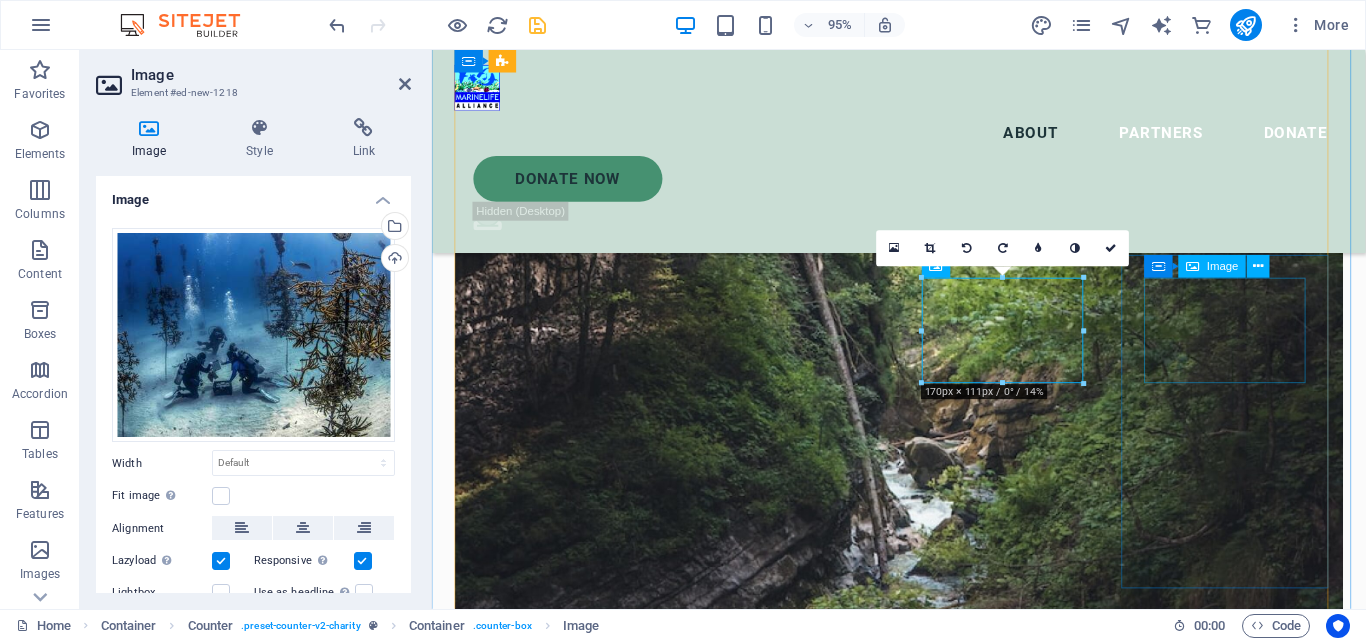click at bounding box center [567, 7385] 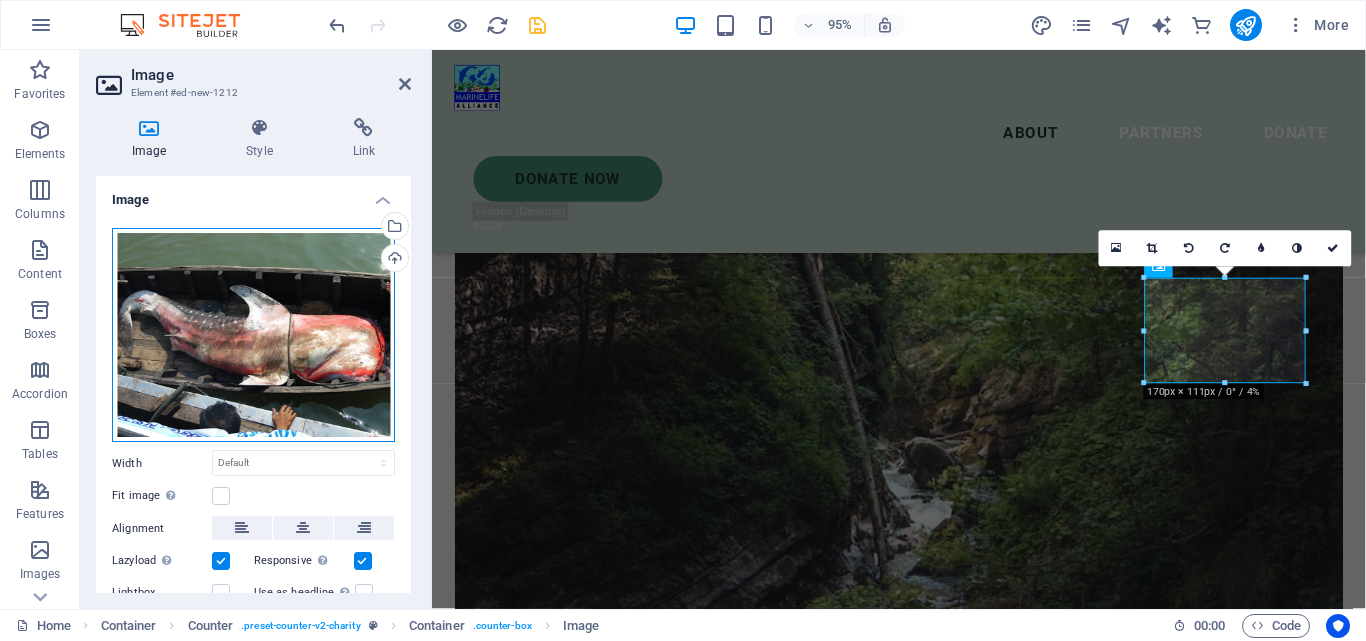 drag, startPoint x: 395, startPoint y: 497, endPoint x: 232, endPoint y: 333, distance: 231.225 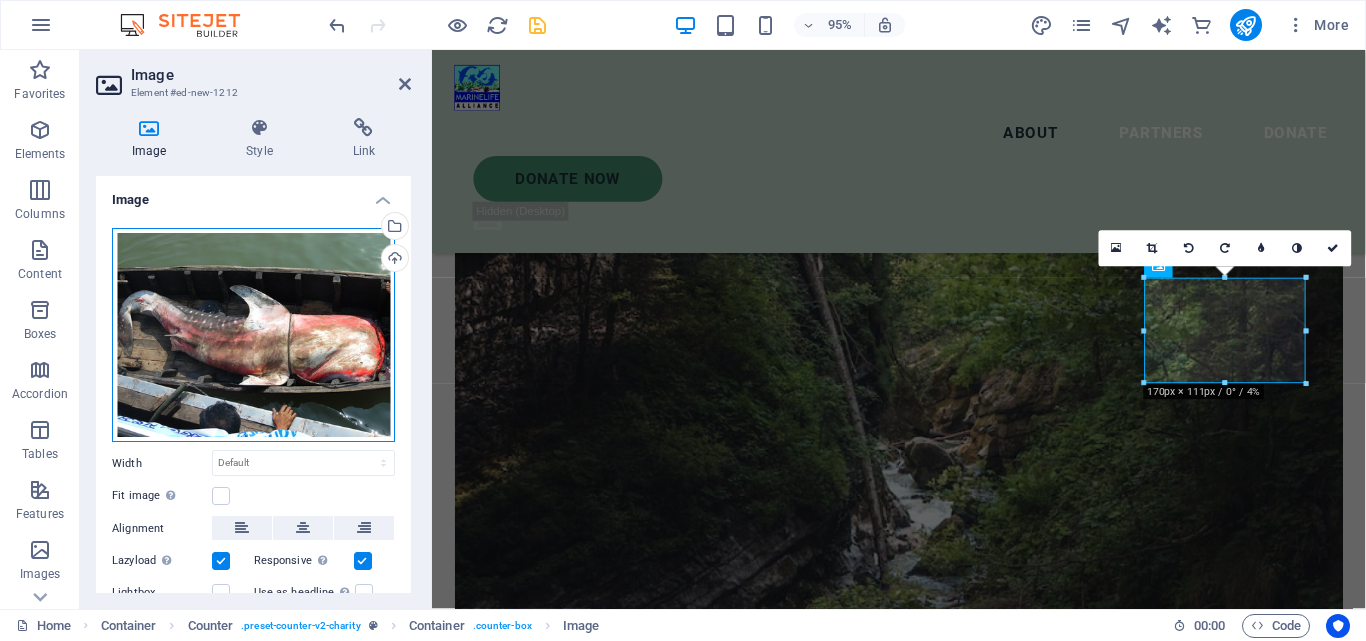 click on "Drag files here, click to choose files or select files from Files or our free stock photos & videos" at bounding box center (253, 335) 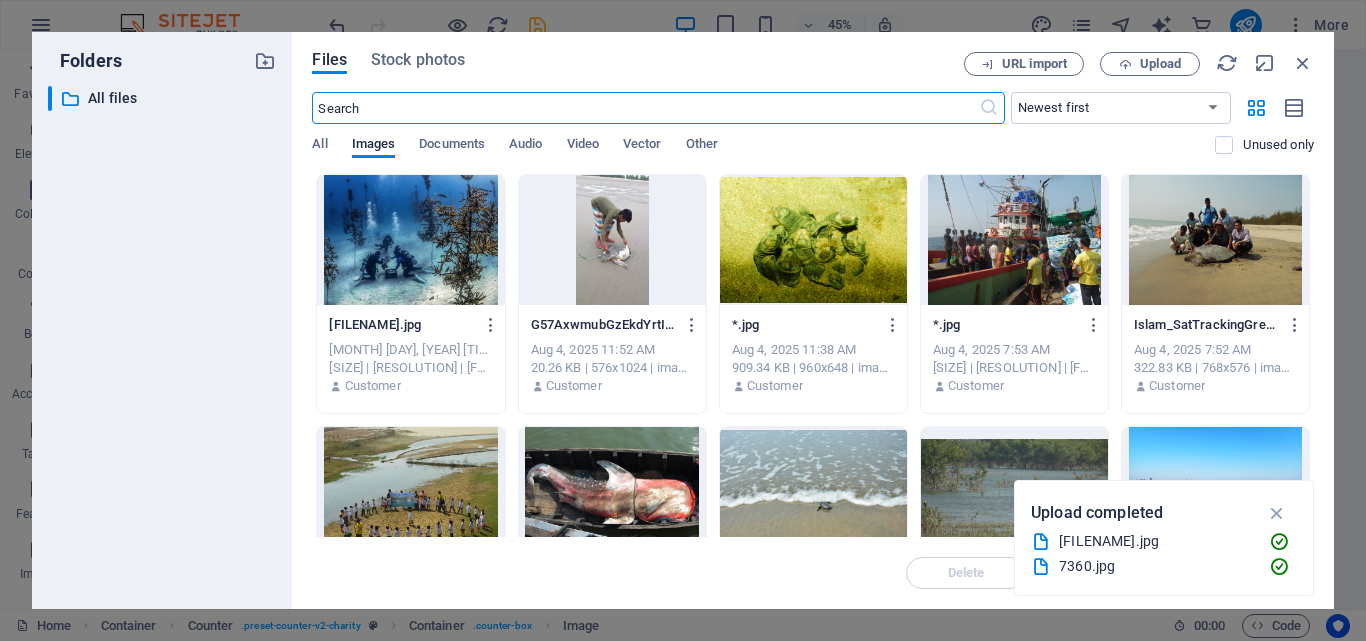 scroll, scrollTop: 3617, scrollLeft: 0, axis: vertical 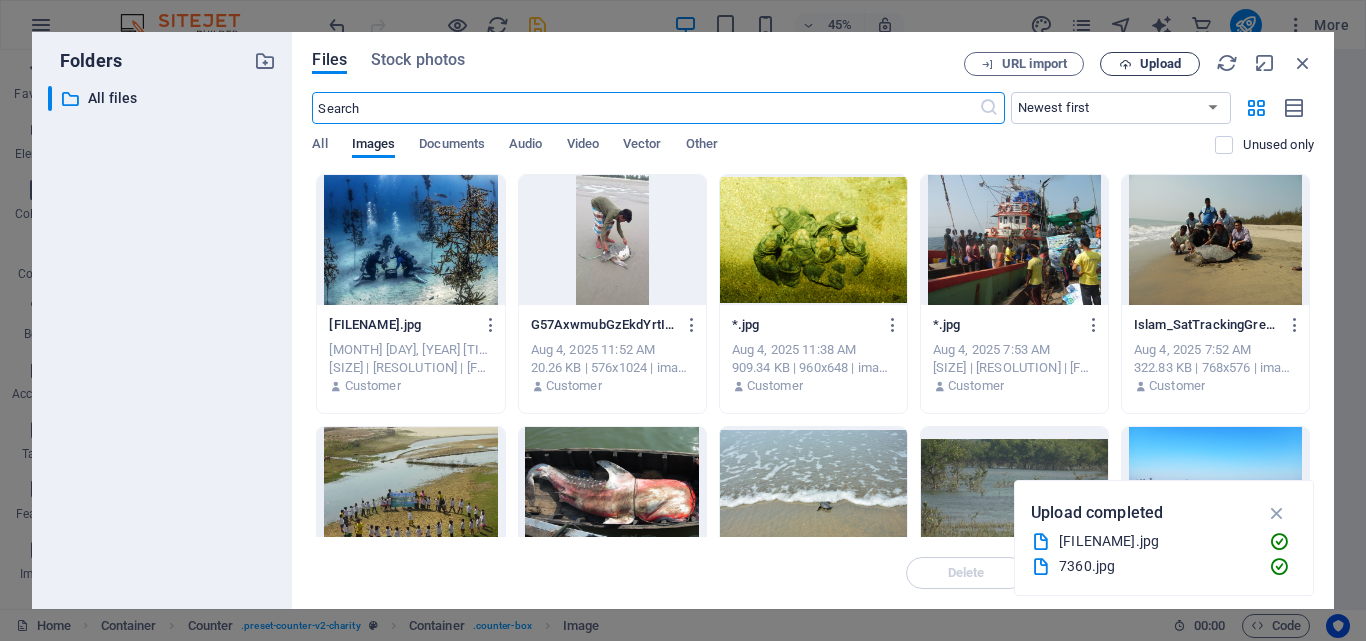 click on "Upload" at bounding box center (1160, 64) 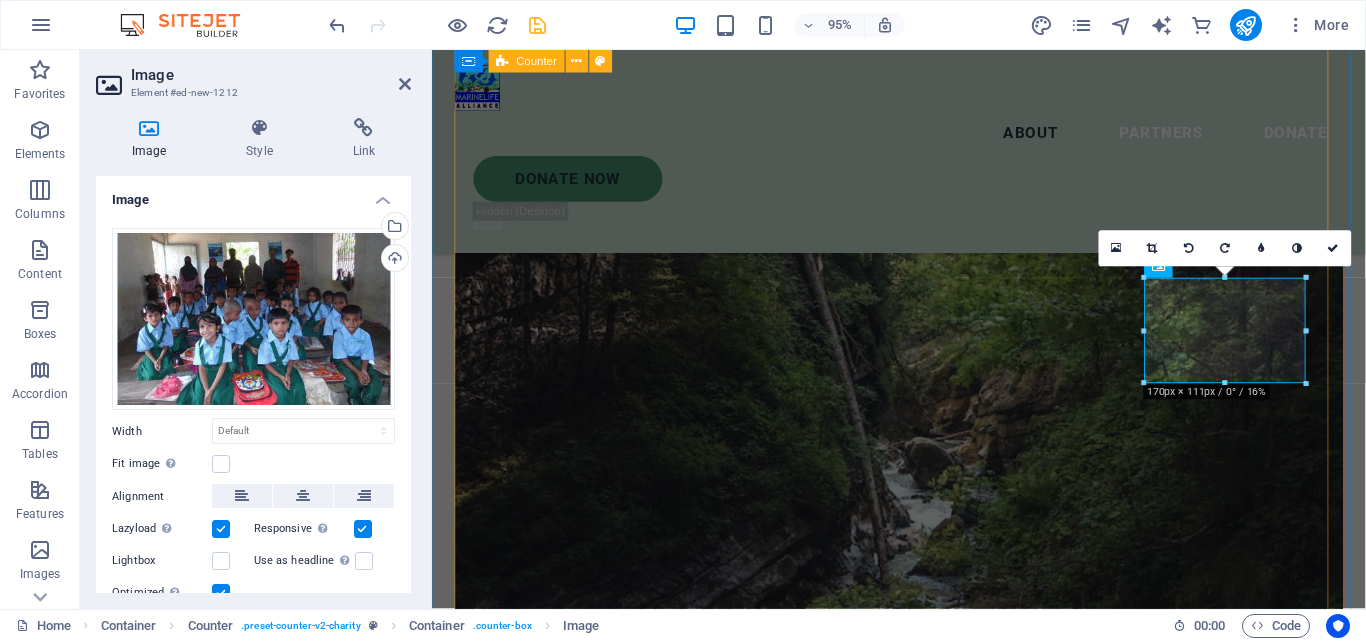 scroll, scrollTop: 3363, scrollLeft: 0, axis: vertical 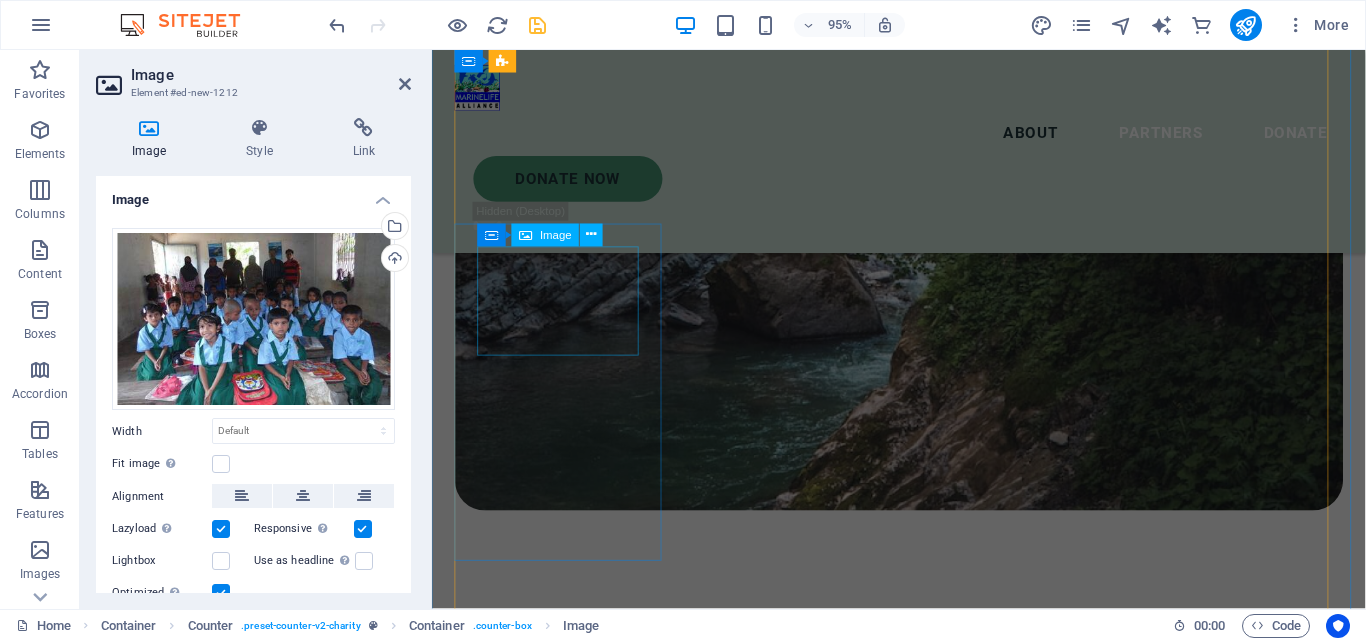 click at bounding box center (567, 7872) 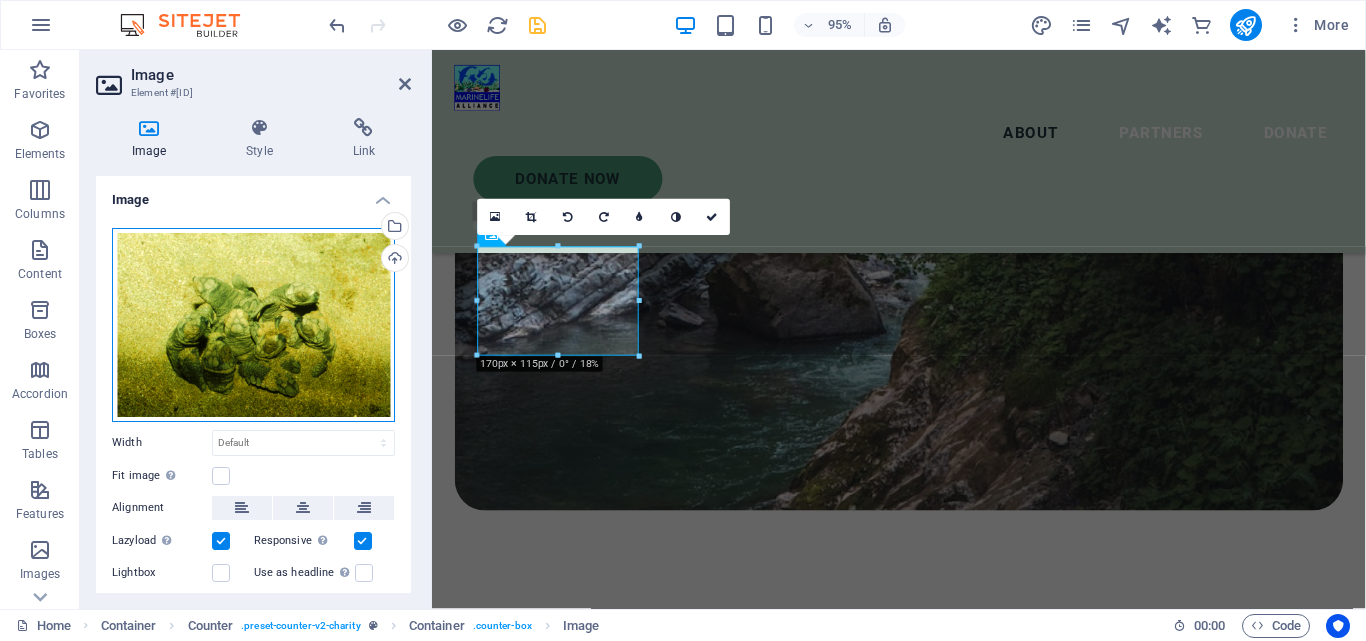 click on "Drag files here, click to choose files or select files from Files or our free stock photos & videos" at bounding box center (253, 325) 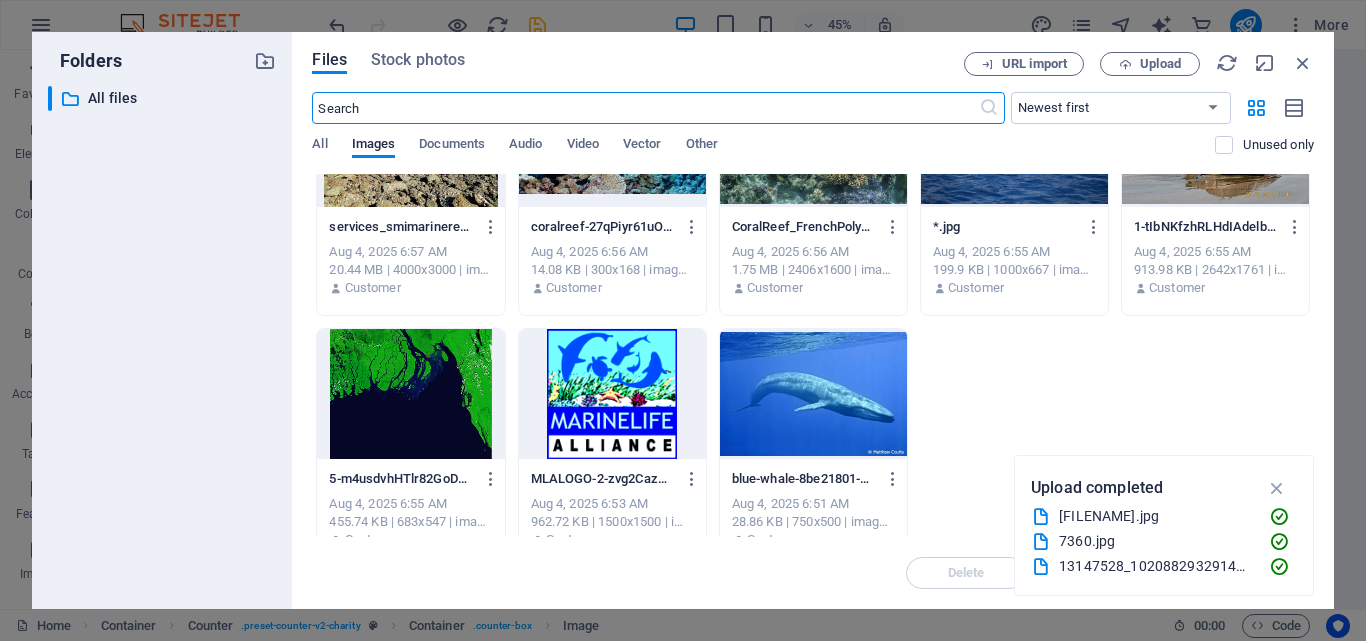 scroll, scrollTop: 633, scrollLeft: 0, axis: vertical 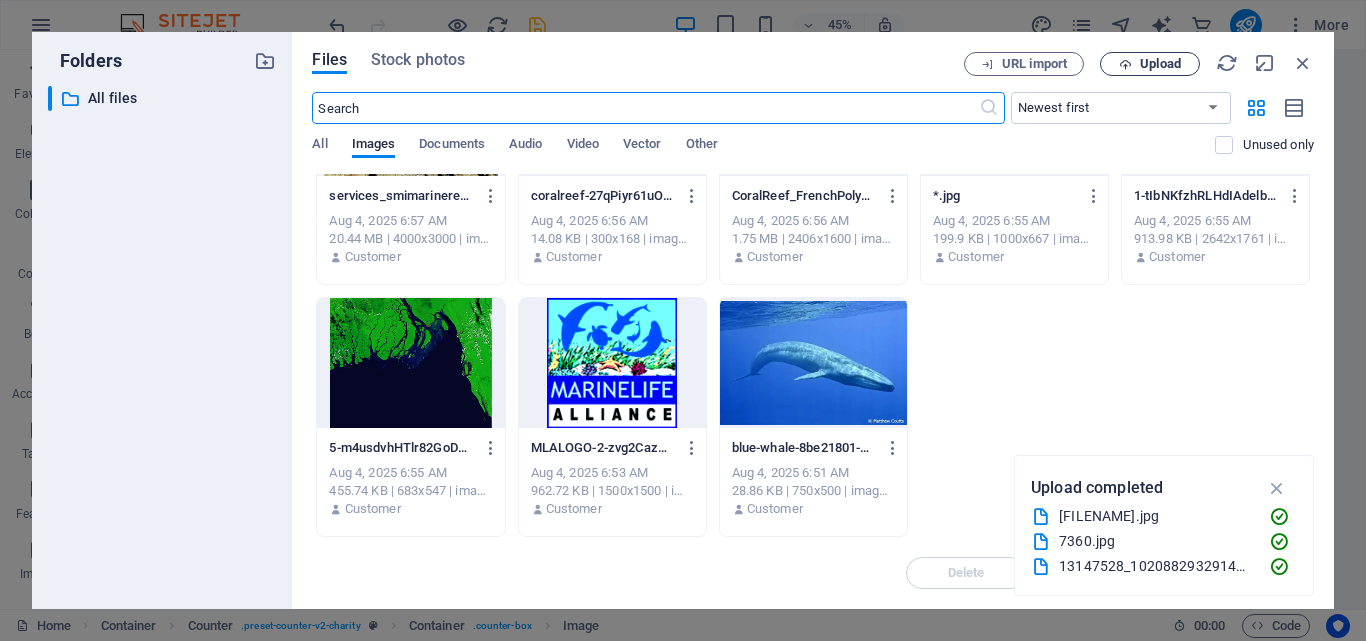 click on "Upload" at bounding box center [1160, 64] 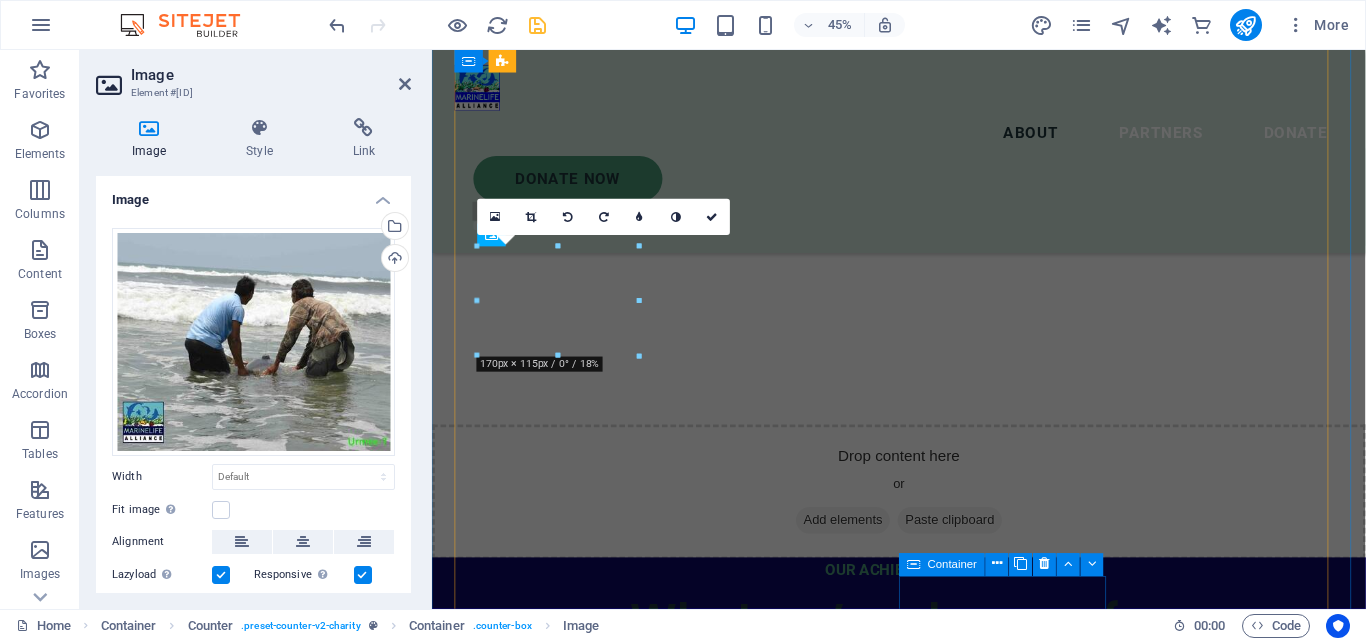 scroll, scrollTop: 3363, scrollLeft: 0, axis: vertical 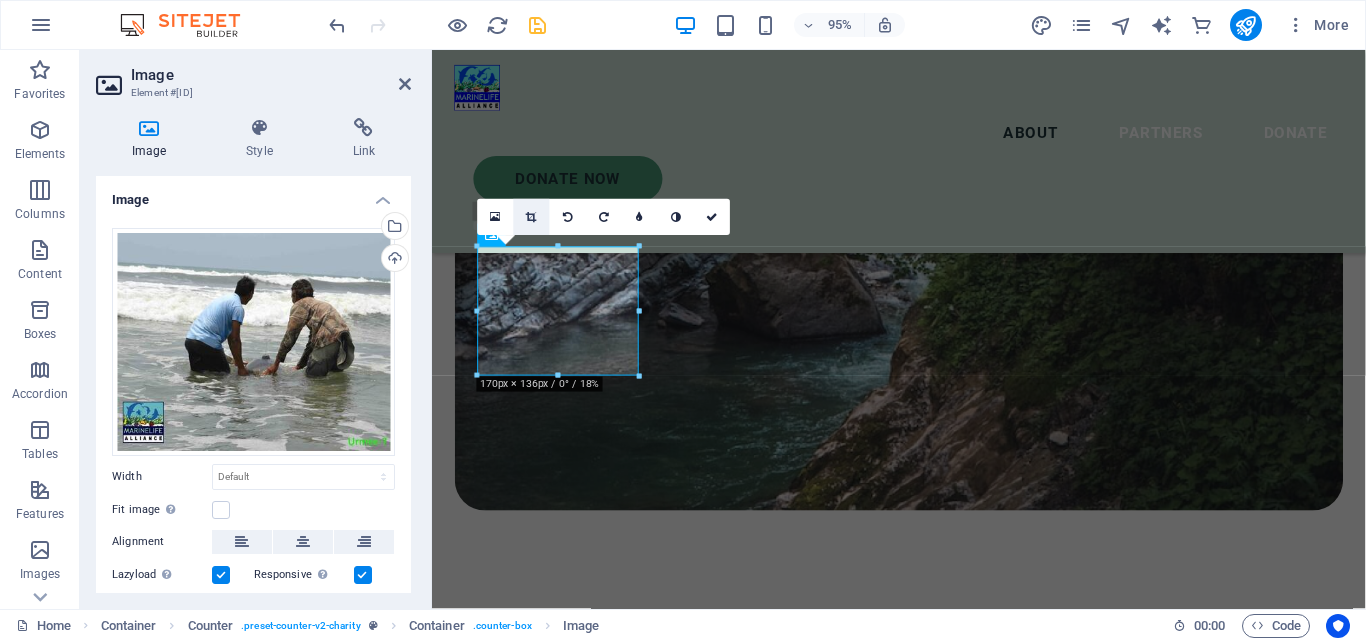 click at bounding box center [531, 216] 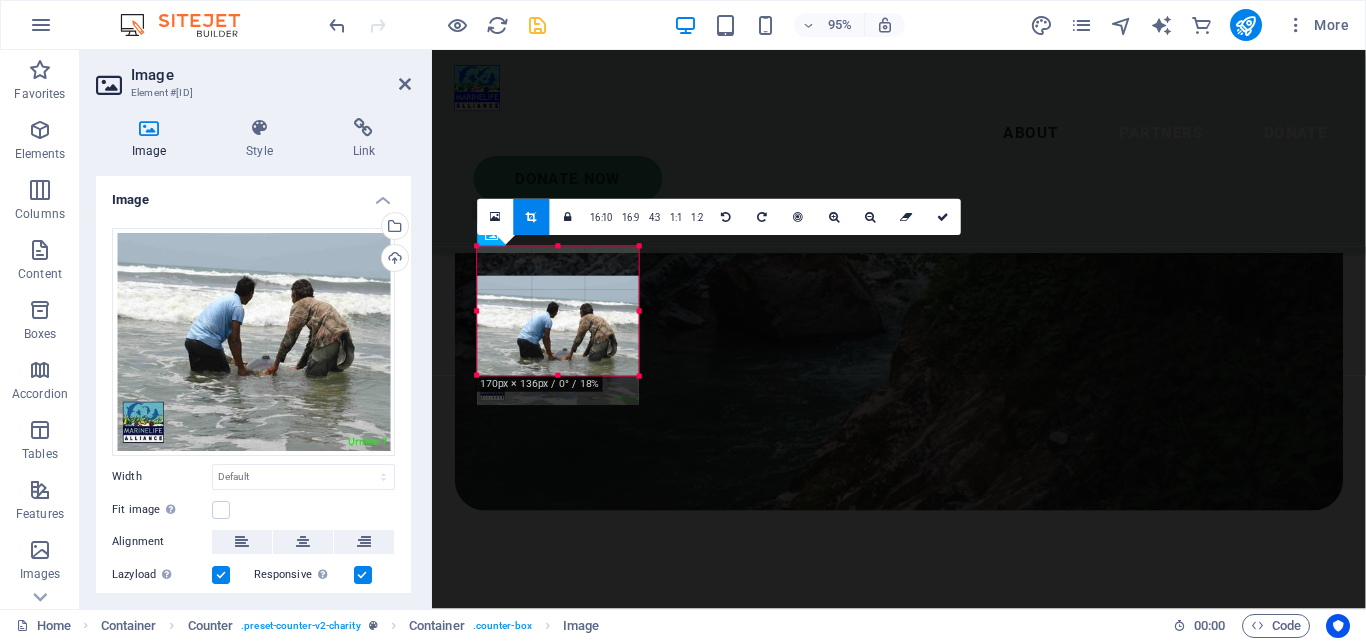 drag, startPoint x: 567, startPoint y: 323, endPoint x: 569, endPoint y: 354, distance: 31.06445 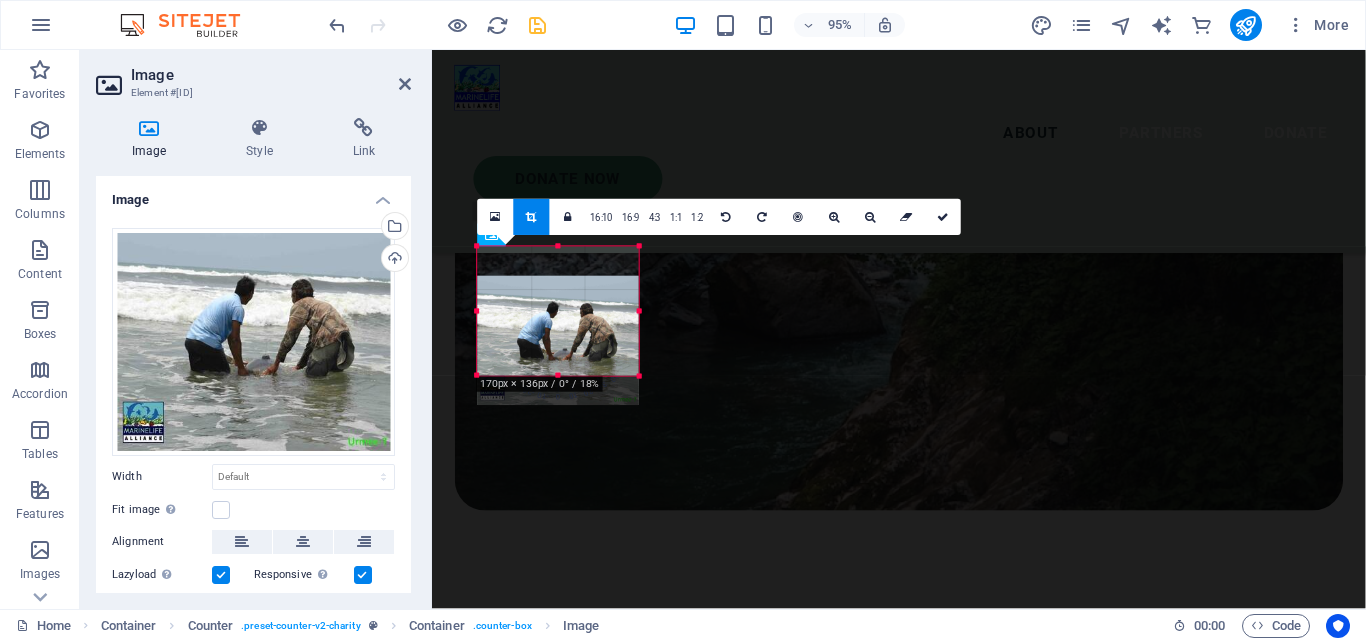 click at bounding box center (558, 340) 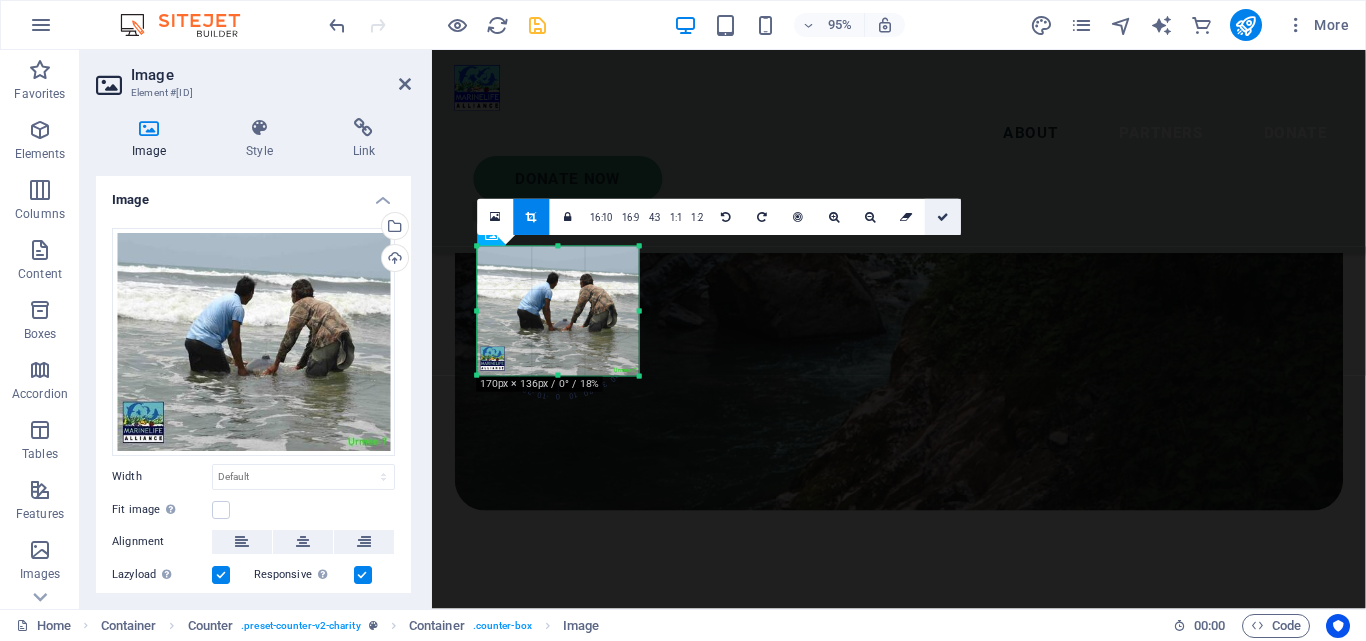 drag, startPoint x: 943, startPoint y: 217, endPoint x: 543, endPoint y: 242, distance: 400.7805 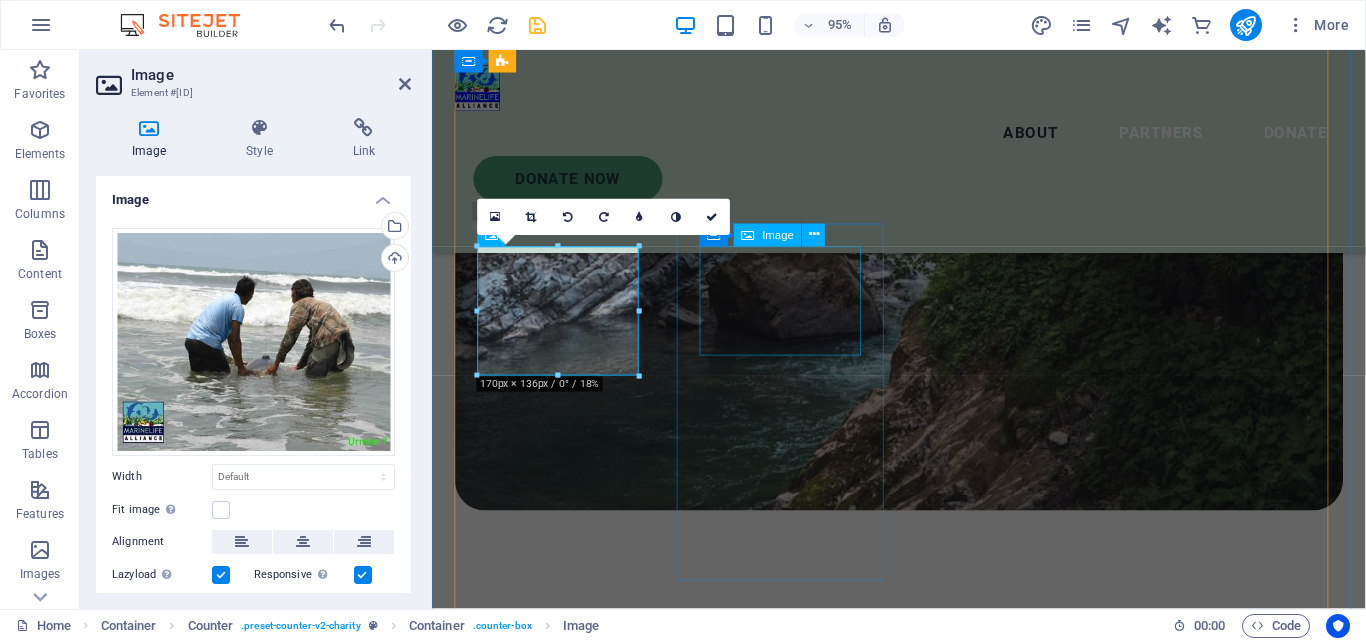 click at bounding box center [567, 8906] 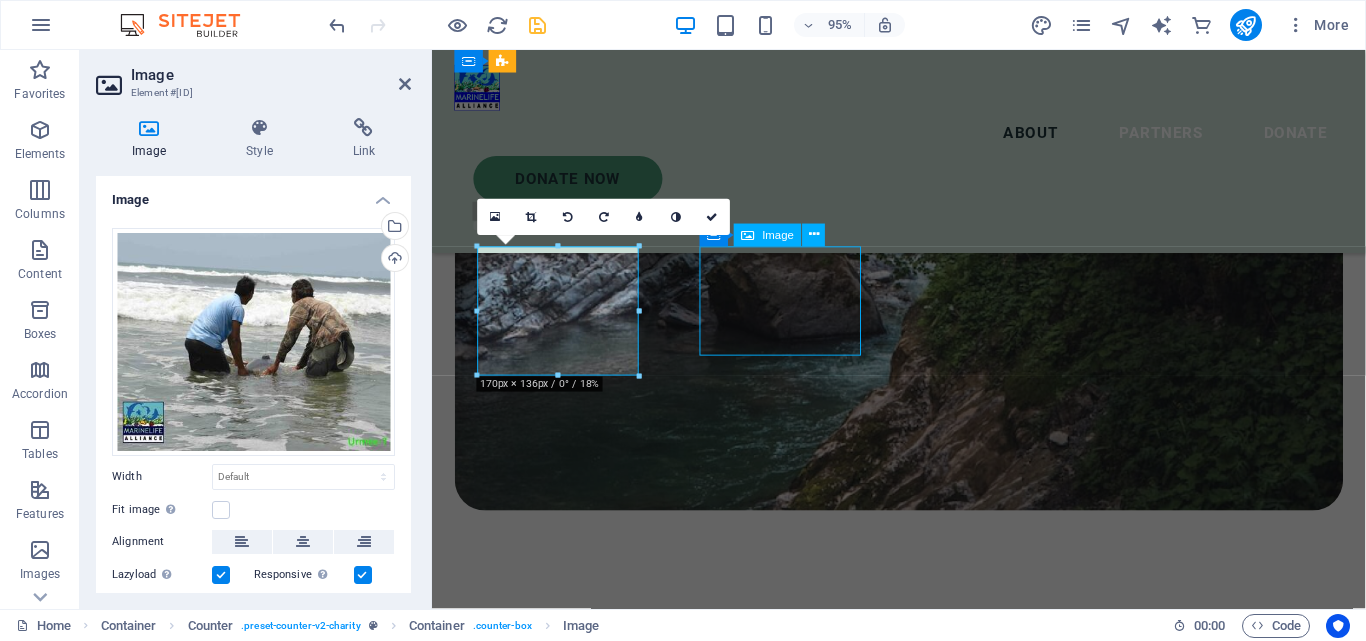 click at bounding box center [567, 8906] 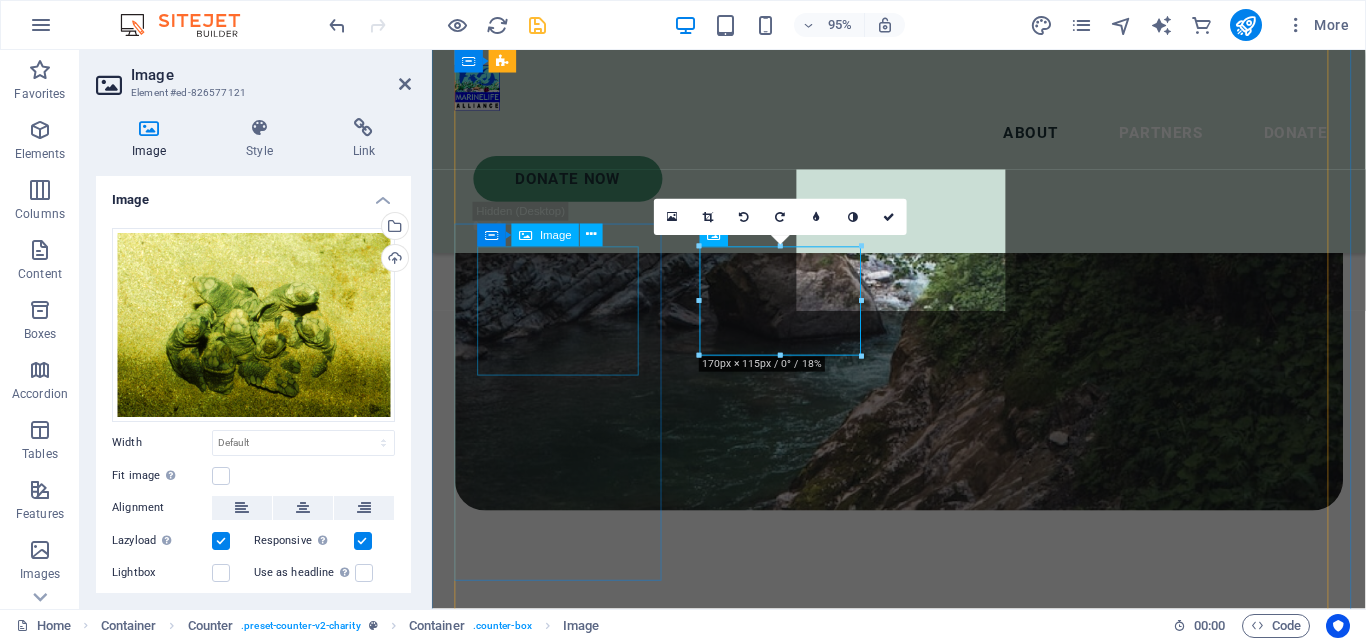 click at bounding box center (567, 7933) 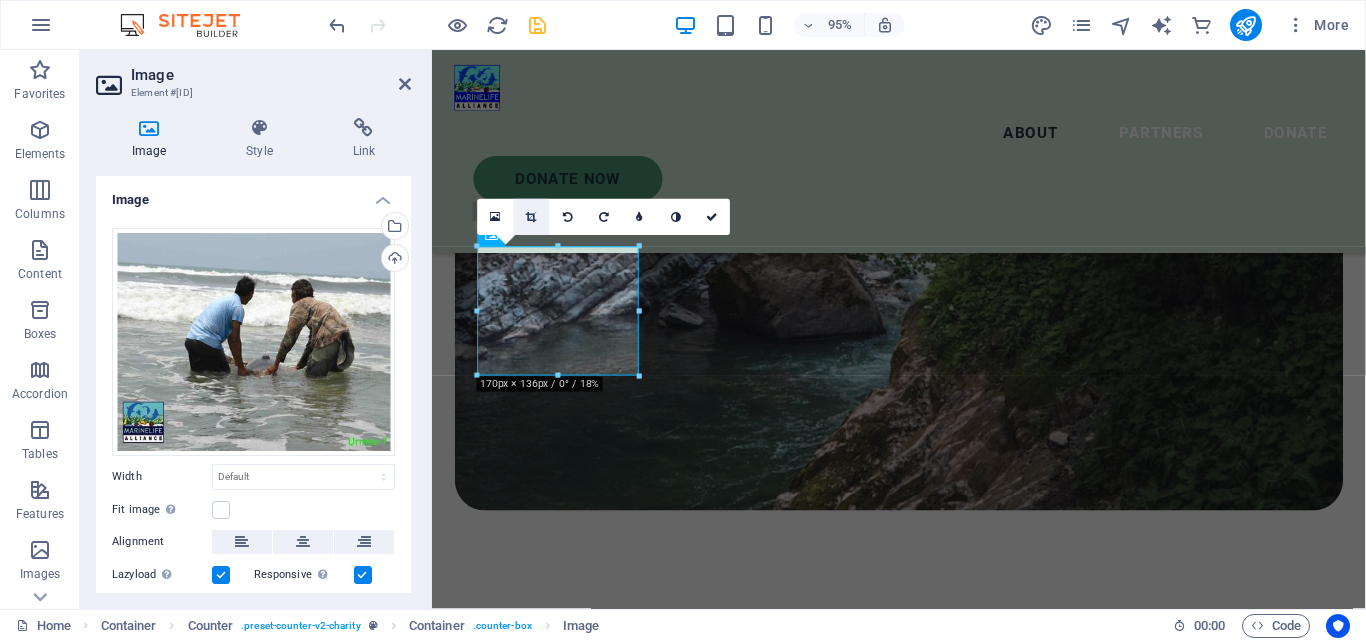 click at bounding box center (531, 216) 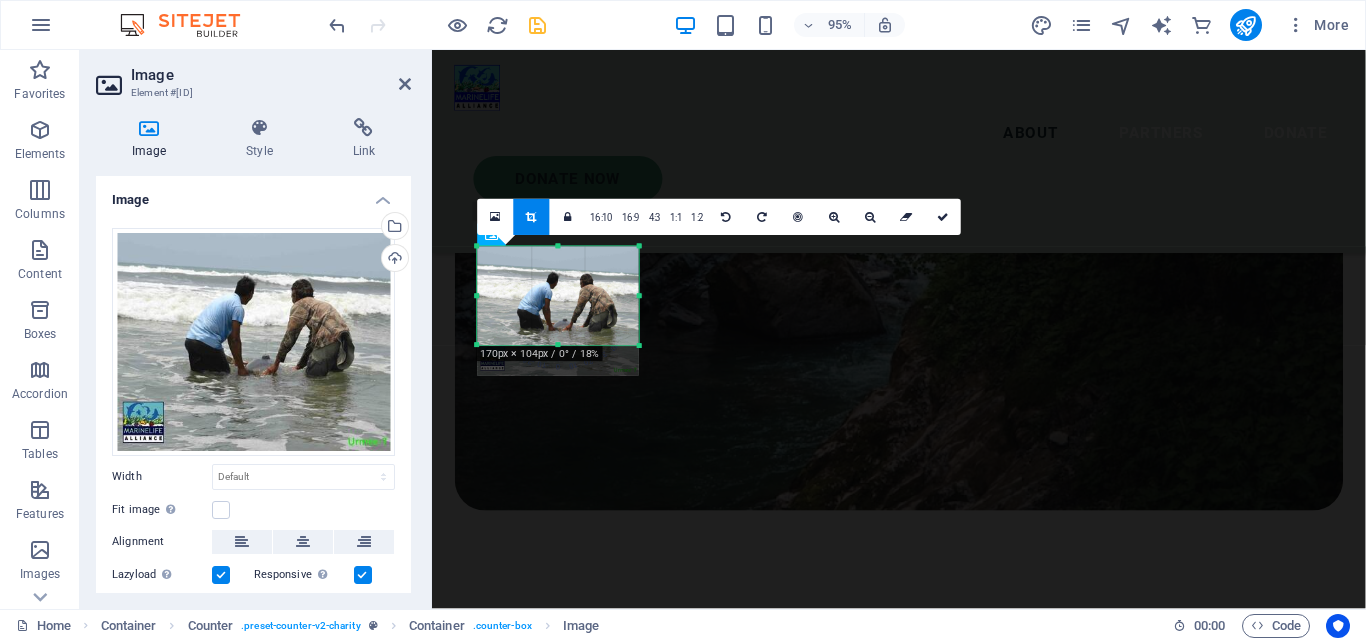 drag, startPoint x: 558, startPoint y: 374, endPoint x: 567, endPoint y: 342, distance: 33.24154 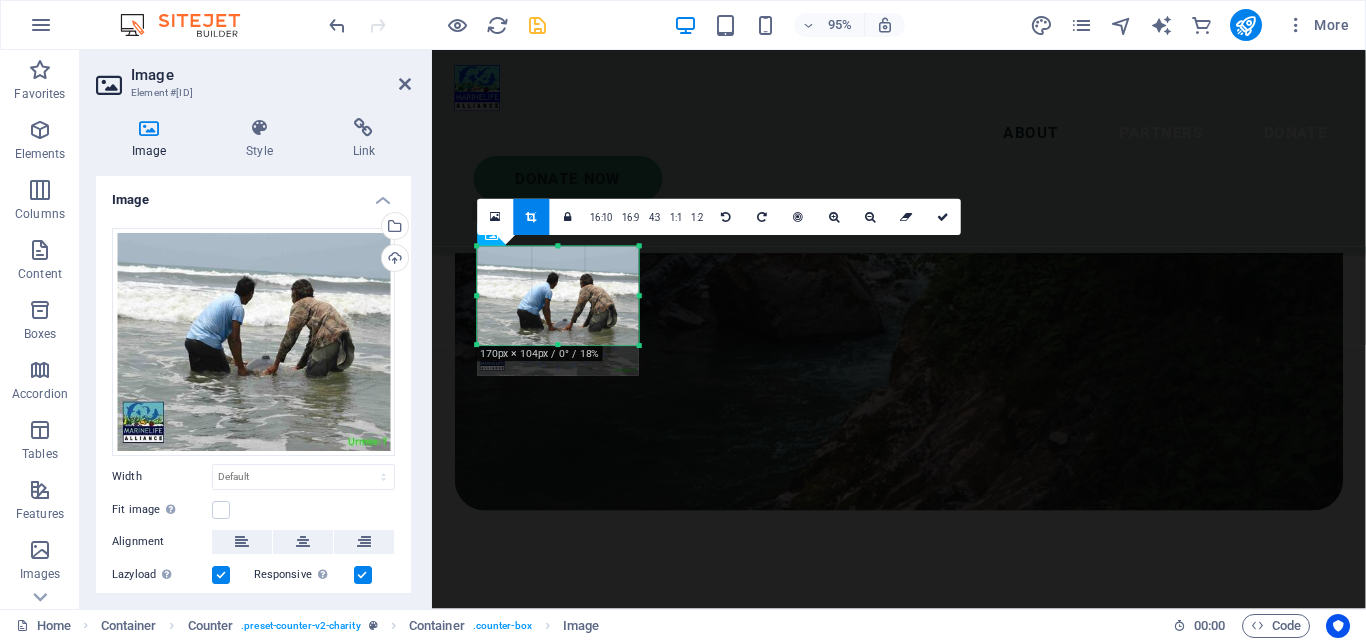 click at bounding box center [558, 345] 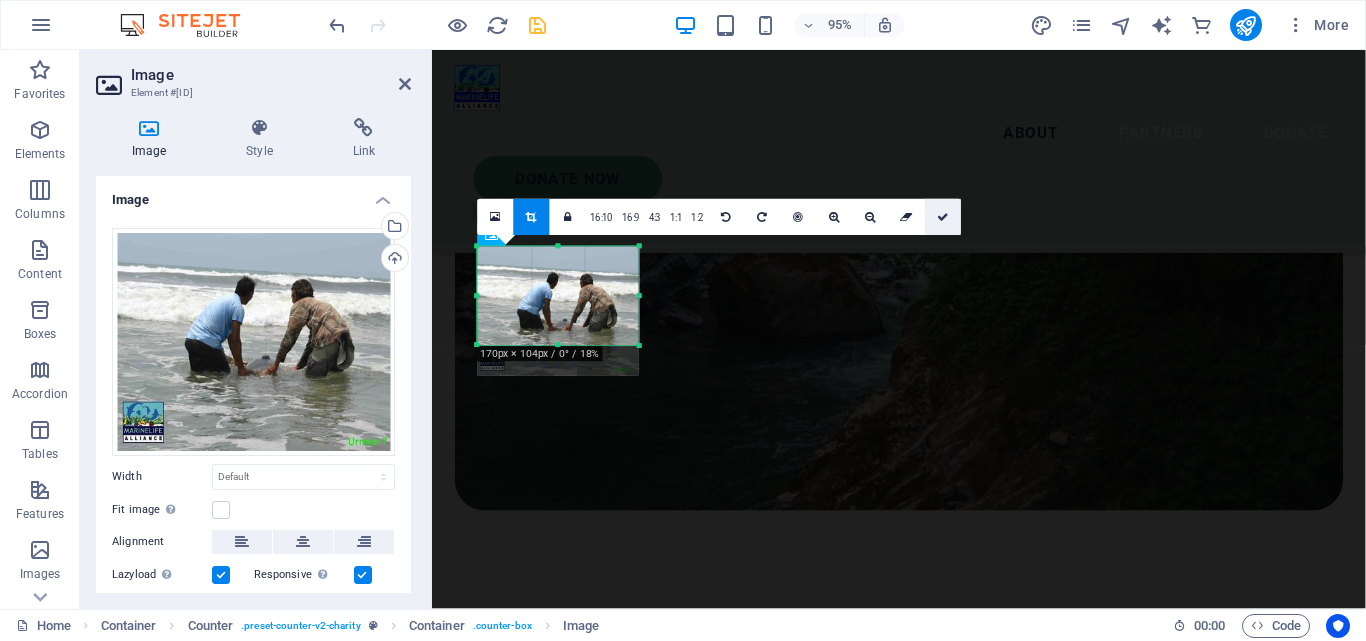 click at bounding box center (943, 216) 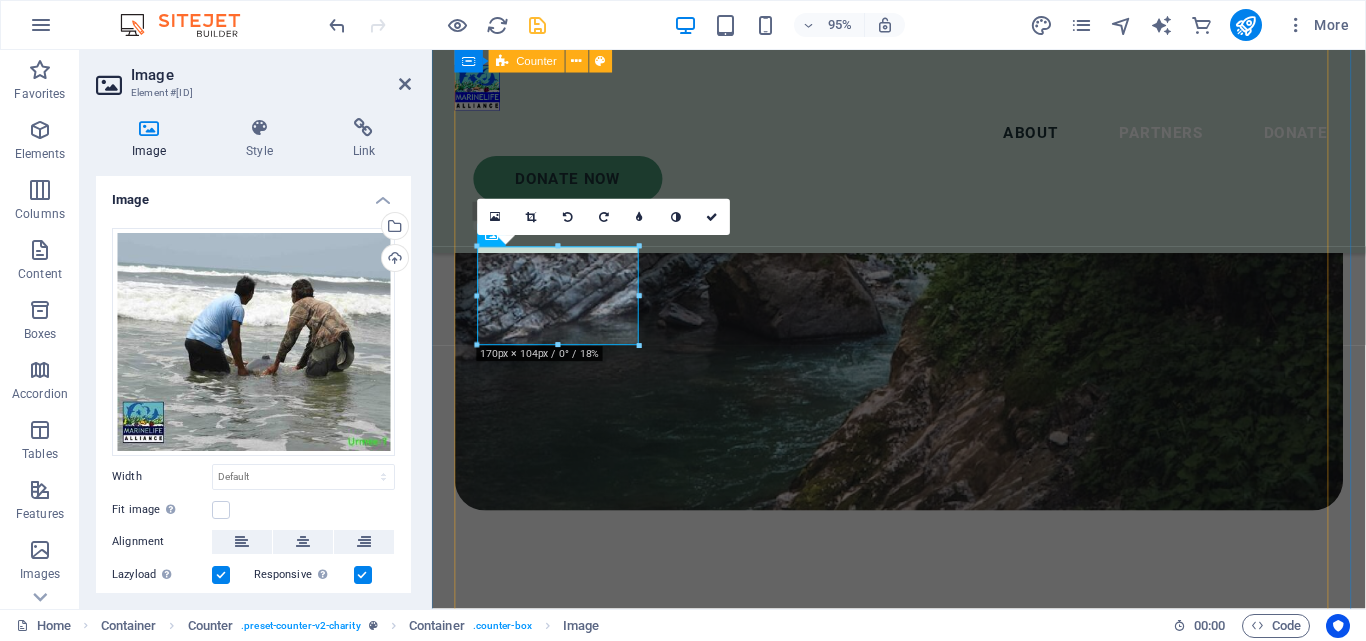 click on "100.000  + Lorem ipsum dolor sit amet consectetur bibendum  130,000 more than 130,000 olive ridley and green turtle hatchlings released so far in the wild from our restoration program   130,000 more than 130,000 olive ridley and green turtle hatchlings released so far in the wild from our restoration program   130,000 more than 130,000 olive ridley and green turtle hatchlings released so far in the wild from our restoration program   130,000 more than 130,000 olive ridley and green turtle hatchlings released so far in the wild from our restoration program   130,000 more than 130,000 olive ridley and green turtle hatchlings released so far in the wild from our restoration program   130,000 more than 130,000 olive ridley and green turtle hatchlings released so far in the wild from our restoration program   130,000 more than 130,000 olive ridley and green turtle hatchlings released so far in the wild from our restoration program   130,000  130,000  130,000  130,000 4000 12.000  + 12.000  + 12.000  +  +  +" at bounding box center [923, 7121] 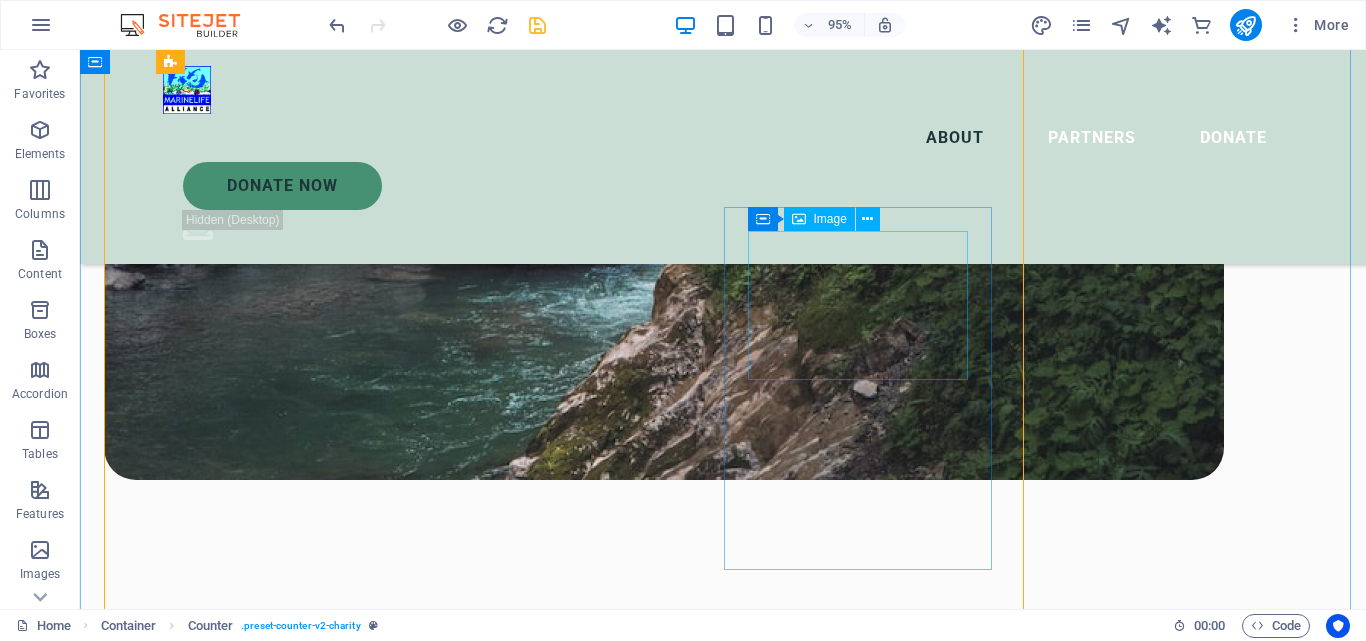scroll, scrollTop: 3308, scrollLeft: 0, axis: vertical 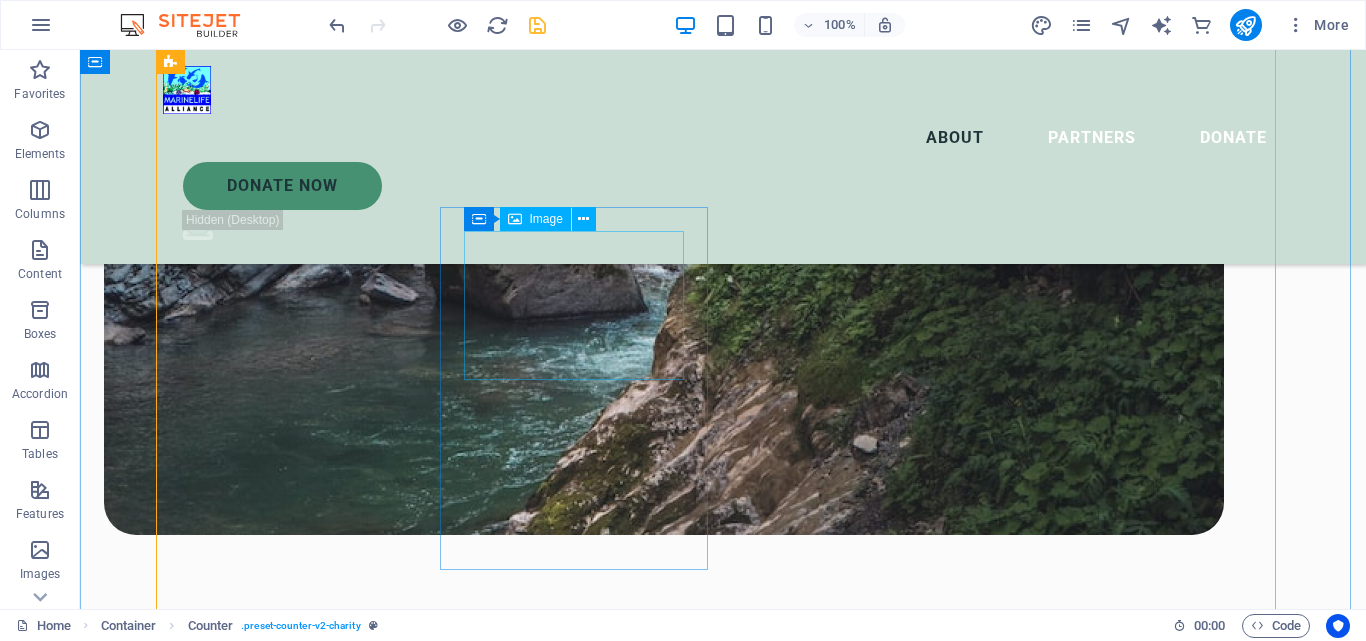 click at bounding box center (297, 9641) 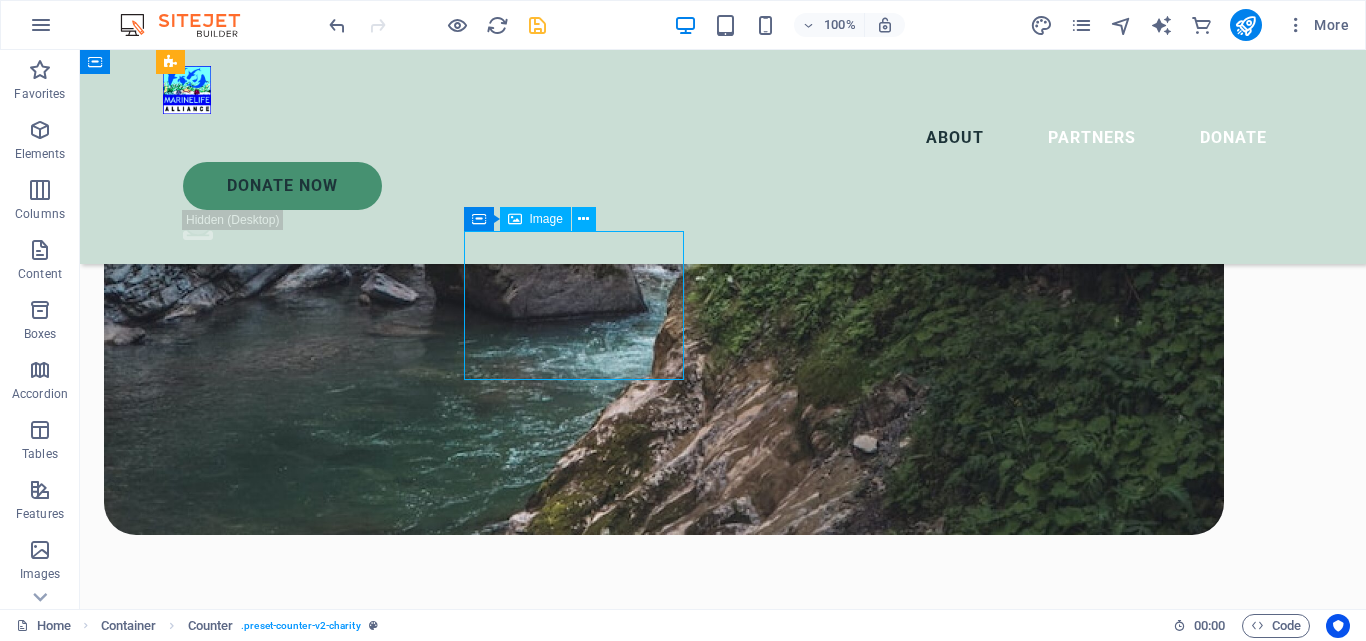 click at bounding box center [297, 9641] 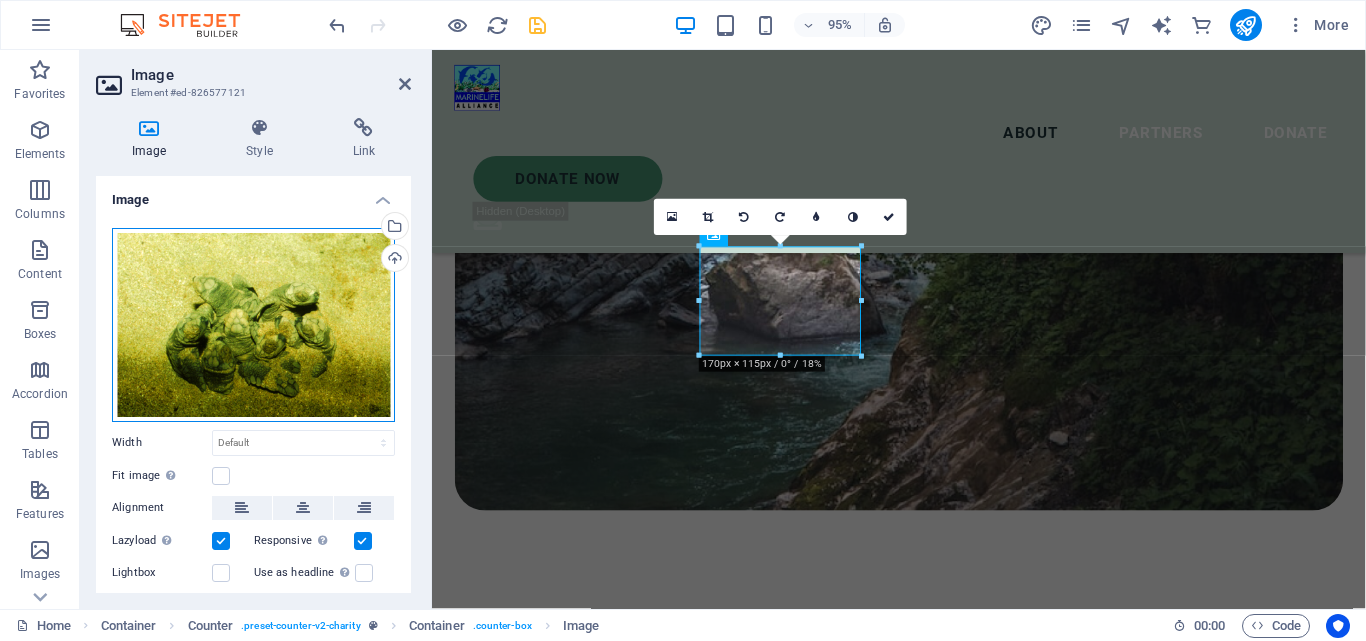 click on "Drag files here, click to choose files or select files from Files or our free stock photos & videos" at bounding box center (253, 325) 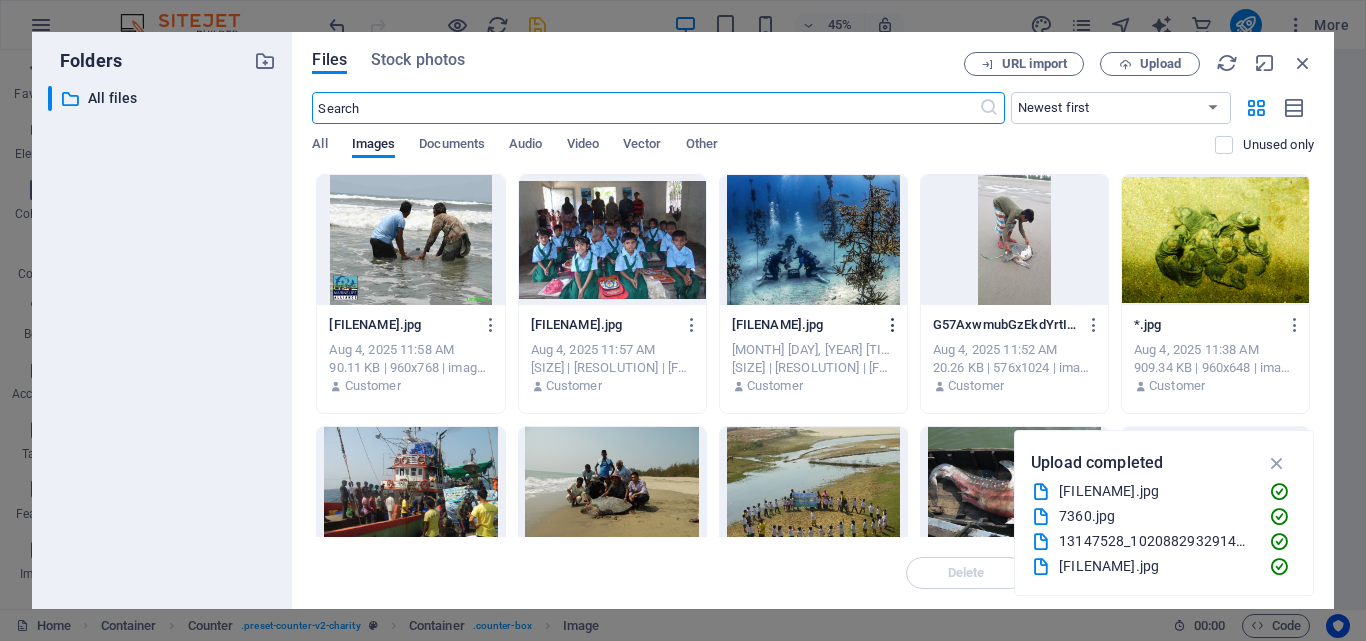 scroll, scrollTop: 4018, scrollLeft: 0, axis: vertical 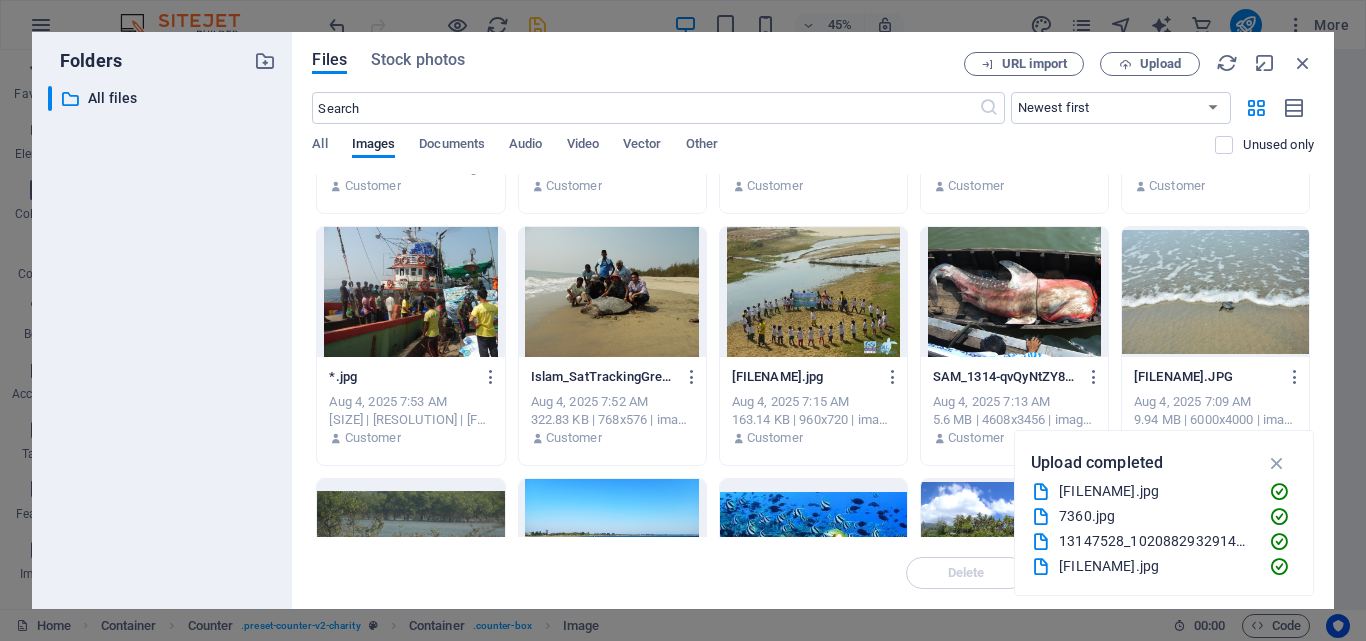click at bounding box center (410, 292) 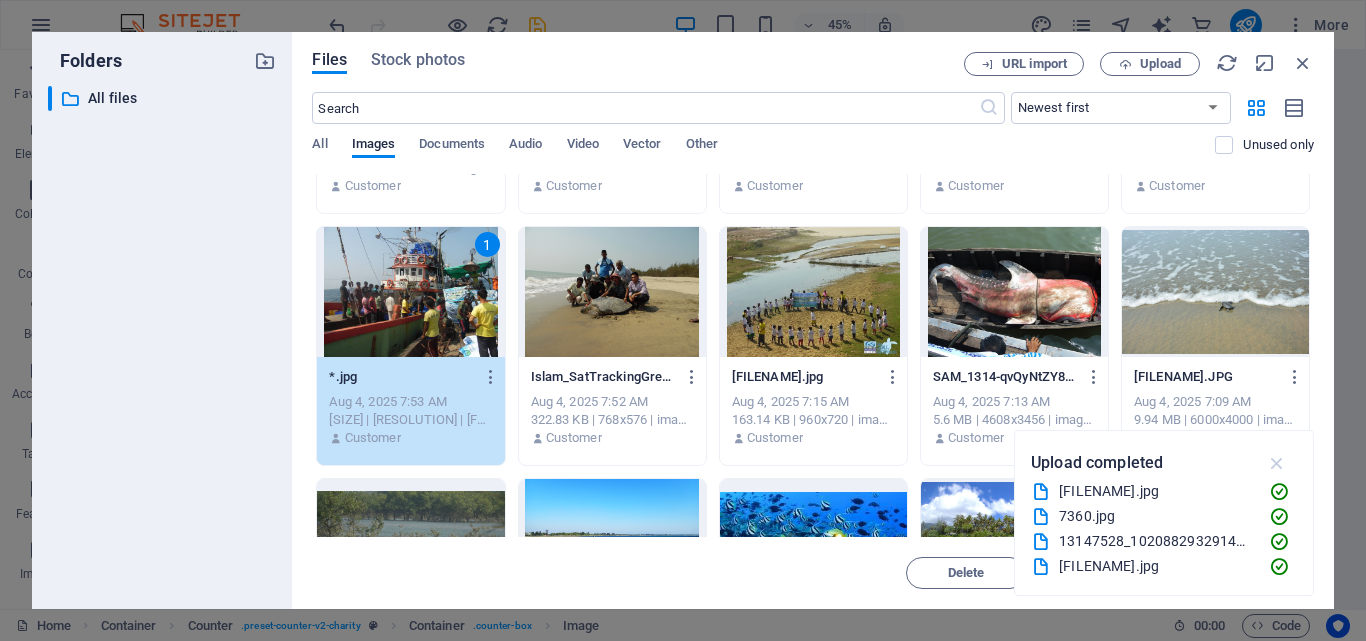 click at bounding box center (1277, 463) 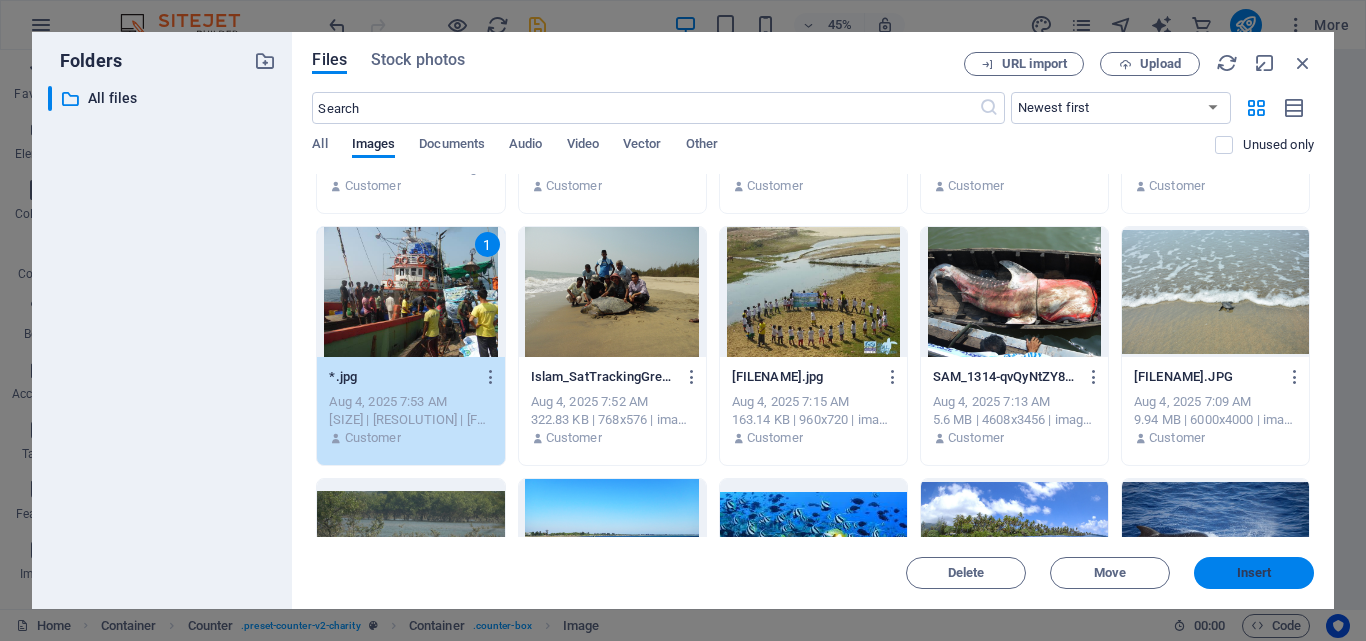 drag, startPoint x: 1232, startPoint y: 567, endPoint x: 130, endPoint y: 362, distance: 1120.9054 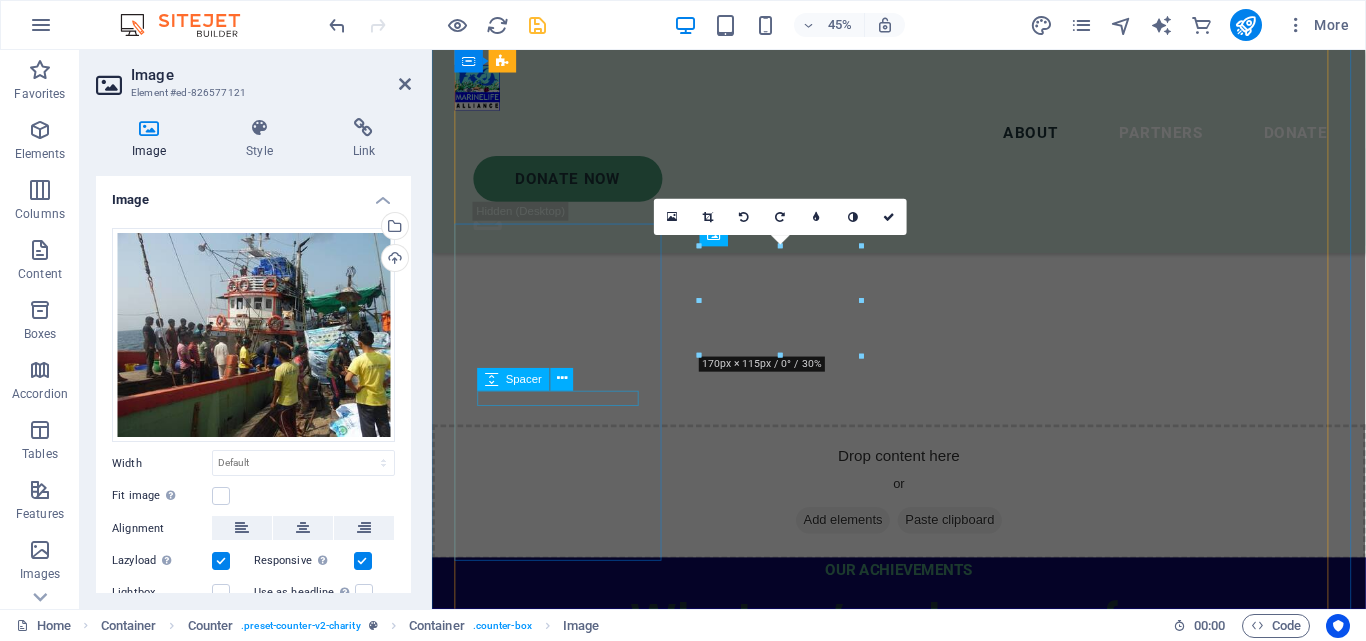 scroll, scrollTop: 3363, scrollLeft: 0, axis: vertical 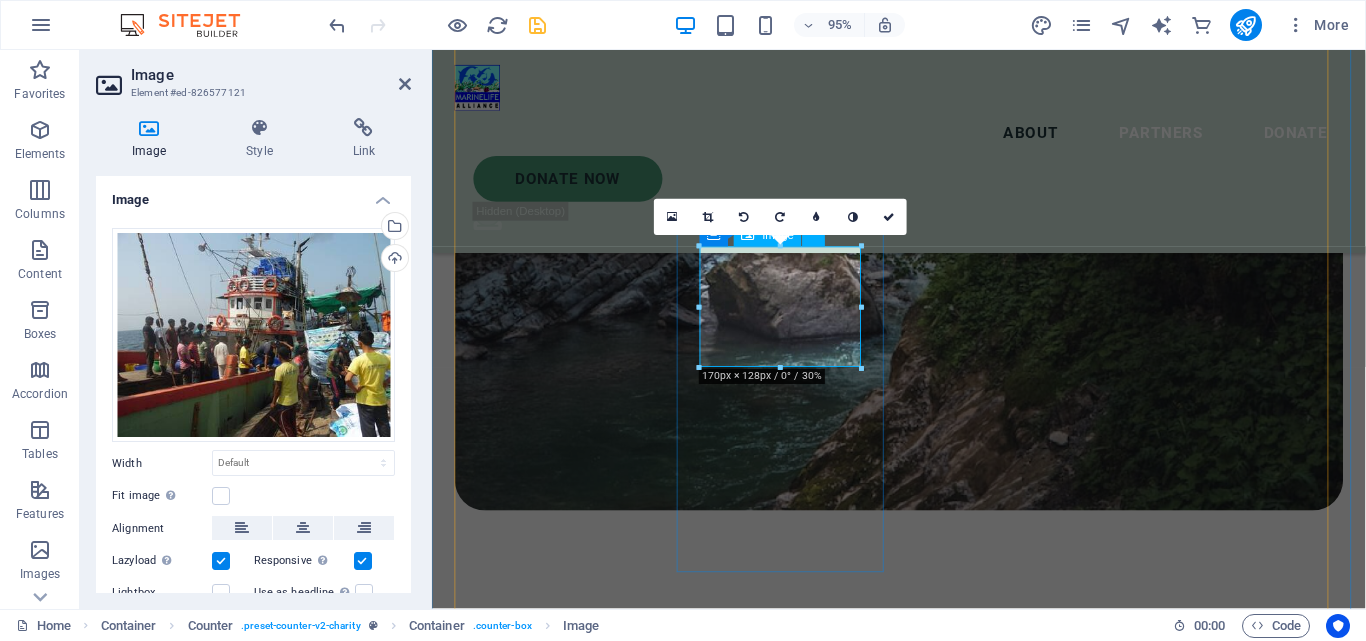 click at bounding box center (567, 8611) 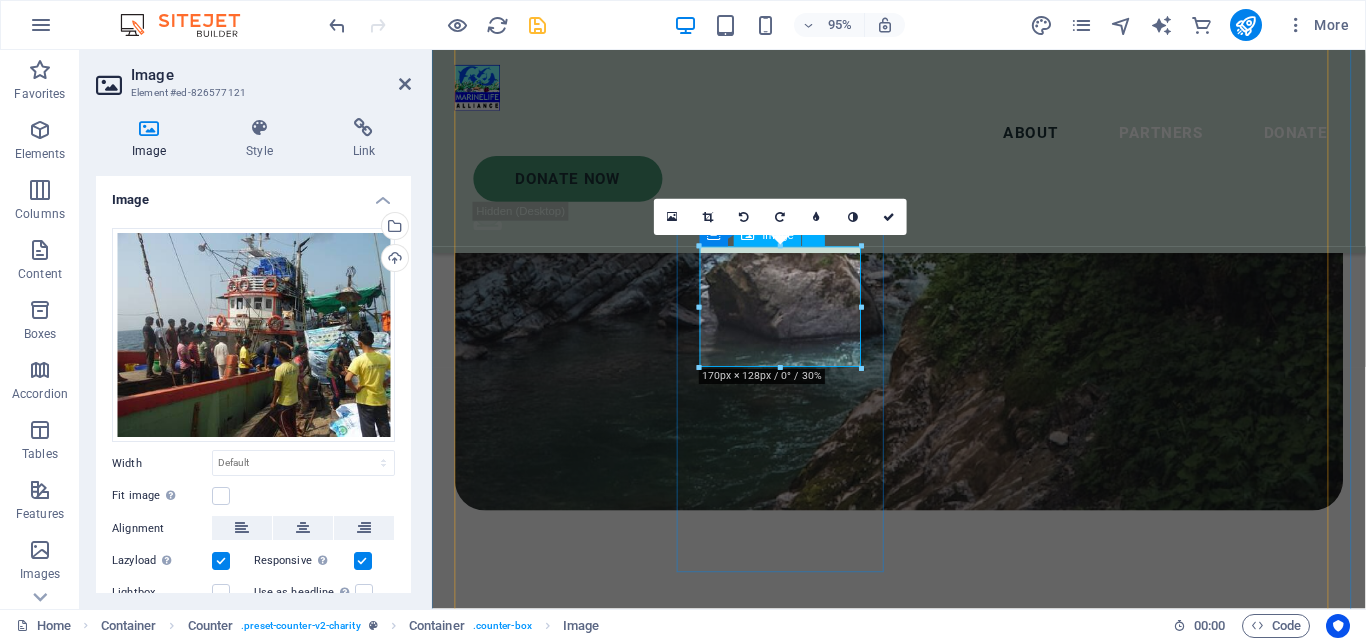 click at bounding box center [567, 8611] 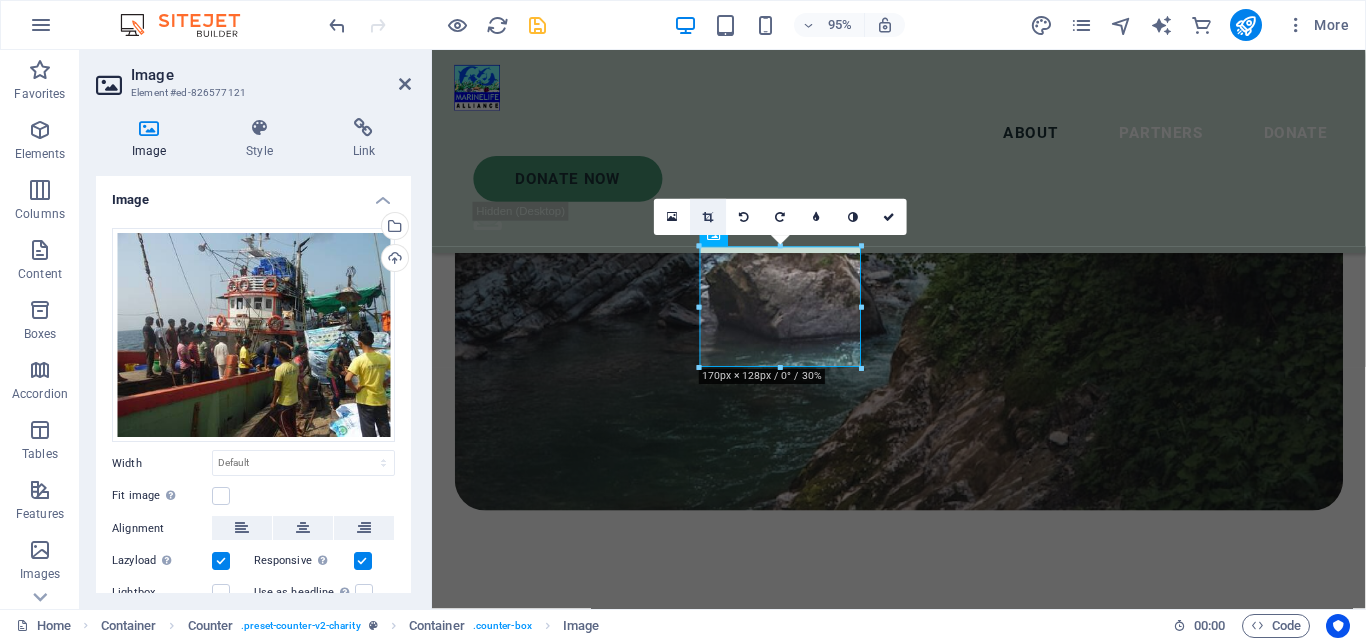 click at bounding box center (708, 216) 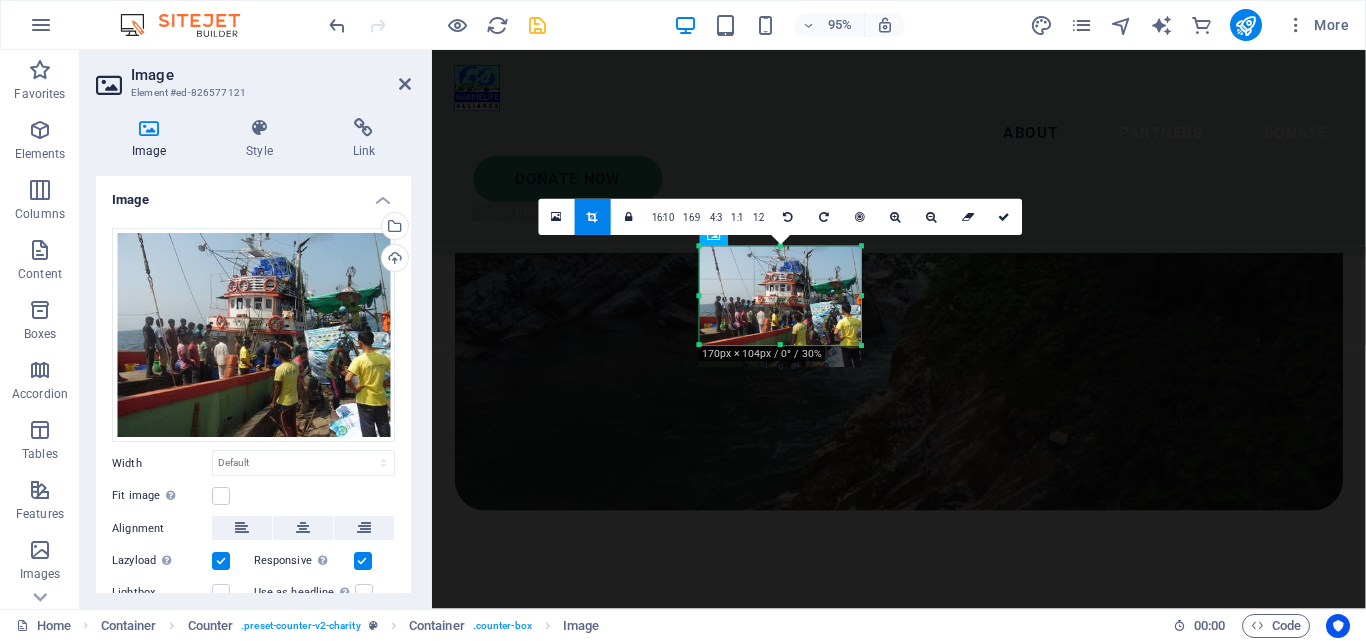 drag, startPoint x: 782, startPoint y: 371, endPoint x: 782, endPoint y: 347, distance: 24 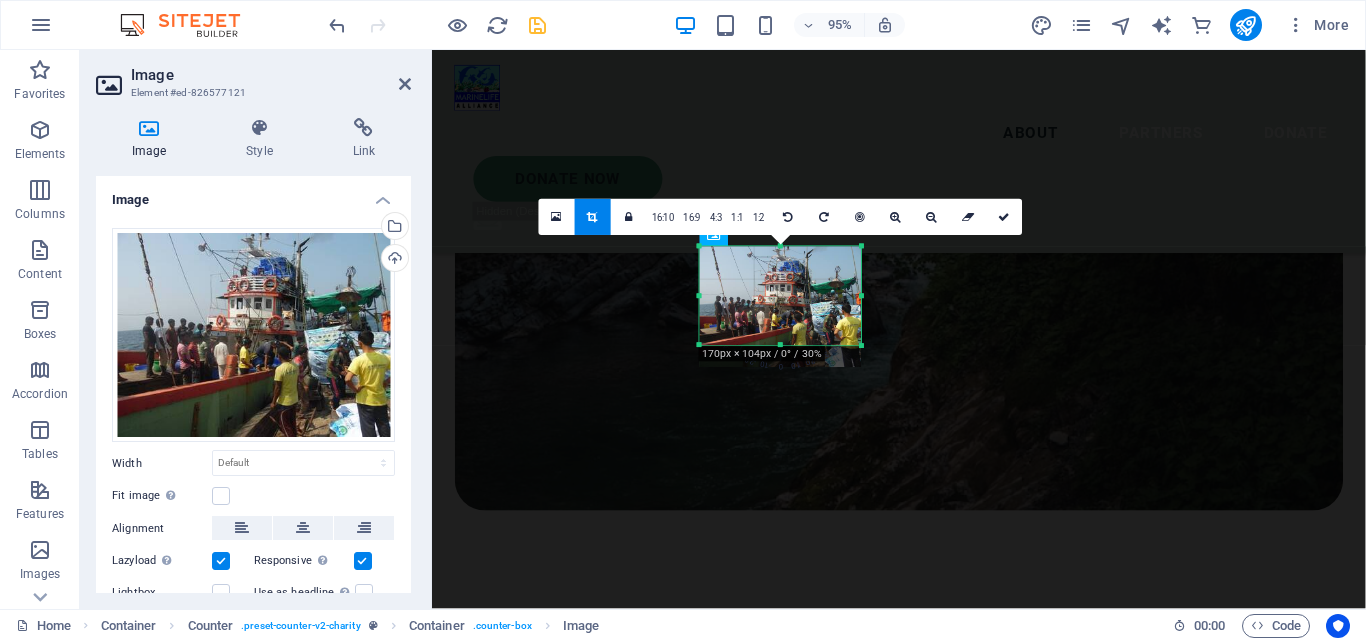 click at bounding box center [781, 345] 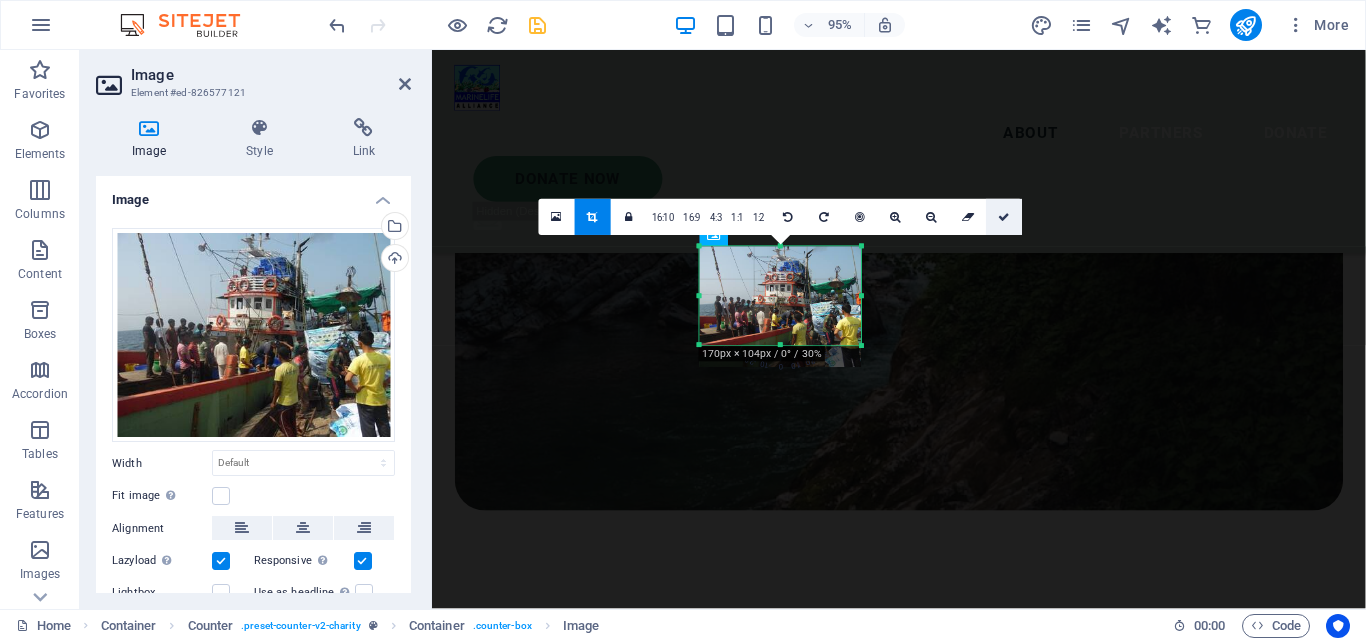 click at bounding box center [1005, 216] 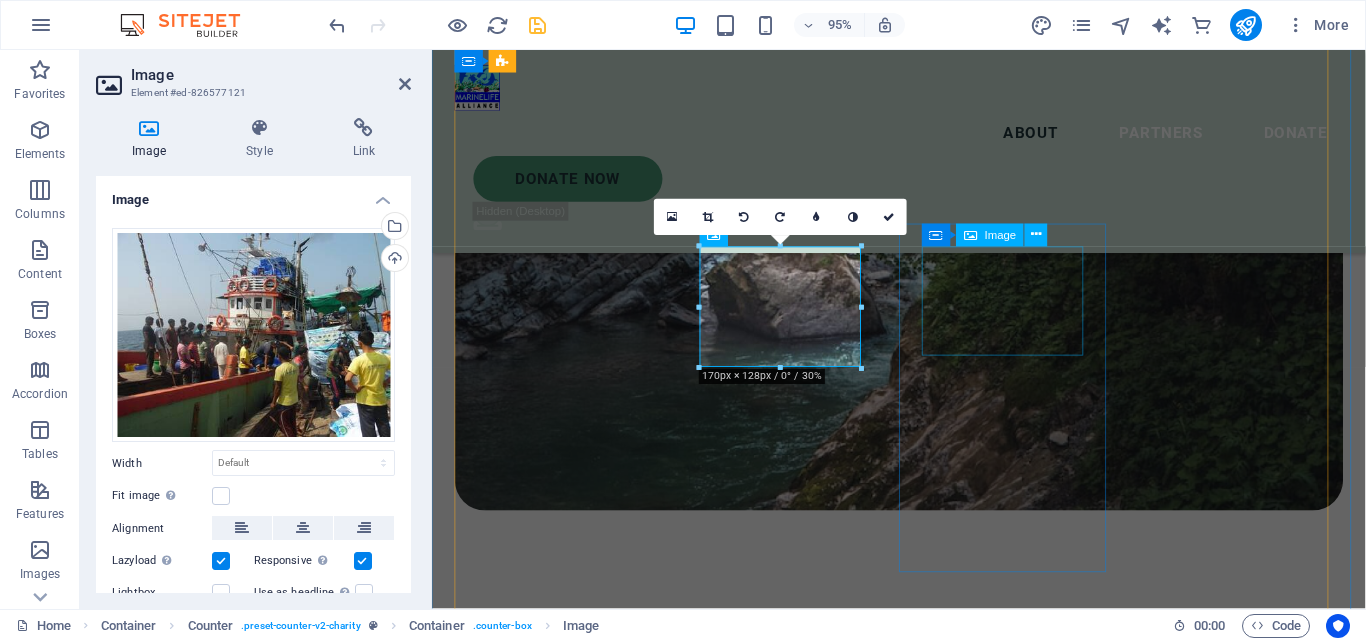 click at bounding box center (567, 9329) 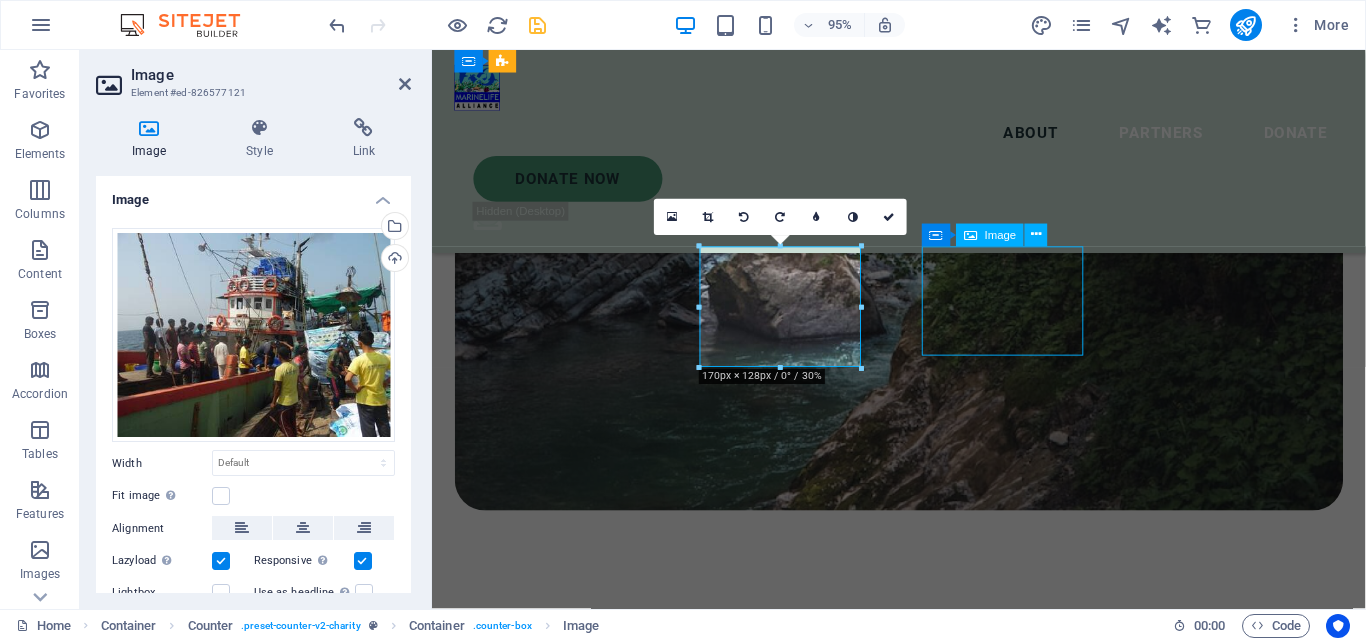 click at bounding box center (567, 9329) 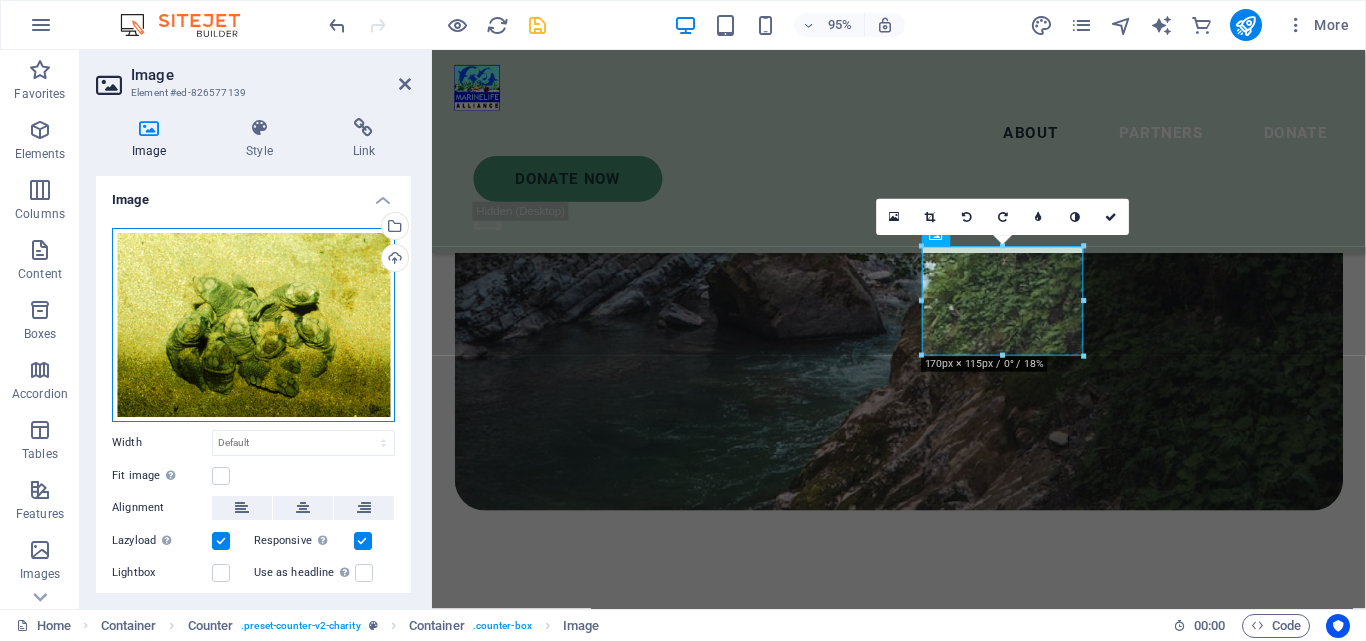 click on "Drag files here, click to choose files or select files from Files or our free stock photos & videos" at bounding box center [253, 325] 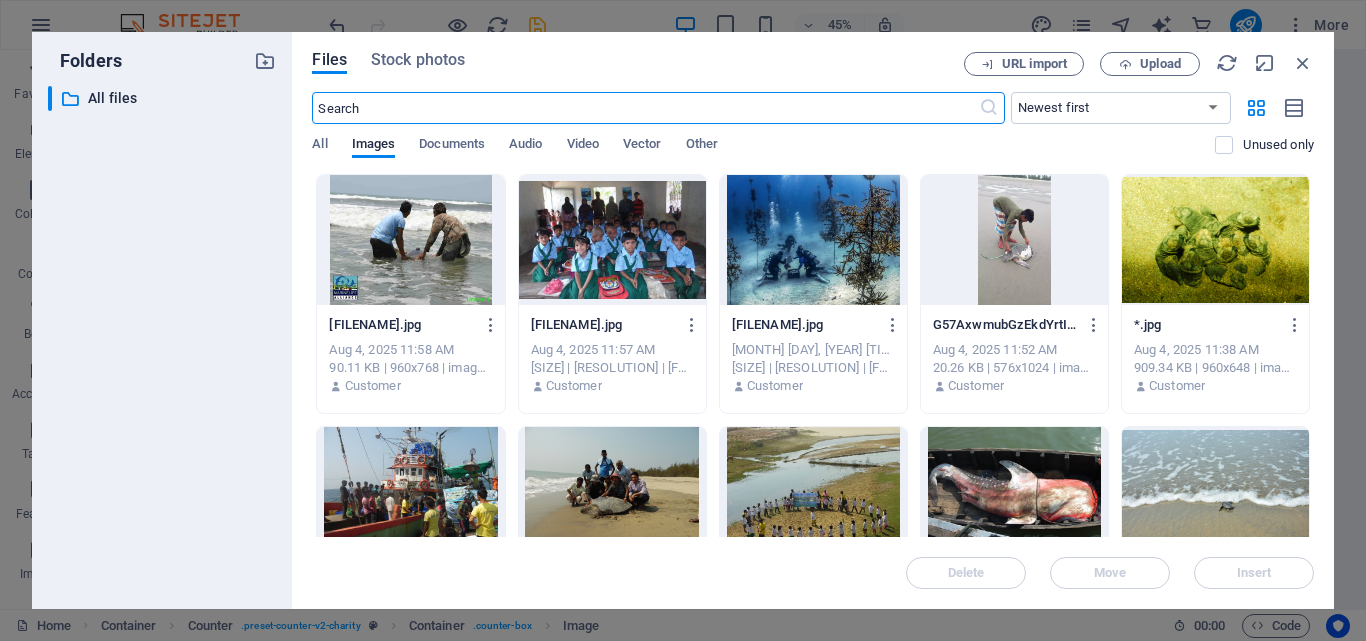 scroll, scrollTop: 4018, scrollLeft: 0, axis: vertical 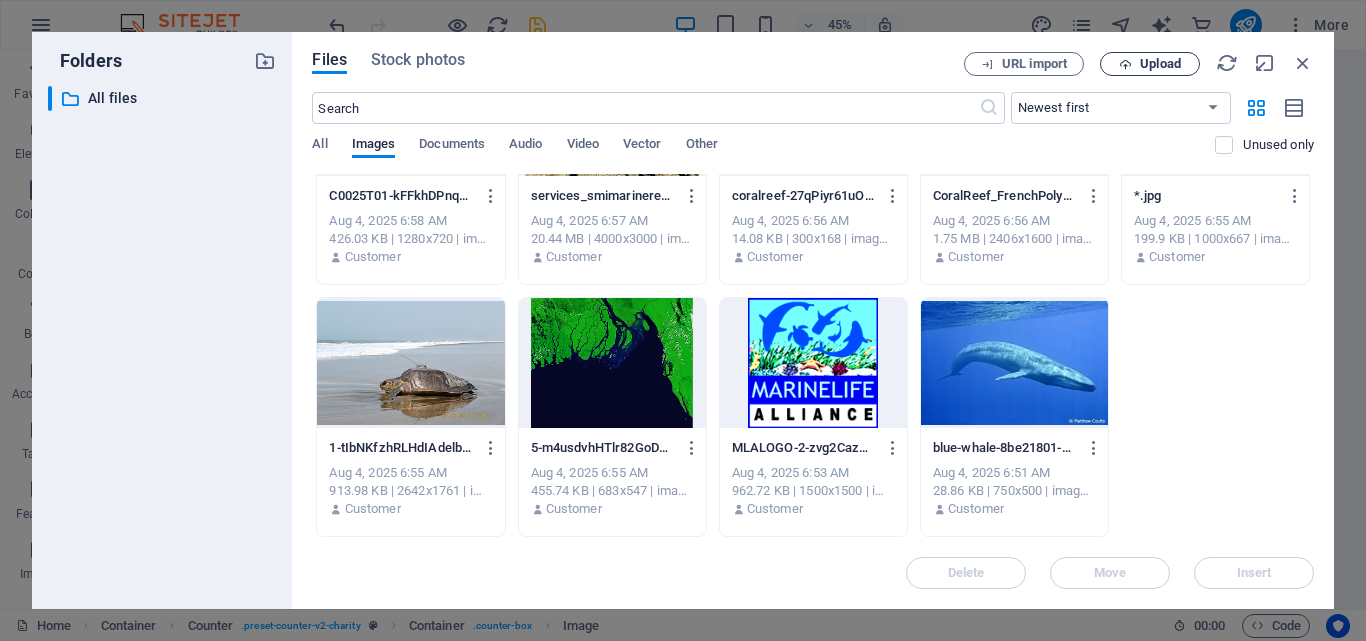 click on "Upload" at bounding box center (1160, 64) 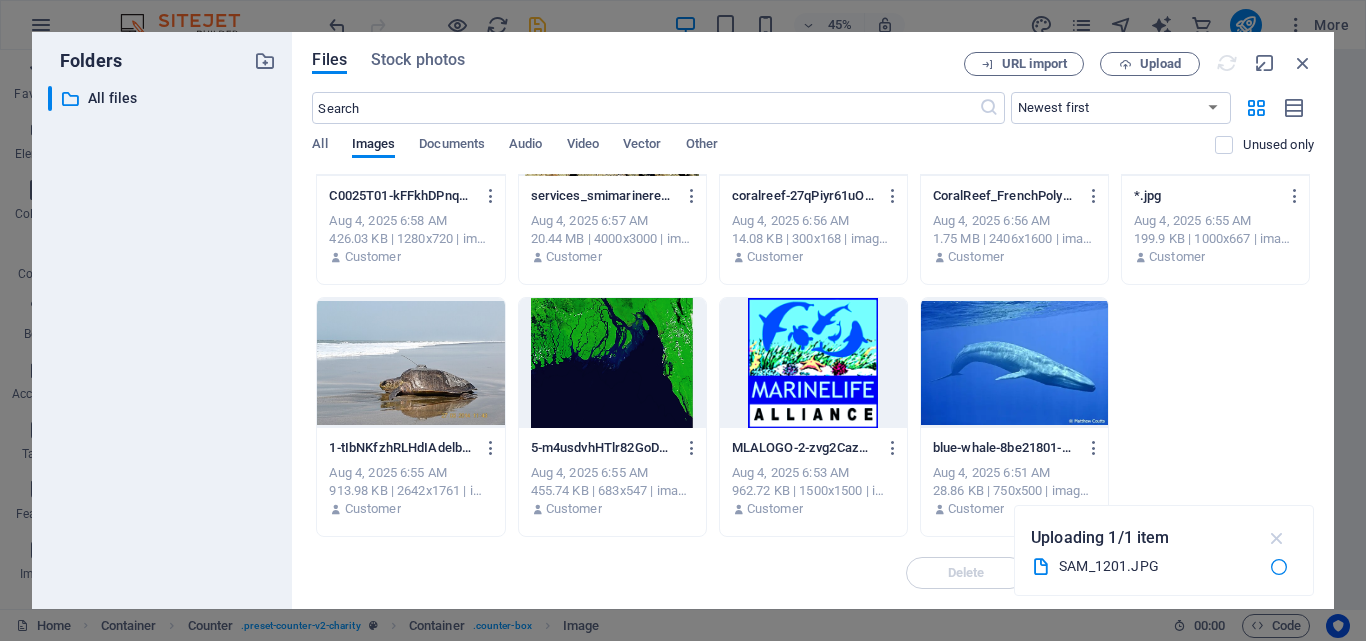 click at bounding box center [1277, 538] 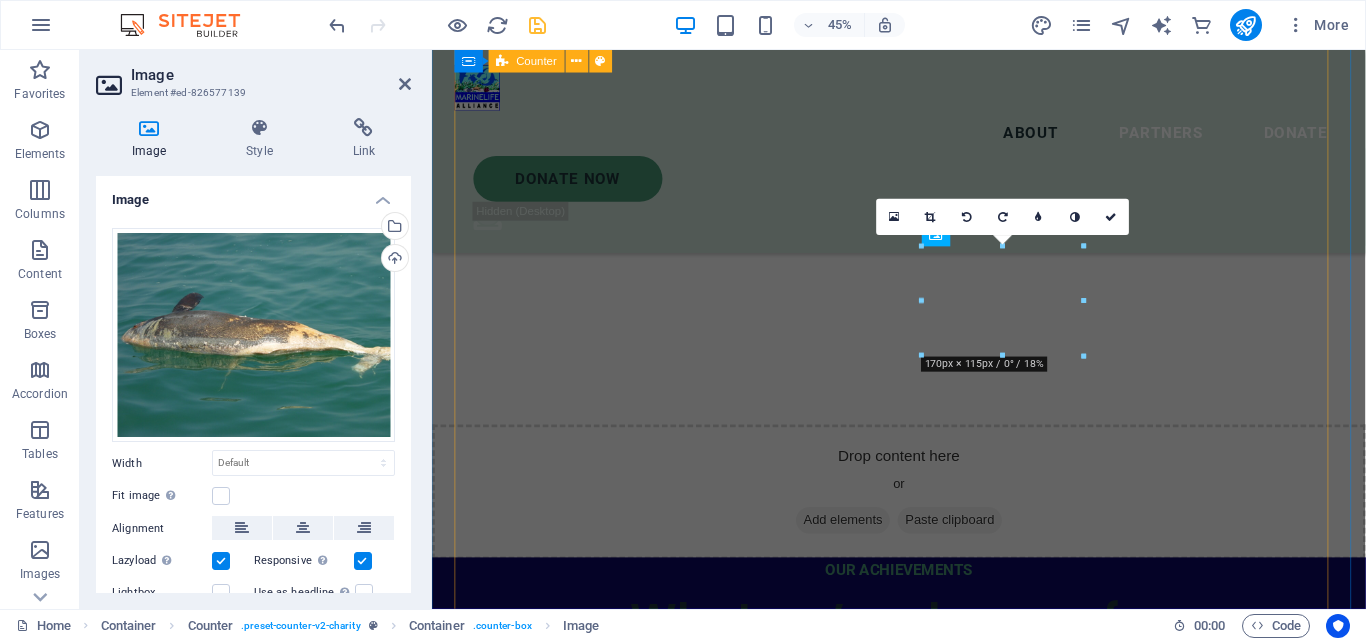 scroll, scrollTop: 3363, scrollLeft: 0, axis: vertical 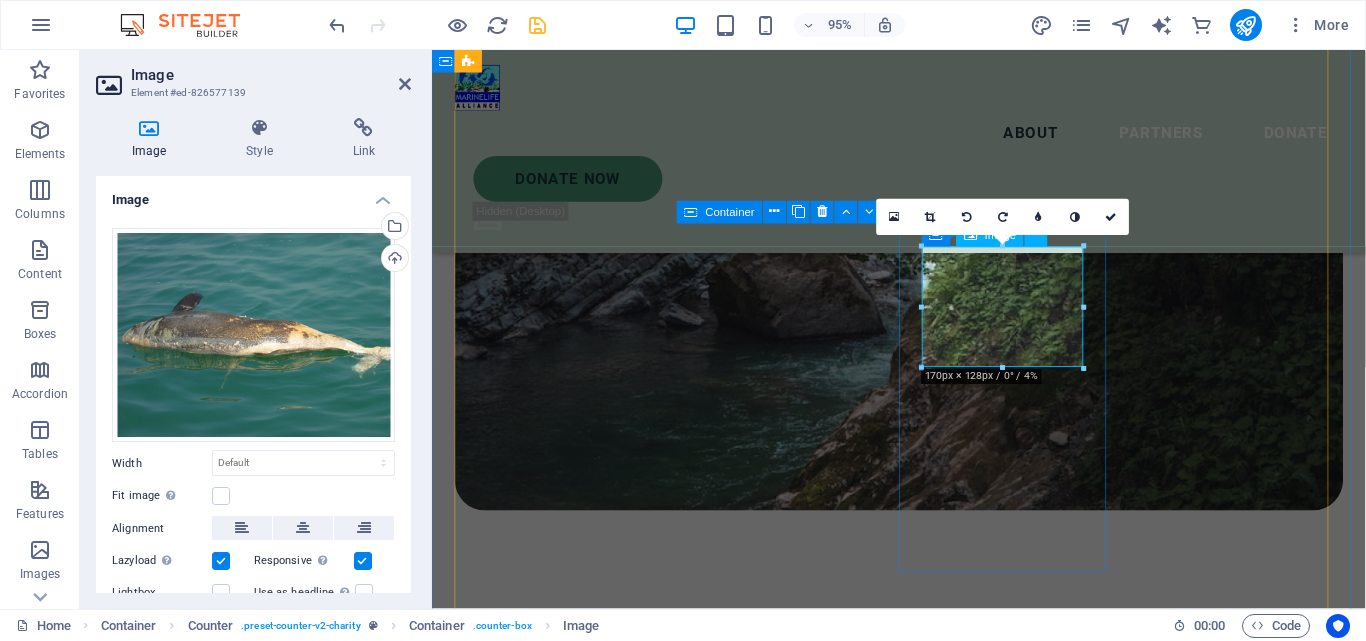 click at bounding box center (567, 9365) 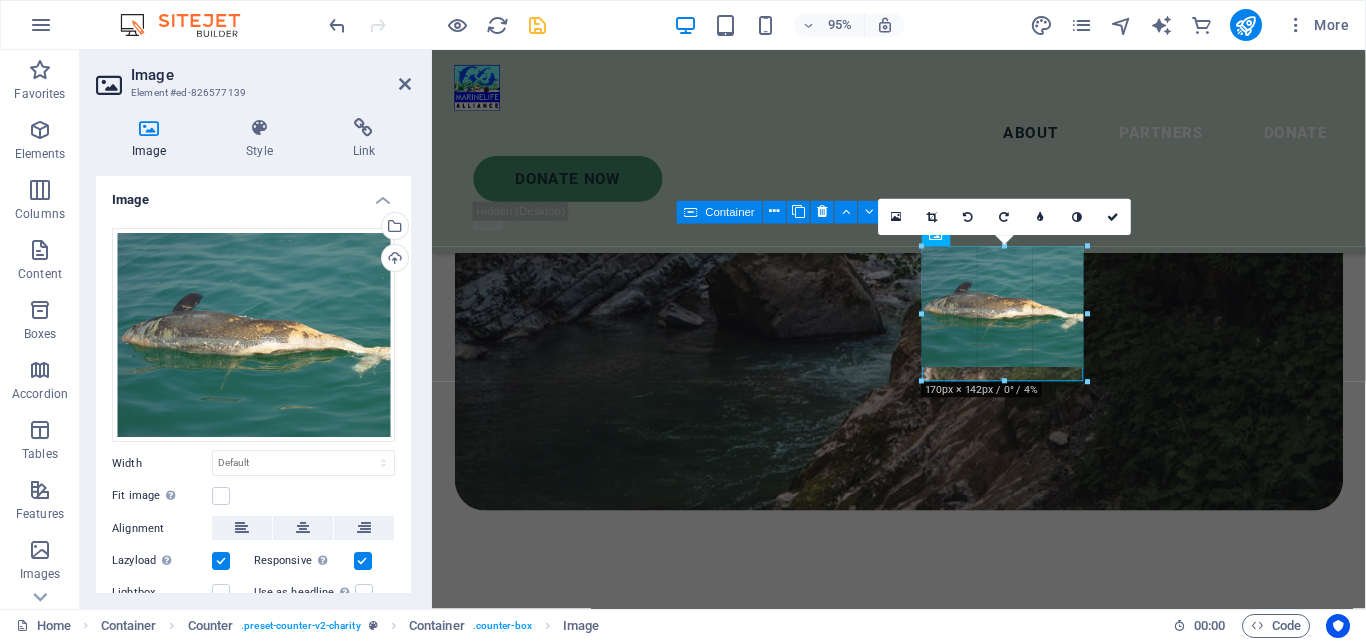 drag, startPoint x: 1004, startPoint y: 368, endPoint x: 601, endPoint y: 349, distance: 403.44763 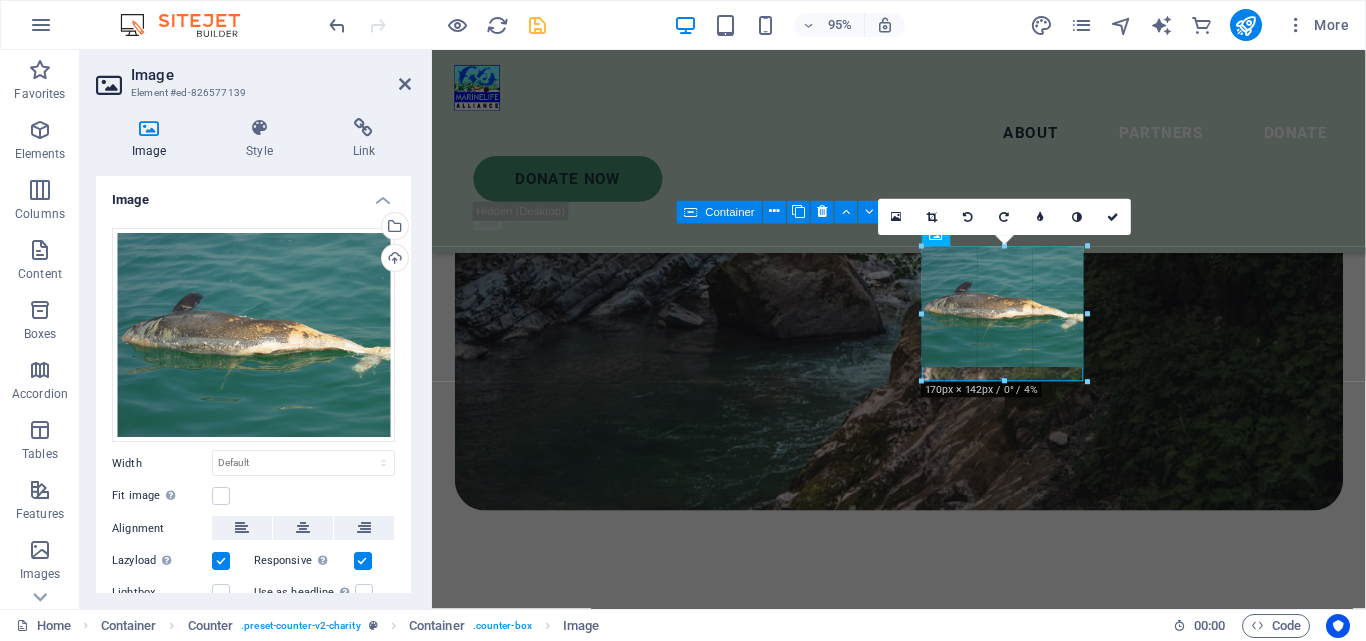 click at bounding box center [1004, 382] 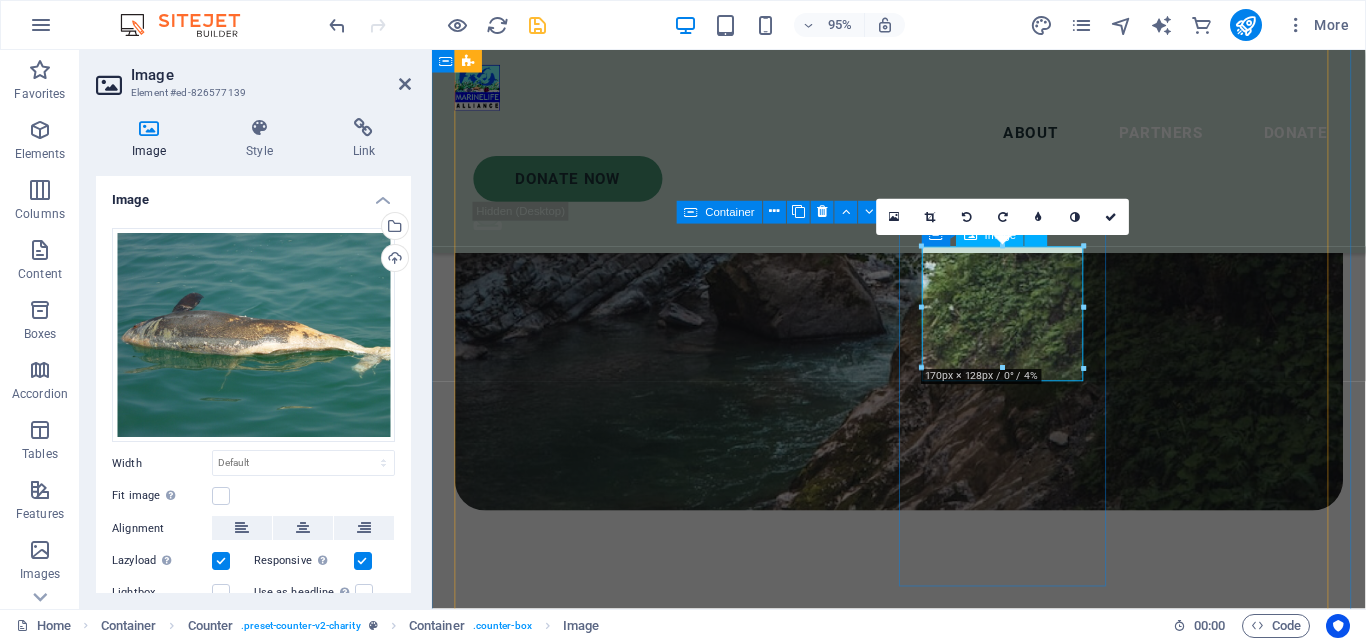 click at bounding box center [567, 9068] 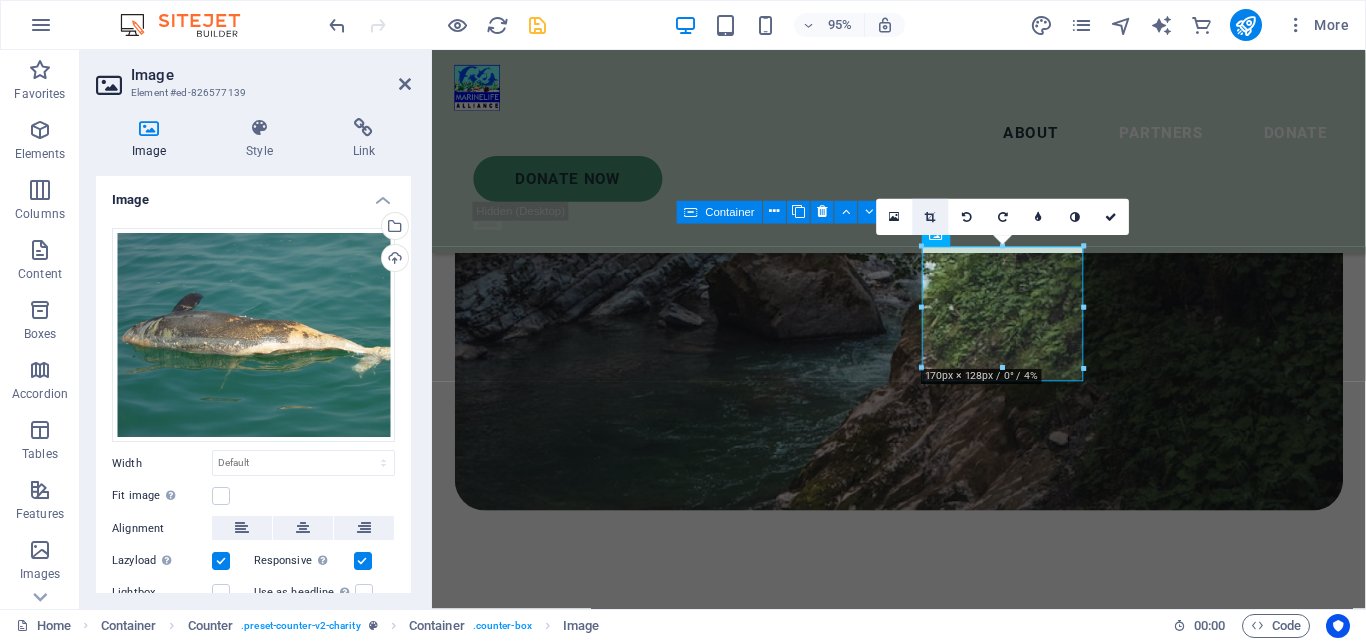 click at bounding box center [930, 216] 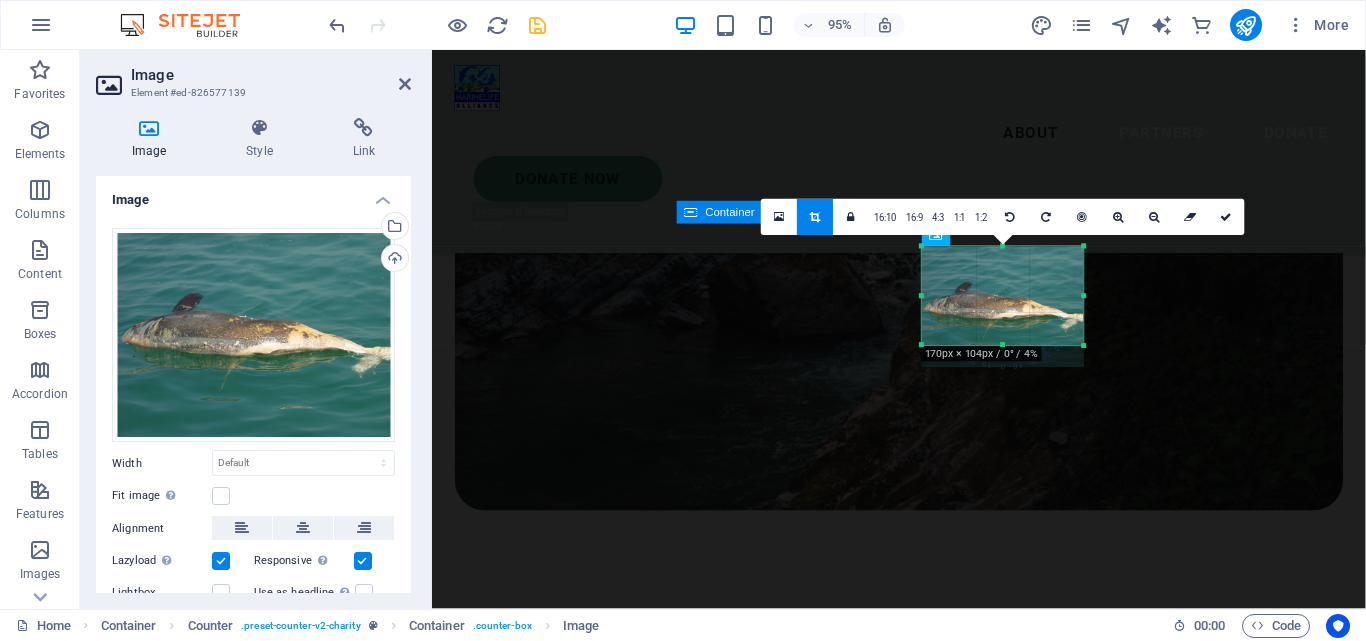 drag, startPoint x: 1002, startPoint y: 382, endPoint x: 999, endPoint y: 344, distance: 38.118237 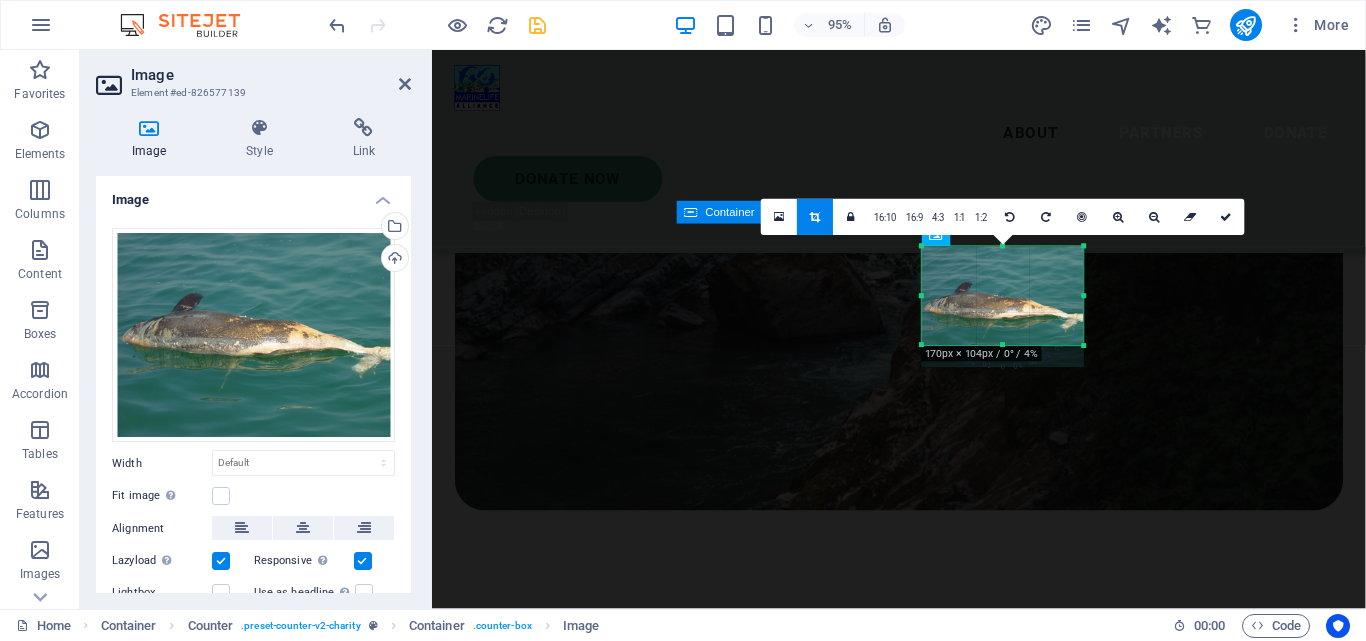 click at bounding box center [1003, 345] 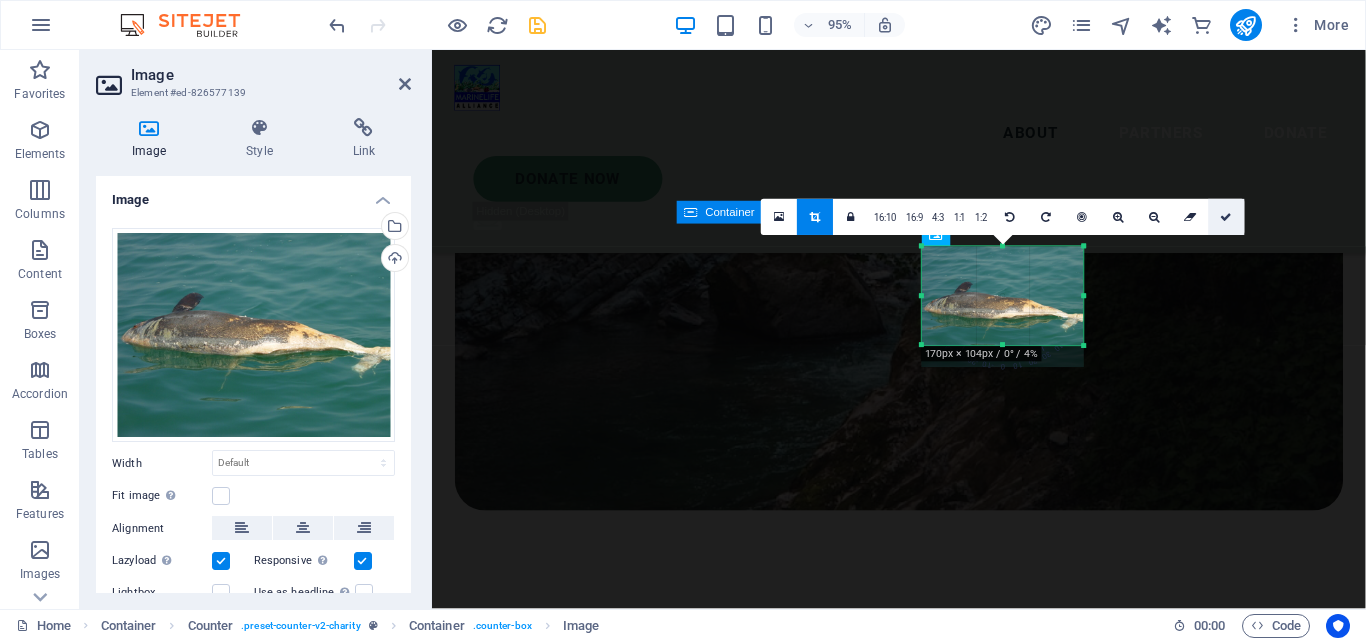 drag, startPoint x: 1221, startPoint y: 214, endPoint x: 628, endPoint y: 376, distance: 614.73004 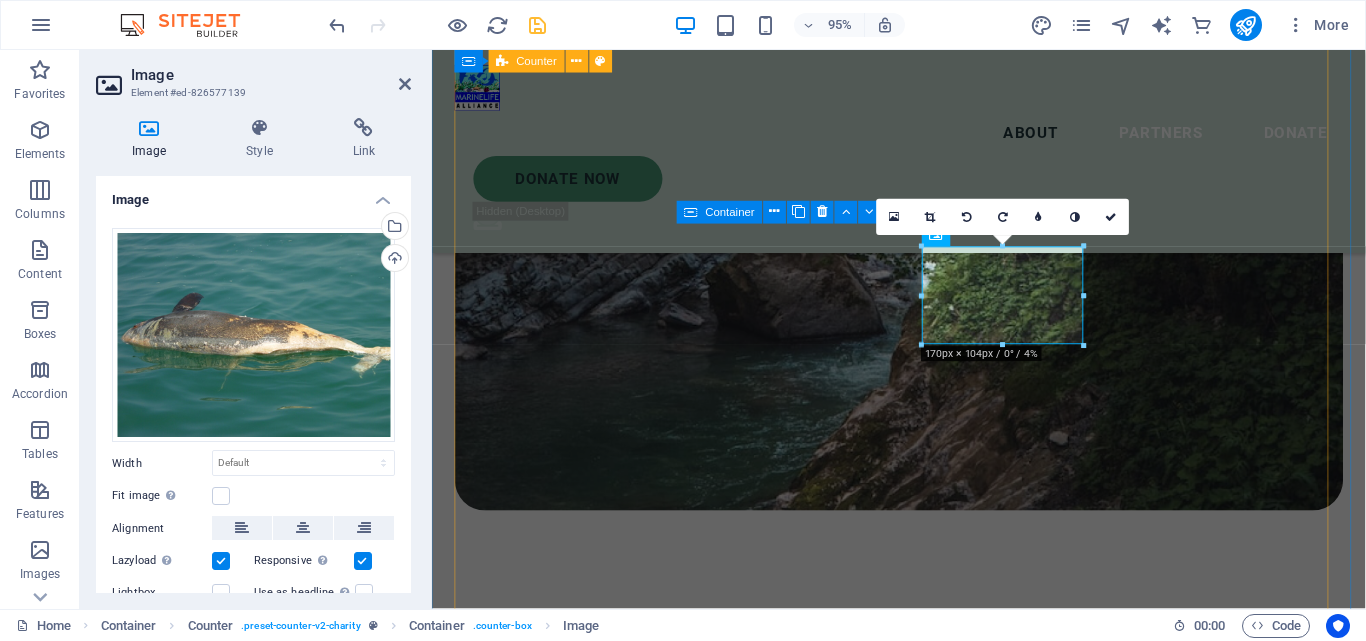 click on "100.000  + Lorem ipsum dolor sit amet consectetur bibendum  130,000 more than 130,000 olive ridley and green turtle hatchlings released so far in the wild from our restoration program   130,000 more than 130,000 olive ridley and green turtle hatchlings released so far in the wild from our restoration program   130,000 more than 130,000 olive ridley and green turtle hatchlings released so far in the wild from our restoration program   130,000 more than 130,000 olive ridley and green turtle hatchlings released so far in the wild from our restoration program   130,000 more than 130,000 olive ridley and green turtle hatchlings released so far in the wild from our restoration program   130,000 more than 130,000 olive ridley and green turtle hatchlings released so far in the wild from our restoration program   130,000 more than 130,000 olive ridley and green turtle hatchlings released so far in the wild from our restoration program   130,000  130,000  130,000  130,000 4000 12.000  + 12.000  + 12.000  +  +  +" at bounding box center [923, 6938] 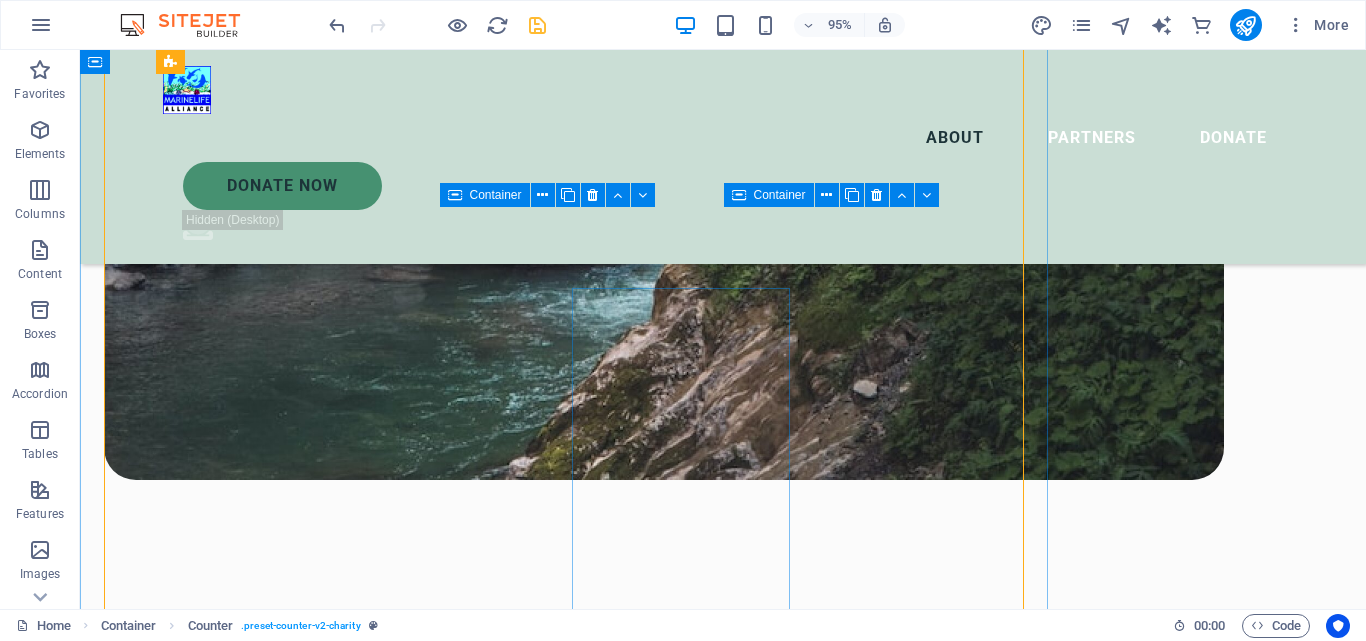 scroll, scrollTop: 3308, scrollLeft: 0, axis: vertical 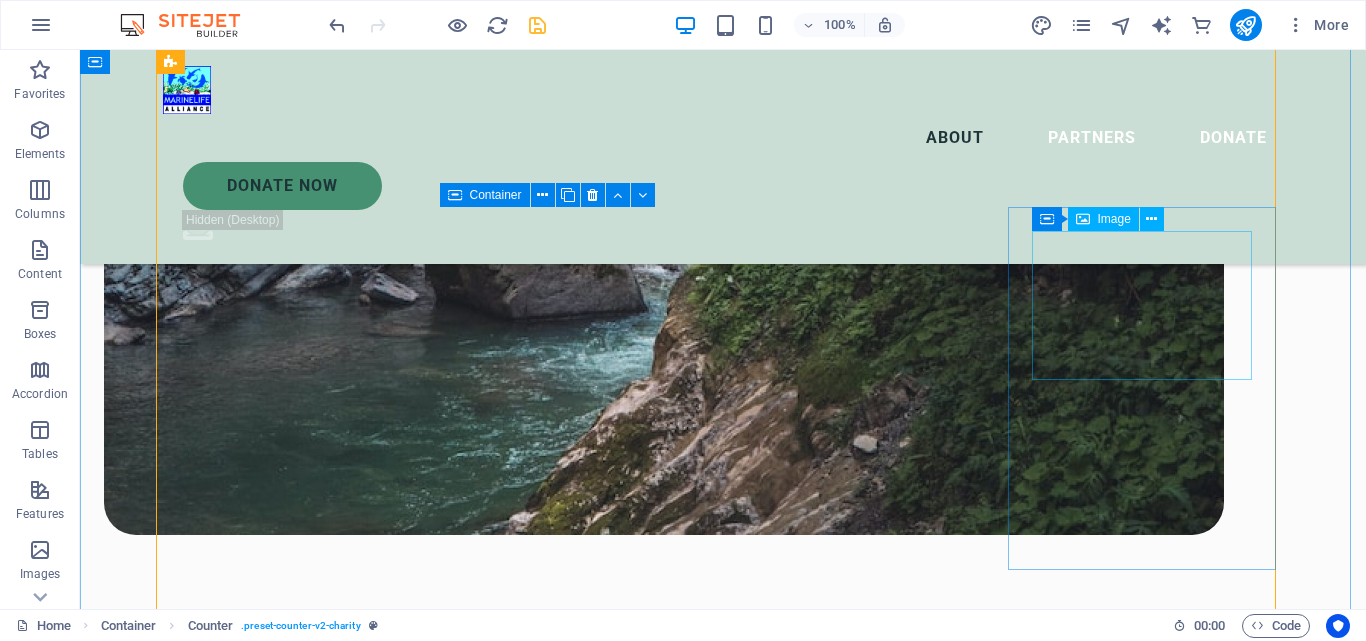click at bounding box center [297, 11071] 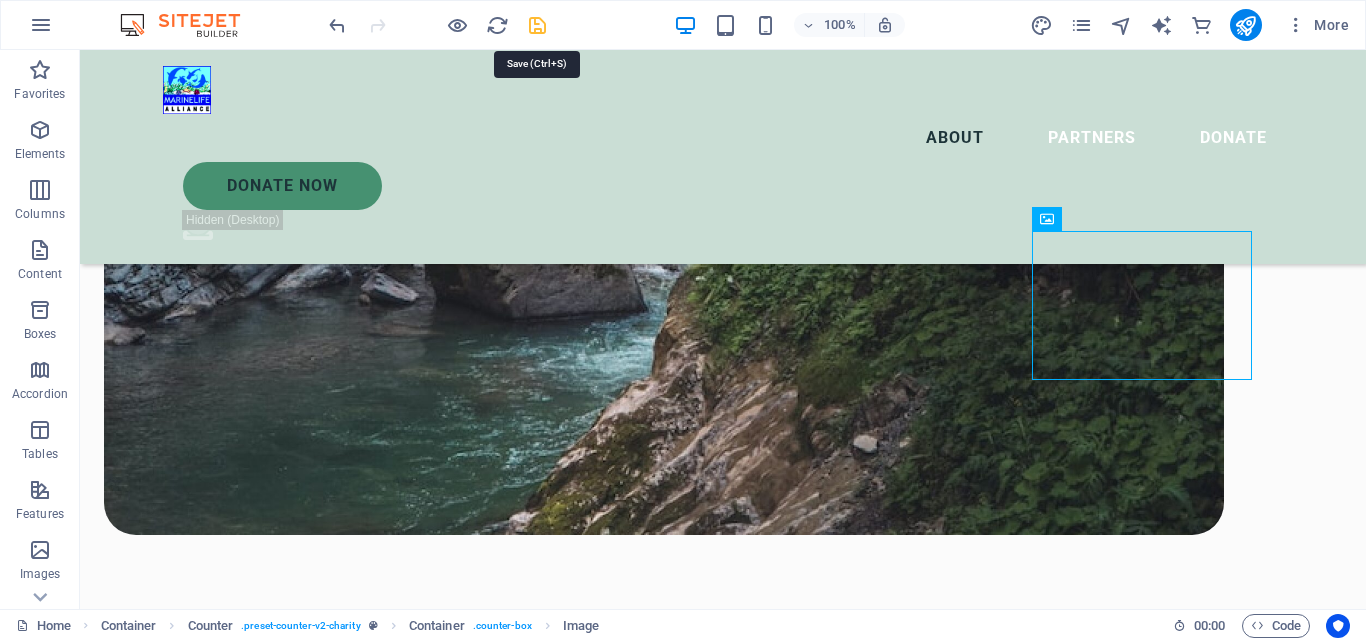drag, startPoint x: 531, startPoint y: 20, endPoint x: 1002, endPoint y: 68, distance: 473.43954 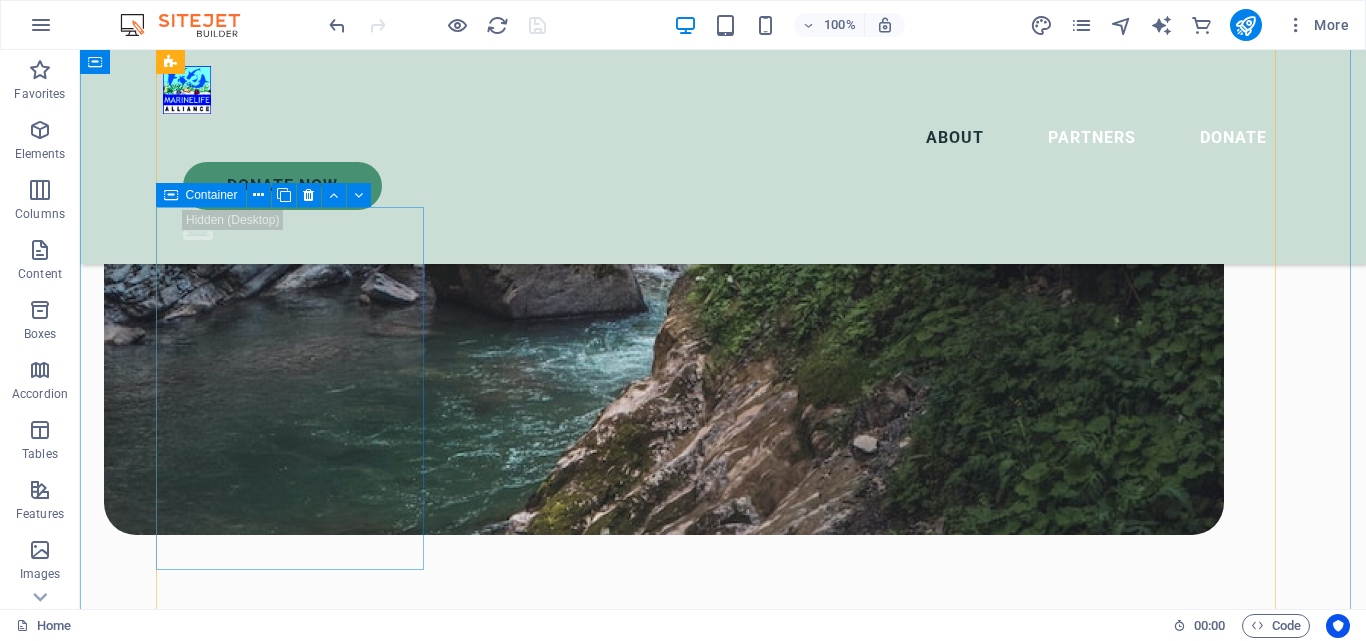 click on "[NUMBER] more than [NUMBER] olive ridley and green turtle hatchlings released so far in the wild from our restoration program" at bounding box center (297, 8675) 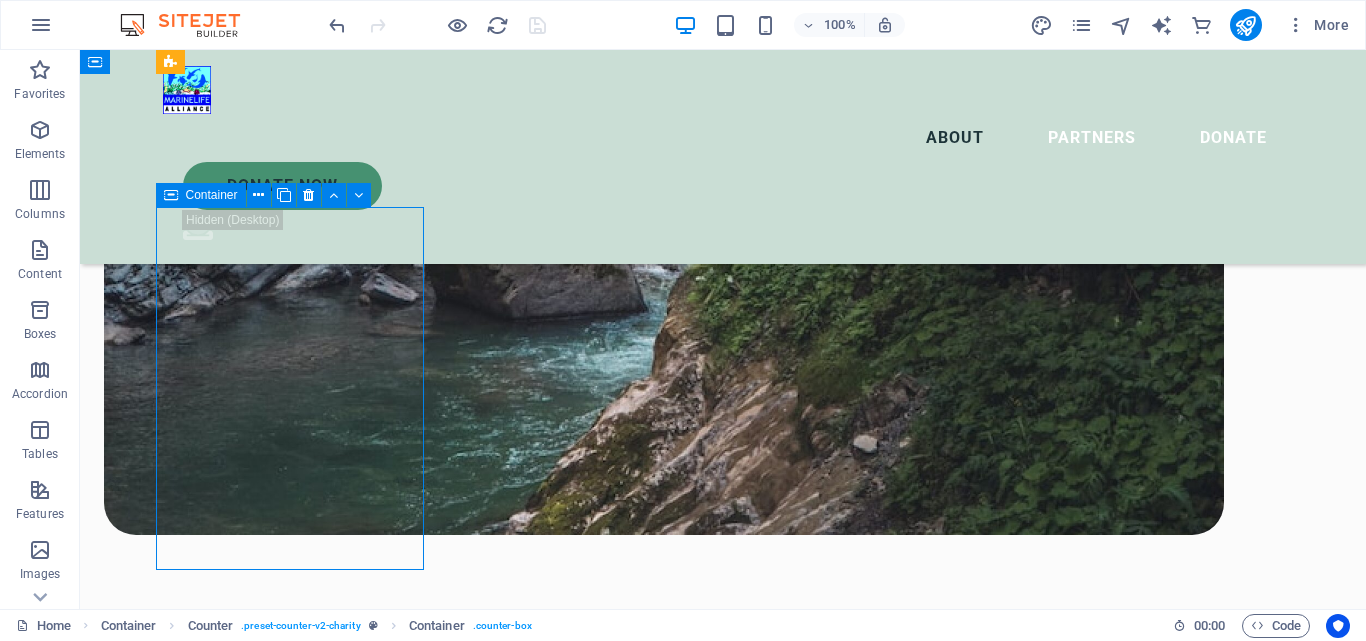 click on "[NUMBER] more than [NUMBER] olive ridley and green turtle hatchlings released so far in the wild from our restoration program" at bounding box center (297, 8675) 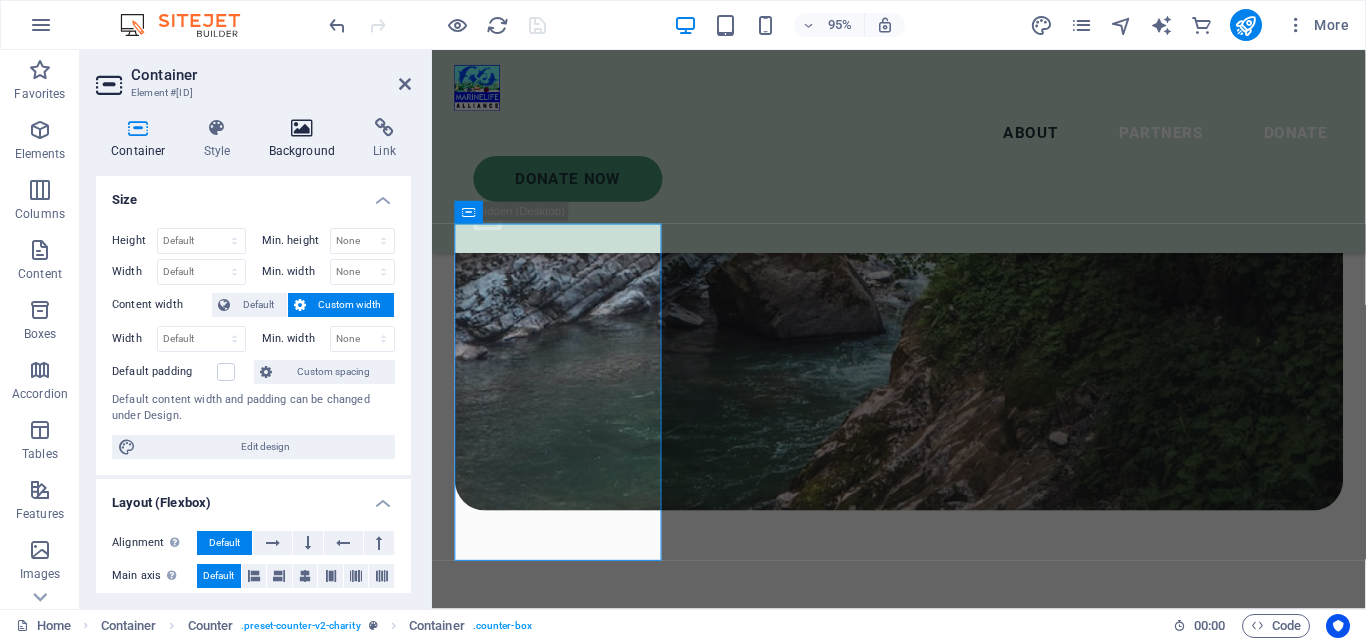 click on "Background" at bounding box center (306, 139) 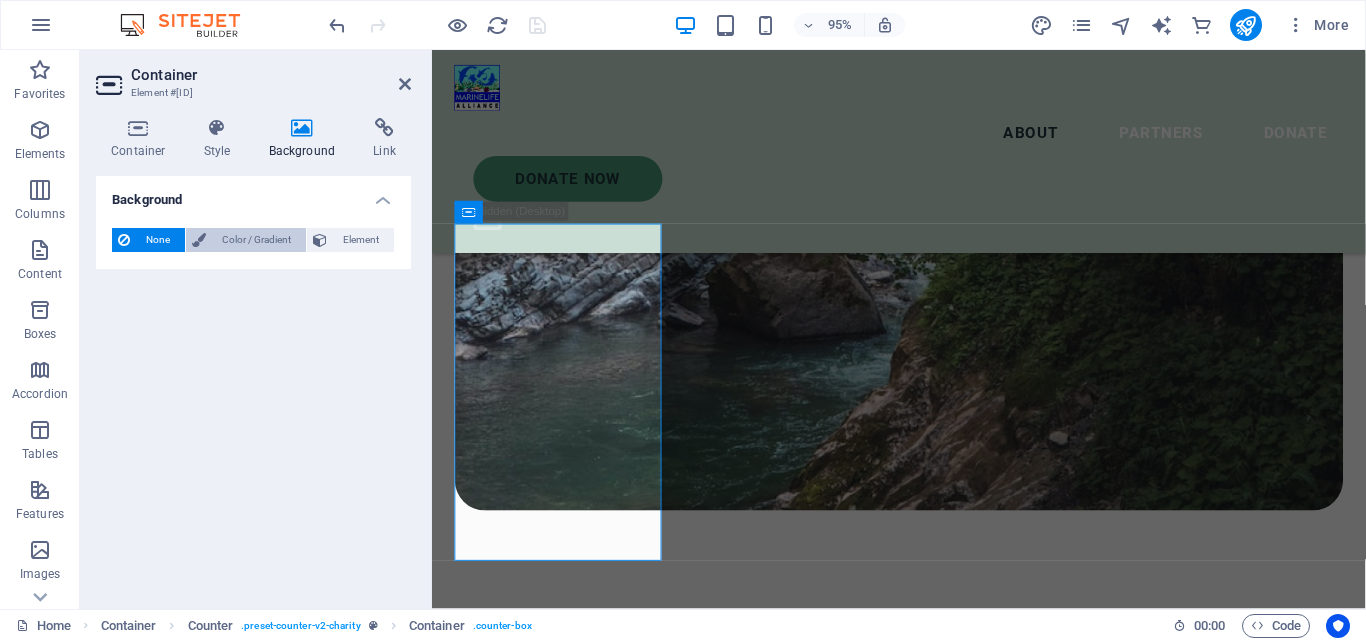 click on "Color / Gradient" at bounding box center (256, 240) 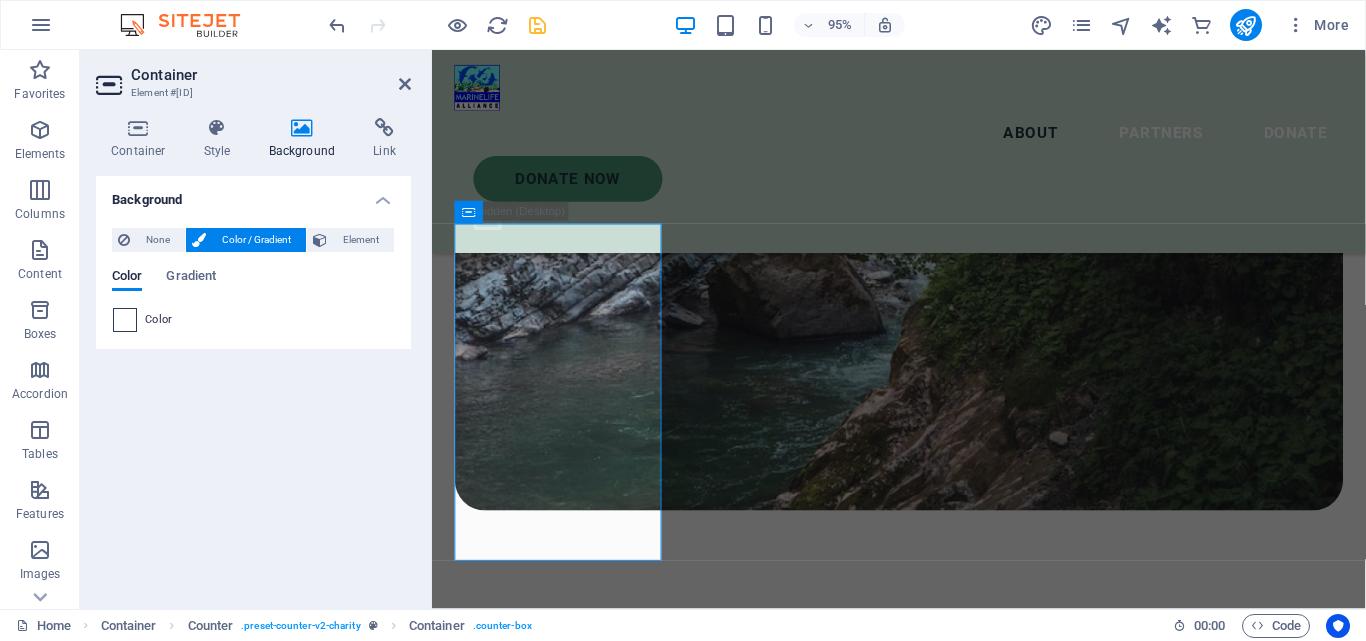click at bounding box center (125, 320) 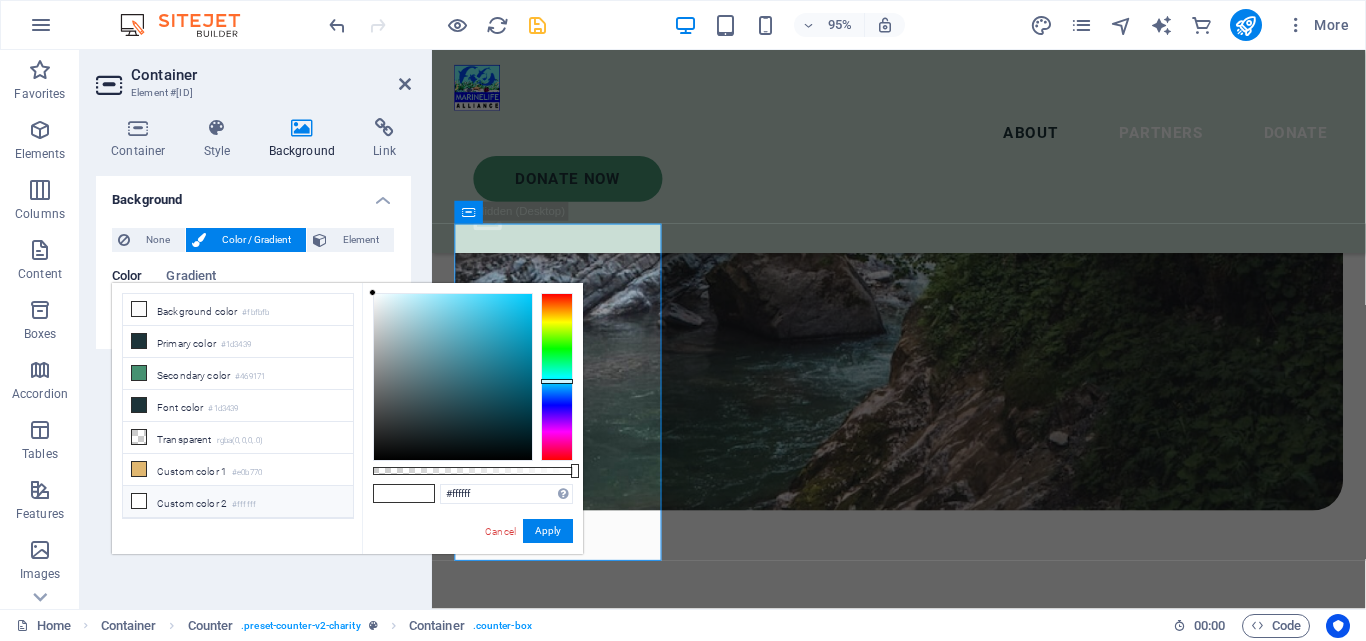 click at bounding box center (557, 377) 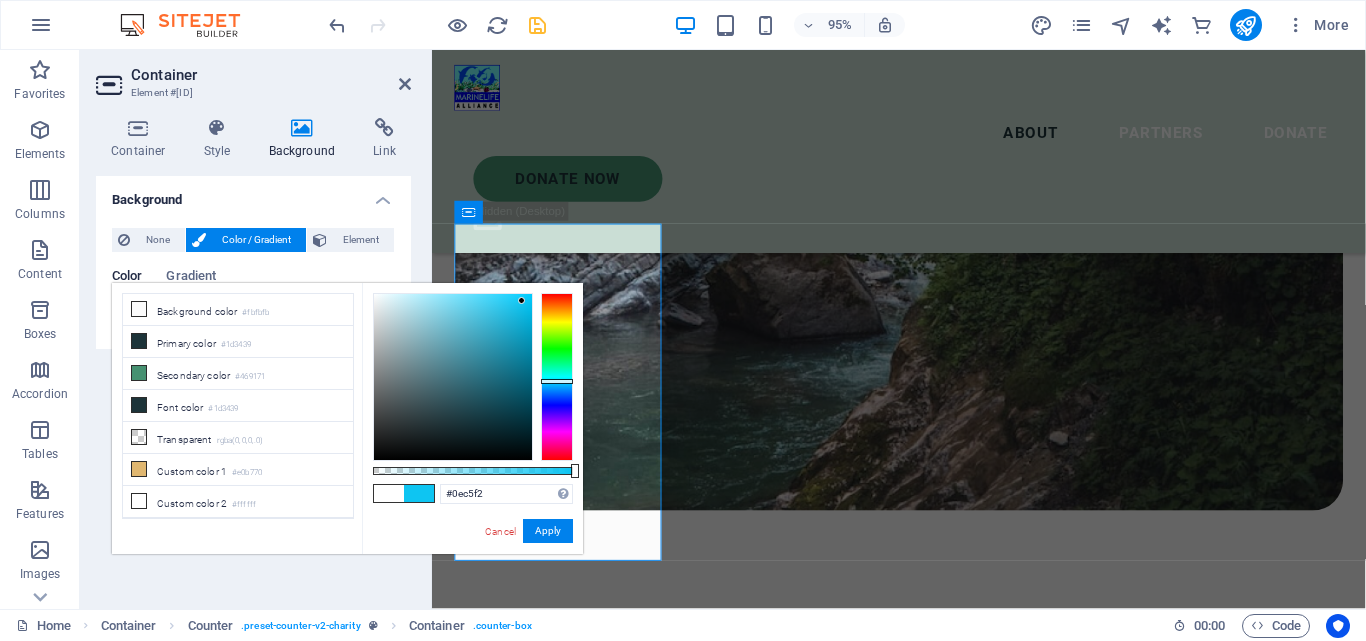 click at bounding box center (453, 377) 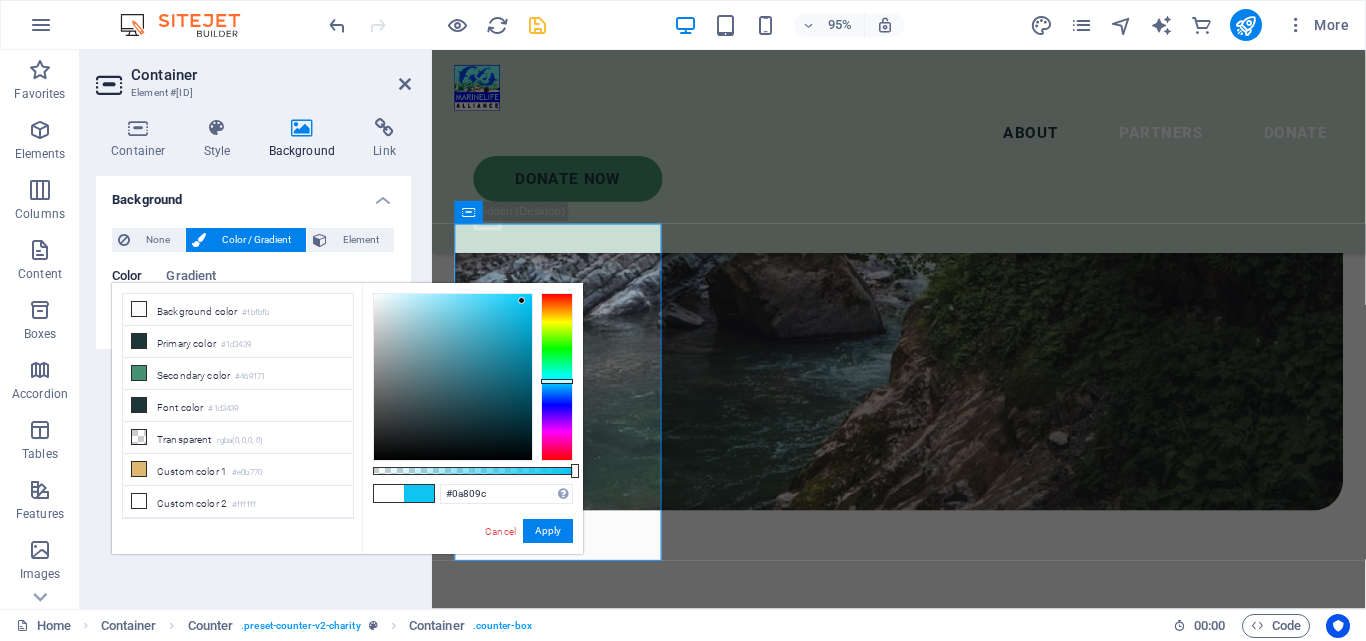 click at bounding box center (453, 377) 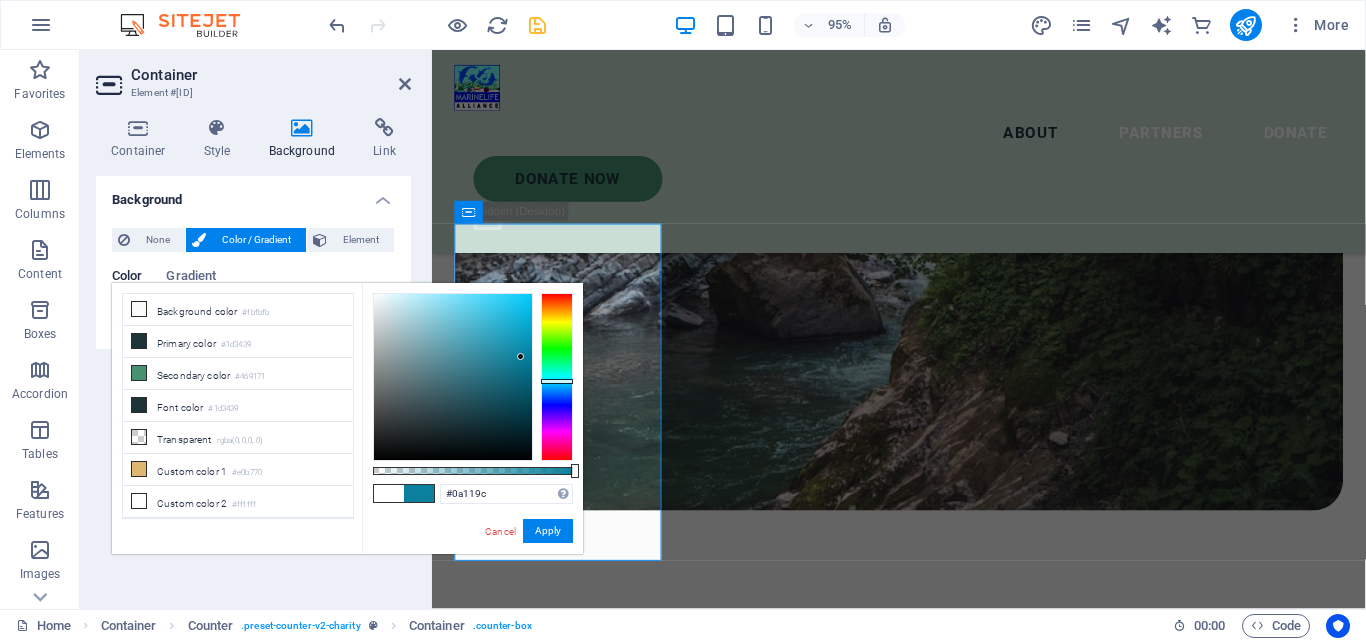click at bounding box center (557, 377) 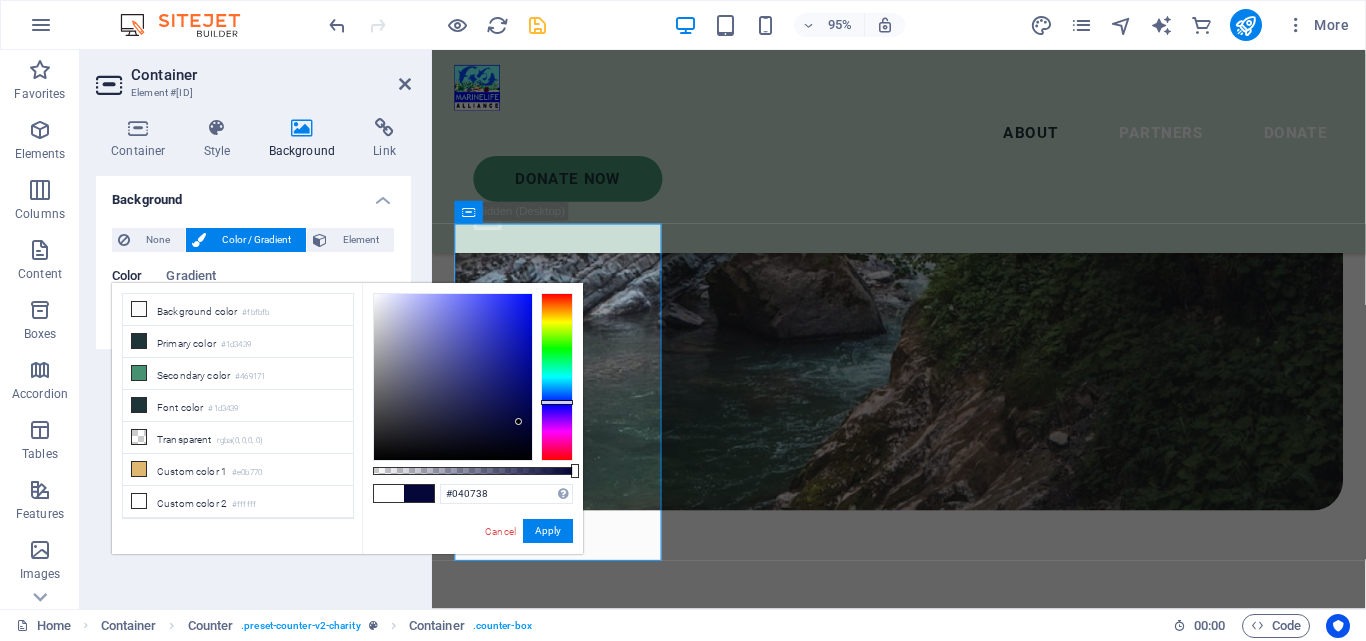click at bounding box center [453, 377] 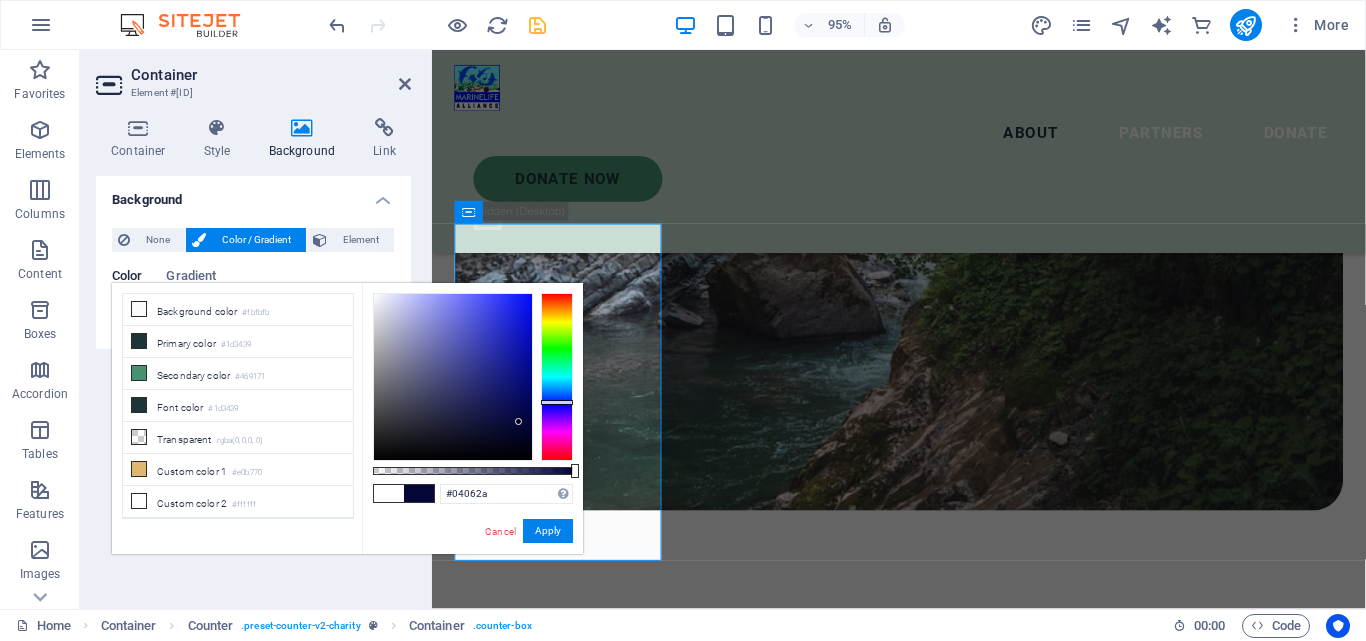 click at bounding box center [453, 377] 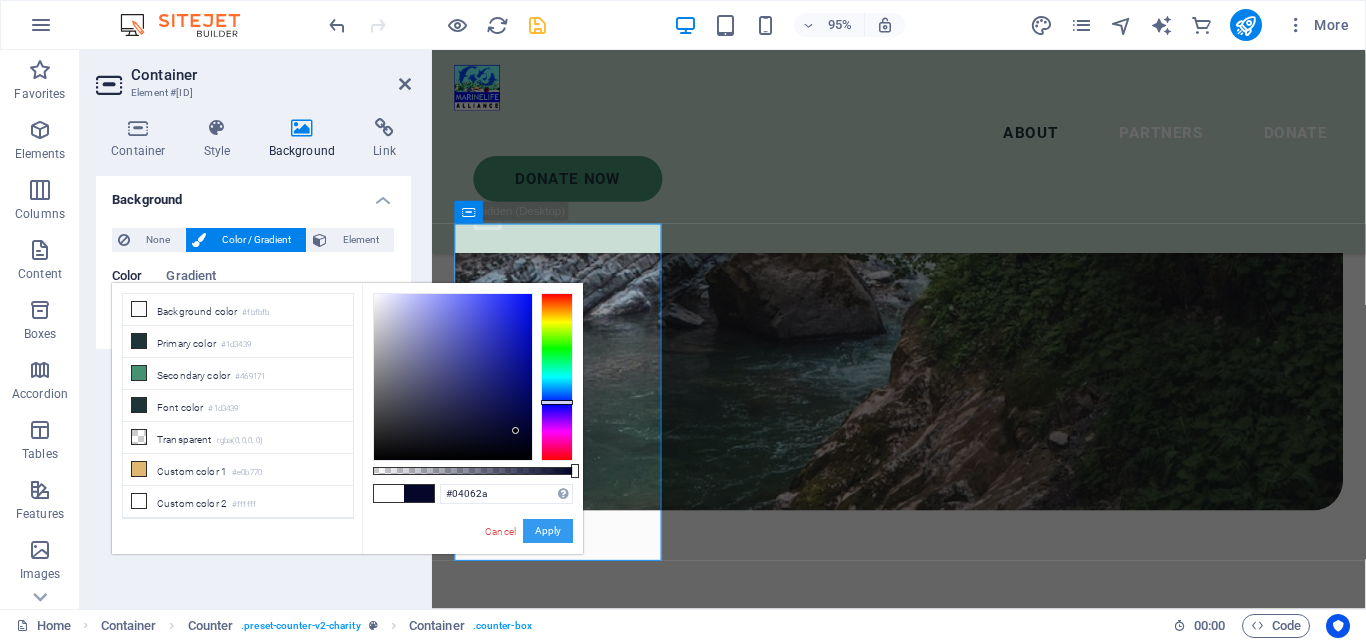 drag, startPoint x: 540, startPoint y: 531, endPoint x: 144, endPoint y: 465, distance: 401.46234 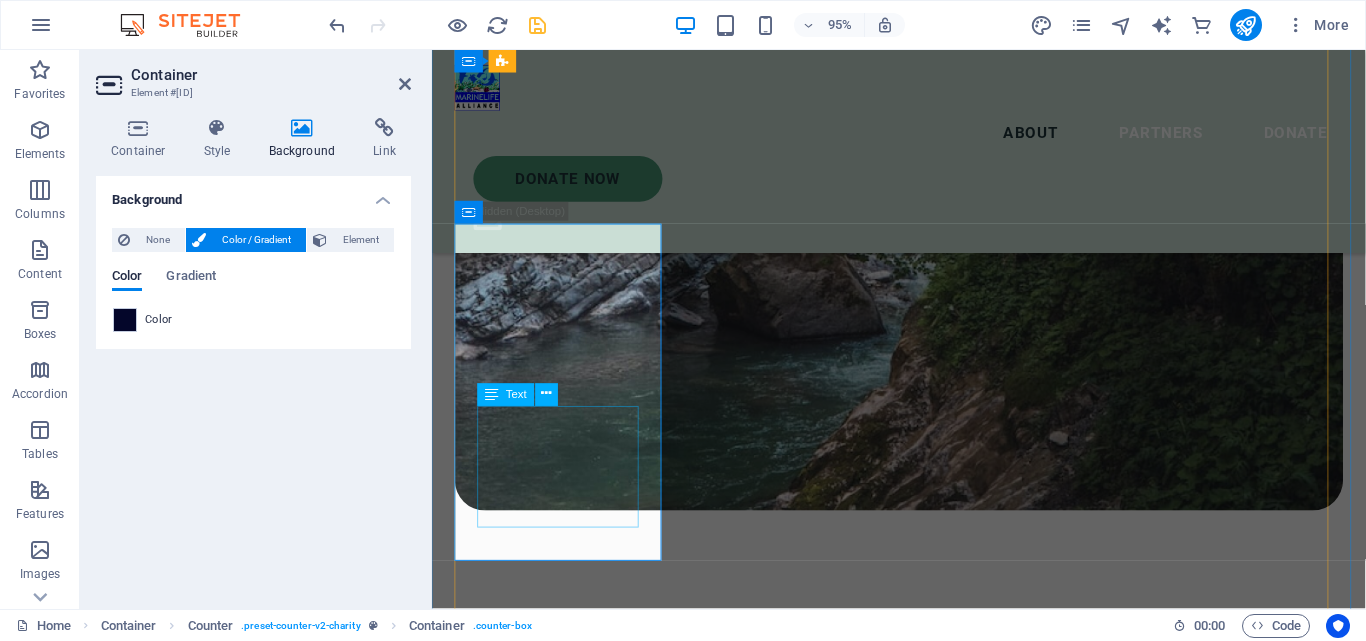 click on "more than 130,000 olive ridley and green turtle hatchlings released so far in the wild from our restoration program" at bounding box center [567, 8269] 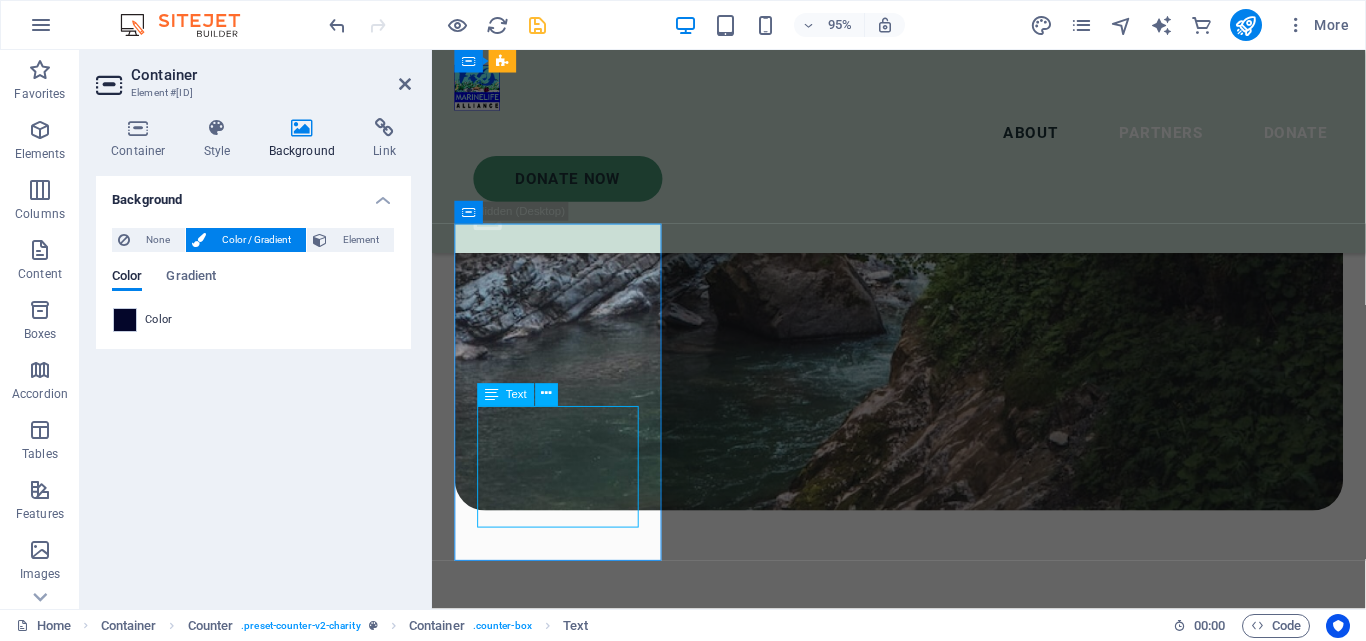 click on "more than 130,000 olive ridley and green turtle hatchlings released so far in the wild from our restoration program" at bounding box center (567, 8269) 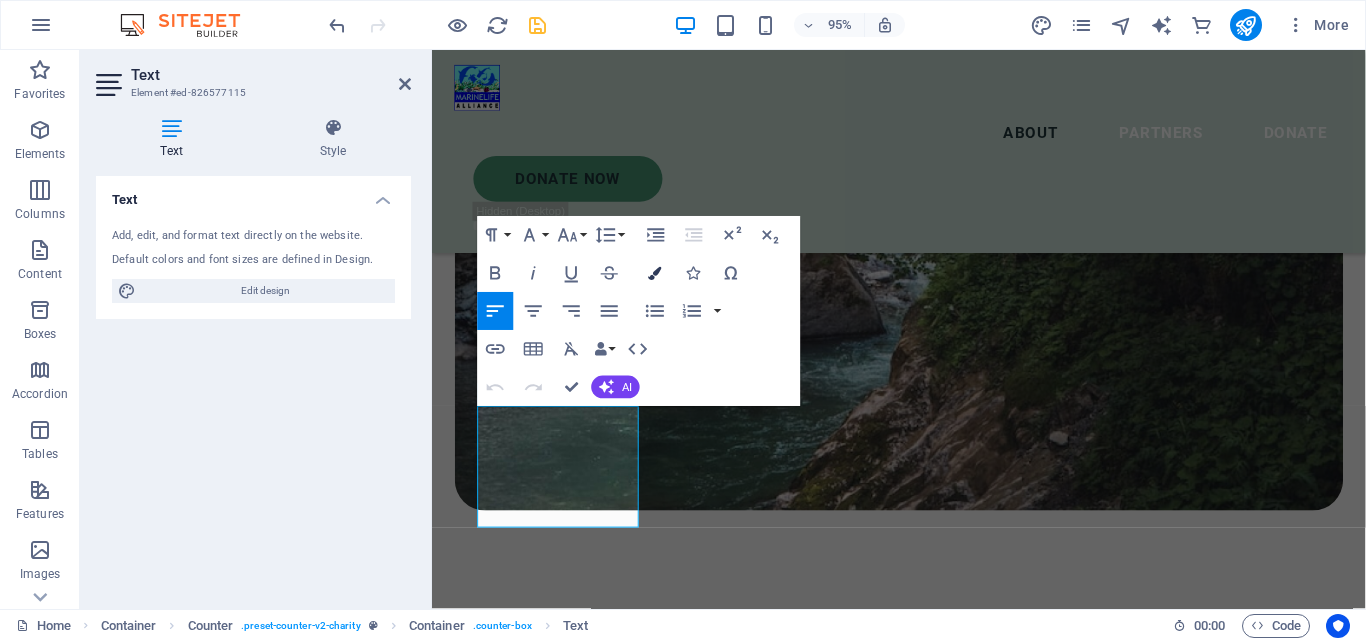click at bounding box center (655, 272) 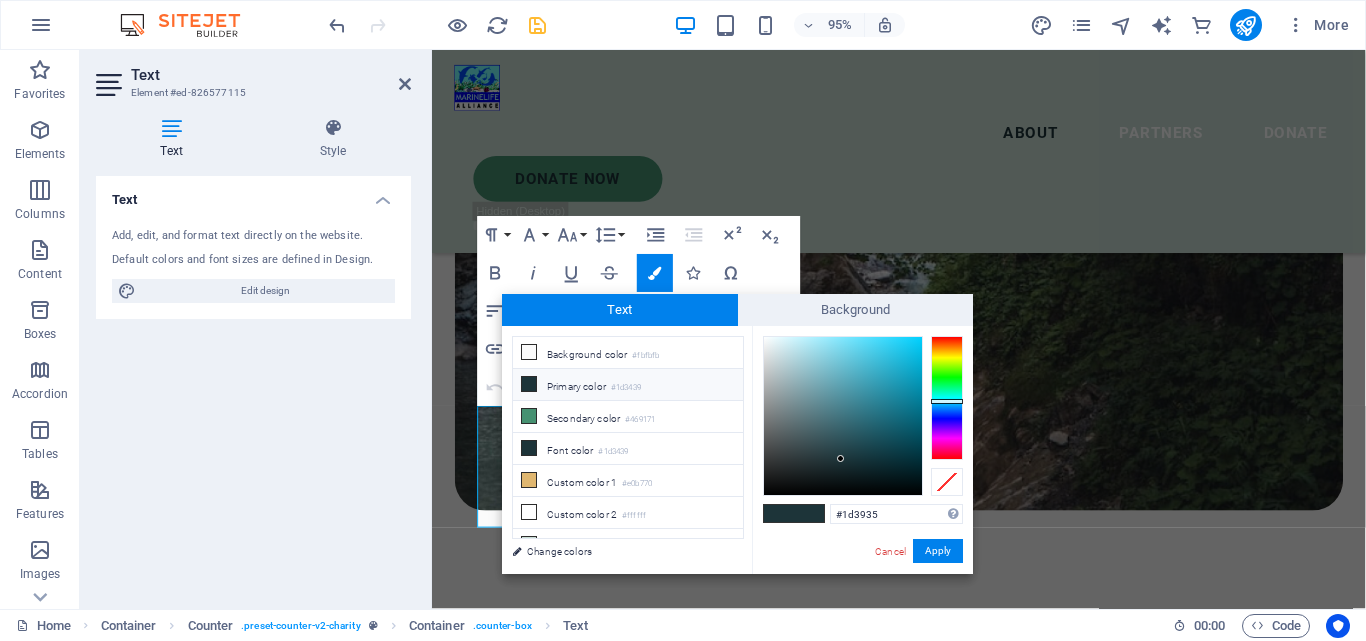 click at bounding box center [947, 398] 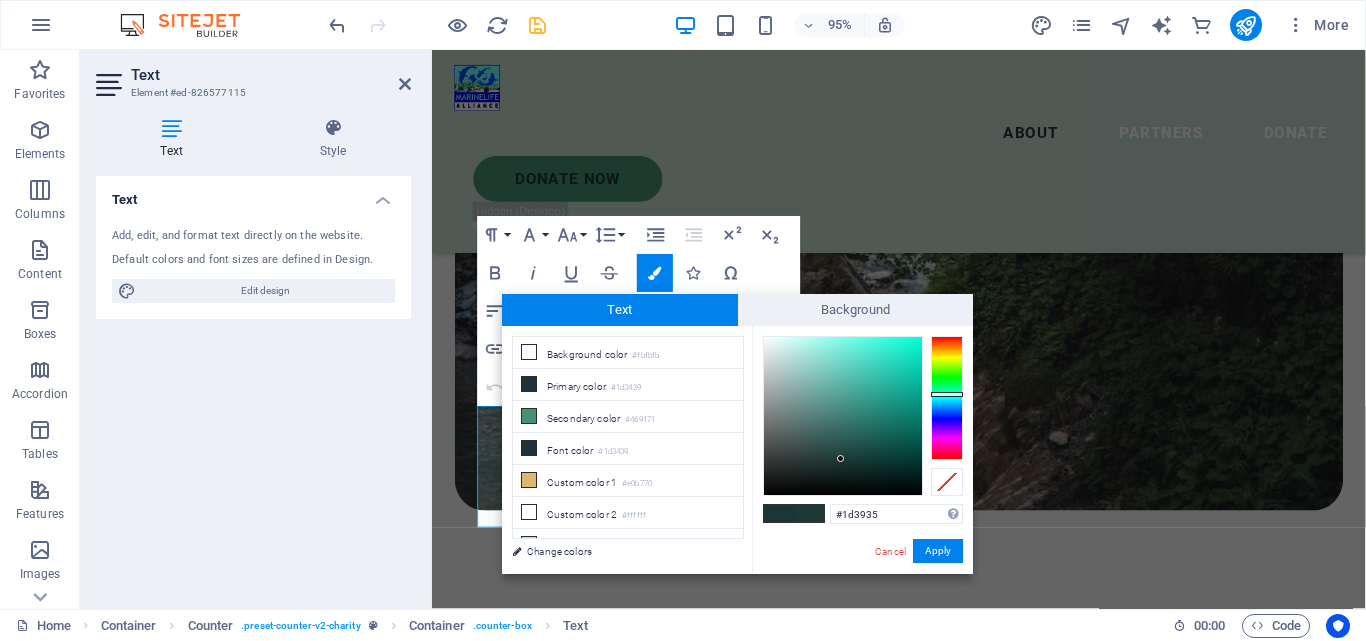 type on "#0cecca" 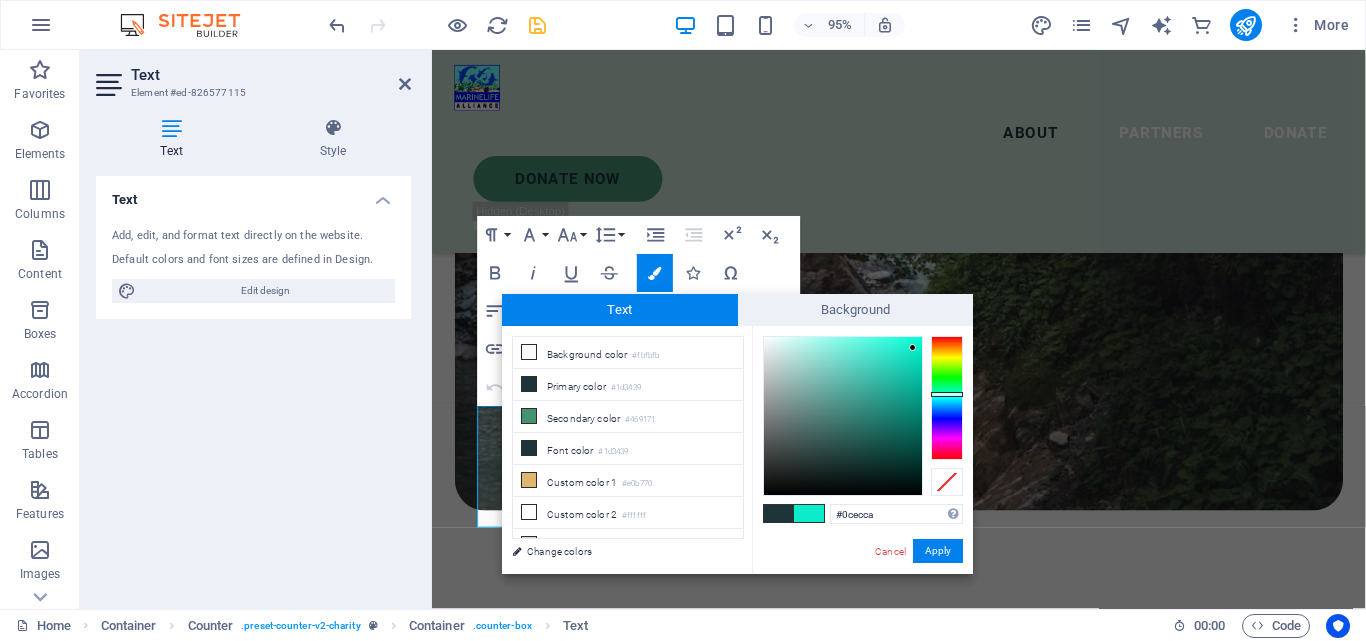 click at bounding box center (843, 416) 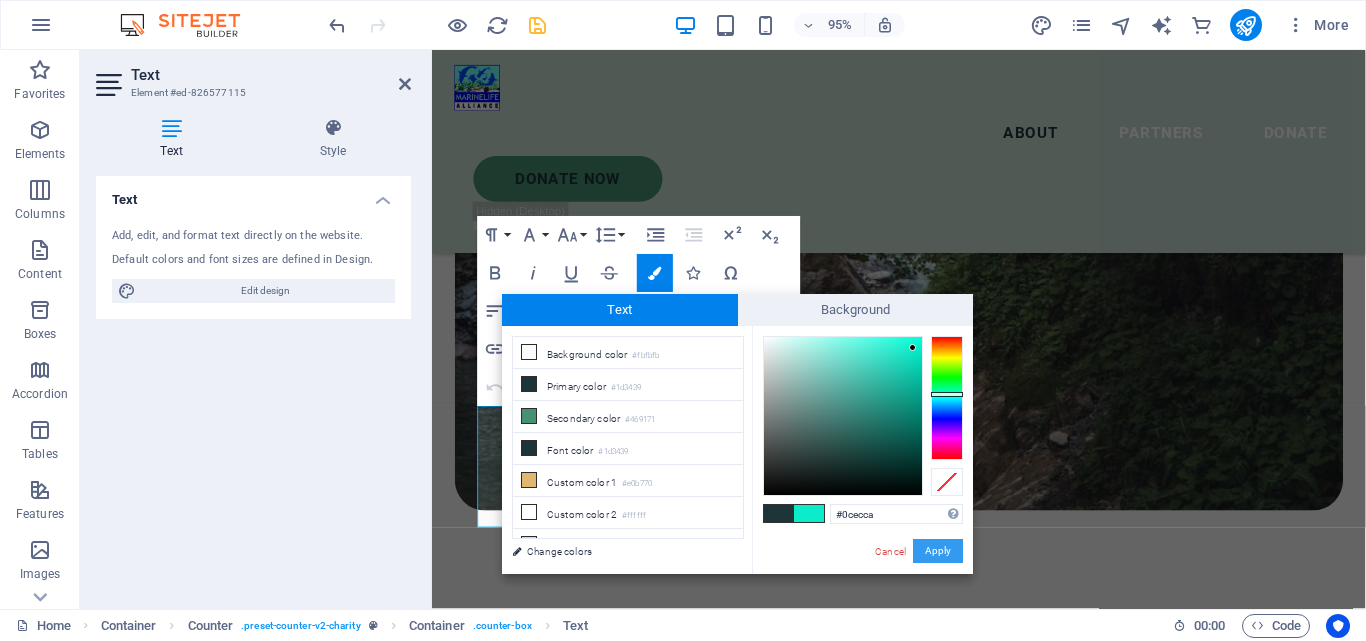 drag, startPoint x: 942, startPoint y: 551, endPoint x: 422, endPoint y: 453, distance: 529.15405 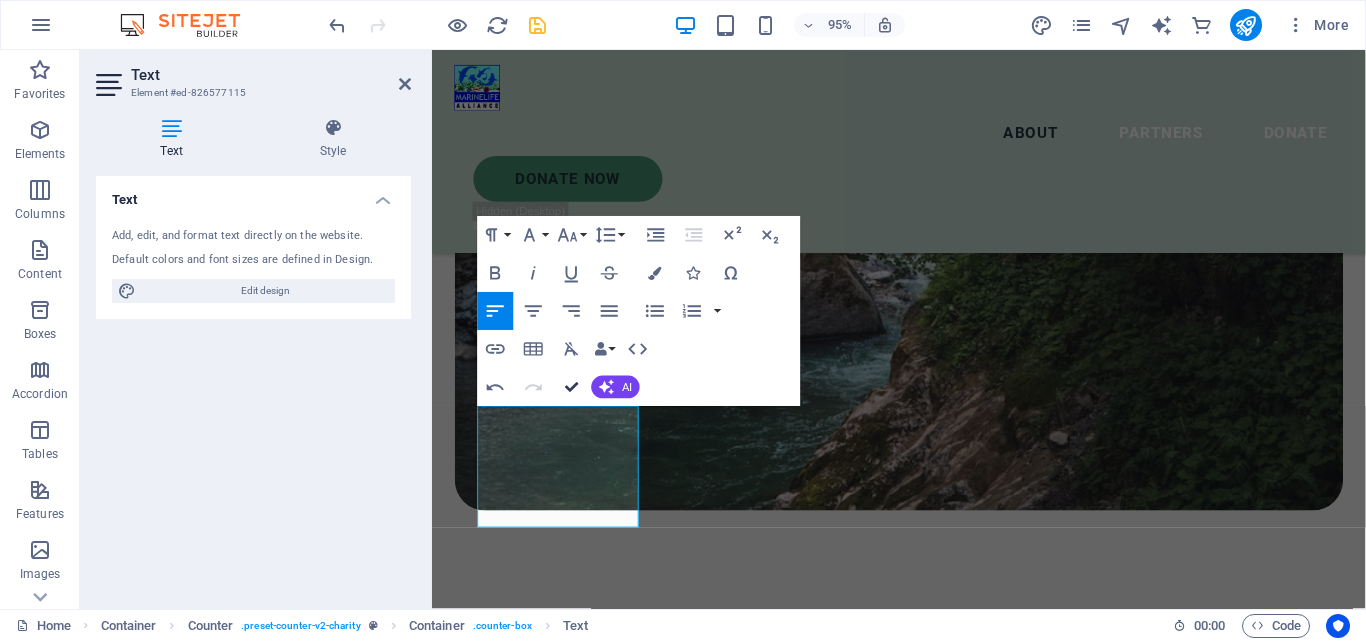 drag, startPoint x: 573, startPoint y: 382, endPoint x: 816, endPoint y: 379, distance: 243.01852 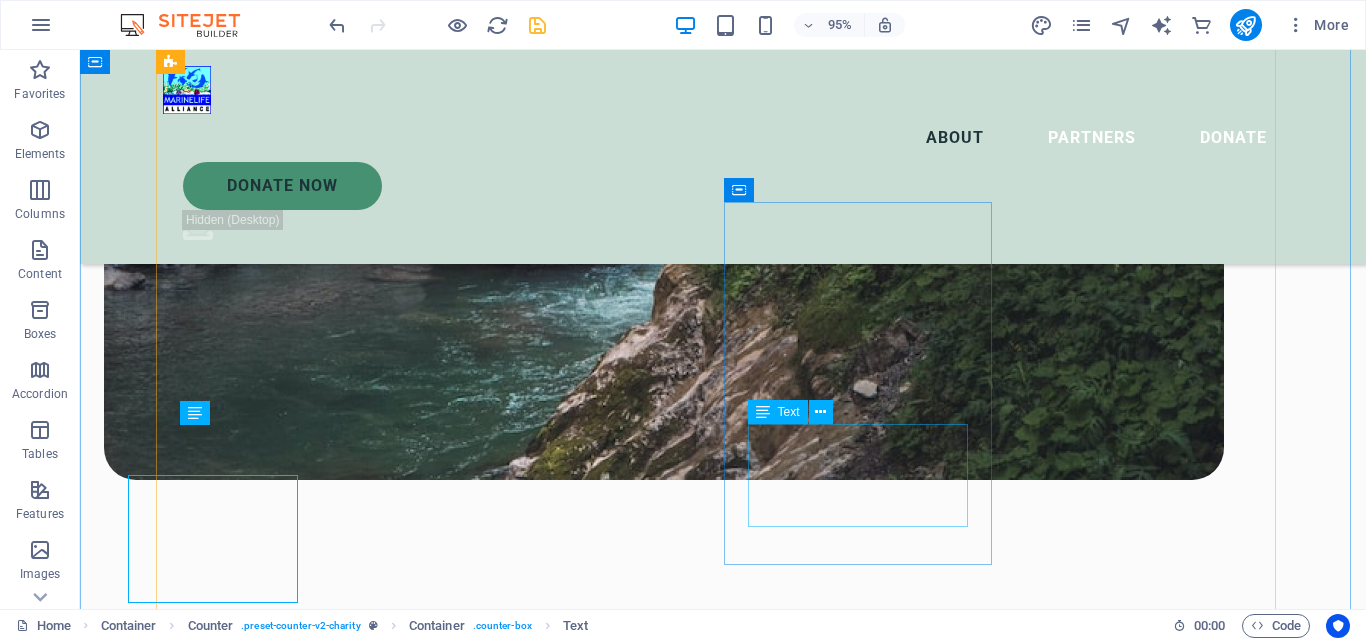 scroll, scrollTop: 3313, scrollLeft: 0, axis: vertical 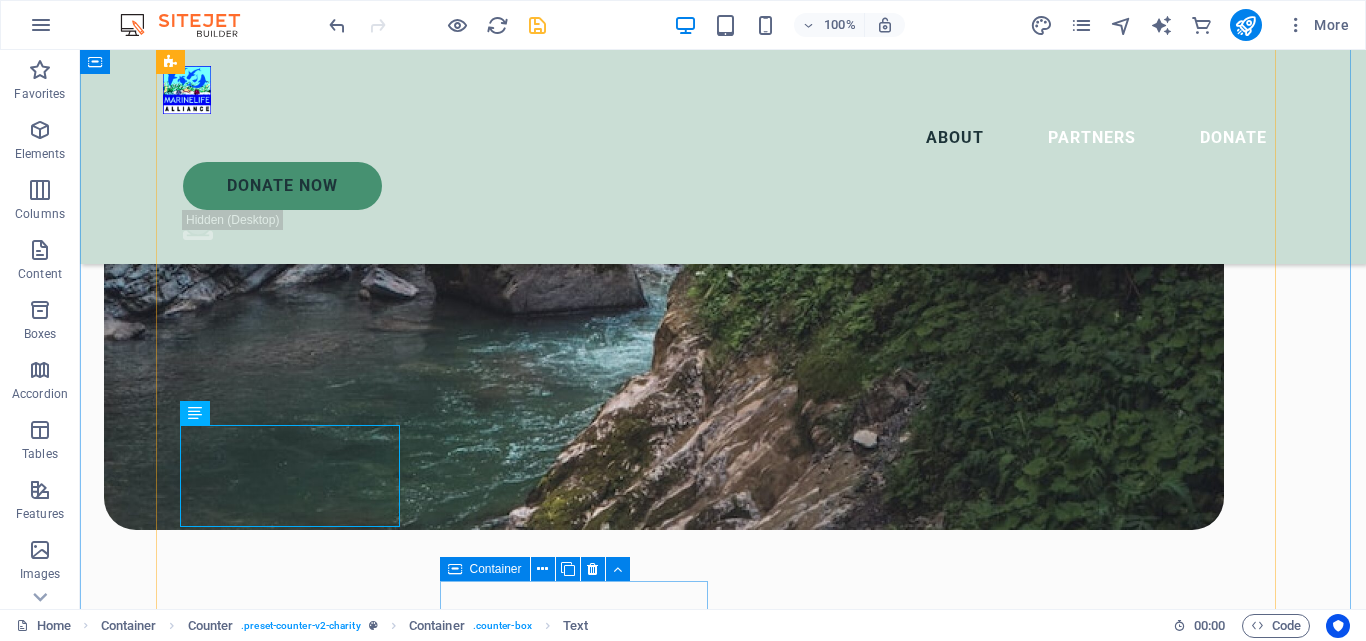 click on "12.000  + Lorem ipsum dolor sit amet consectetur bibendum" at bounding box center (297, 12093) 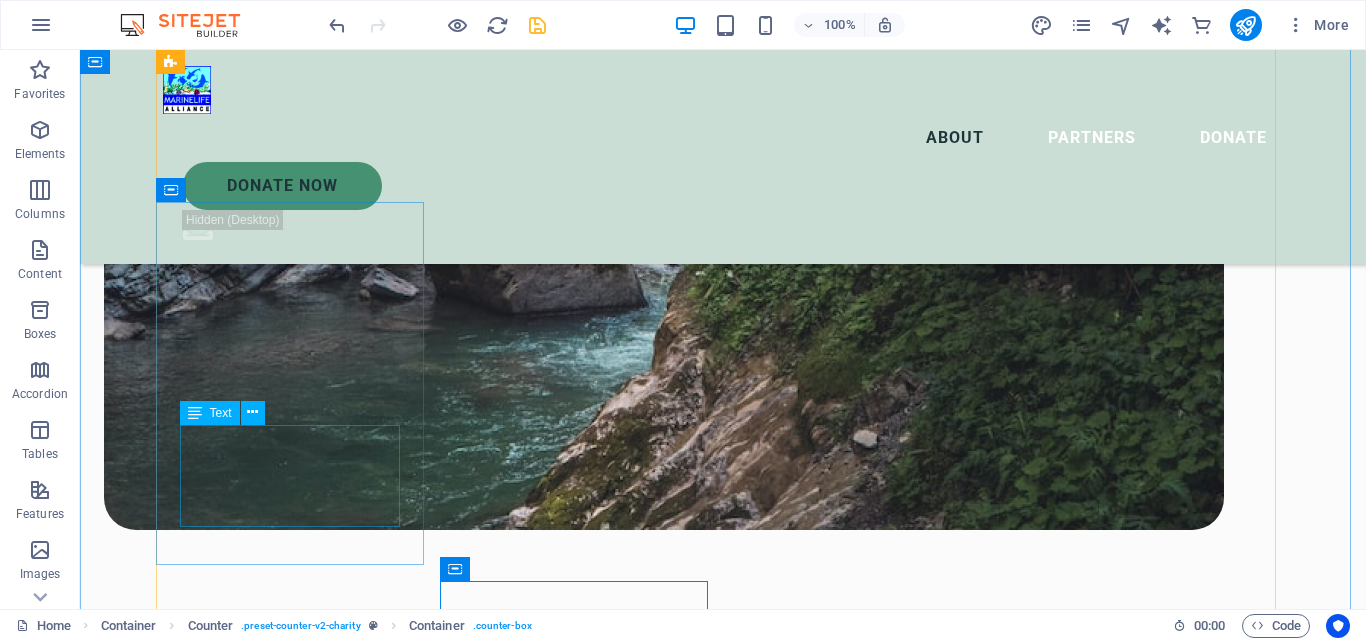 click on "more than 130,000 olive ridley and green turtle hatchlings released so far in the wild from our restoration program" at bounding box center (297, 9095) 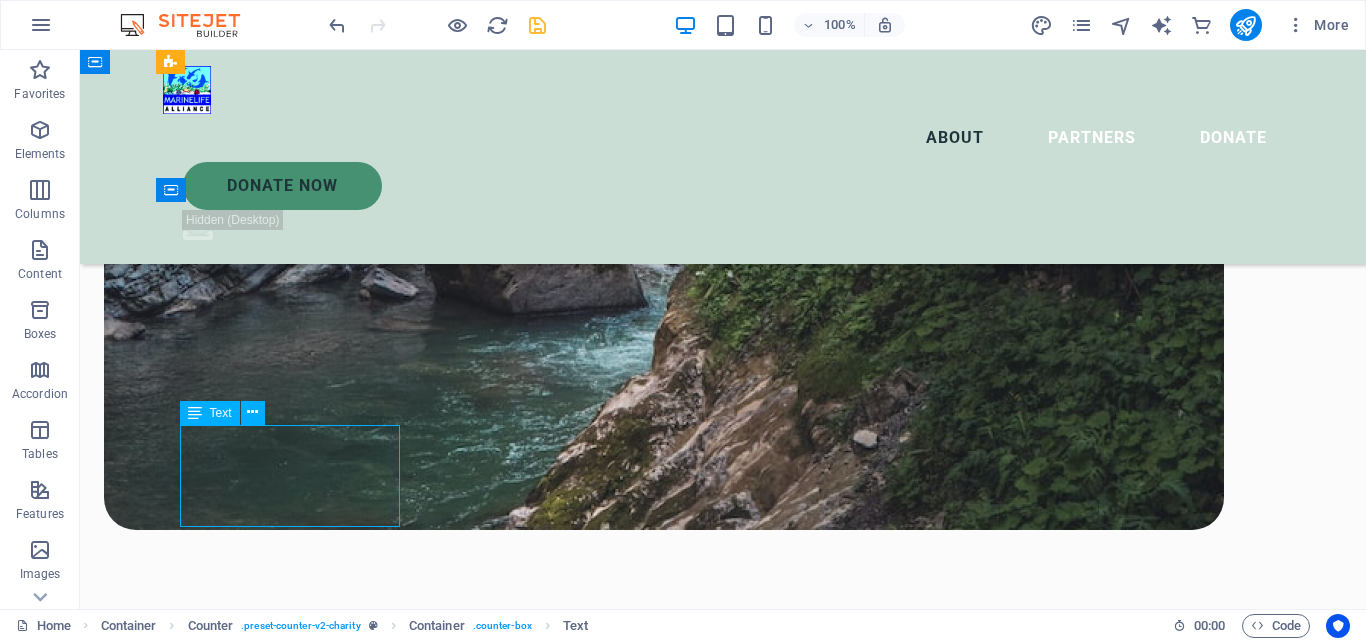 click on "more than 130,000 olive ridley and green turtle hatchlings released so far in the wild from our restoration program" at bounding box center (297, 9095) 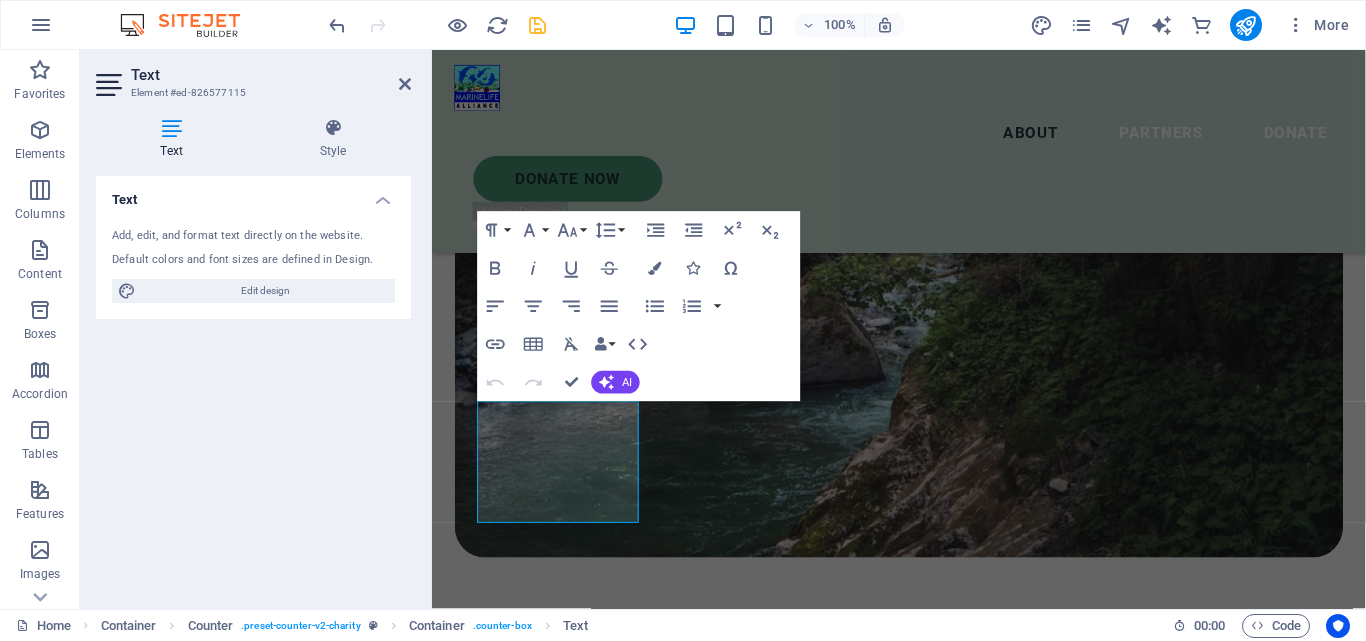 scroll, scrollTop: 3368, scrollLeft: 0, axis: vertical 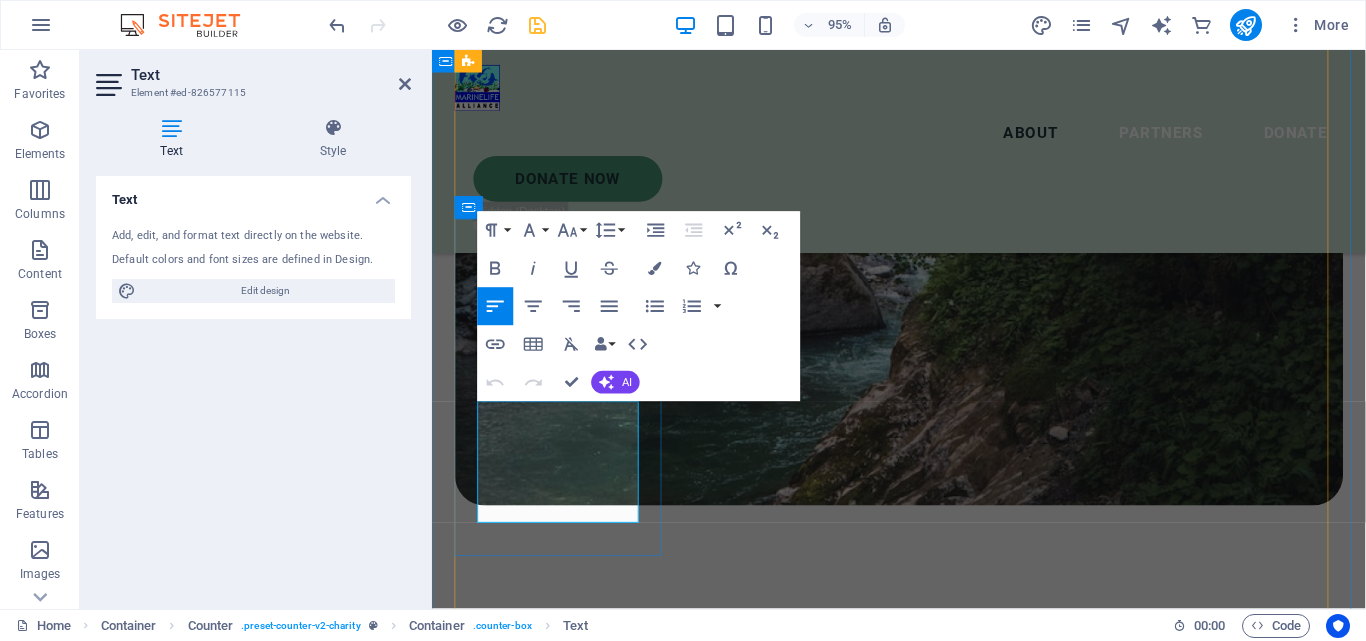 drag, startPoint x: 484, startPoint y: 433, endPoint x: 644, endPoint y: 544, distance: 194.73315 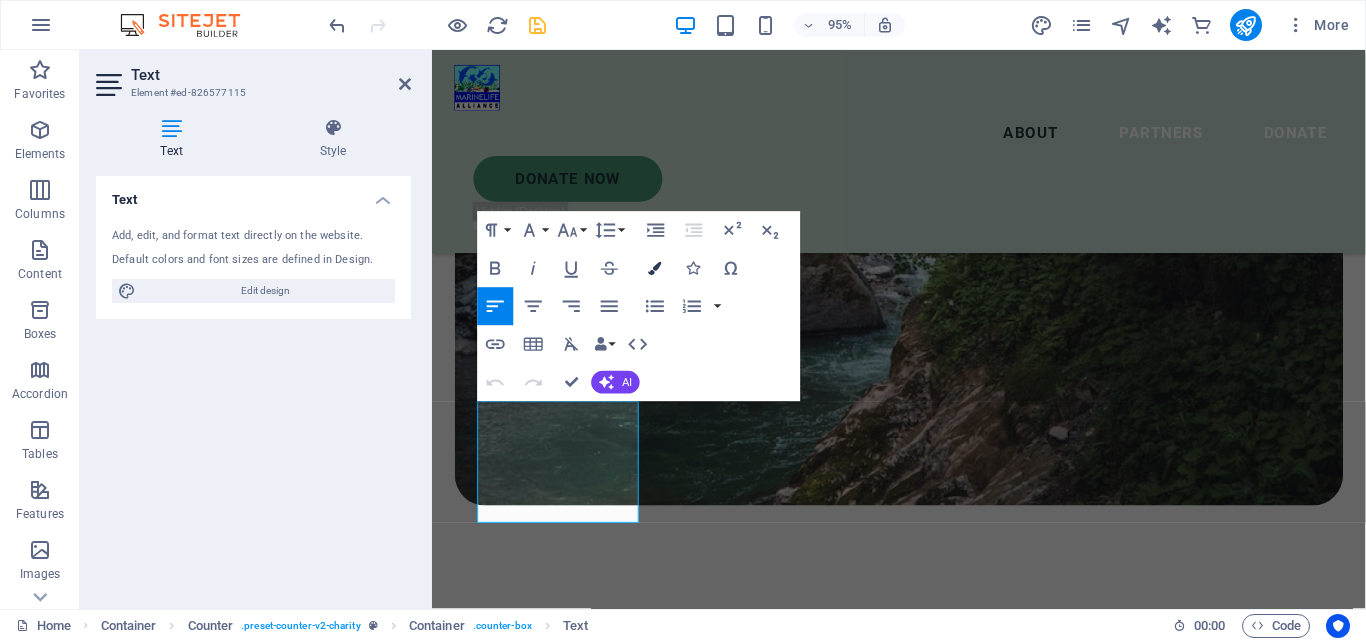 click at bounding box center (655, 268) 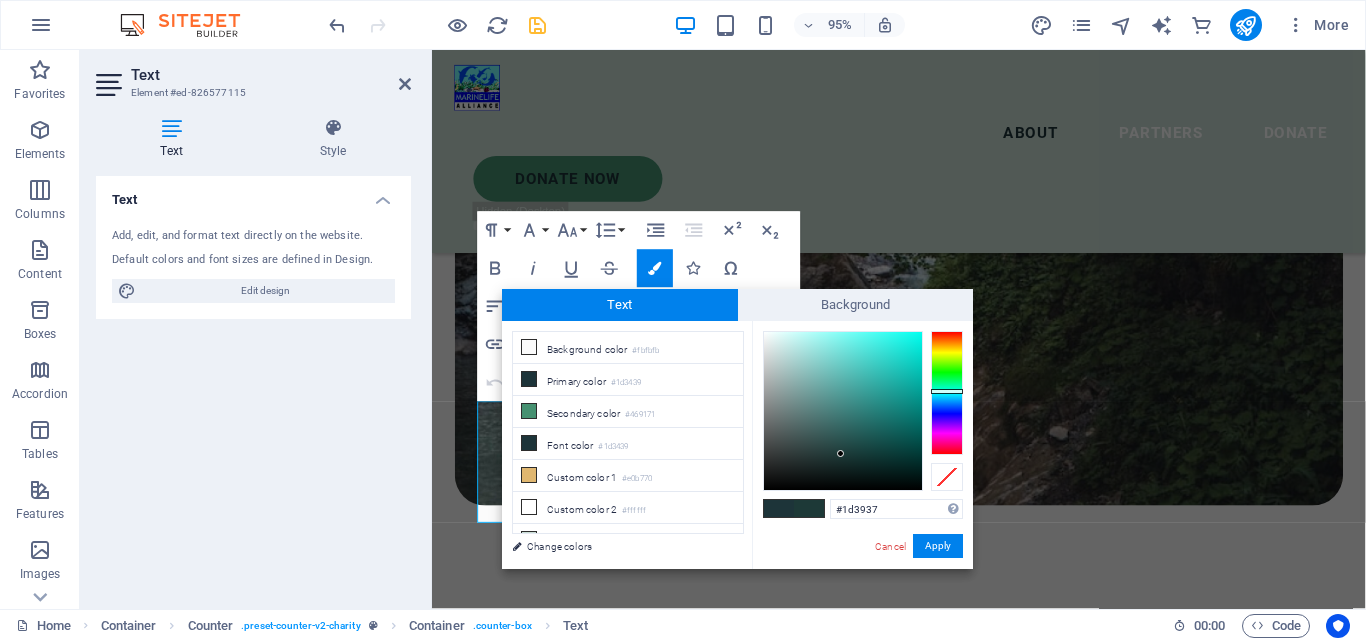 click at bounding box center [947, 393] 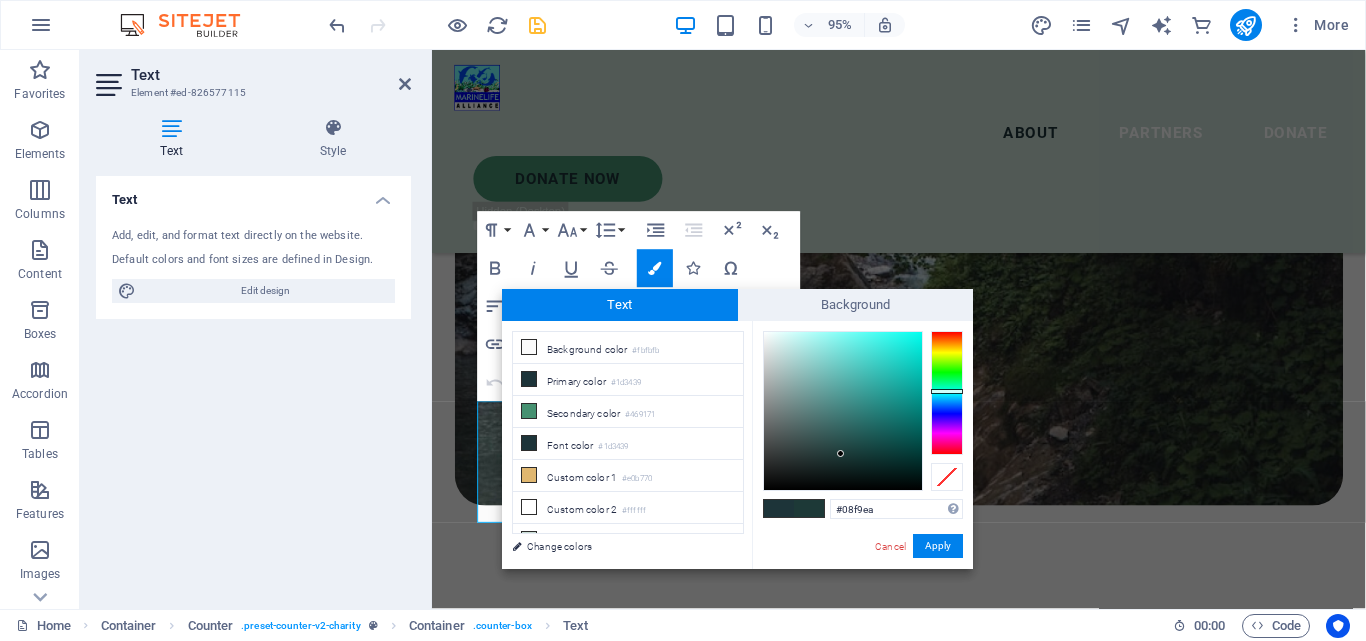 click at bounding box center [843, 411] 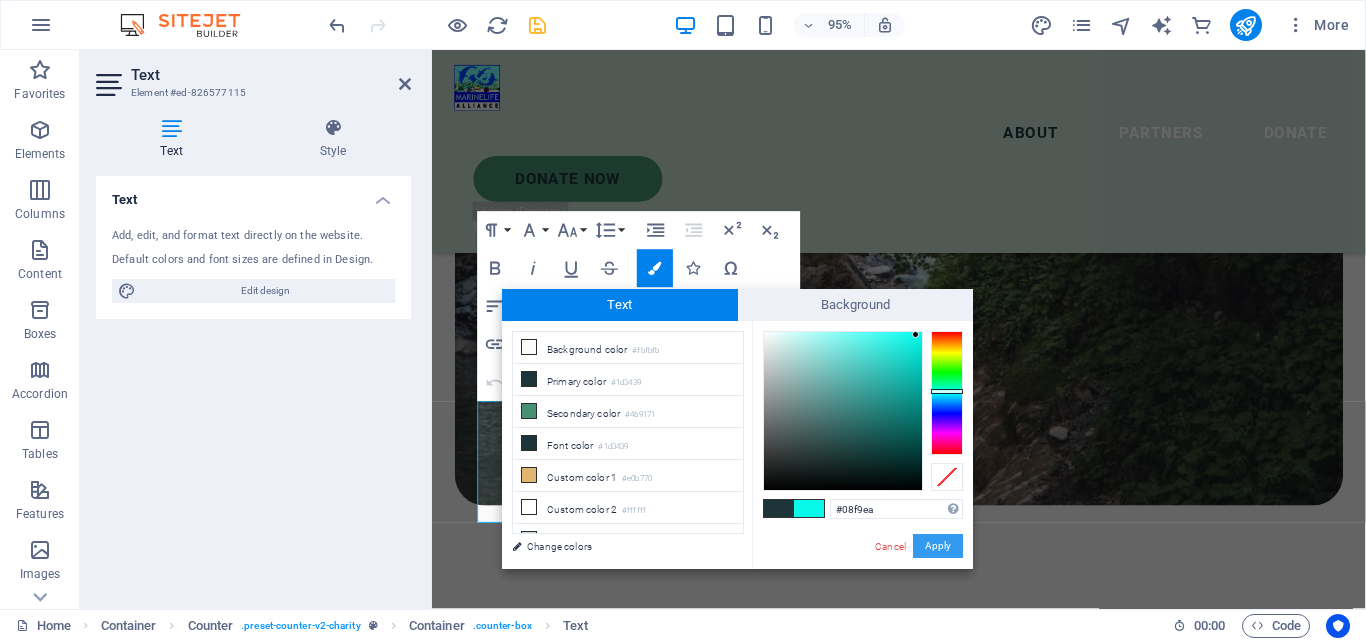 drag, startPoint x: 936, startPoint y: 543, endPoint x: 311, endPoint y: 478, distance: 628.3709 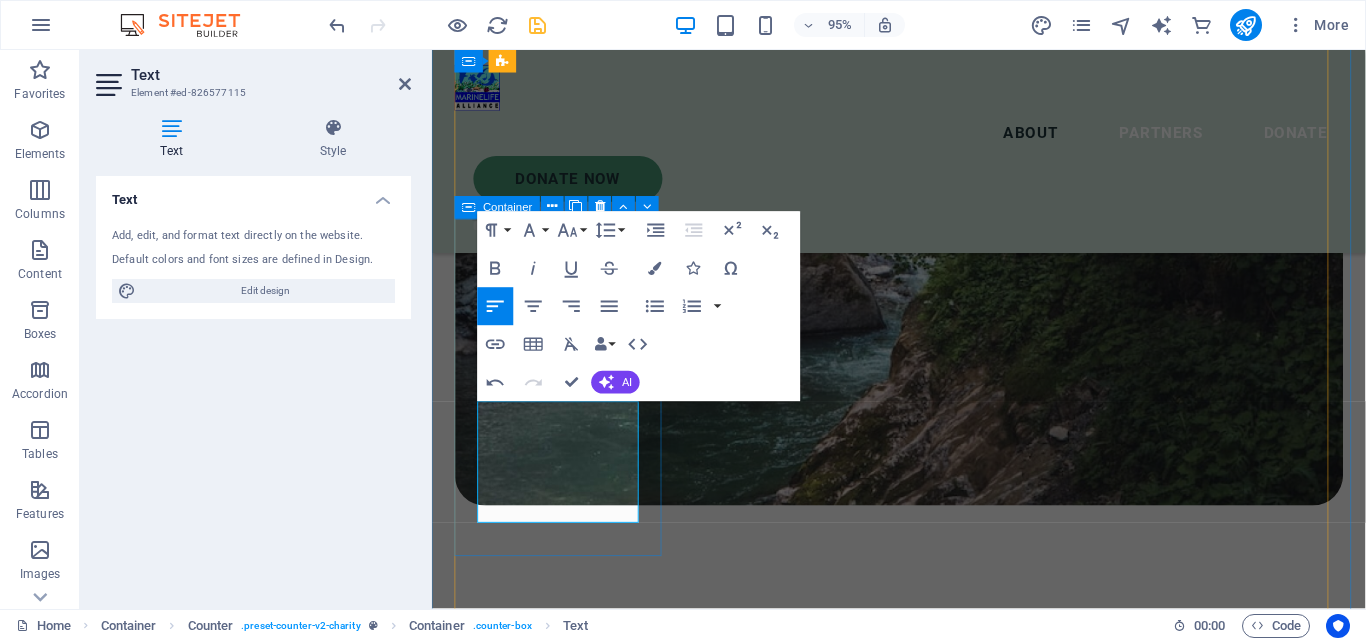 click on "[NUMBER] more than [NUMBER] olive ridley and green turtle hatchlings released so far in the wild from our restoration program" at bounding box center [567, 7931] 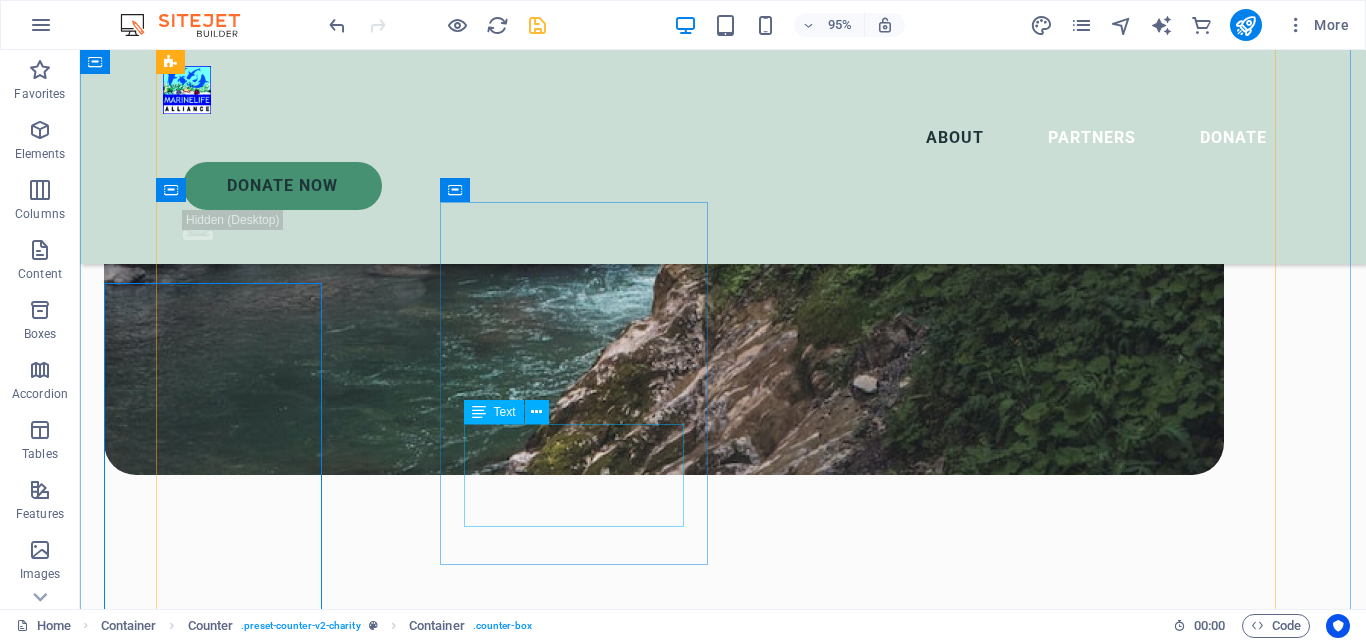 scroll, scrollTop: 3313, scrollLeft: 0, axis: vertical 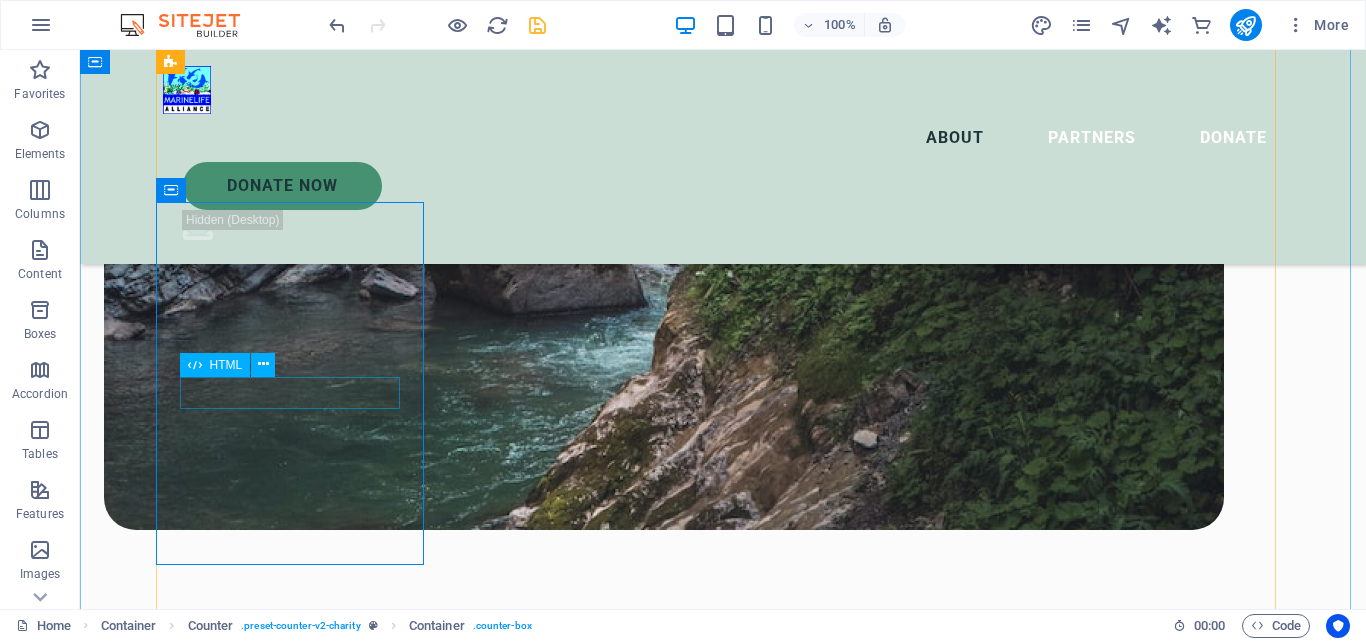 click on "130,000" at bounding box center [297, 9012] 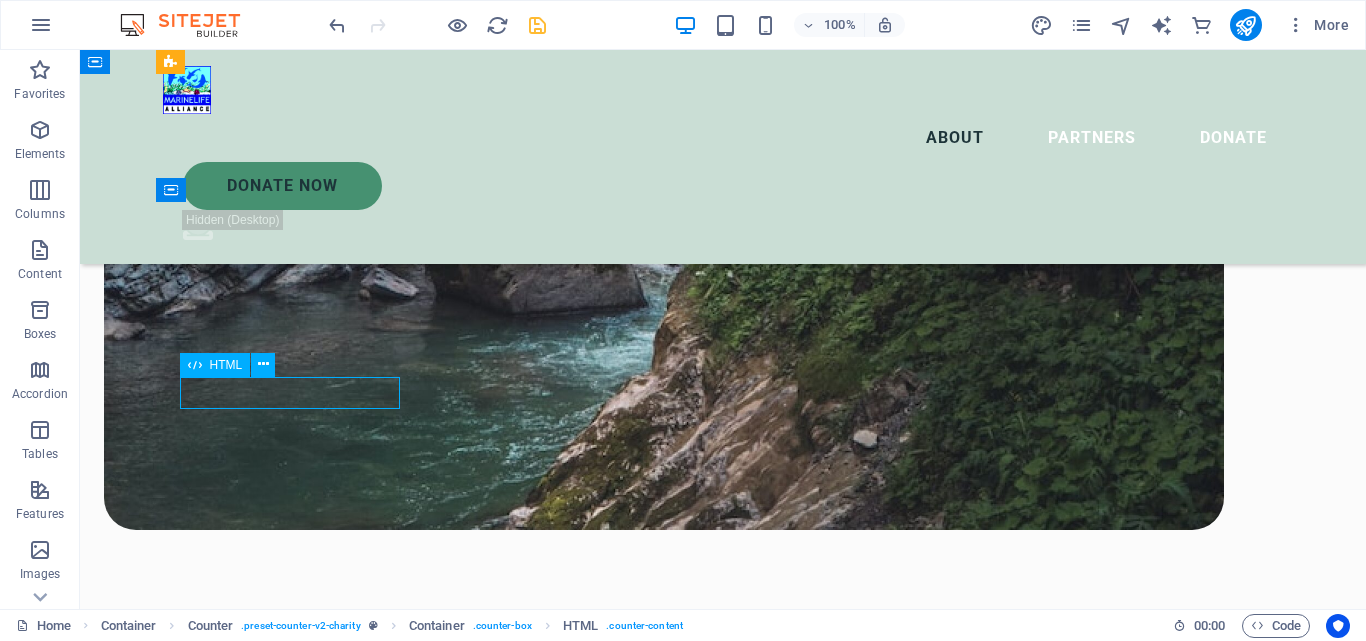 click on "130,000" at bounding box center [297, 9012] 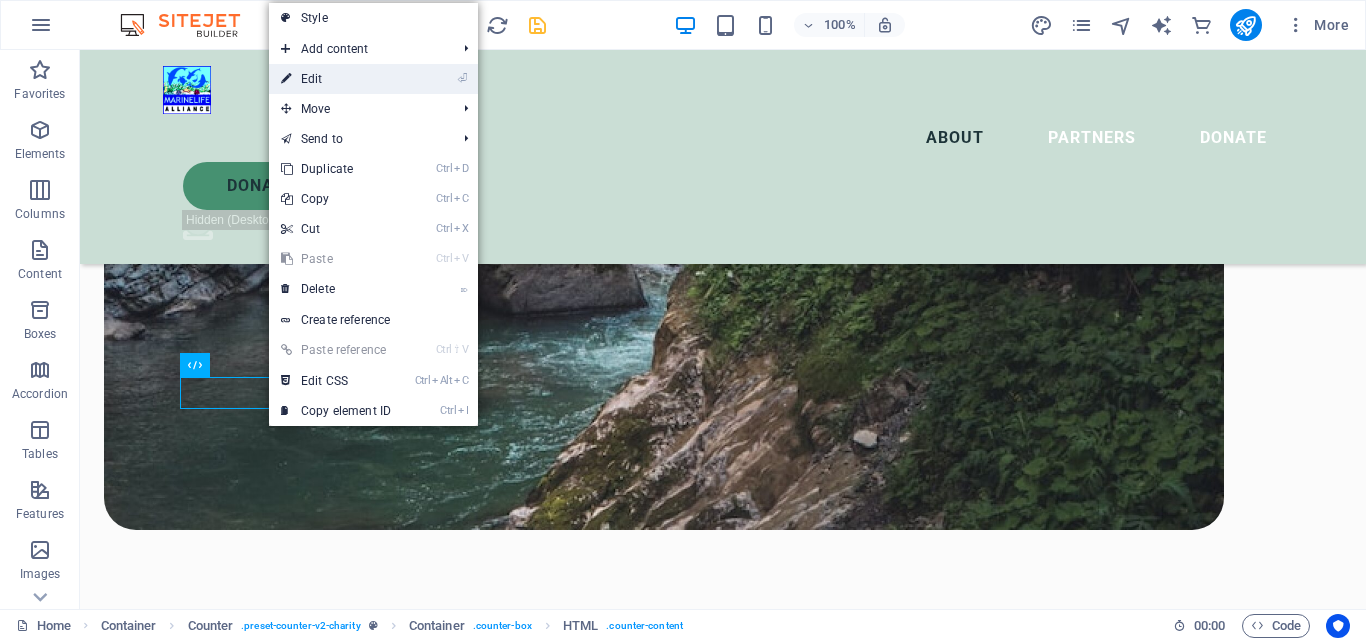 click on "⏎  Edit" at bounding box center [336, 79] 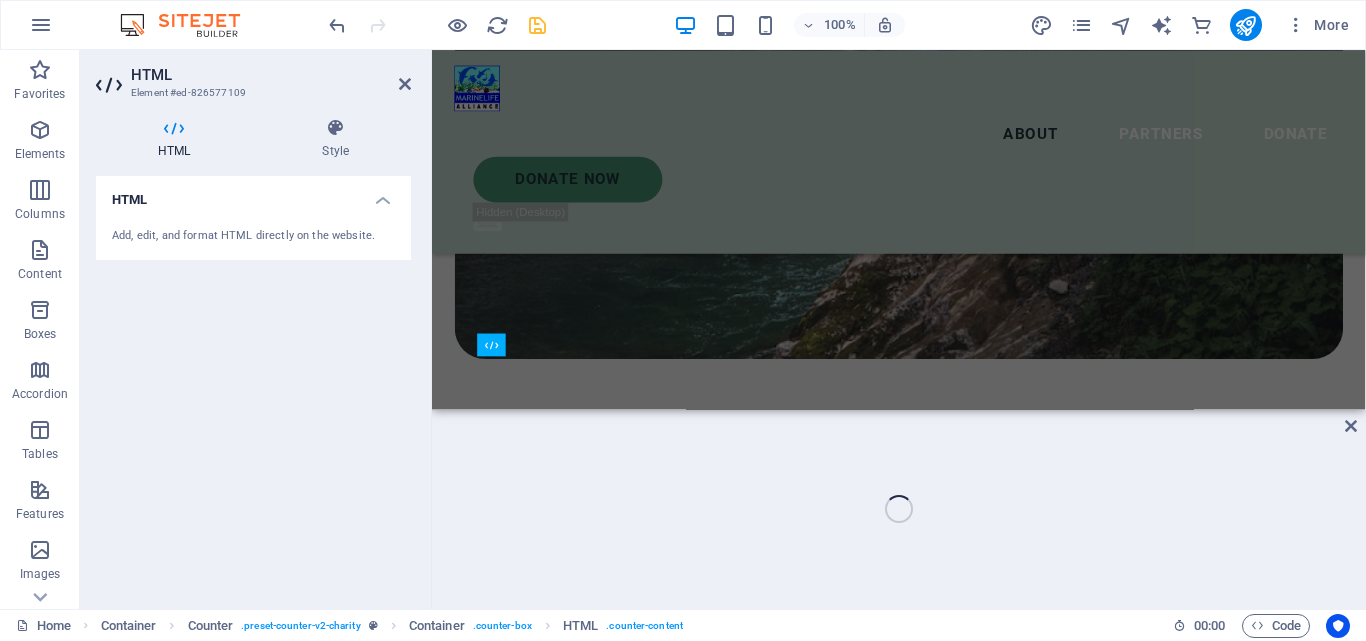 scroll, scrollTop: 3158, scrollLeft: 0, axis: vertical 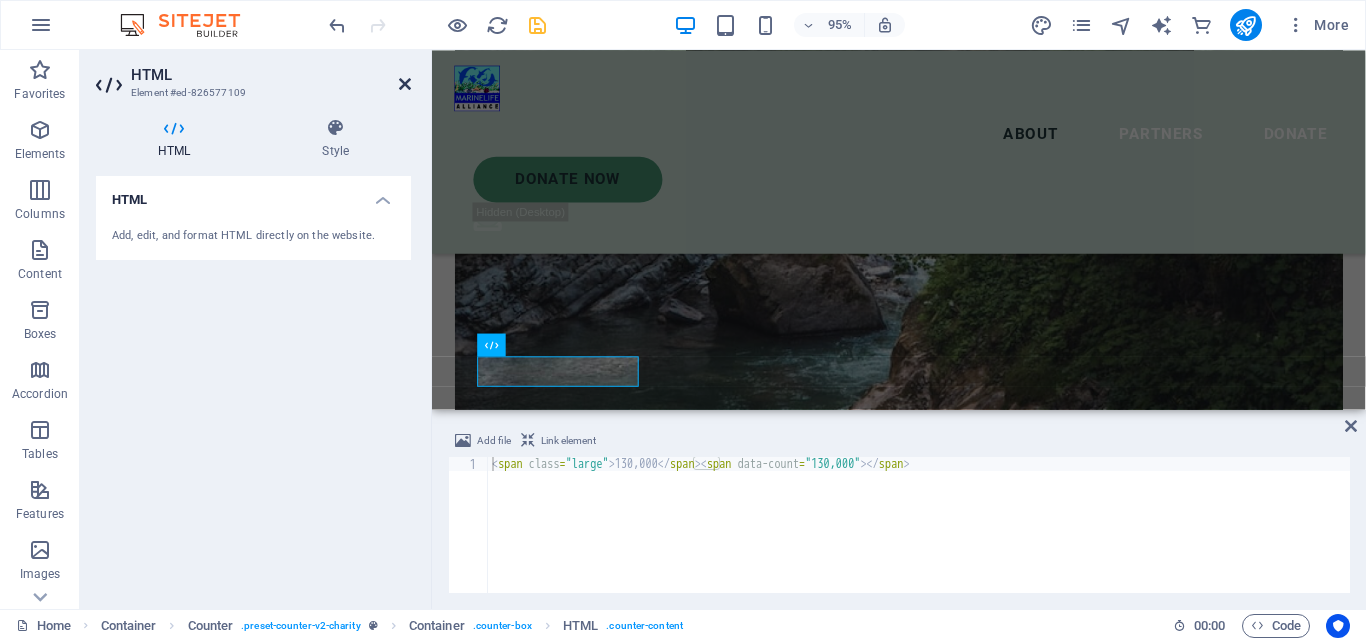 drag, startPoint x: 401, startPoint y: 82, endPoint x: 280, endPoint y: 435, distance: 373.16217 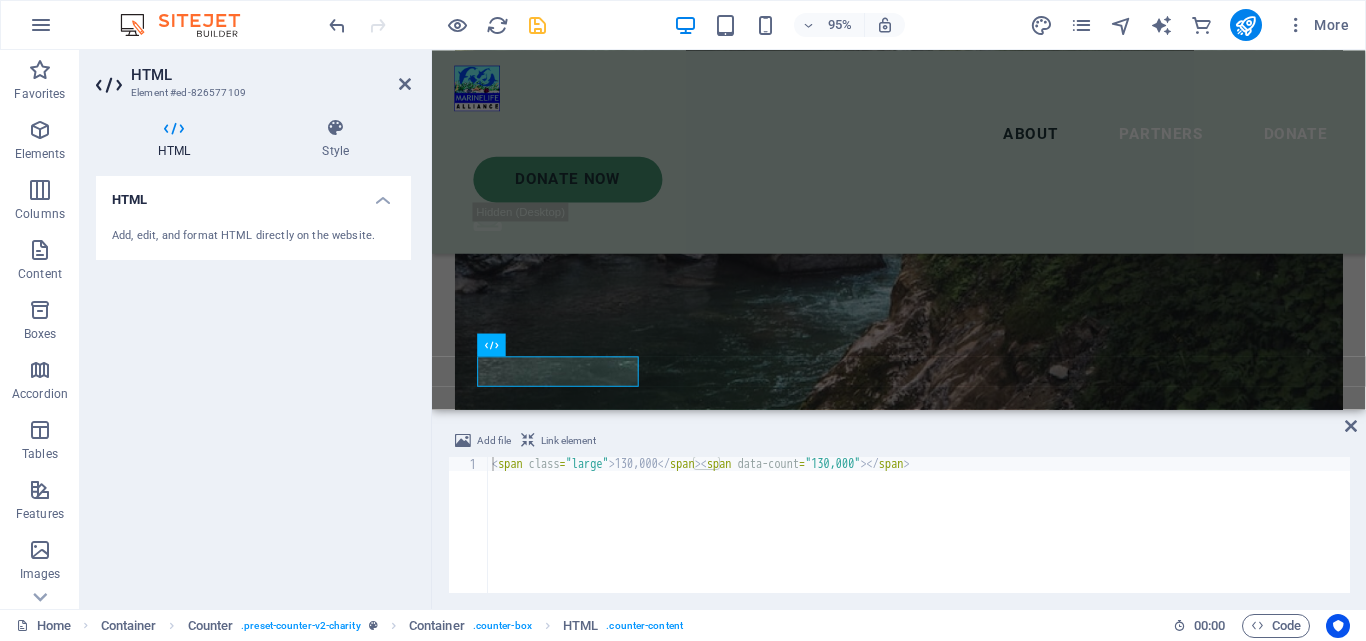 scroll, scrollTop: 3313, scrollLeft: 0, axis: vertical 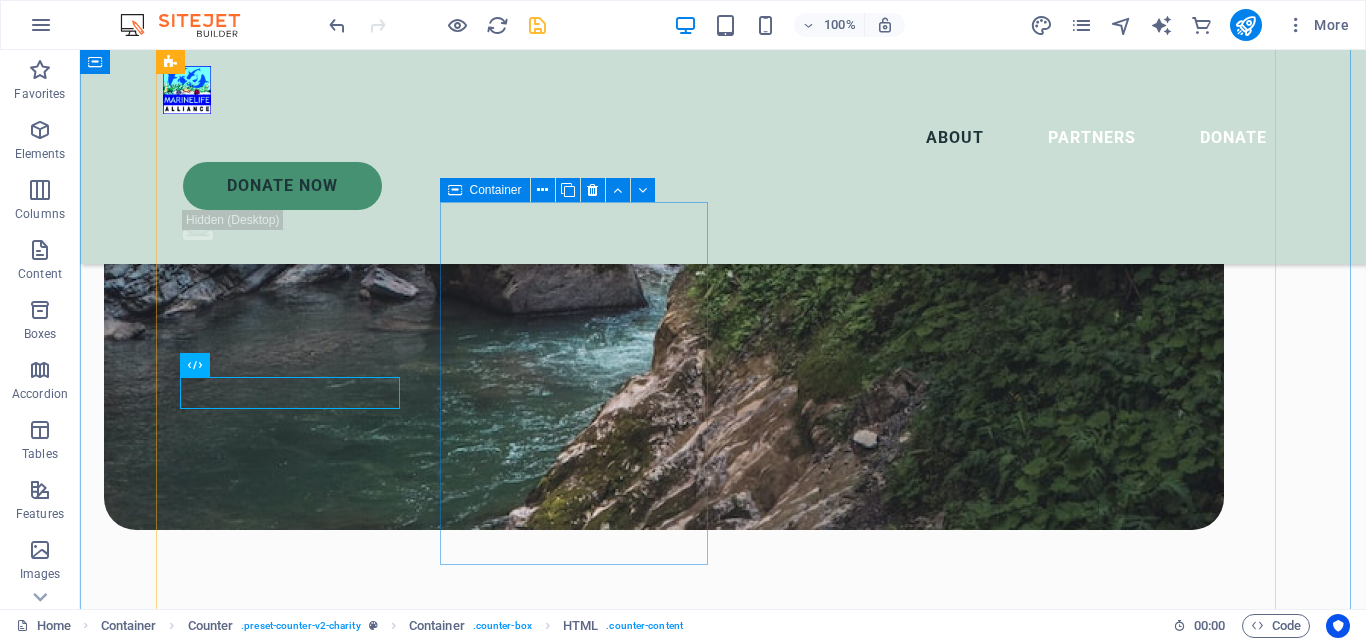 click on "[NUMBER] more than [NUMBER] olive ridley and green turtle hatchlings released so far in the wild from our restoration program" at bounding box center (297, 9465) 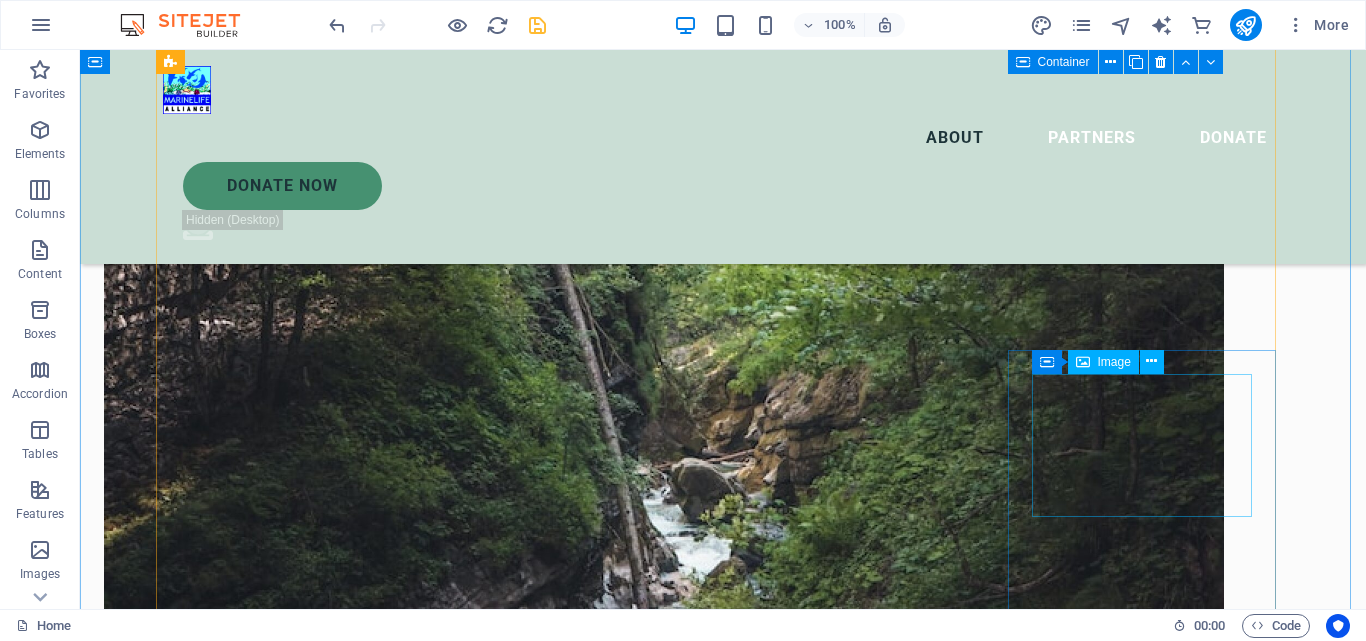 scroll, scrollTop: 2513, scrollLeft: 0, axis: vertical 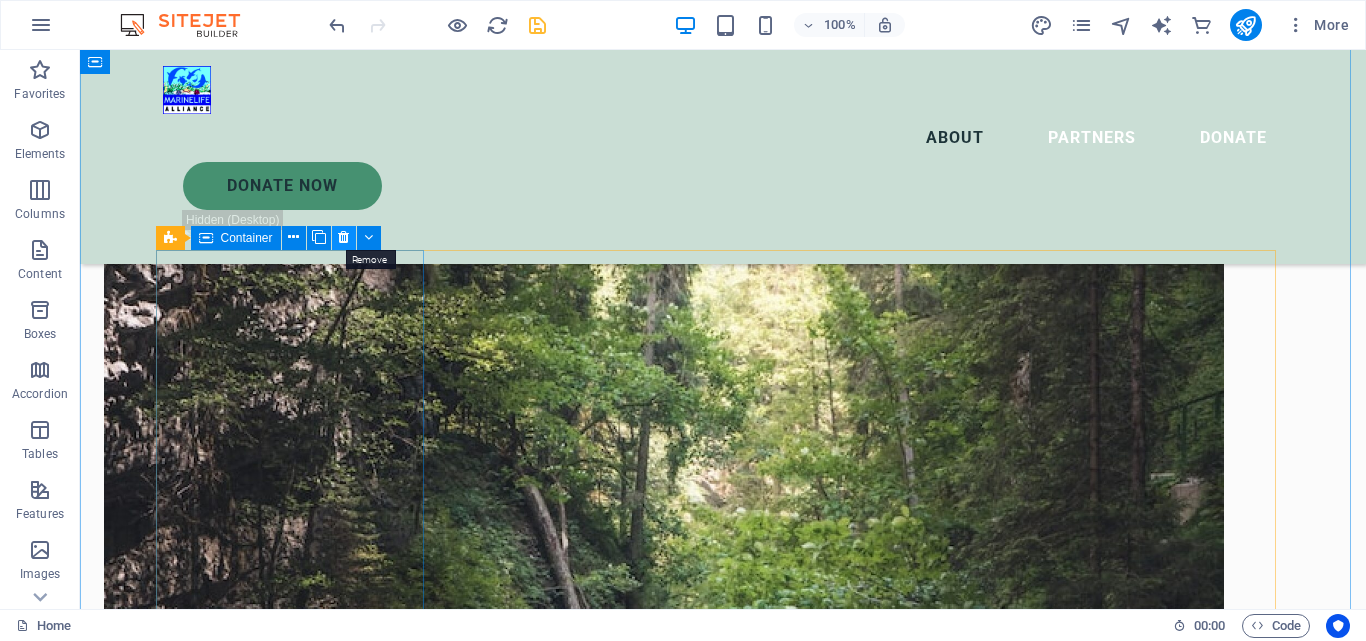 click at bounding box center (343, 237) 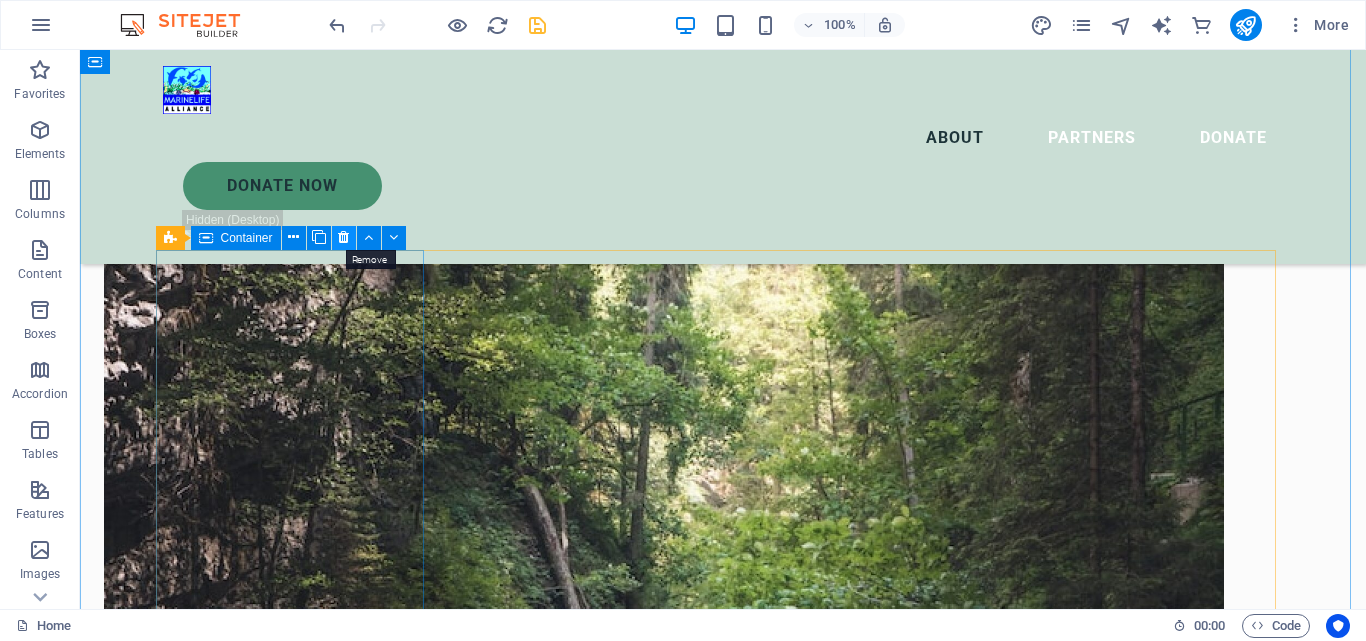 click at bounding box center [343, 237] 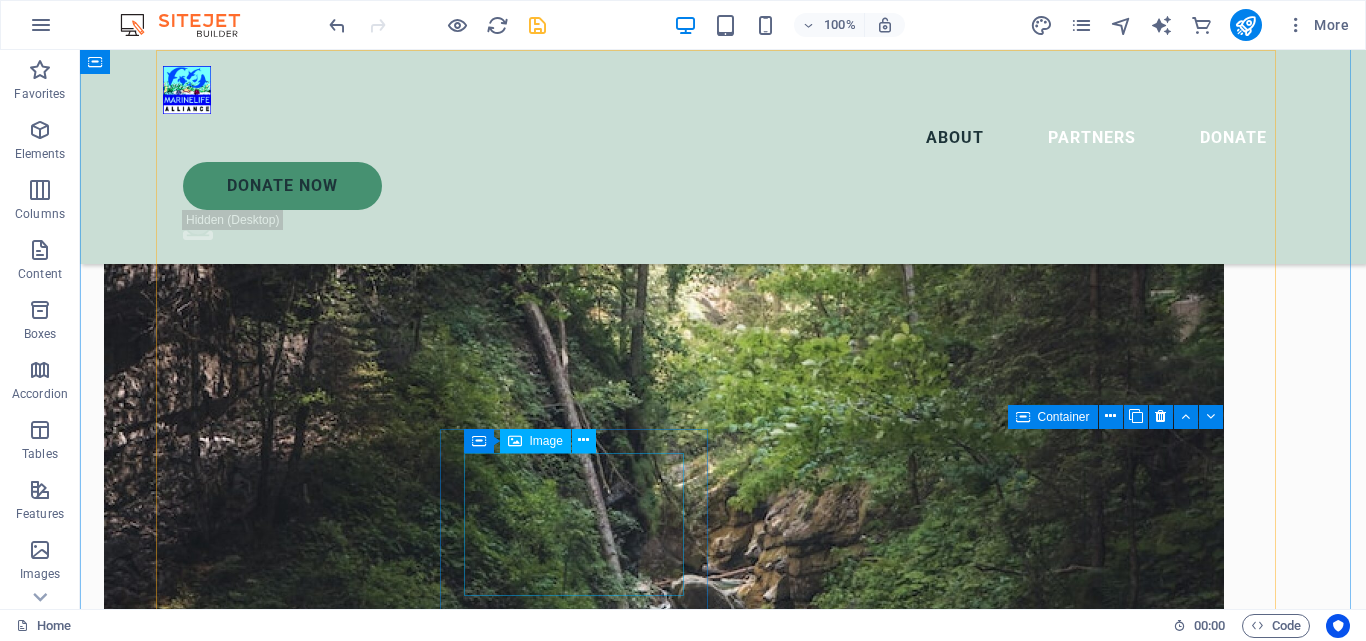 scroll, scrollTop: 2713, scrollLeft: 0, axis: vertical 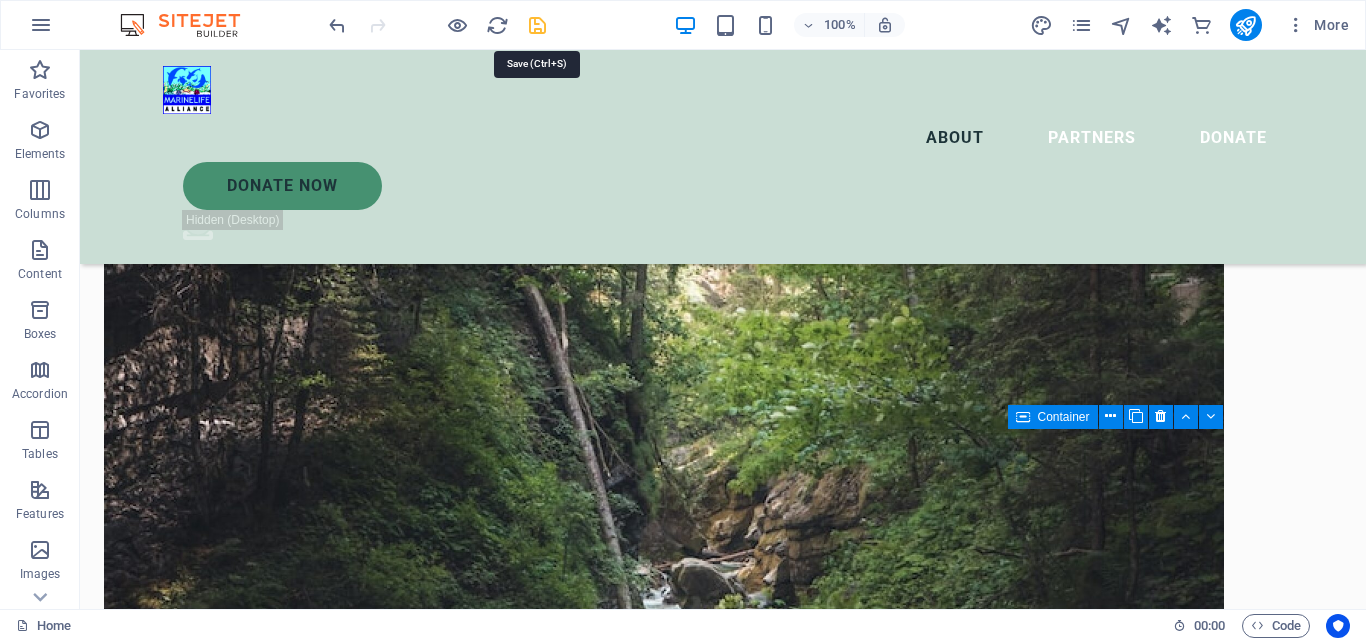 click at bounding box center (537, 25) 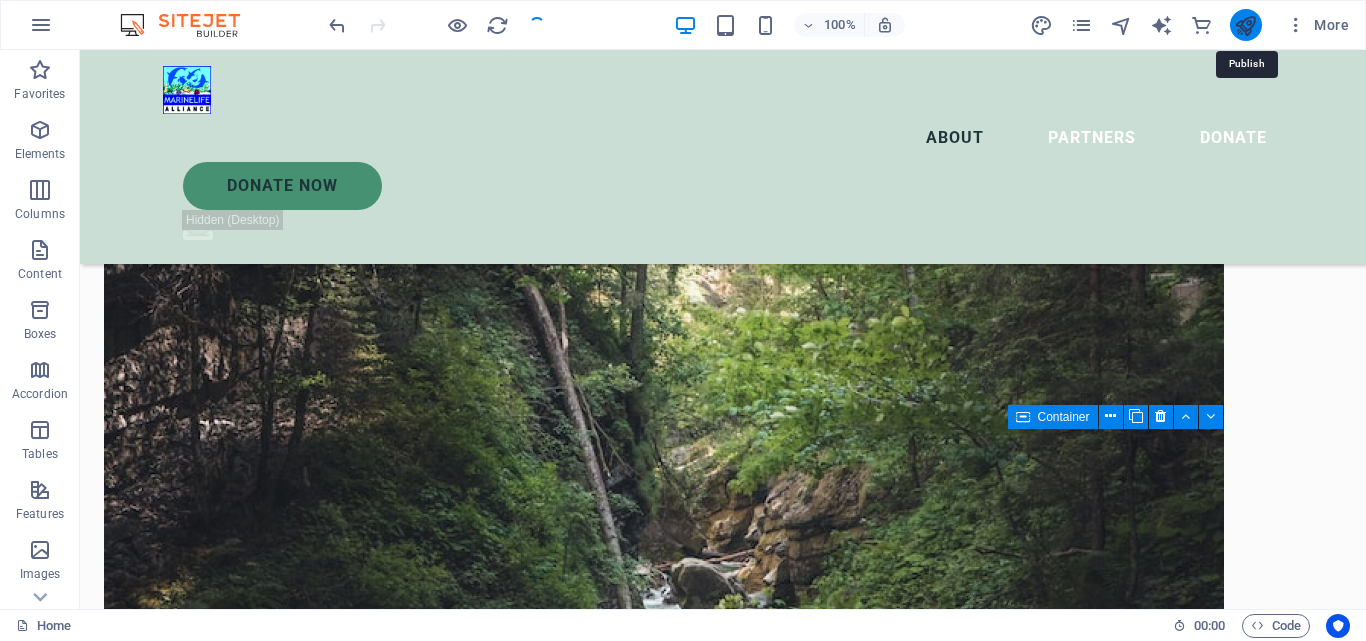 click at bounding box center [1245, 25] 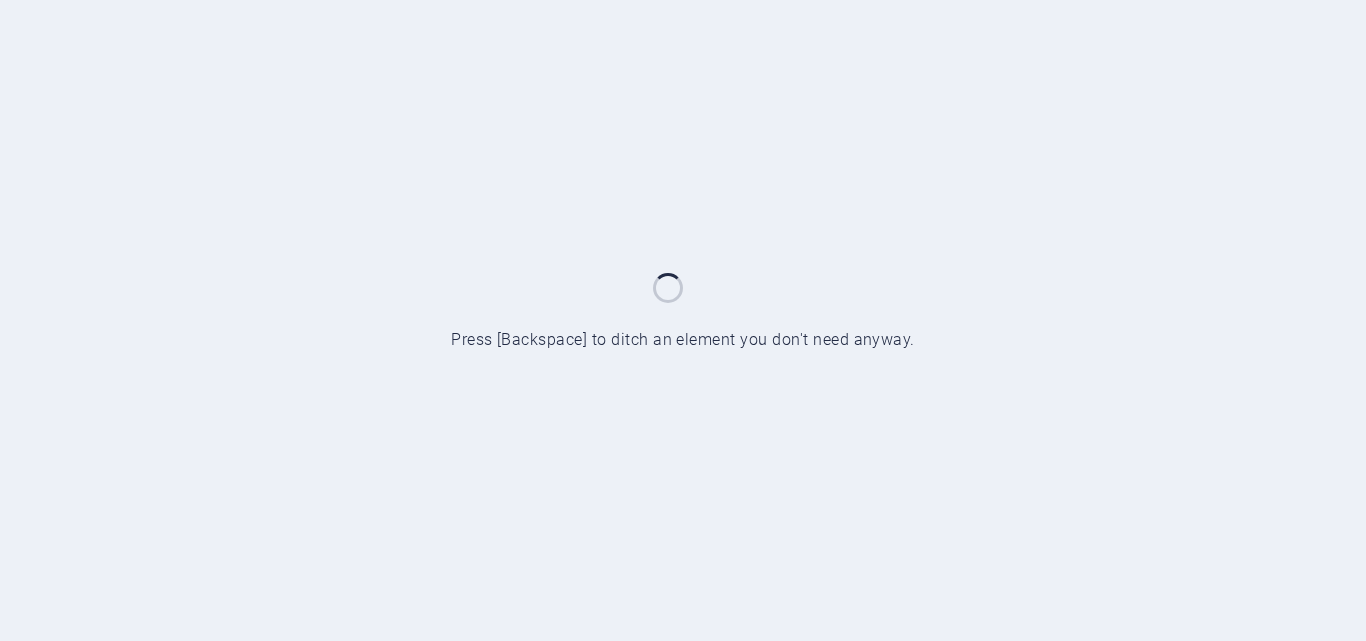 scroll, scrollTop: 0, scrollLeft: 0, axis: both 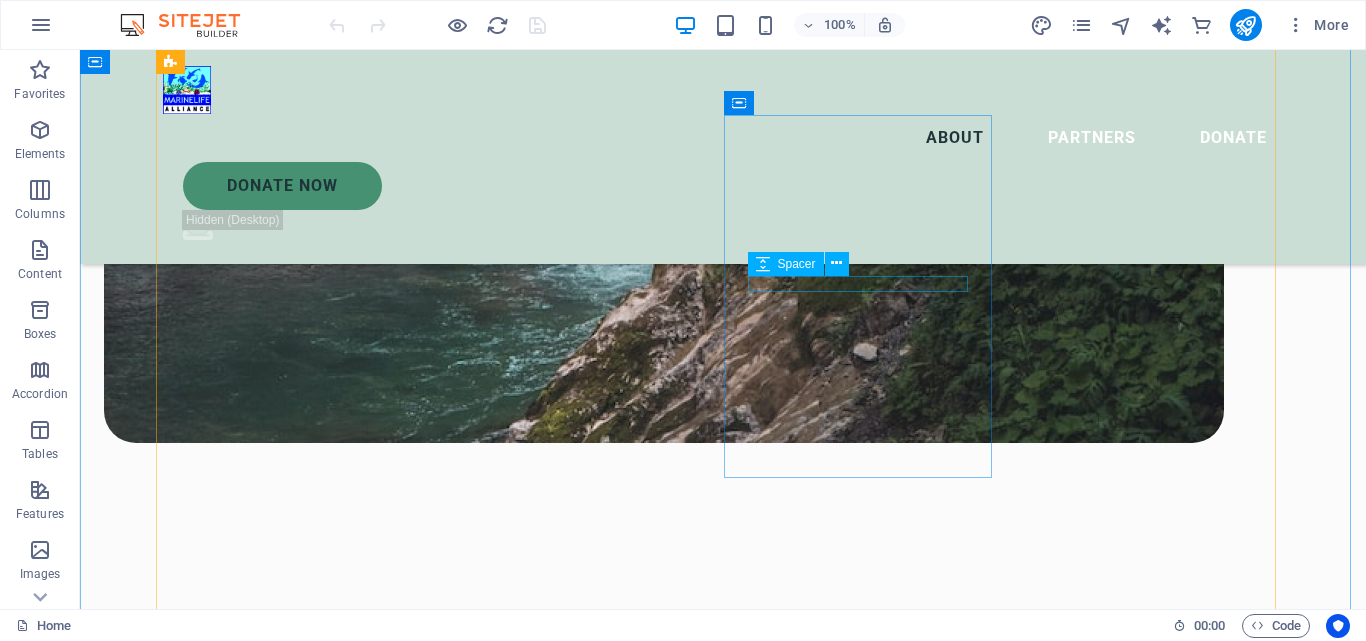 click on "Spacer" at bounding box center (805, 264) 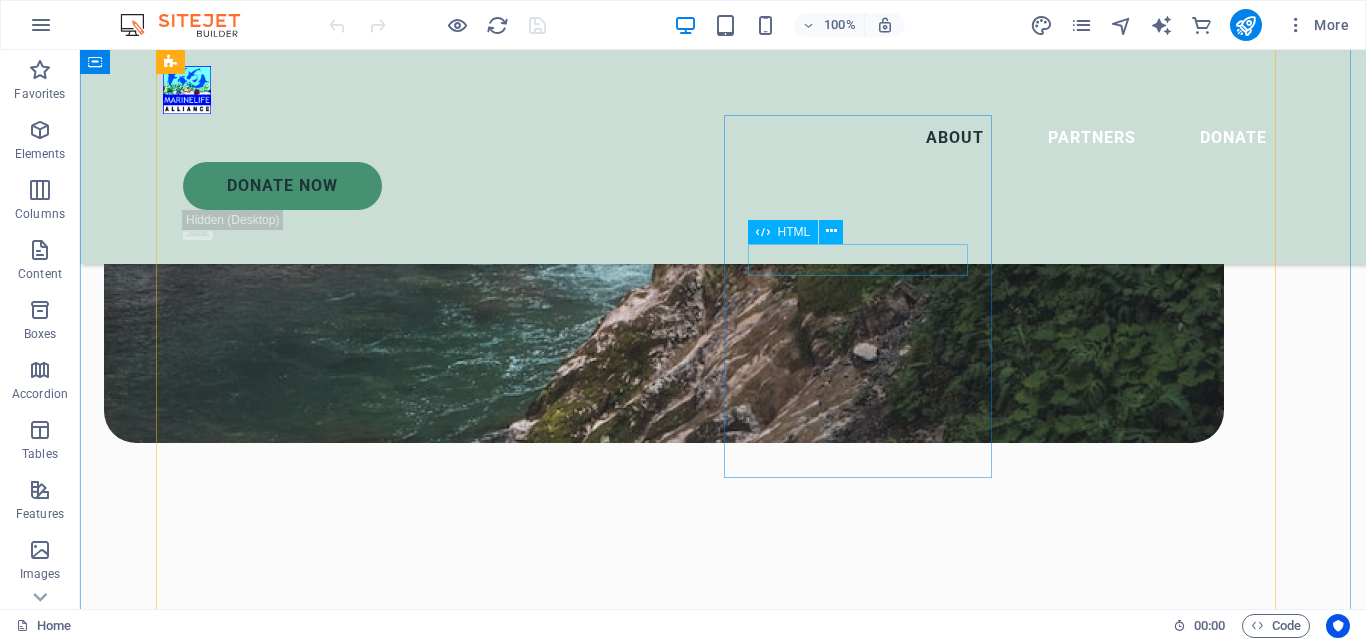 click on "4000" at bounding box center (297, 10388) 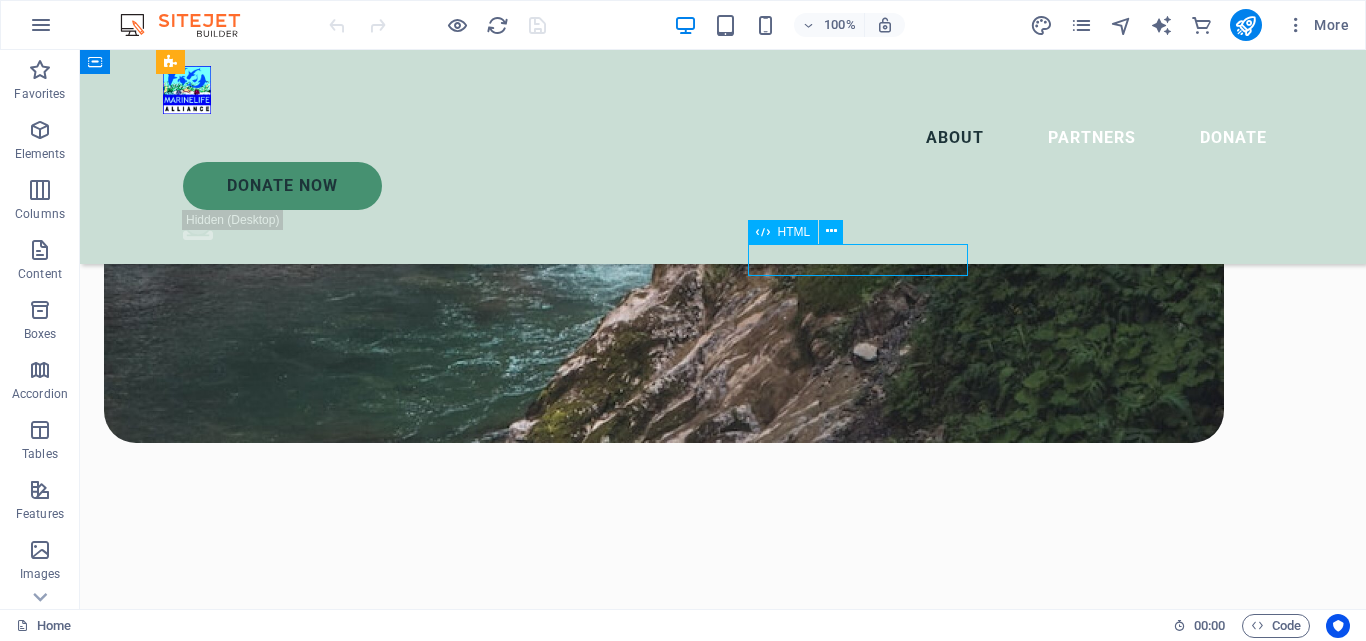 click on "4000" at bounding box center (297, 10388) 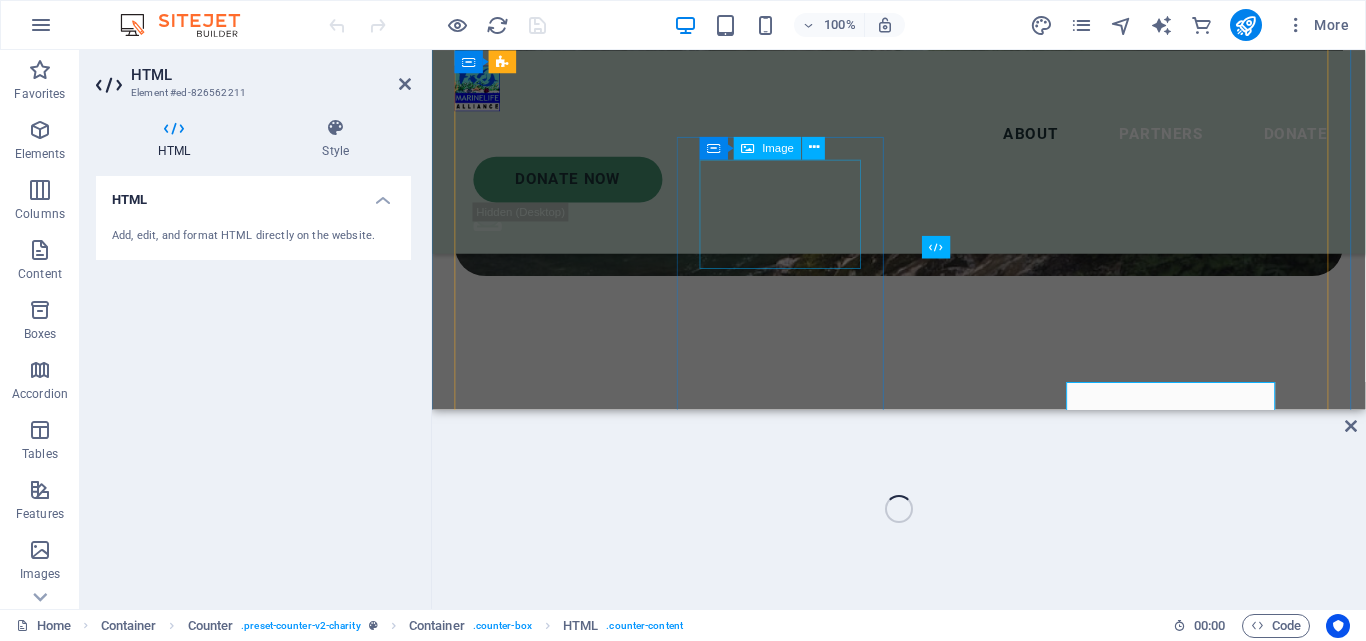 scroll, scrollTop: 3245, scrollLeft: 0, axis: vertical 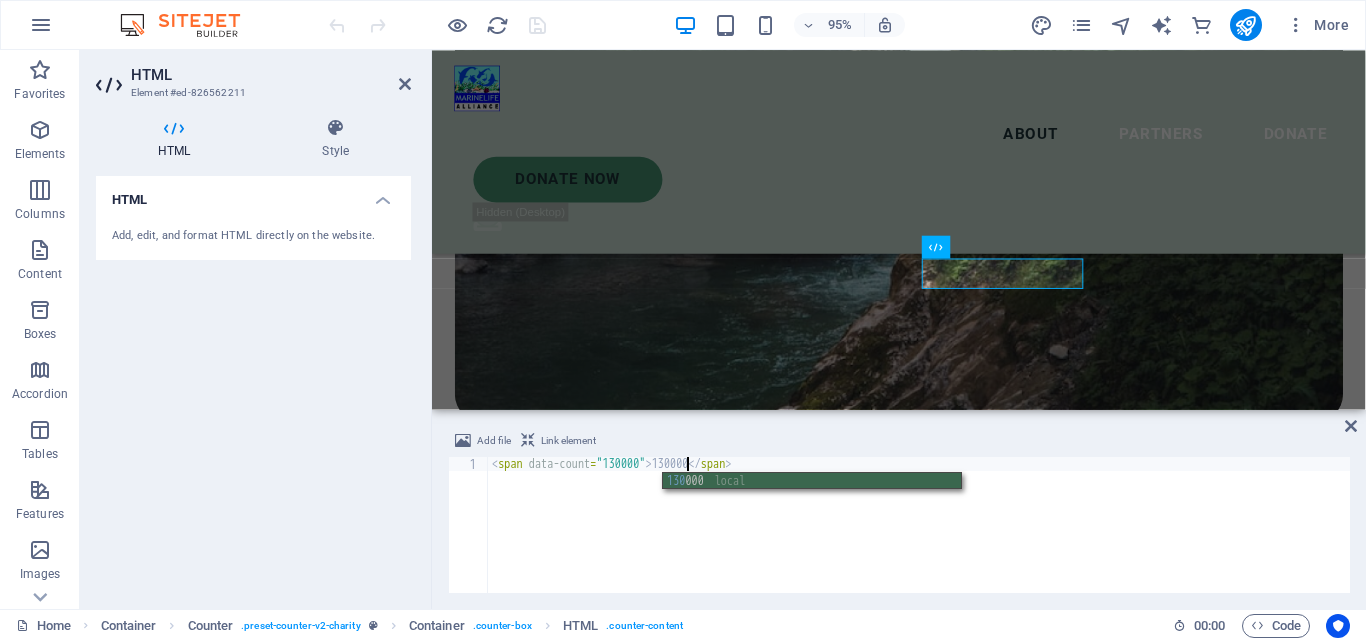 click on "< span   data-count = "130000" > 130000 </ span >" at bounding box center [919, 539] 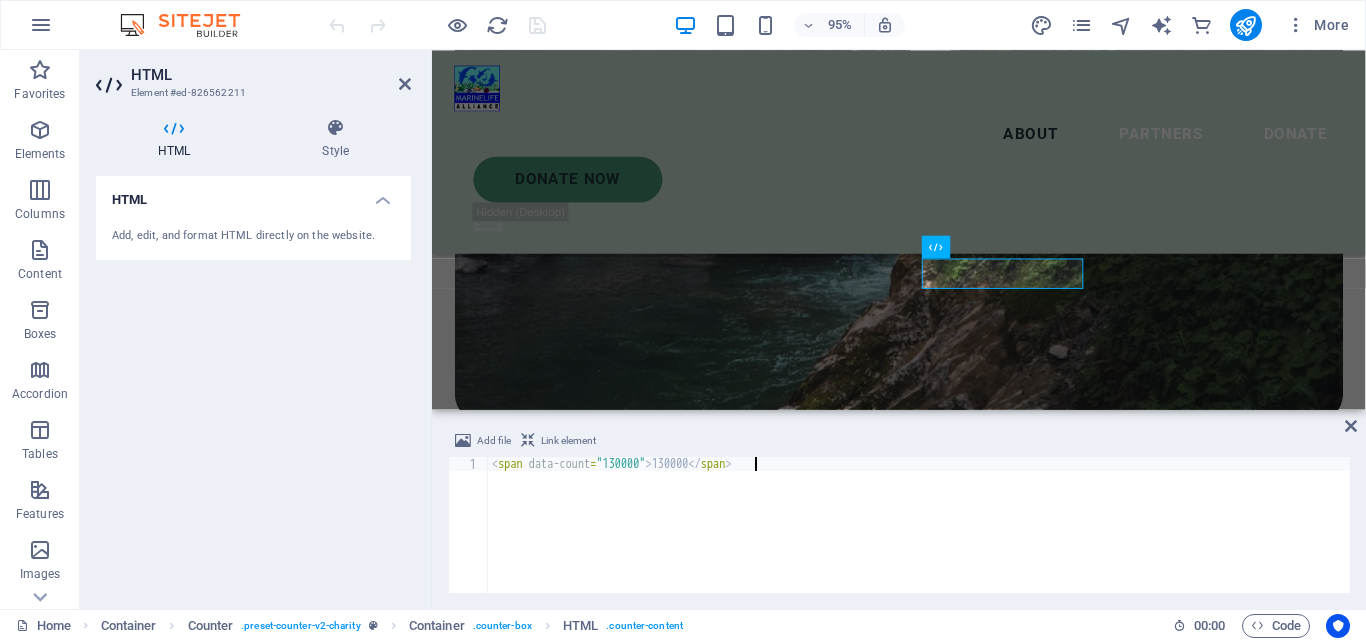 click on "< span   data-count = "130000" > 130000 </ span >" at bounding box center (919, 539) 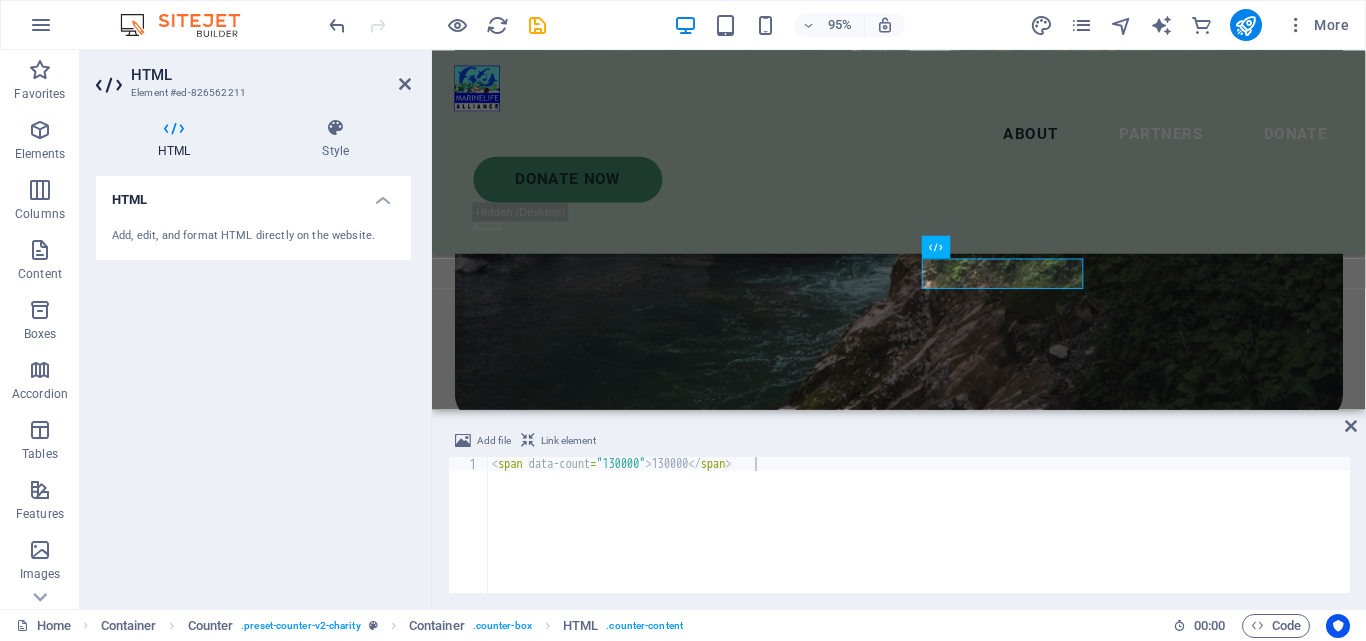 click on "HTML Add, edit, and format HTML directly on the website." at bounding box center [253, 384] 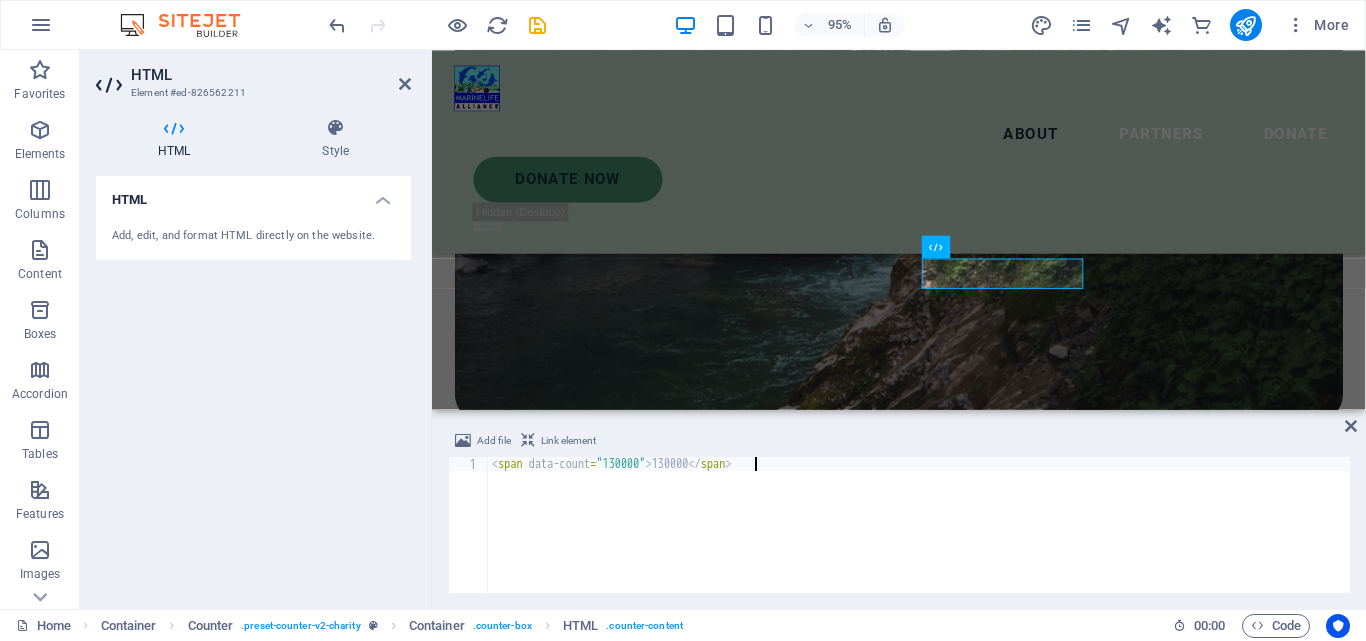 click on "< span   data-count = "130000" > 130000 </ span >" at bounding box center [919, 539] 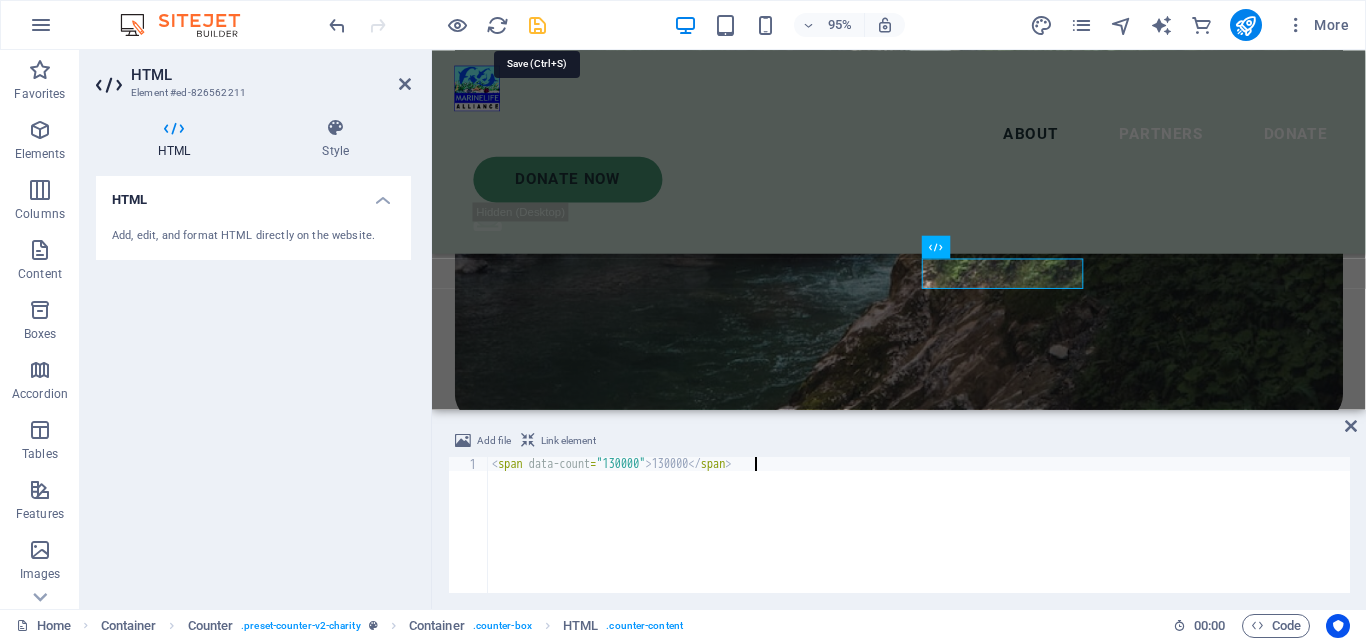 click at bounding box center (537, 25) 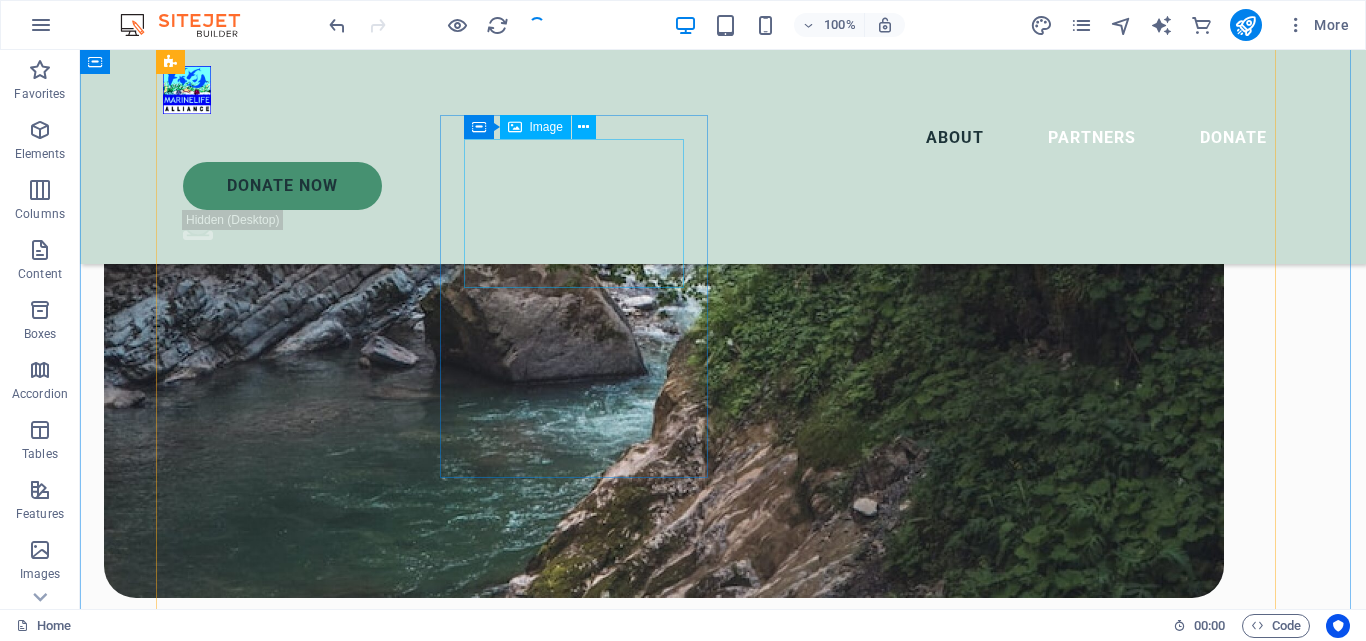 scroll, scrollTop: 3400, scrollLeft: 0, axis: vertical 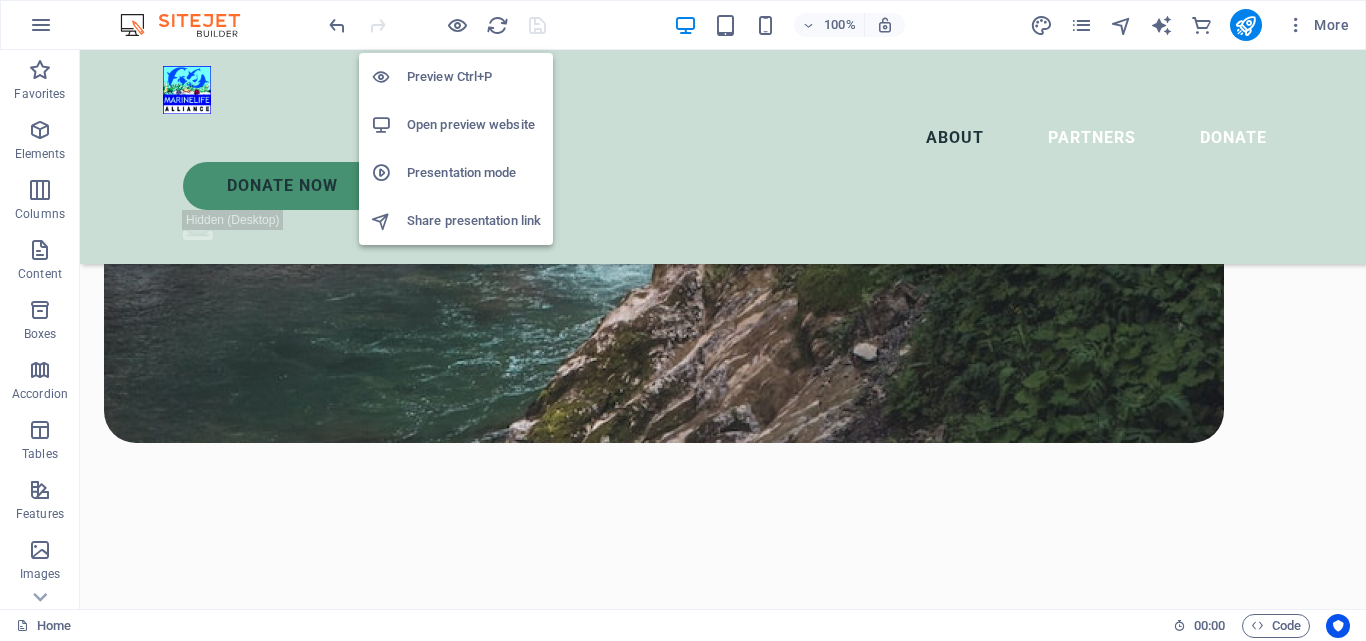 click on "Preview Ctrl+P" at bounding box center (474, 77) 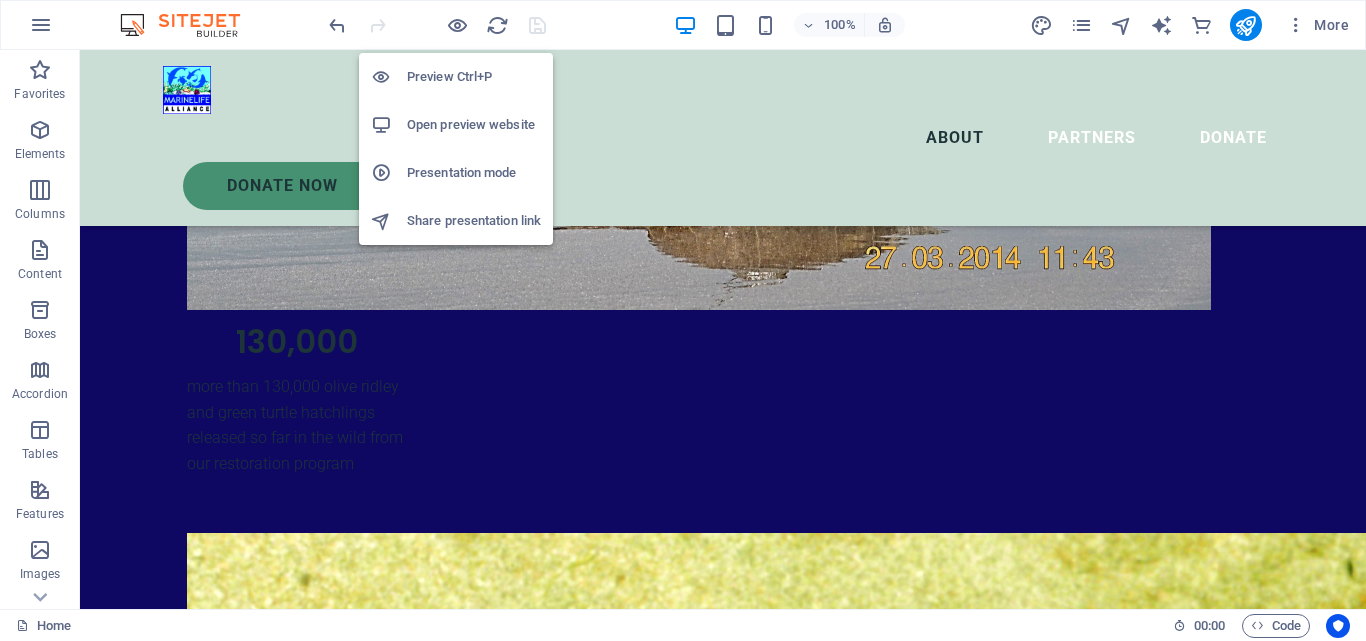 scroll, scrollTop: 2479, scrollLeft: 0, axis: vertical 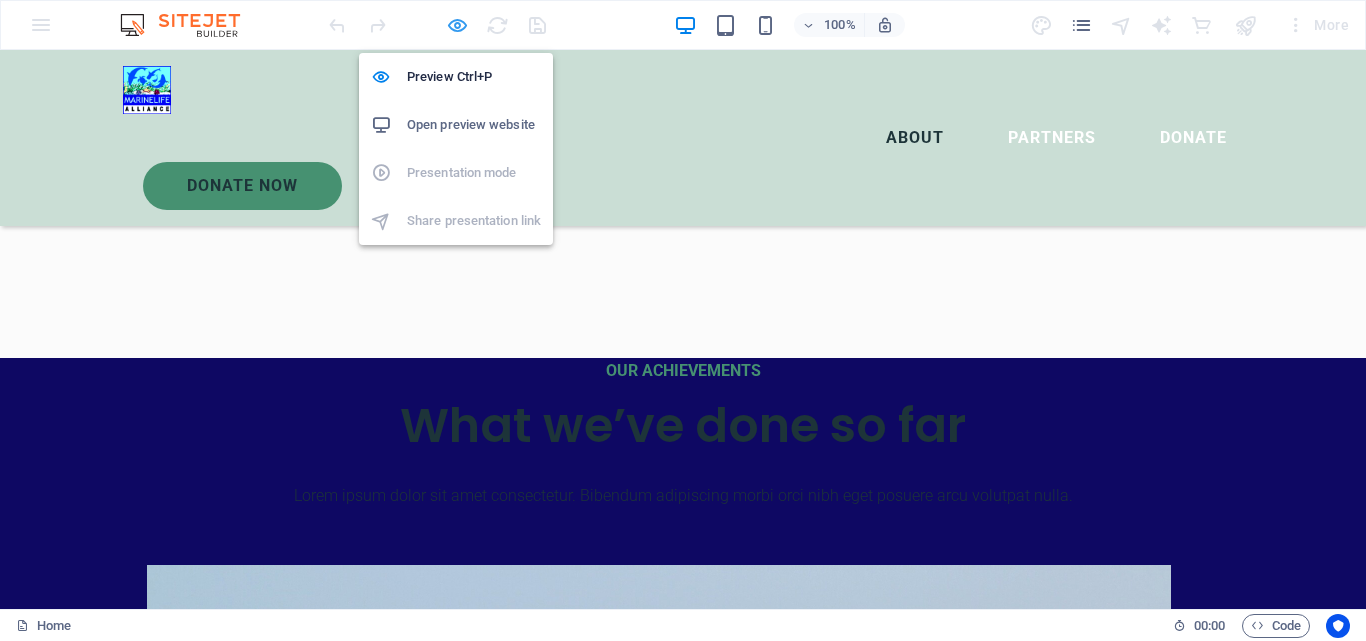 click at bounding box center [457, 25] 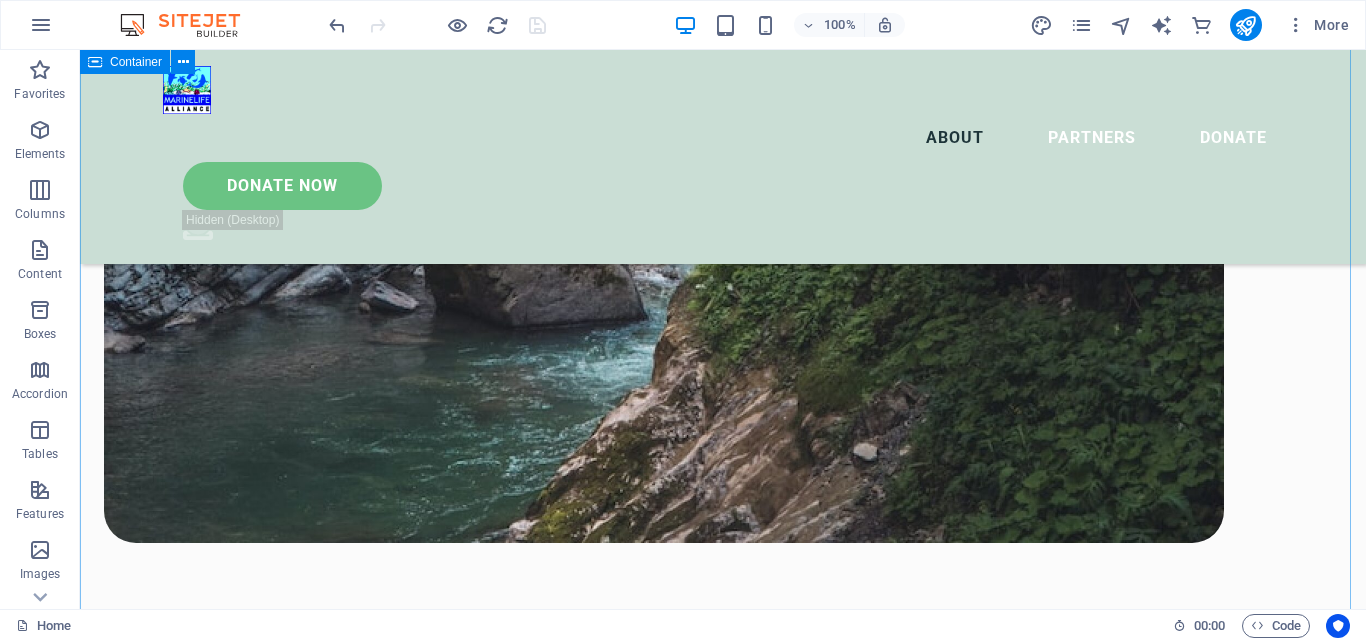 scroll, scrollTop: 2900, scrollLeft: 0, axis: vertical 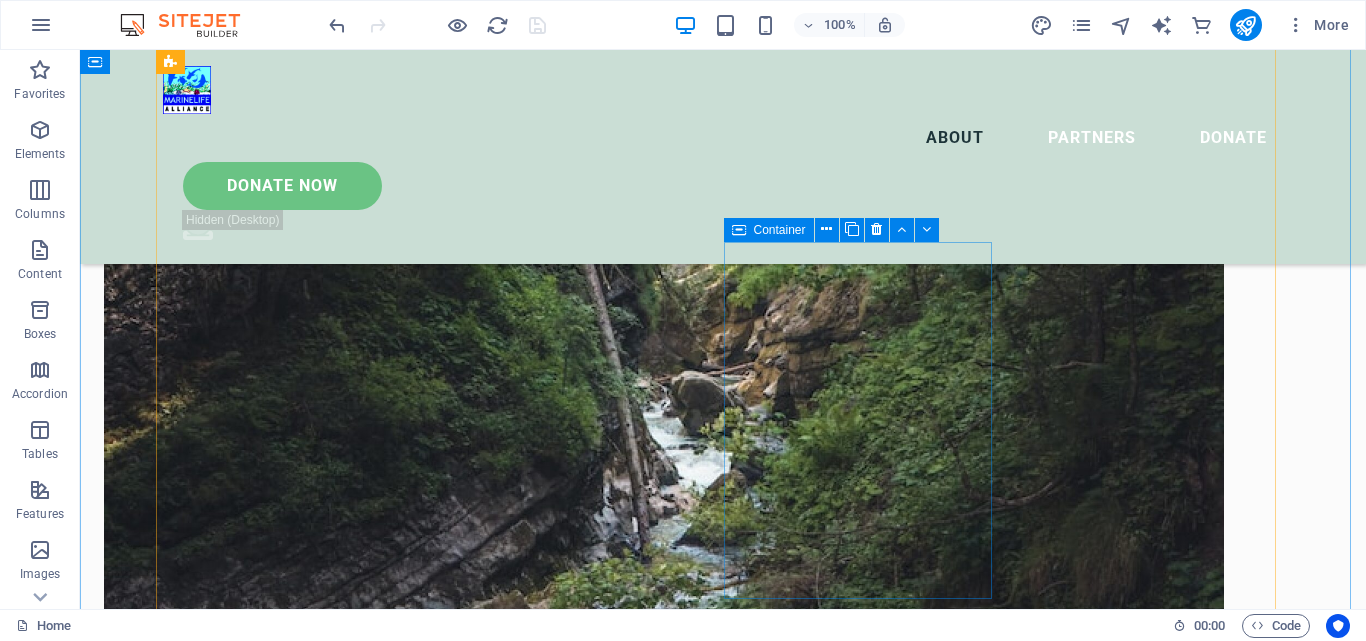 click on "[NUMBER] more than [NUMBER] olive ridley and green turtle hatchlings released so far in the wild from our restoration program" at bounding box center (297, 7717) 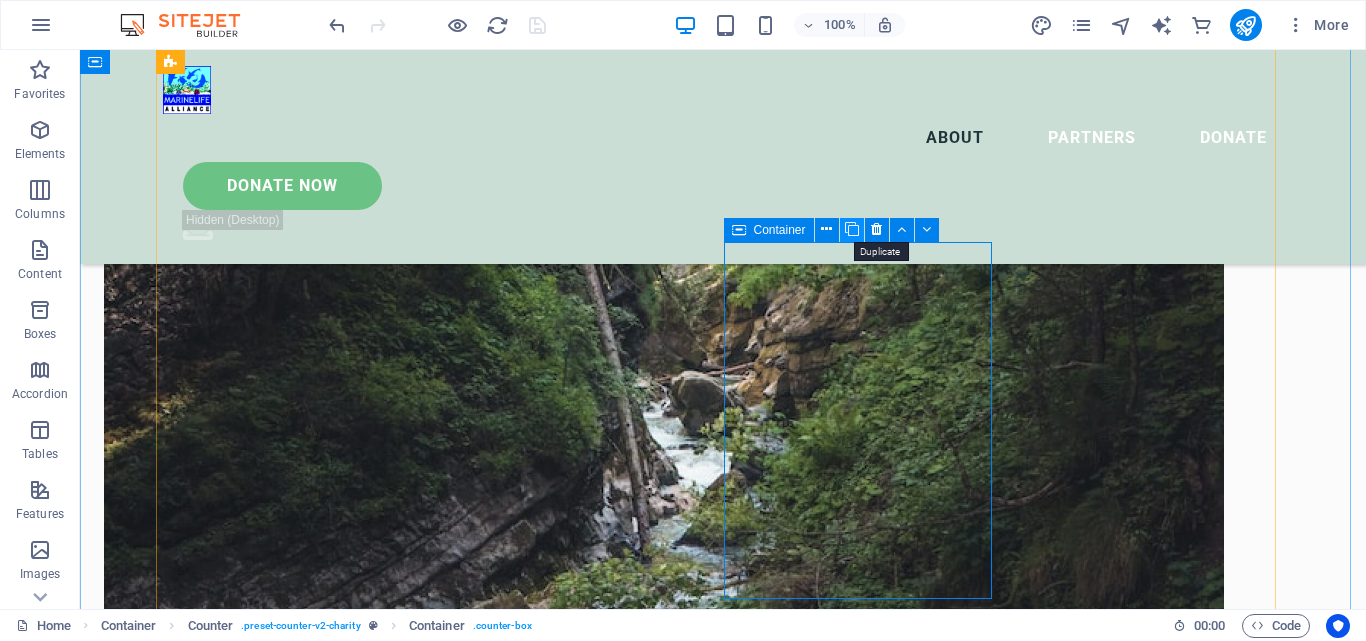 click at bounding box center [852, 229] 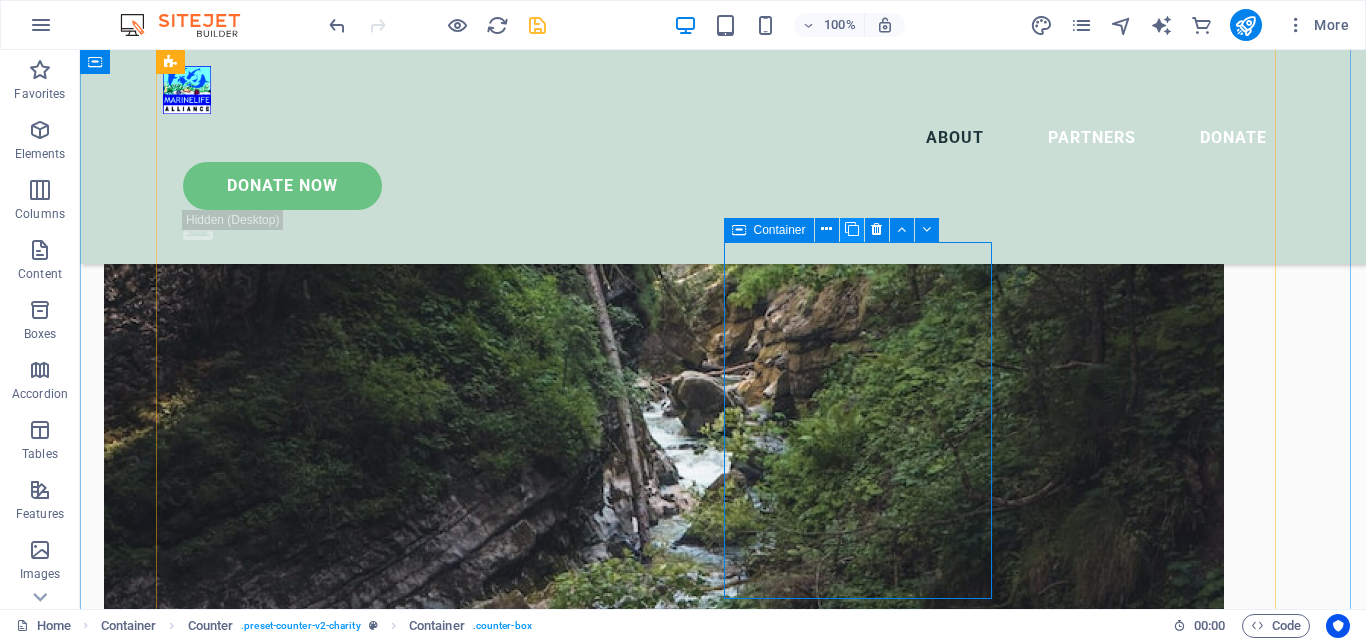 click at bounding box center [852, 229] 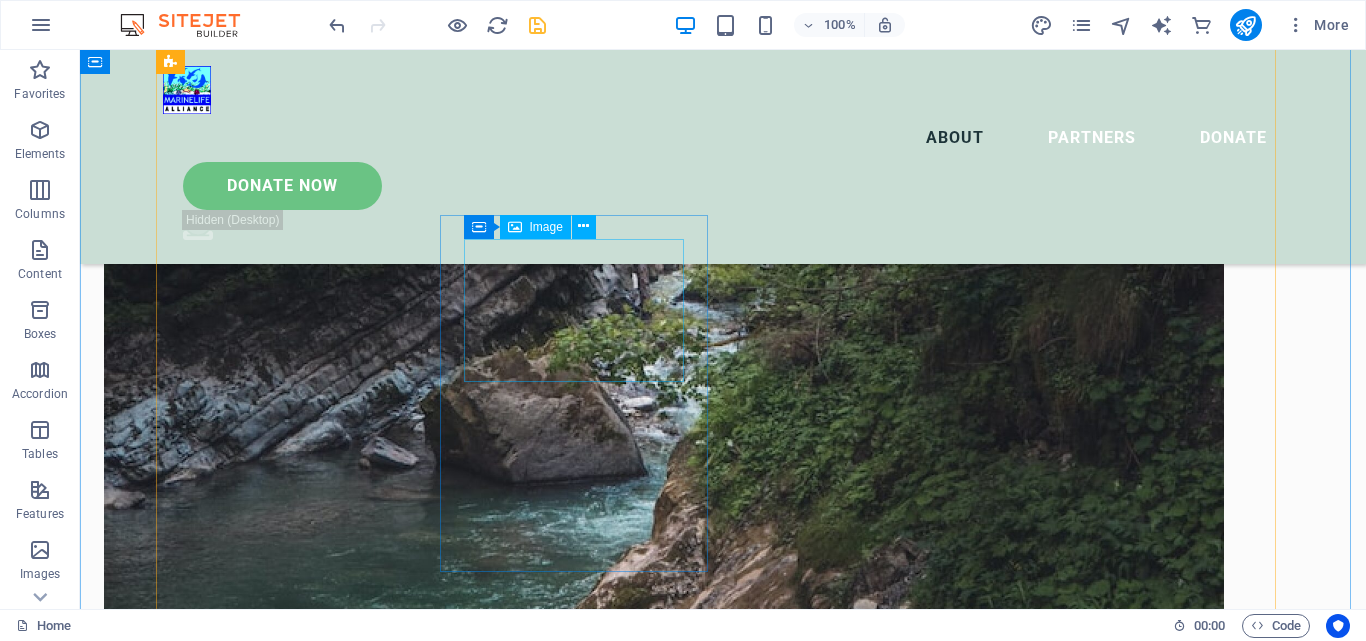 scroll, scrollTop: 2900, scrollLeft: 0, axis: vertical 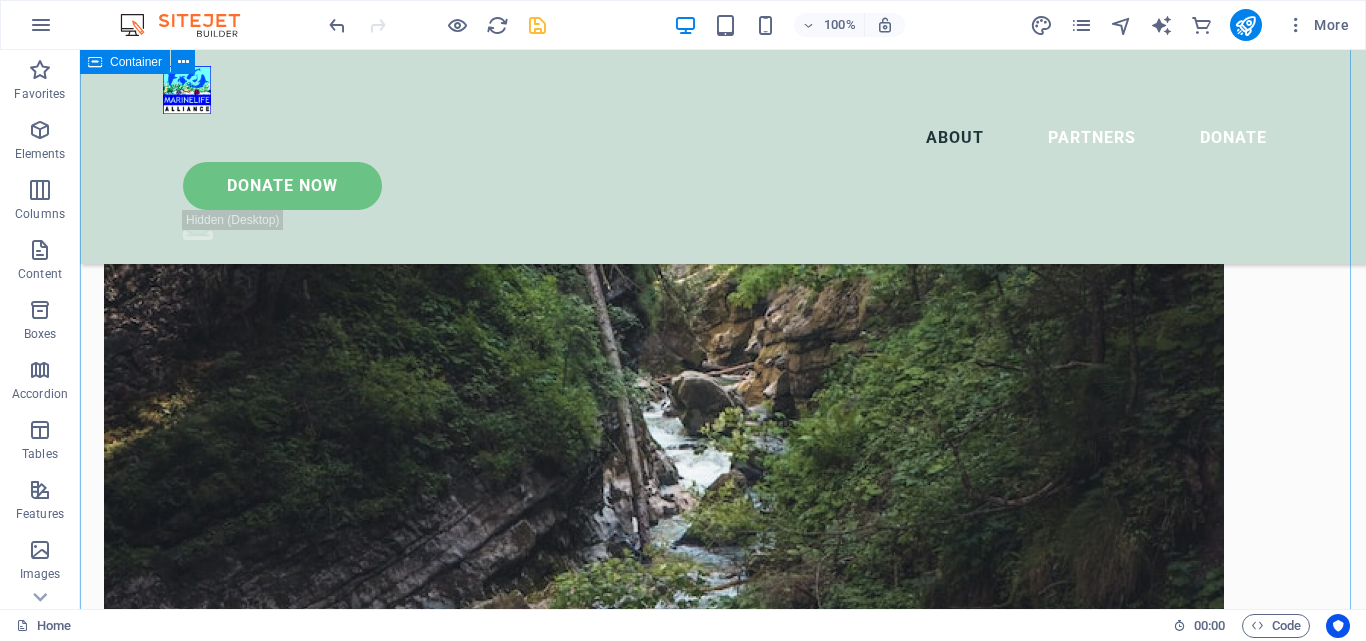 click on "OUR ACHIEVEMENTS What we’ve done so far Lorem ipsum dolor sit amet consectetur. Bibendum adipiscing morbi orci nibh eget posuere arcu volutpat nulla.  [NUMBER] more than [NUMBER] olive ridley and green turtle hatchlings released so far in the wild from our restoration program   [NUMBER] more than [NUMBER] olive ridley and green turtle hatchlings released so far in the wild from our restoration program   [NUMBER] more than [NUMBER] olive ridley and green turtle hatchlings released so far in the wild from our restoration program   [NUMBER] more than [NUMBER] olive ridley and green turtle hatchlings released so far in the wild from our restoration program   [NUMBER] more than [NUMBER] olive ridley and green turtle hatchlings released so far in the wild from our restoration program   [NUMBER] more than [NUMBER] olive ridley and green turtle hatchlings released so far in the wild from our restoration program   [NUMBER]  [NUMBER]  [NUMBER]  [NUMBER]  [NUMBER]  [NUMBER]  [NUMBER]  [NUMBER]  [NUMBER] [NUMBER] [NUMBER]  + [NUMBER]  + [NUMBER]" at bounding box center [723, 9528] 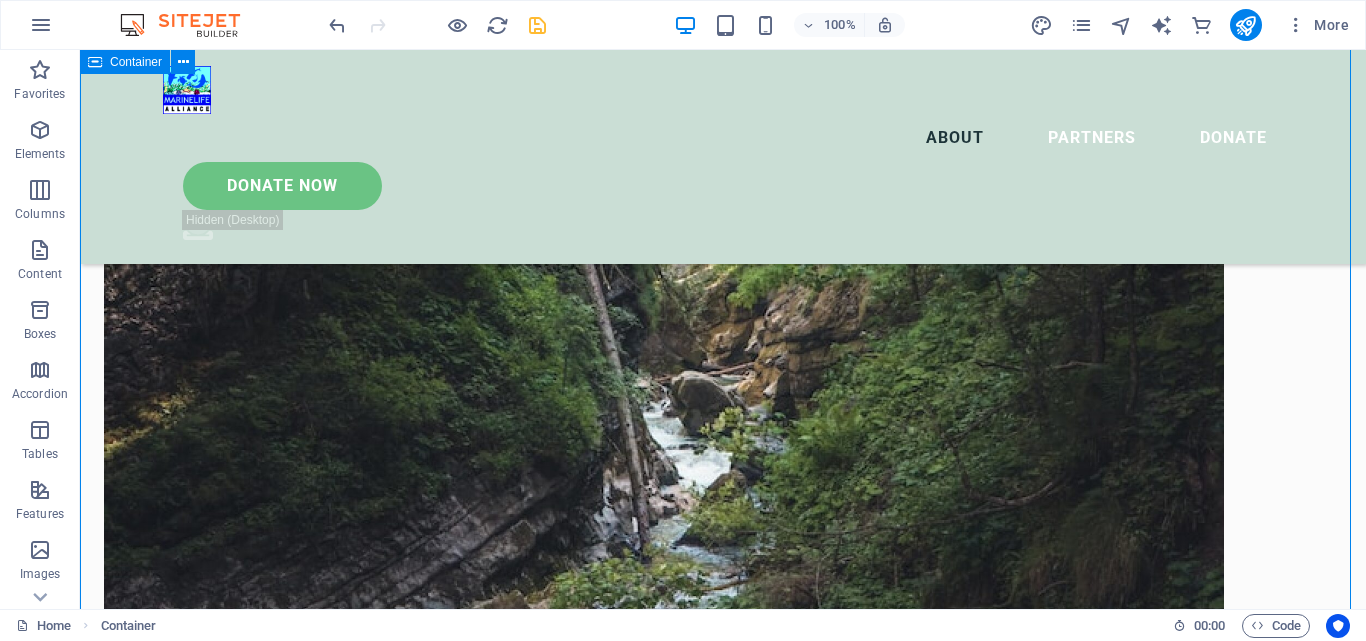 click on "OUR ACHIEVEMENTS What we’ve done so far Lorem ipsum dolor sit amet consectetur. Bibendum adipiscing morbi orci nibh eget posuere arcu volutpat nulla.  [NUMBER] more than [NUMBER] olive ridley and green turtle hatchlings released so far in the wild from our restoration program   [NUMBER] more than [NUMBER] olive ridley and green turtle hatchlings released so far in the wild from our restoration program   [NUMBER] more than [NUMBER] olive ridley and green turtle hatchlings released so far in the wild from our restoration program   [NUMBER] more than [NUMBER] olive ridley and green turtle hatchlings released so far in the wild from our restoration program   [NUMBER] more than [NUMBER] olive ridley and green turtle hatchlings released so far in the wild from our restoration program   [NUMBER] more than [NUMBER] olive ridley and green turtle hatchlings released so far in the wild from our restoration program   [NUMBER]  [NUMBER]  [NUMBER]  [NUMBER]  [NUMBER]  [NUMBER]  [NUMBER]  [NUMBER]  [NUMBER] [NUMBER] [NUMBER]  + [NUMBER]  + [NUMBER]" at bounding box center [723, 9528] 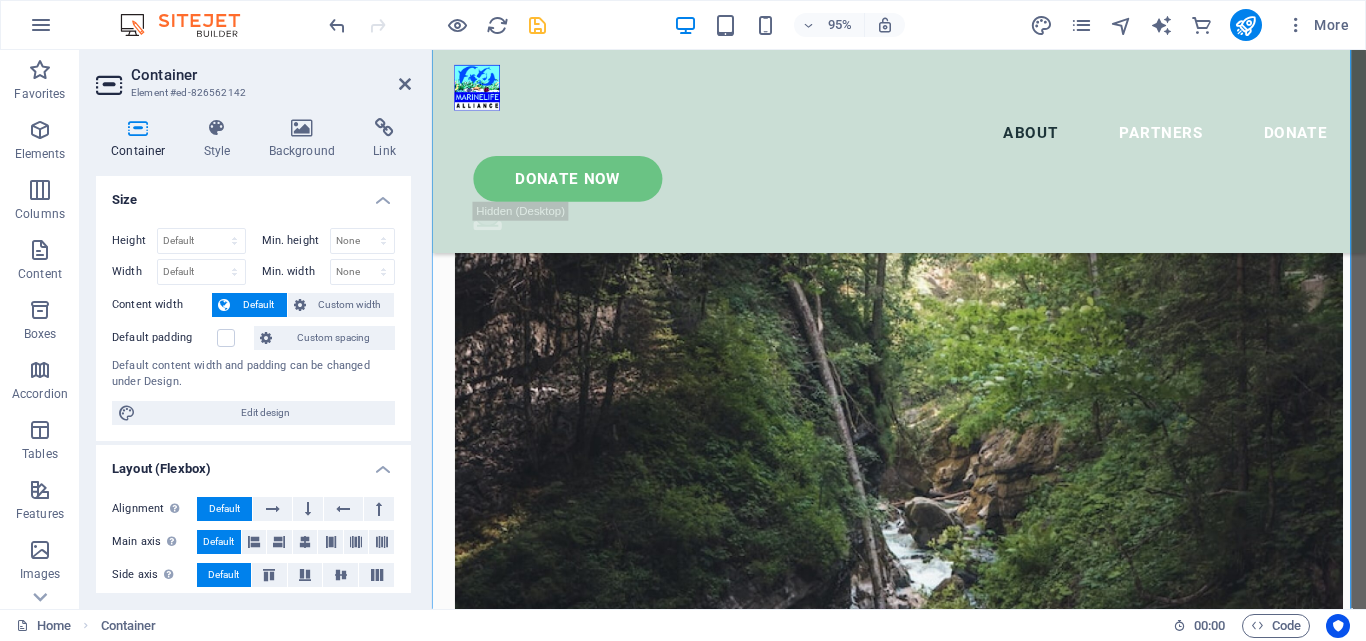 scroll, scrollTop: 2962, scrollLeft: 0, axis: vertical 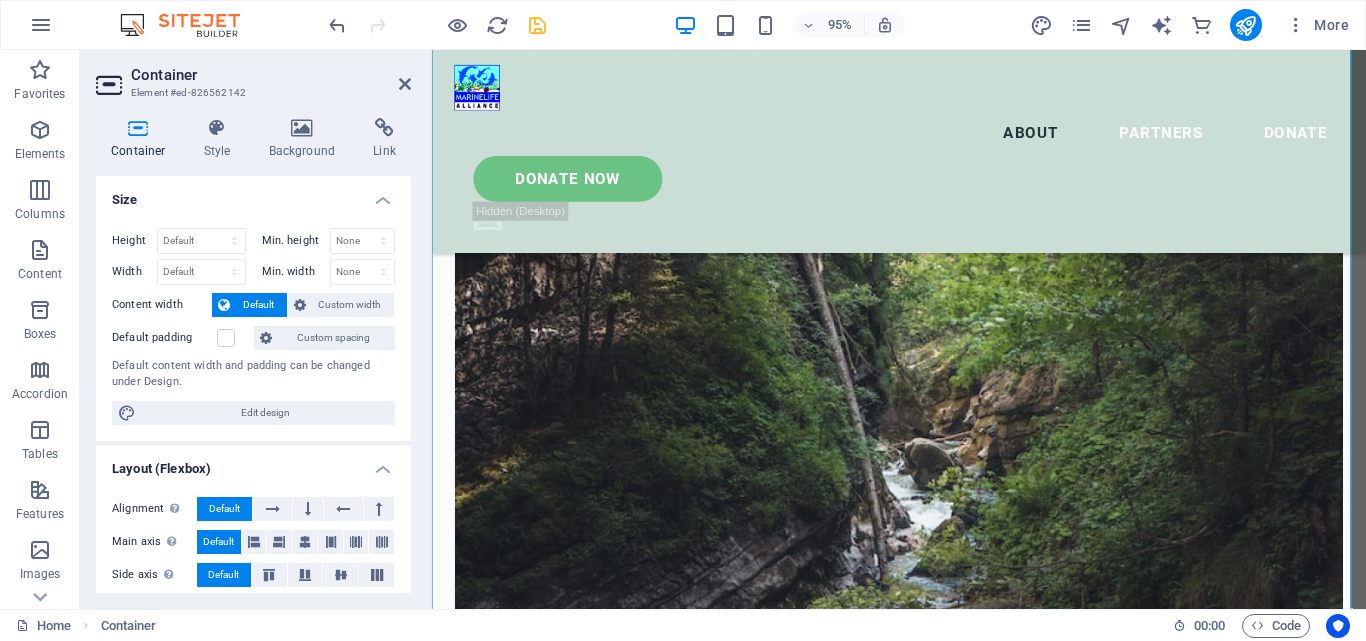 click on "Background" at bounding box center (306, 139) 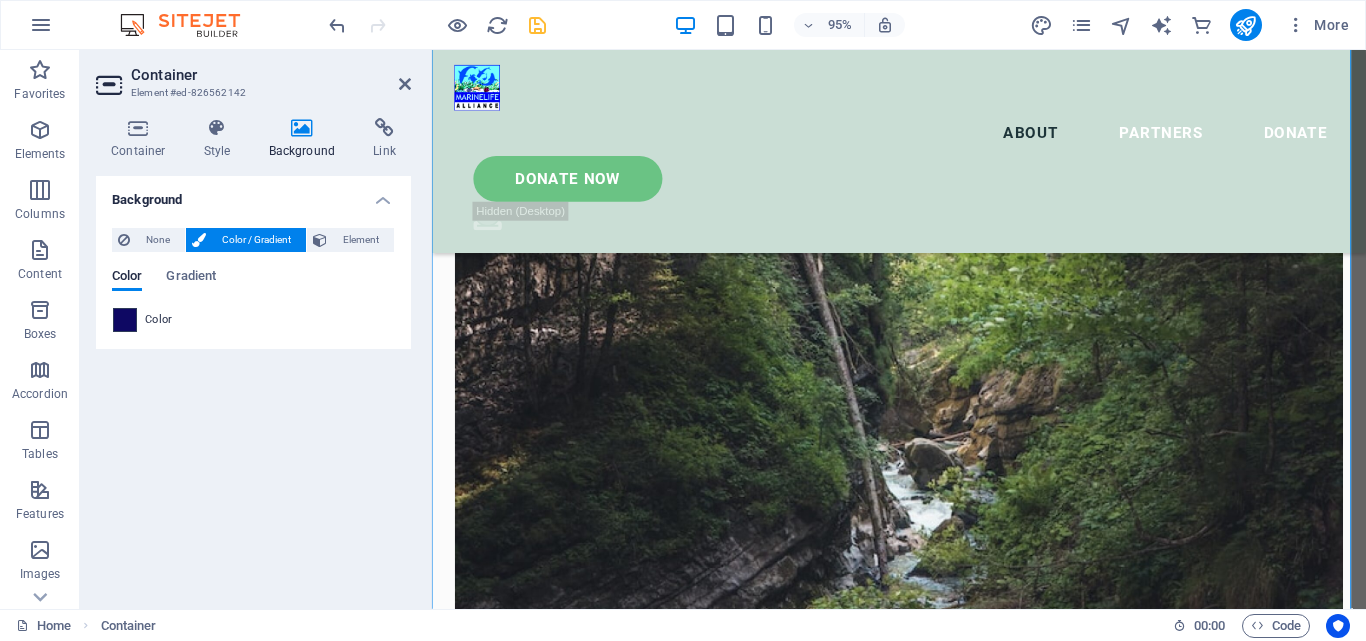 click at bounding box center (125, 320) 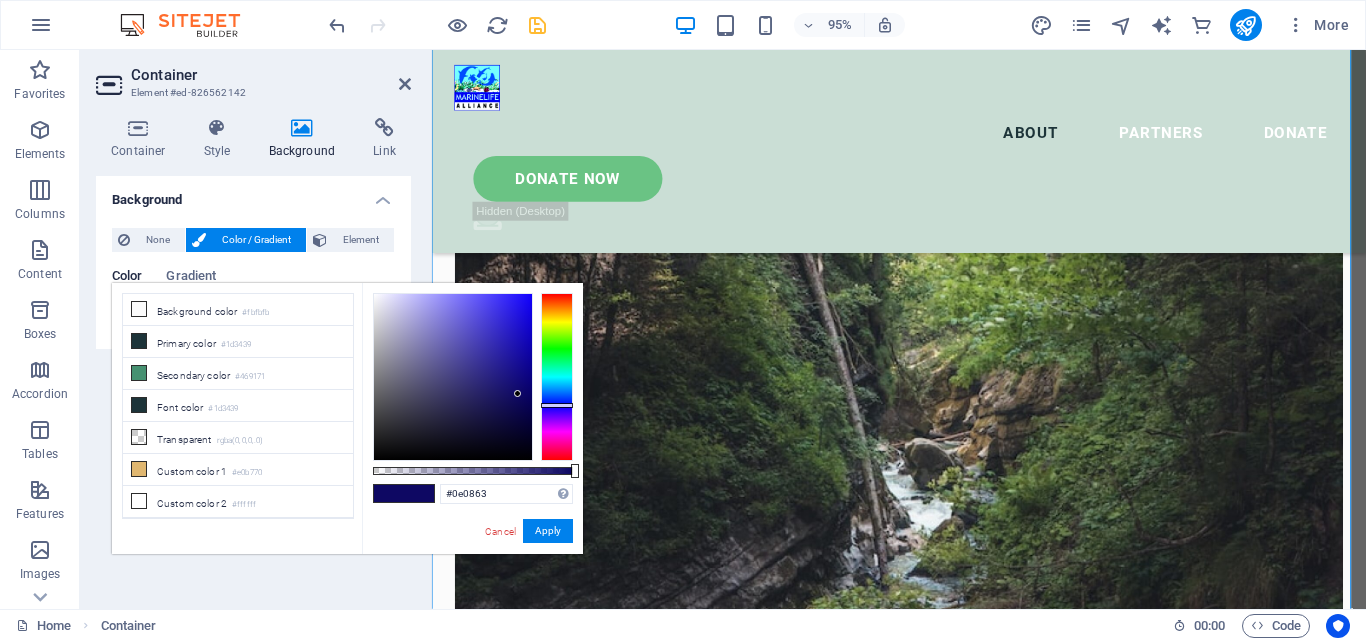 type on "#0b064e" 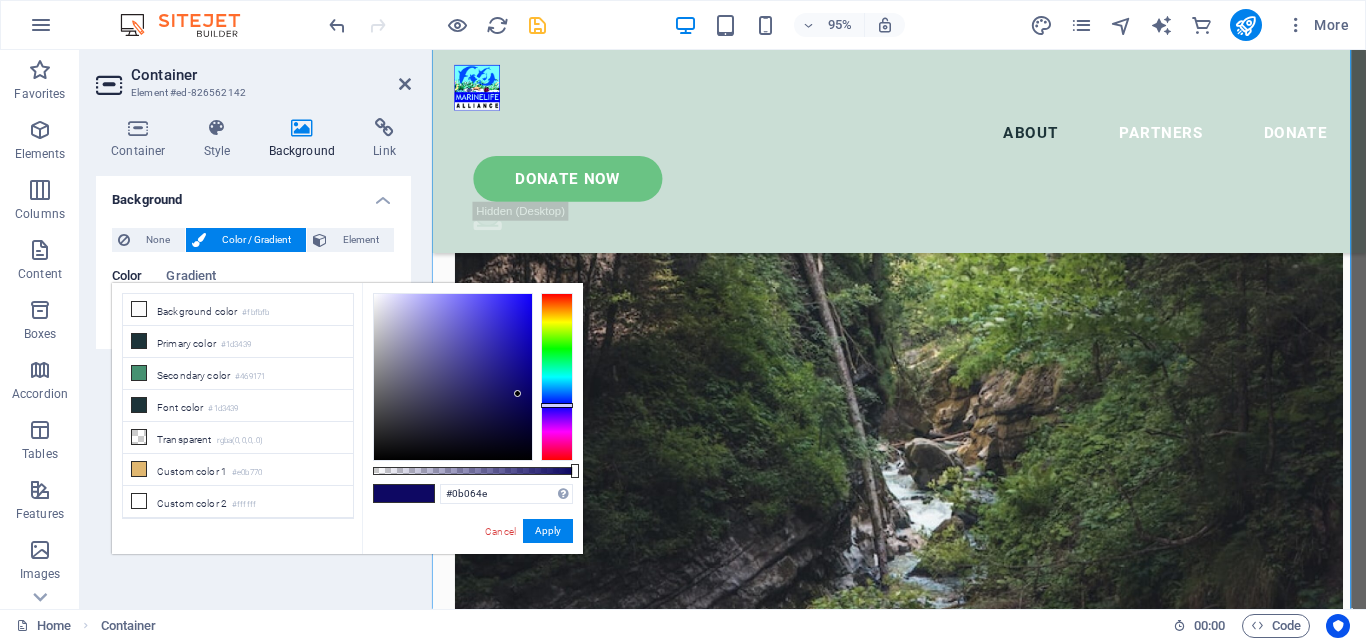 click at bounding box center (453, 377) 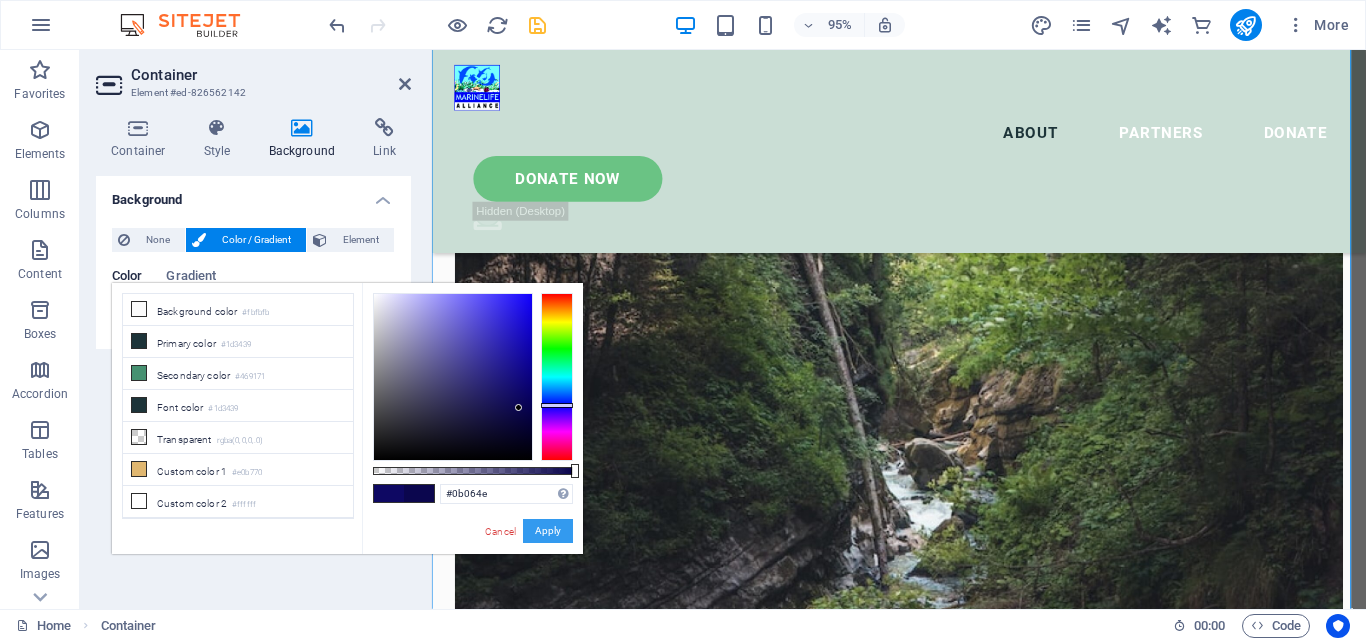 click on "Apply" at bounding box center (548, 531) 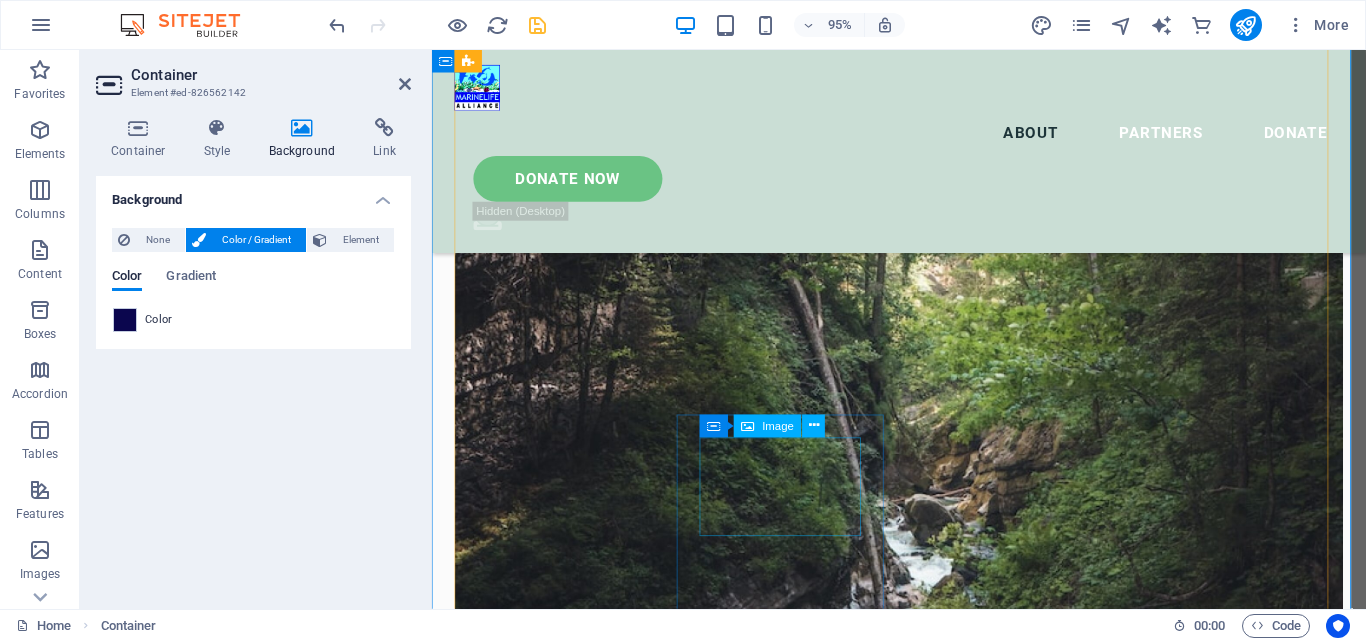 scroll, scrollTop: 3162, scrollLeft: 0, axis: vertical 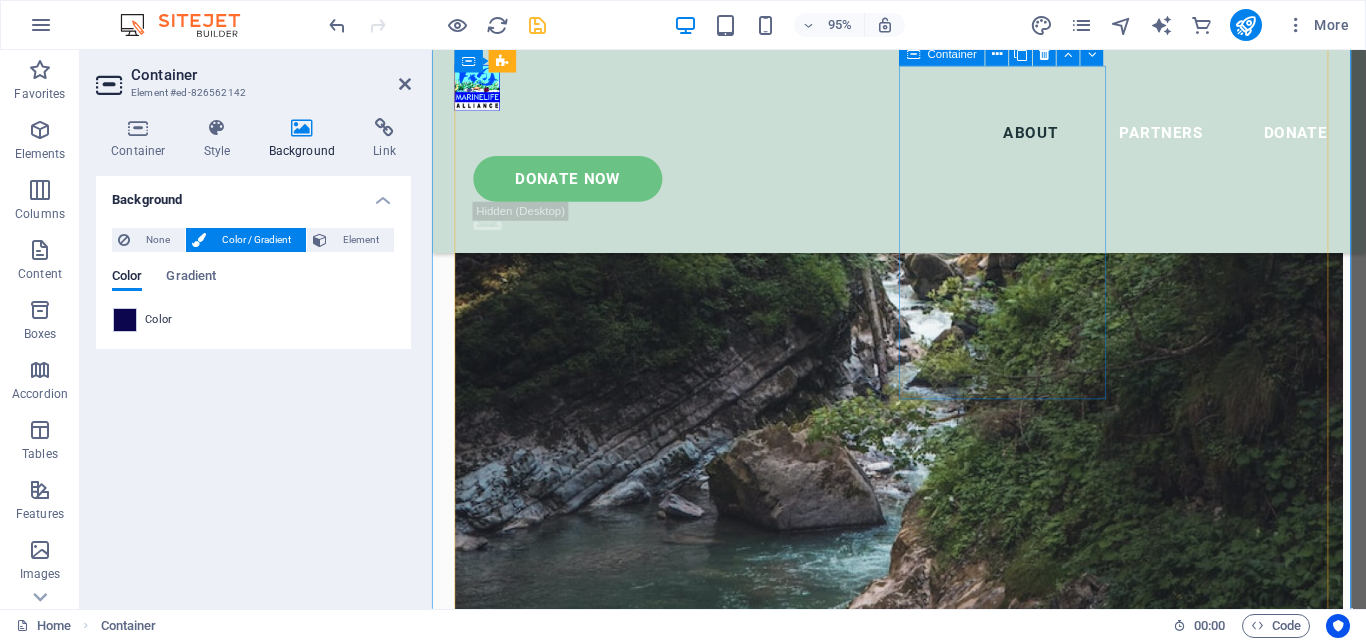 click on "[NUMBER] more than [NUMBER] olive ridley and green turtle hatchlings released so far in the wild from our restoration program" at bounding box center (567, 6925) 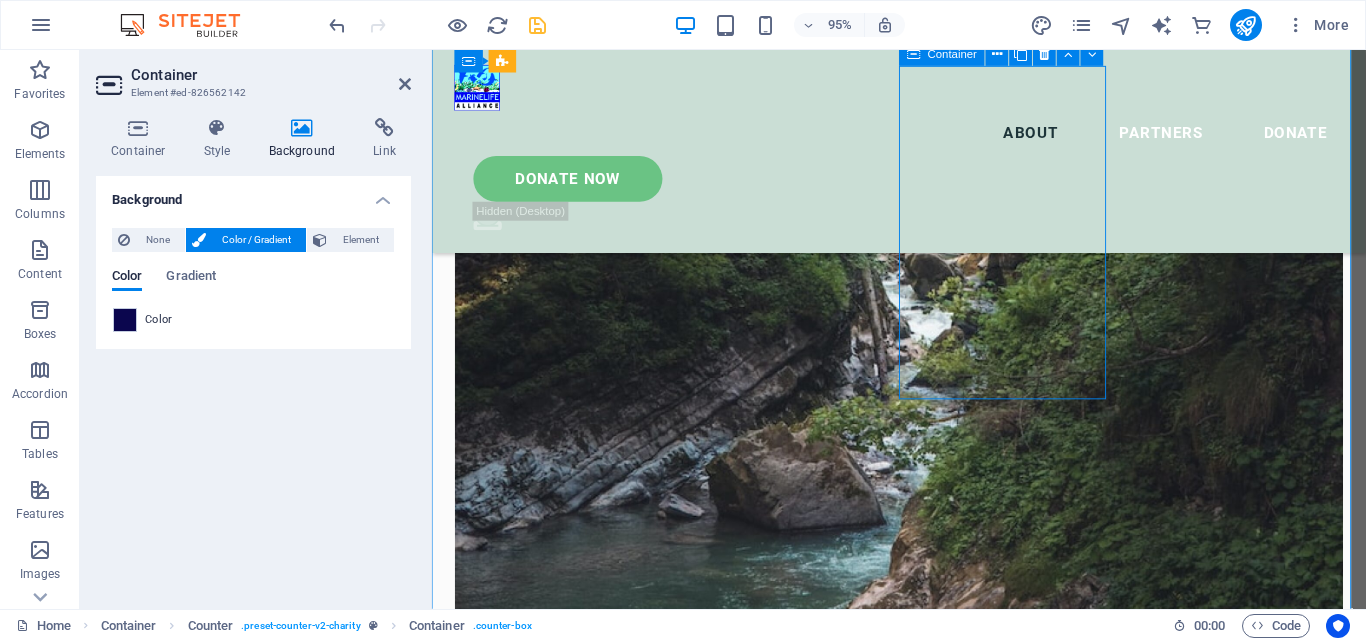 click on "[NUMBER] more than [NUMBER] olive ridley and green turtle hatchlings released so far in the wild from our restoration program" at bounding box center (567, 6925) 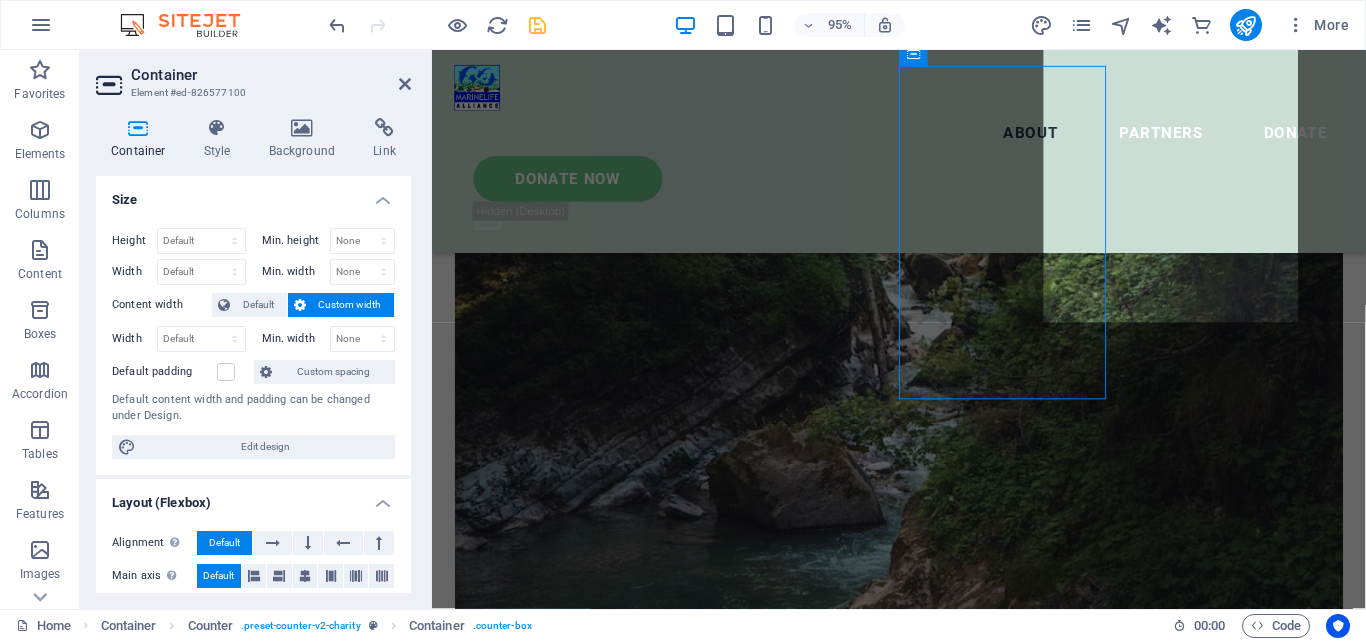 click at bounding box center (302, 128) 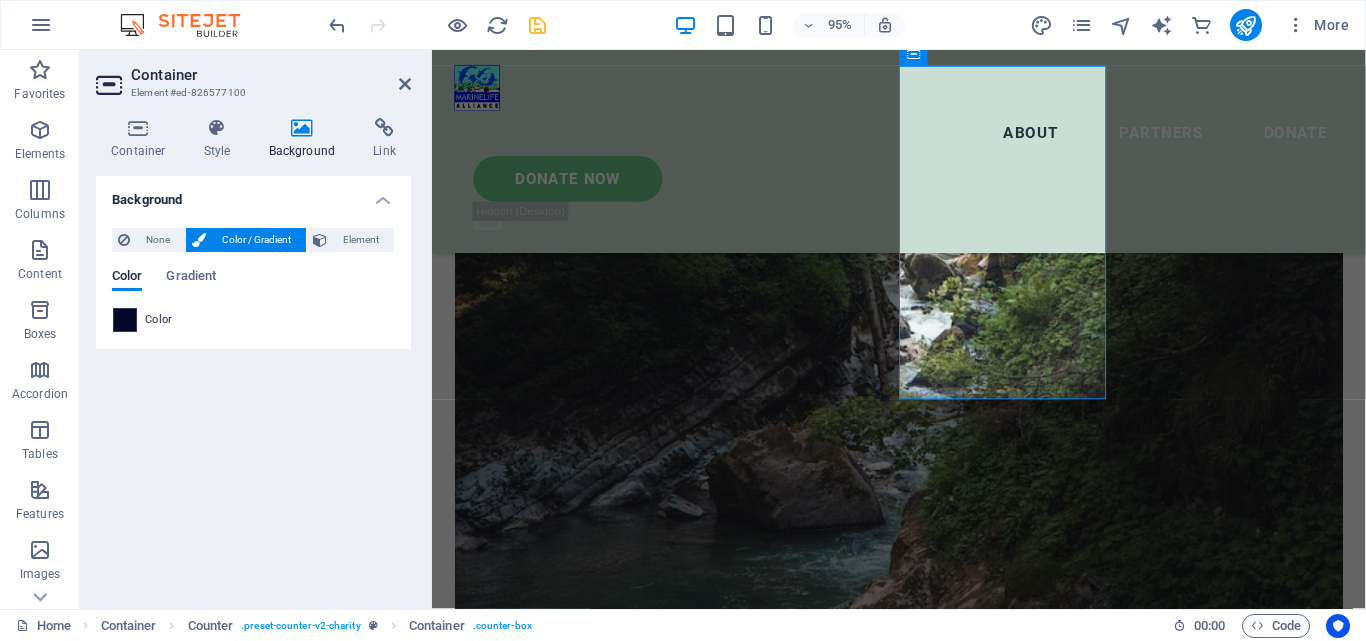 click at bounding box center [125, 320] 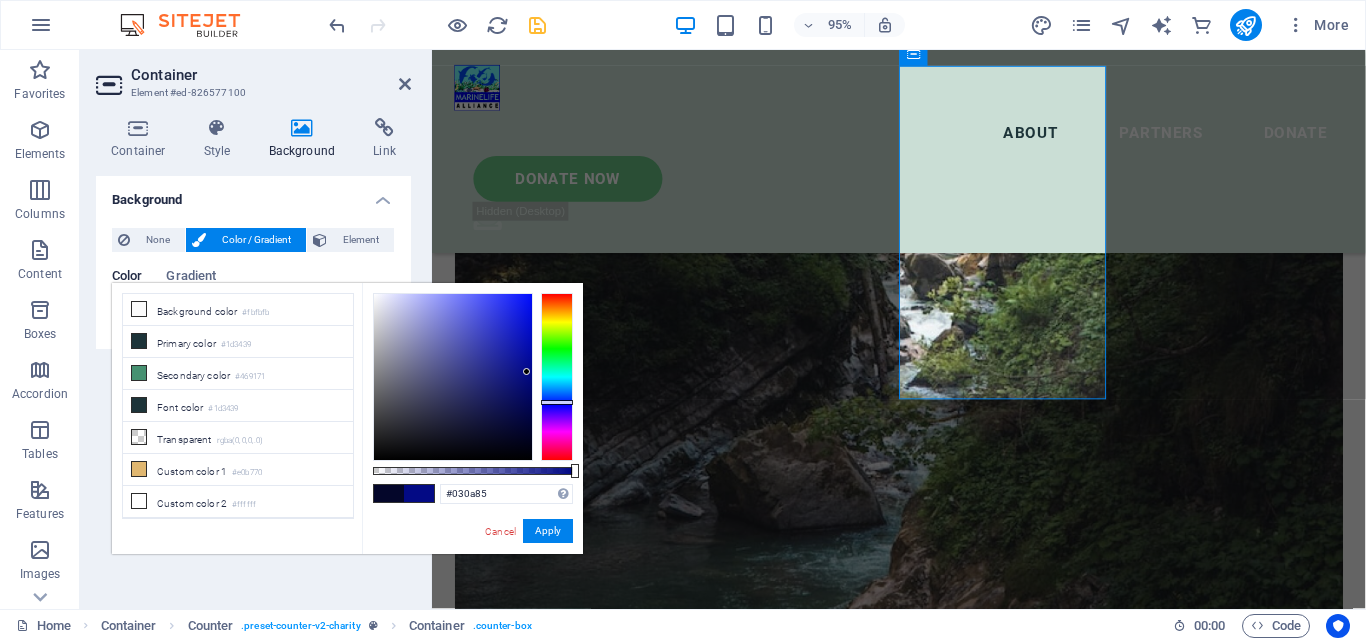 click at bounding box center (453, 377) 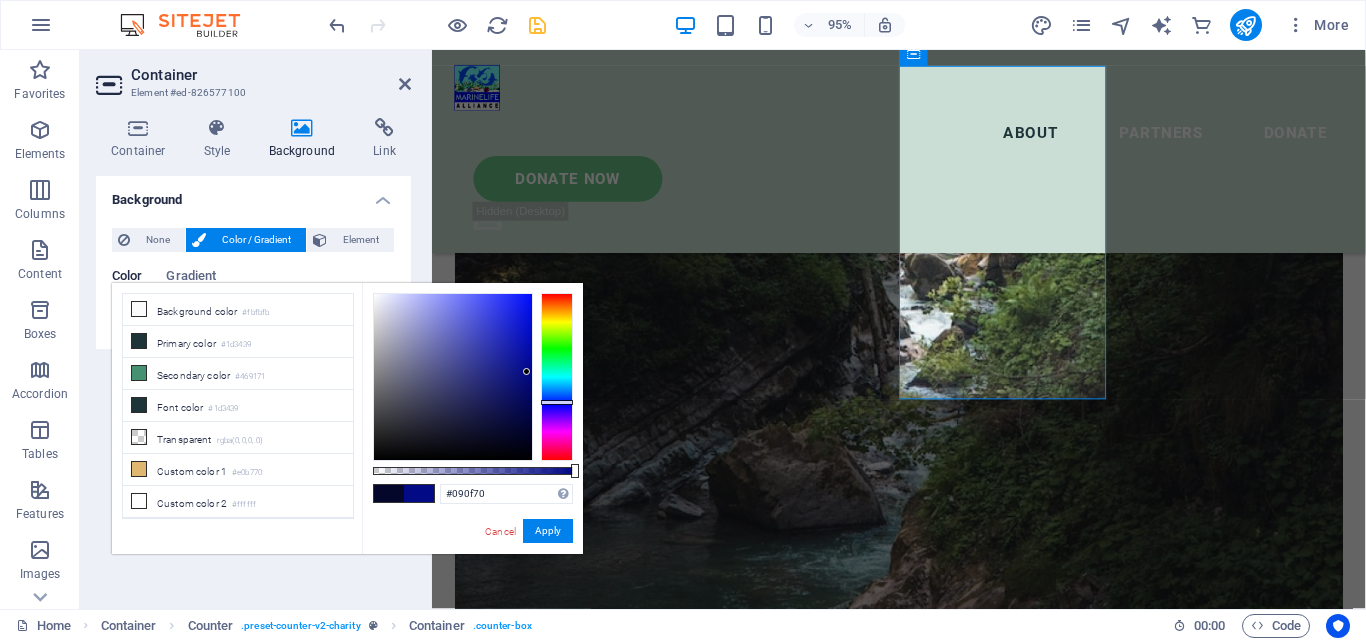 click at bounding box center [453, 377] 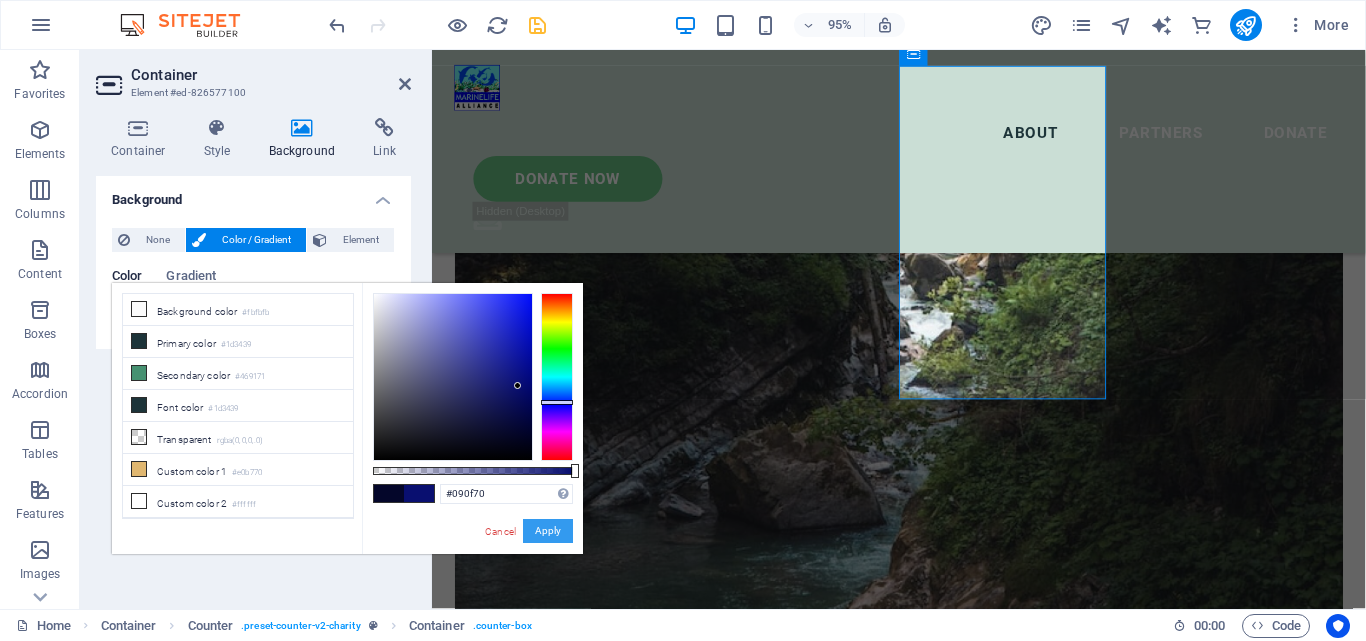 click on "Apply" at bounding box center (548, 531) 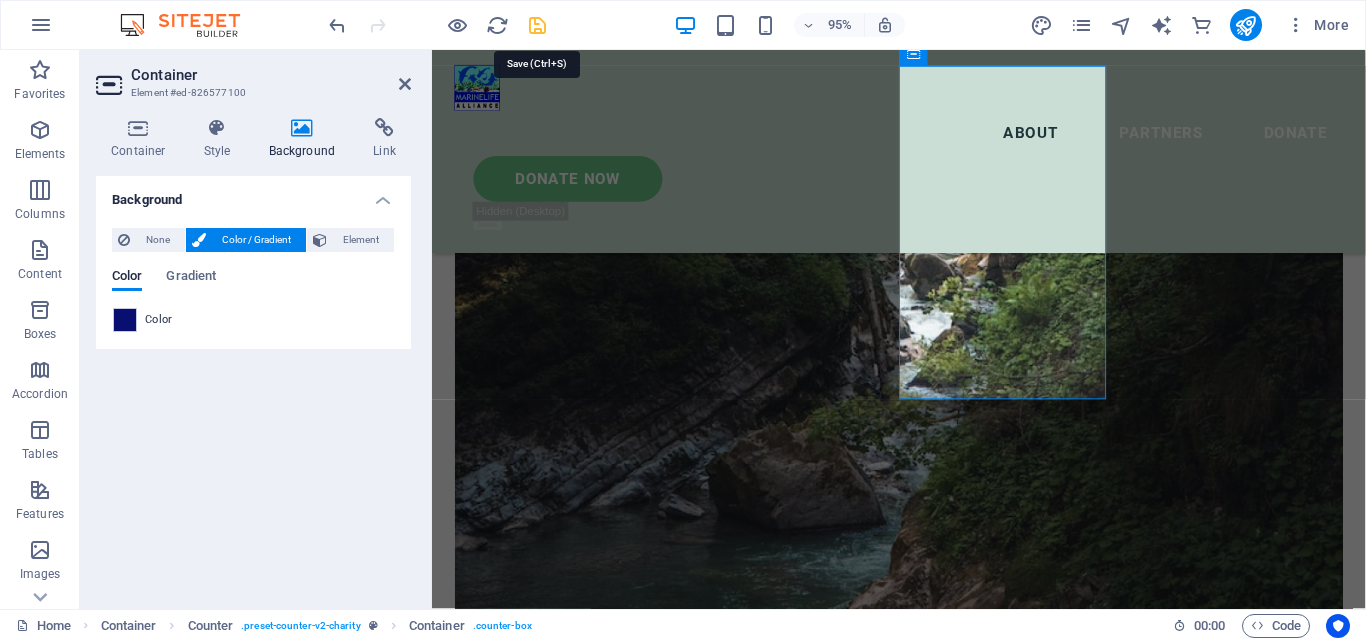 click at bounding box center (537, 25) 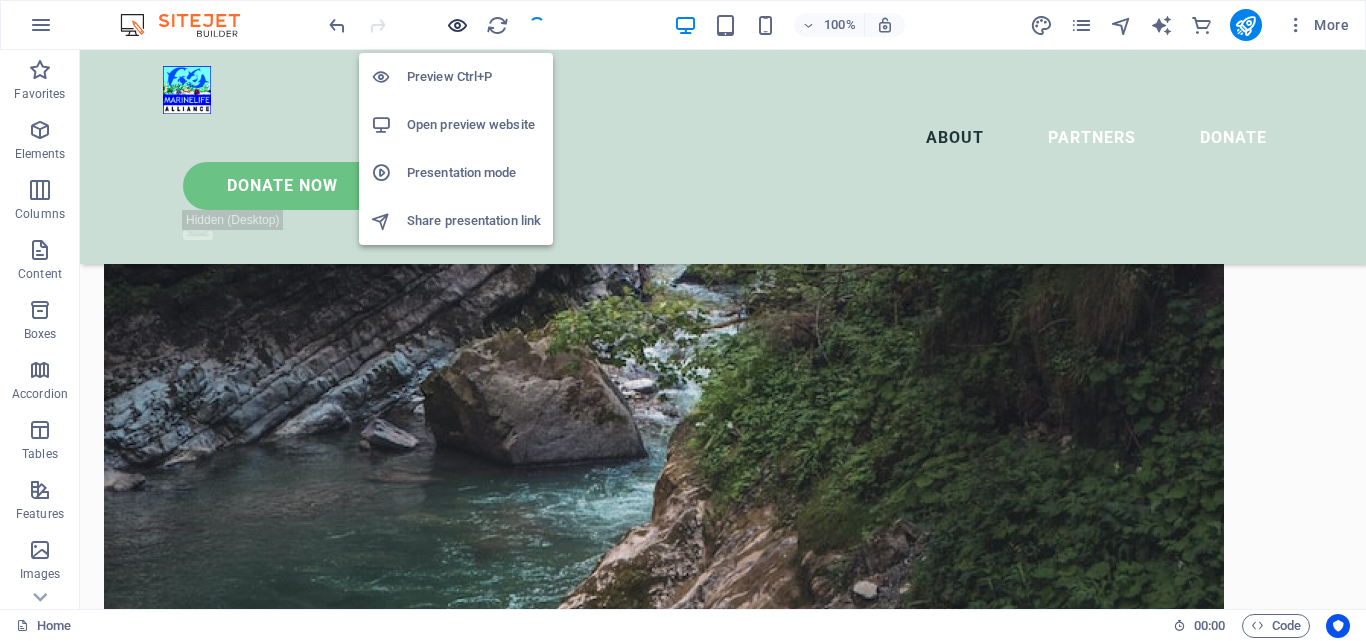 scroll, scrollTop: 3066, scrollLeft: 0, axis: vertical 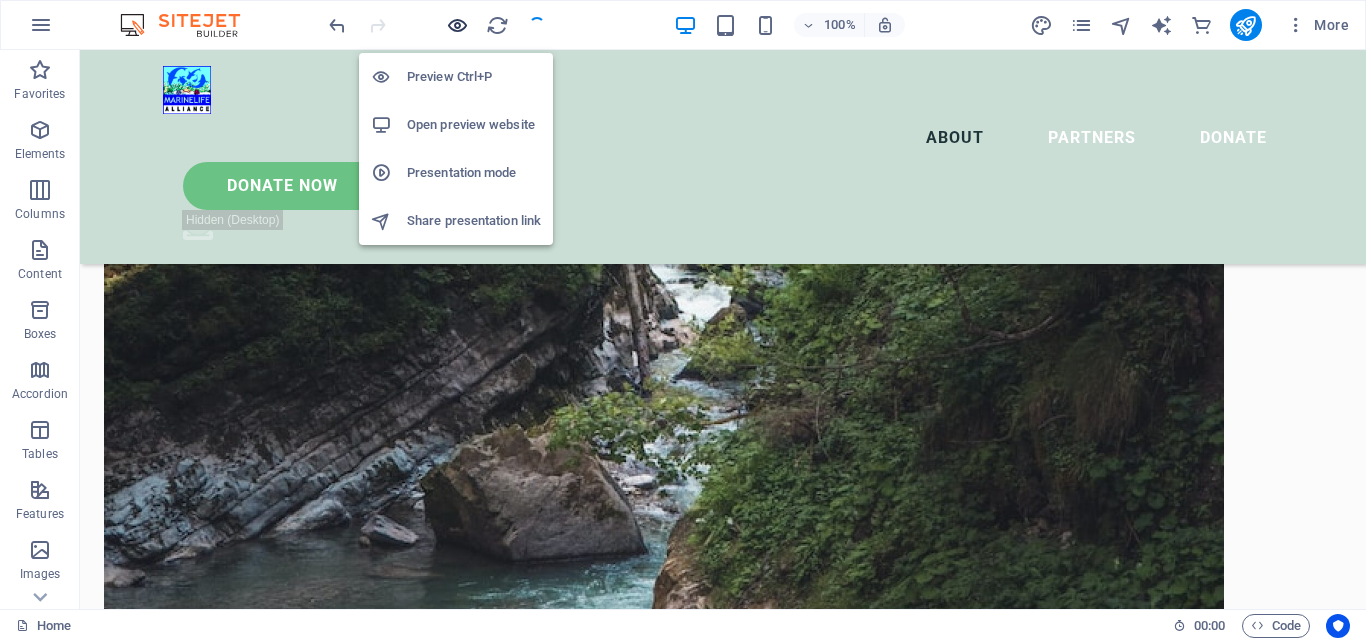 drag, startPoint x: 454, startPoint y: 23, endPoint x: 689, endPoint y: 320, distance: 378.7268 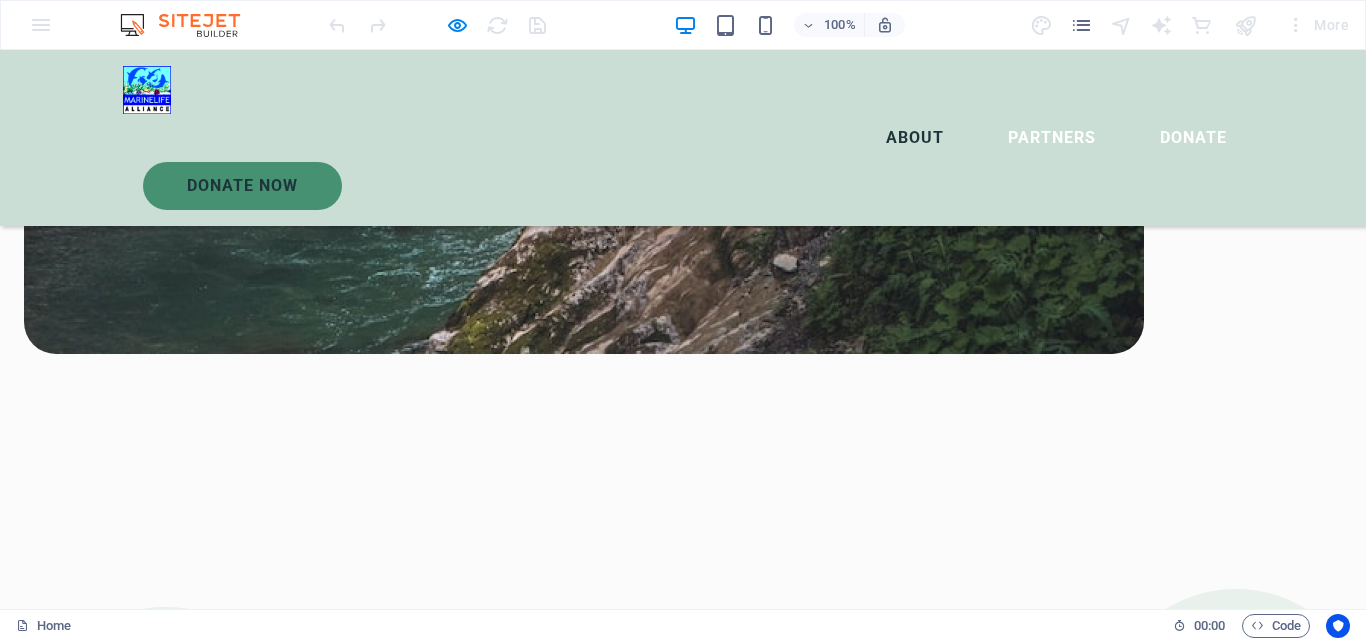 scroll, scrollTop: 2045, scrollLeft: 0, axis: vertical 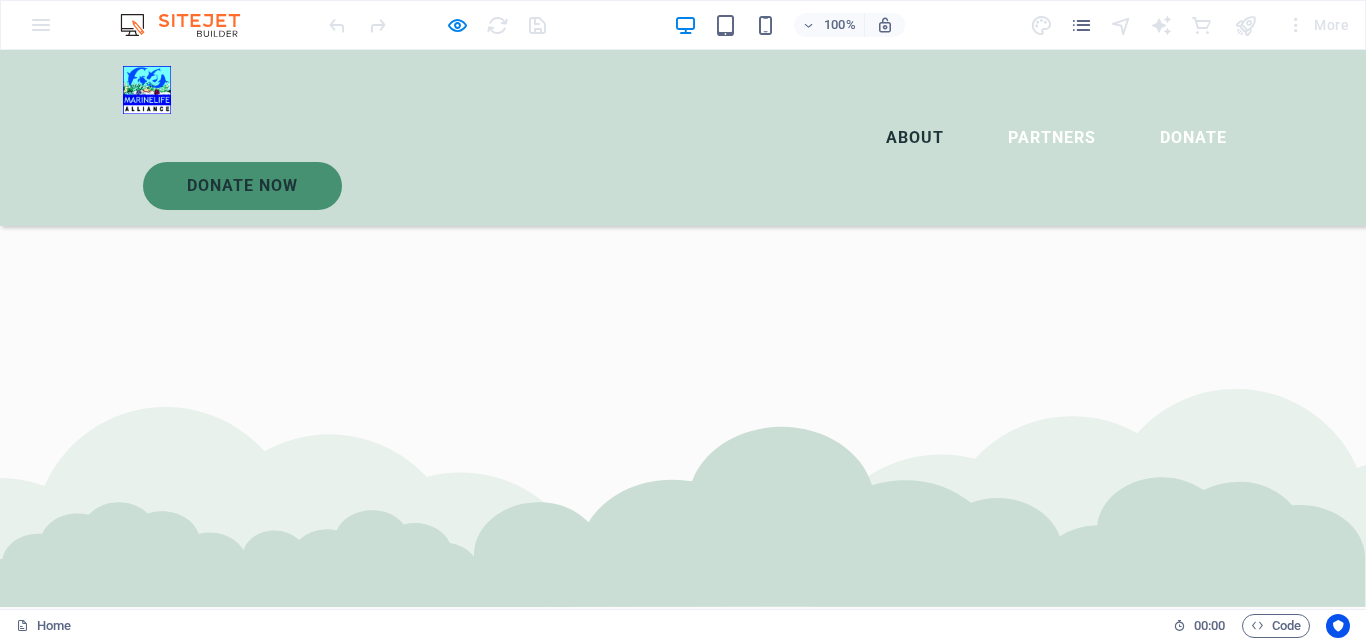 click on "130,000" at bounding box center [257, 6294] 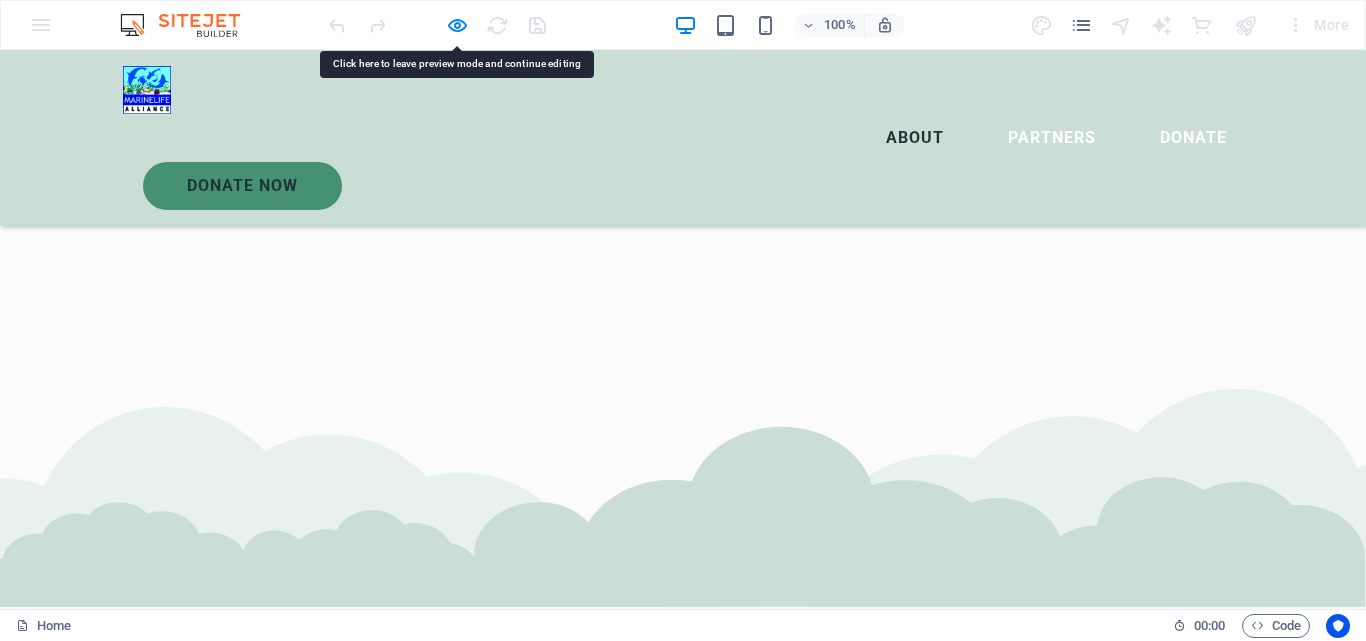 click on "130,000" at bounding box center [257, 6294] 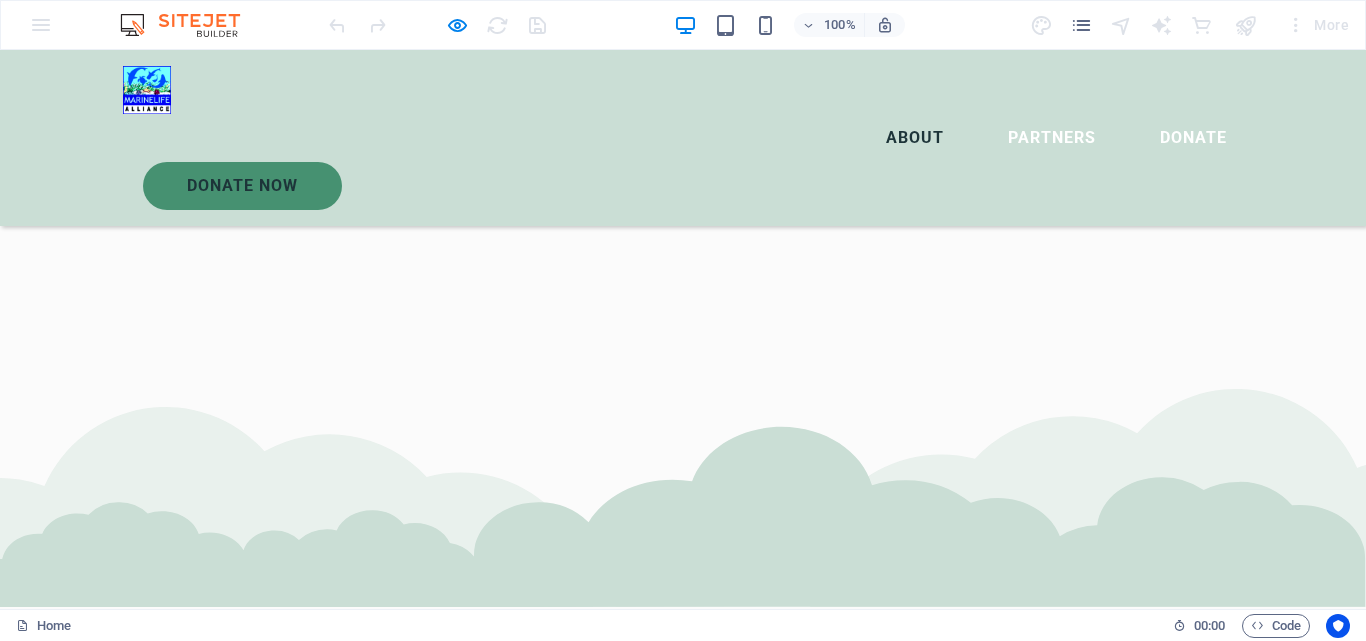 click on "130,000" at bounding box center [257, 6294] 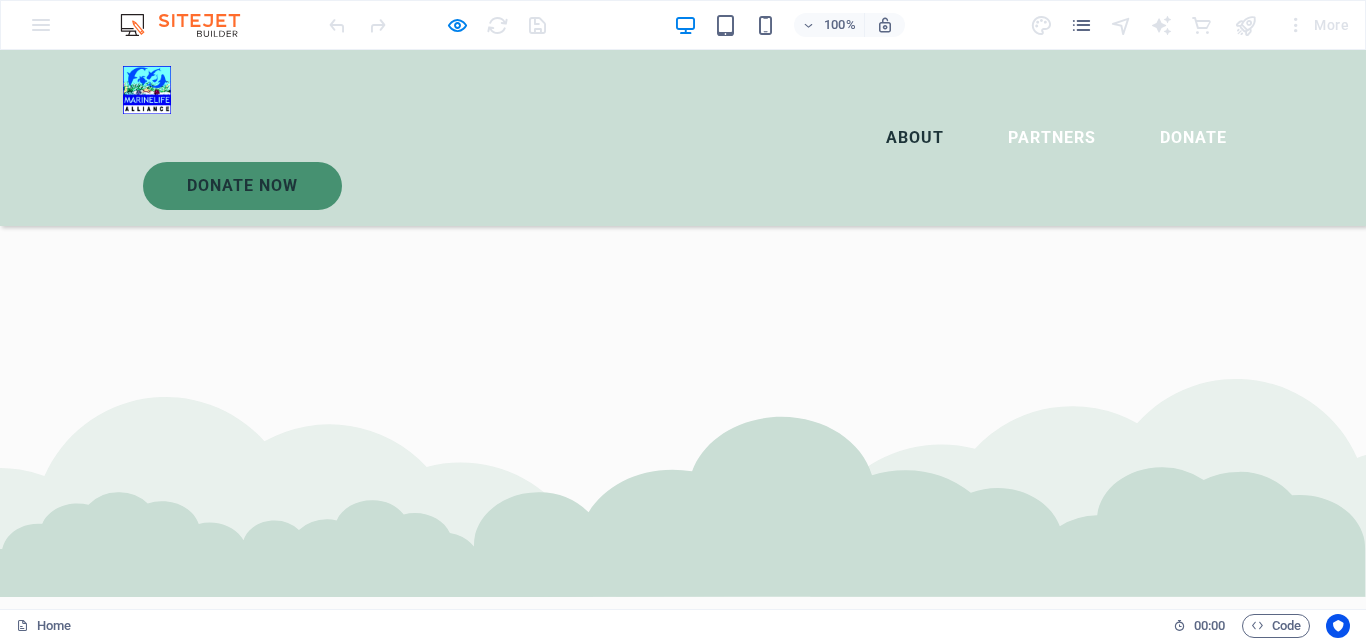 scroll, scrollTop: 2045, scrollLeft: 0, axis: vertical 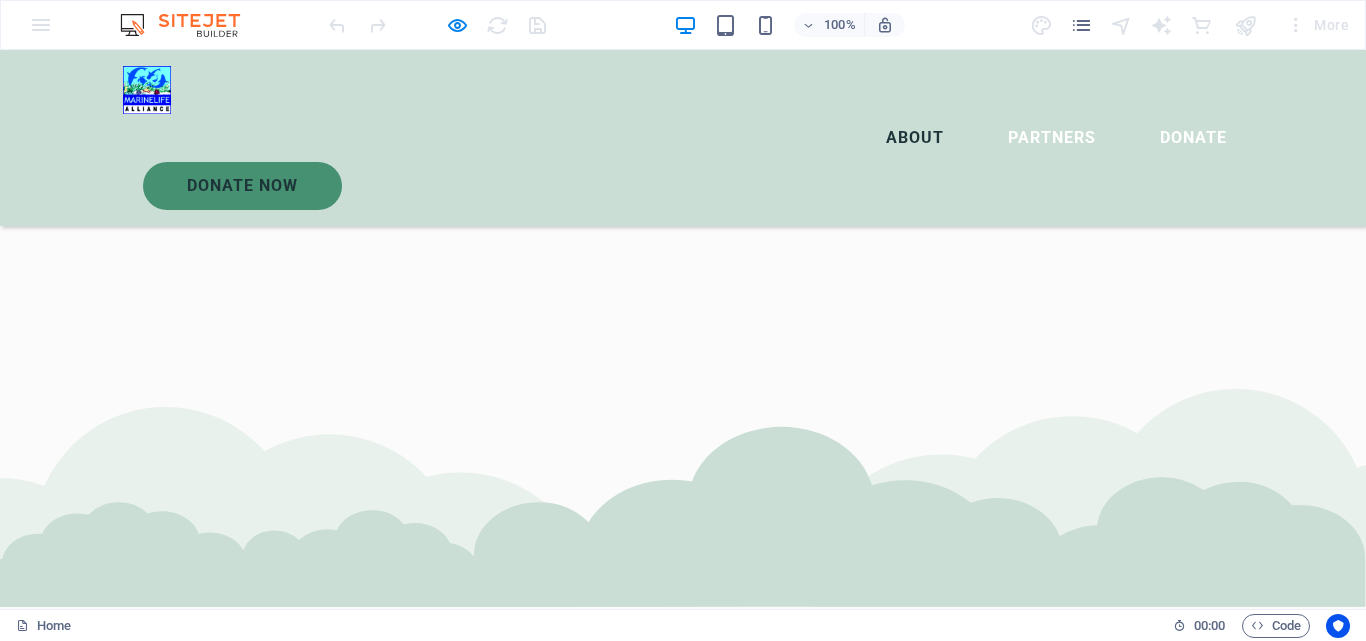 click on "[NUMBER] more than [NUMBER] olive ridley and green turtle hatchlings released so far in the wild from our restoration program" at bounding box center (257, 6985) 